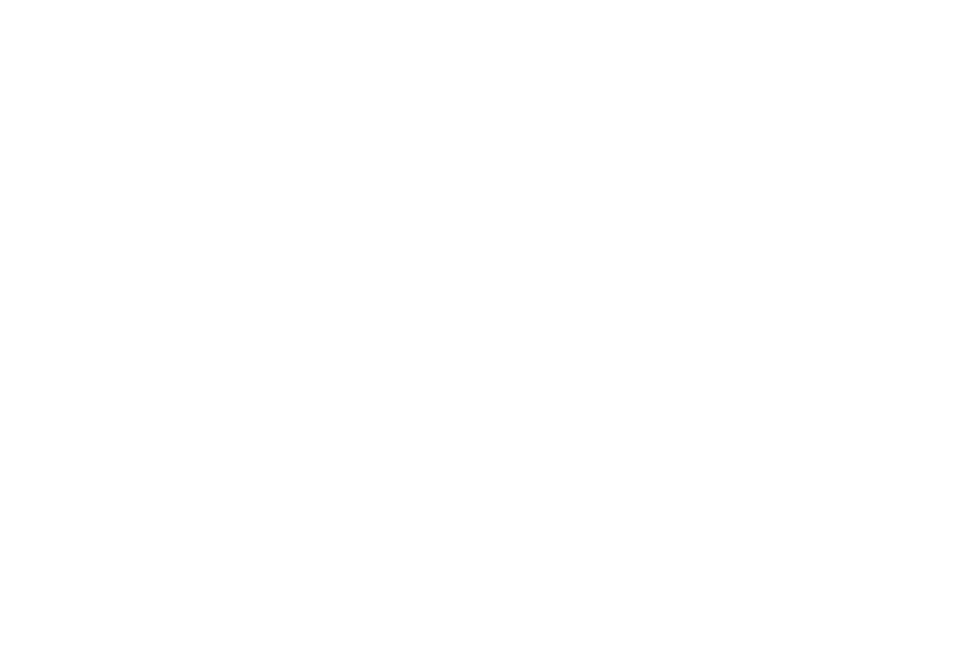 scroll, scrollTop: 0, scrollLeft: 0, axis: both 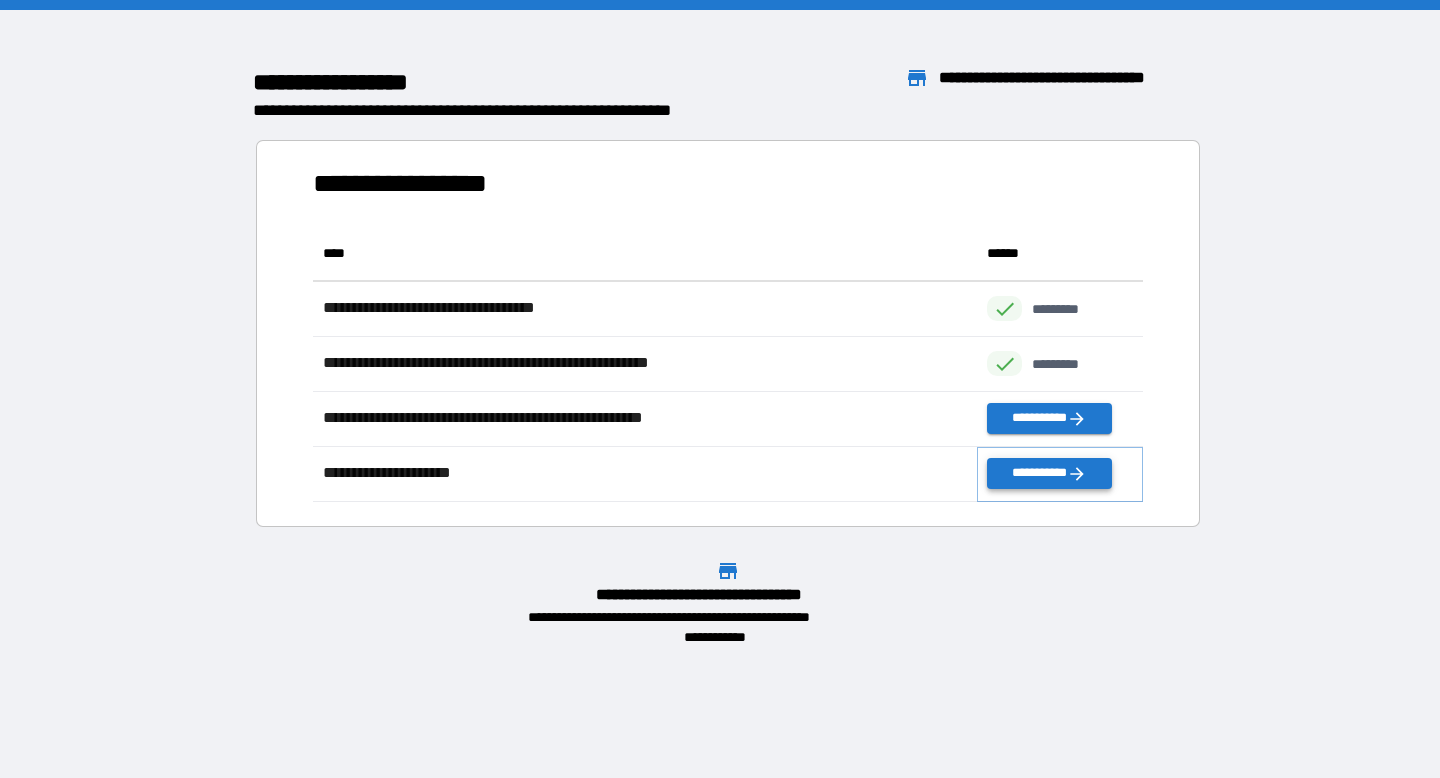 click 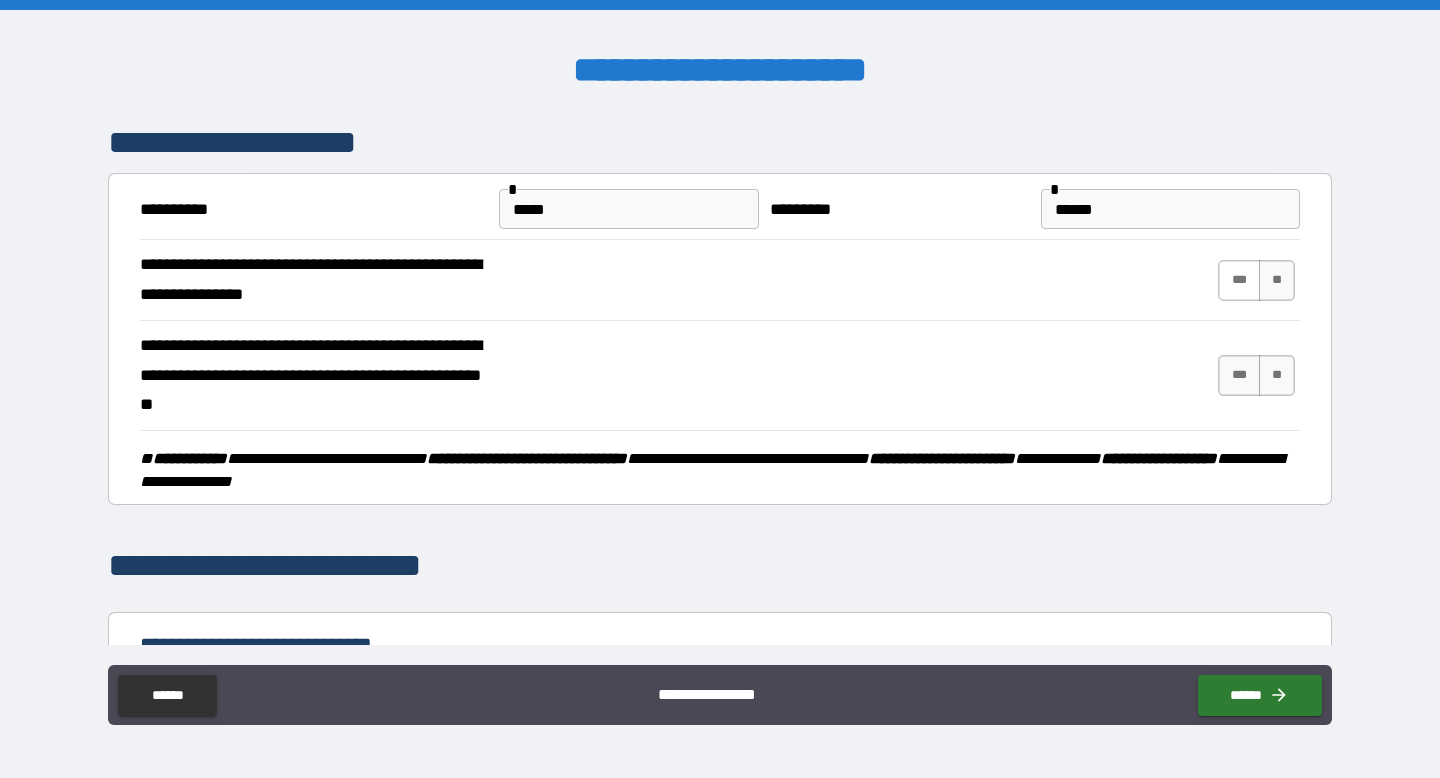click on "***" at bounding box center (1239, 280) 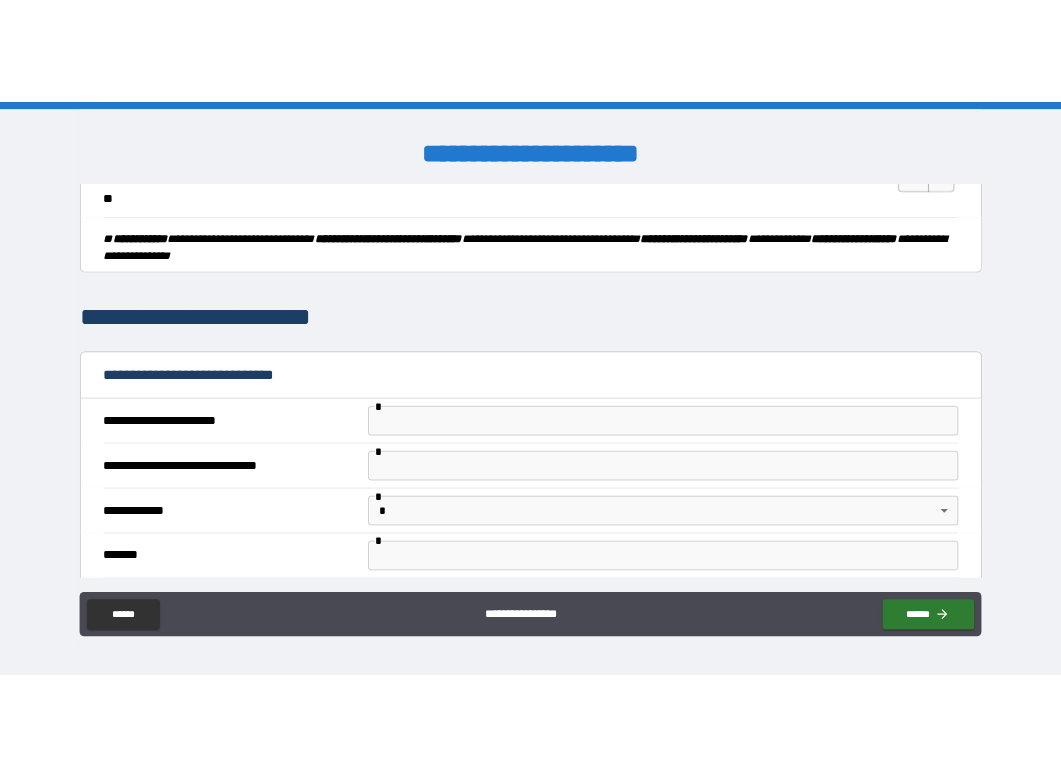 scroll, scrollTop: 366, scrollLeft: 0, axis: vertical 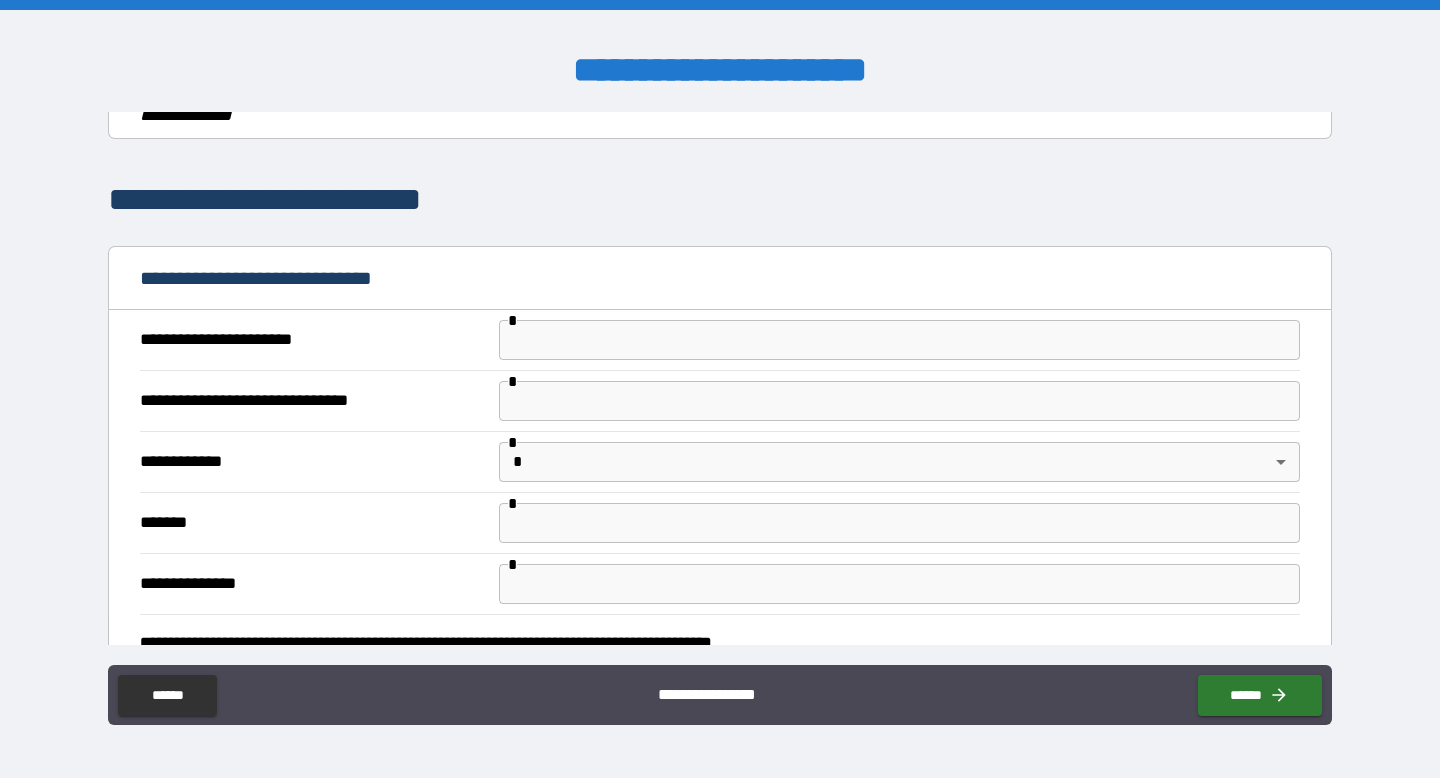 click on "**********" at bounding box center (720, 400) 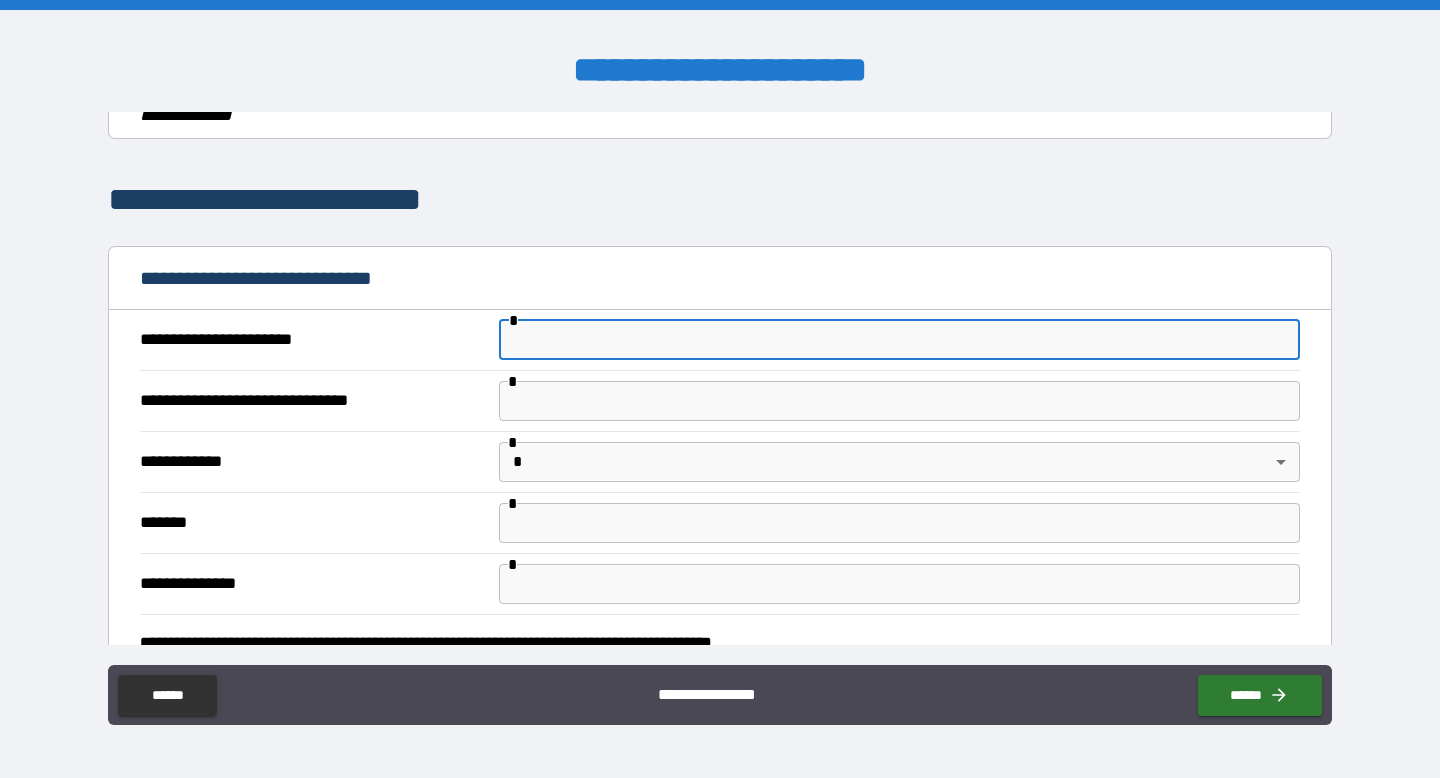 click at bounding box center [899, 340] 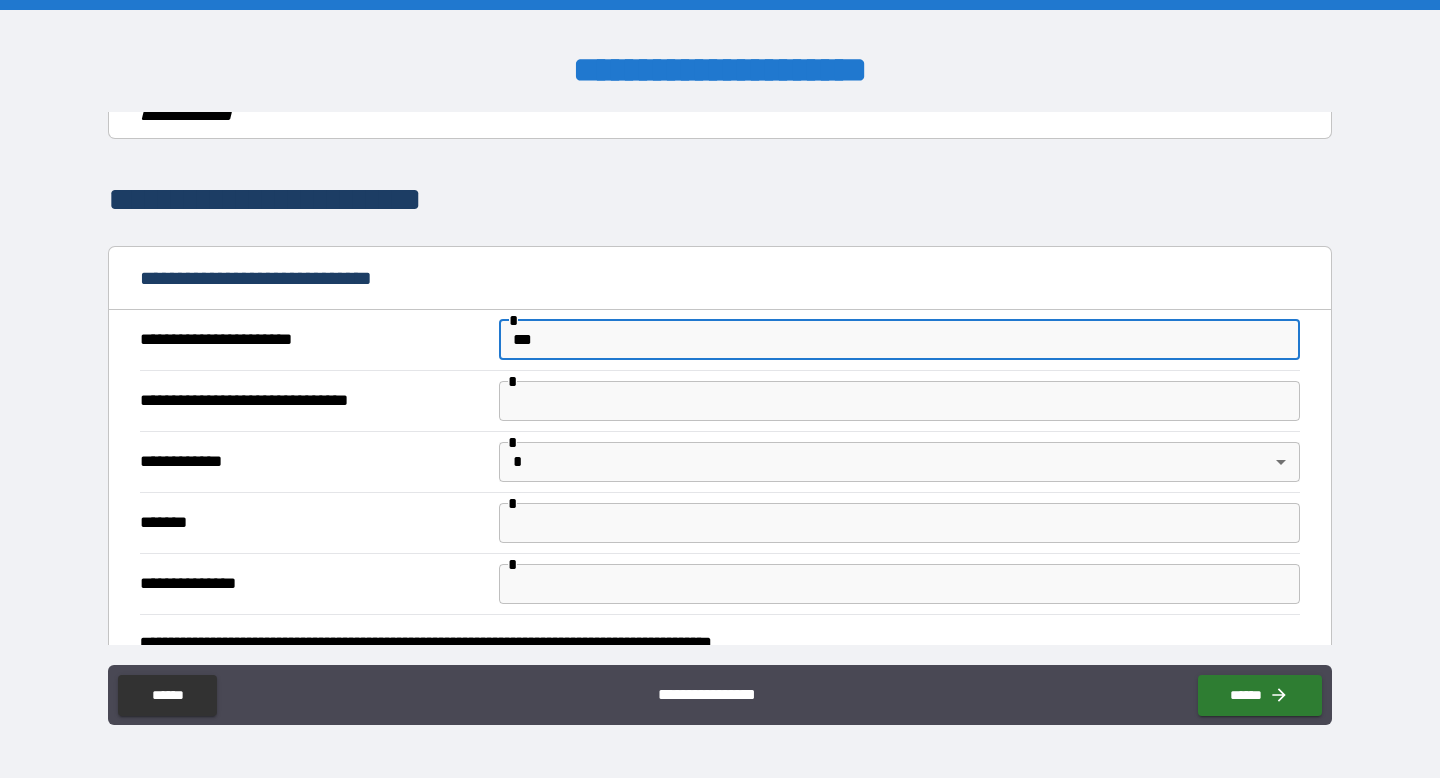 type on "***" 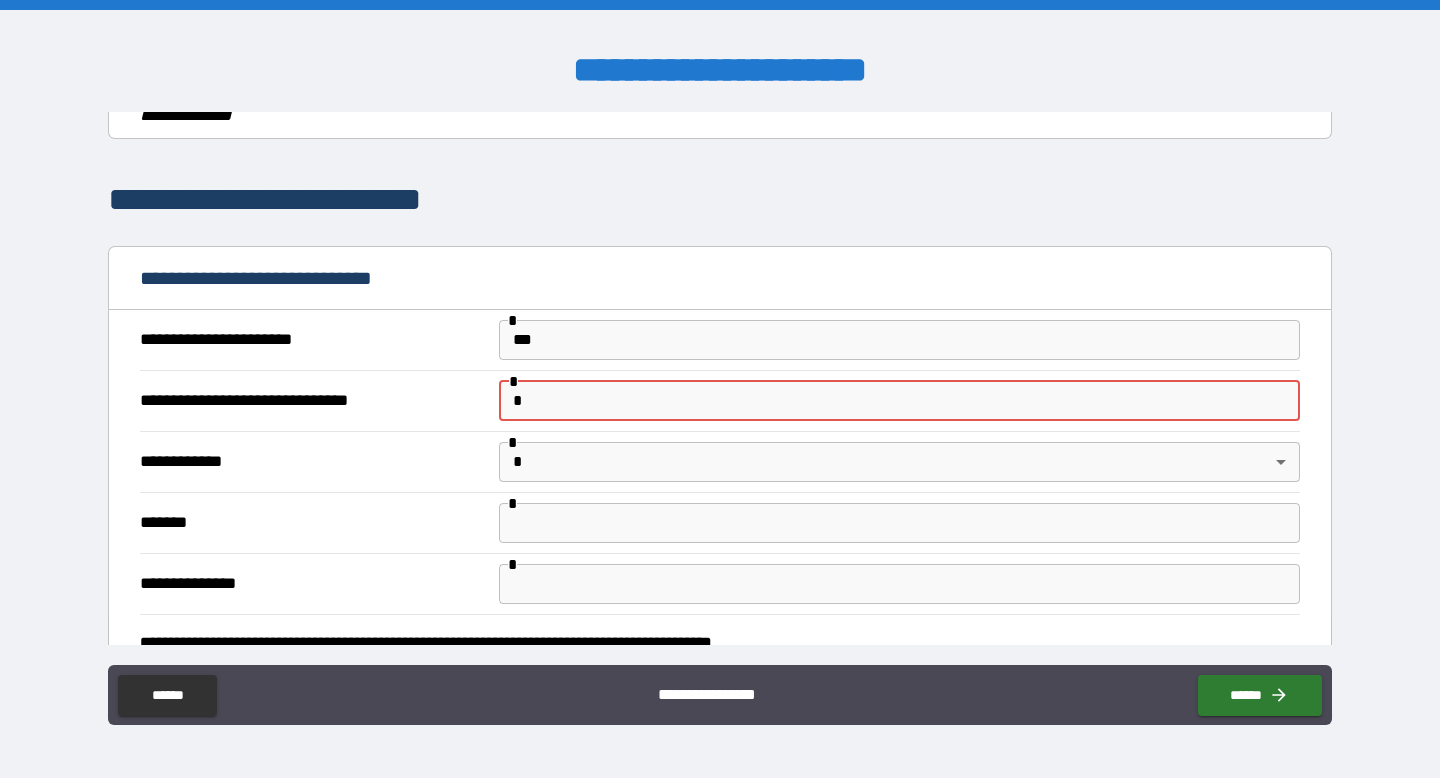 click on "*" at bounding box center (899, 401) 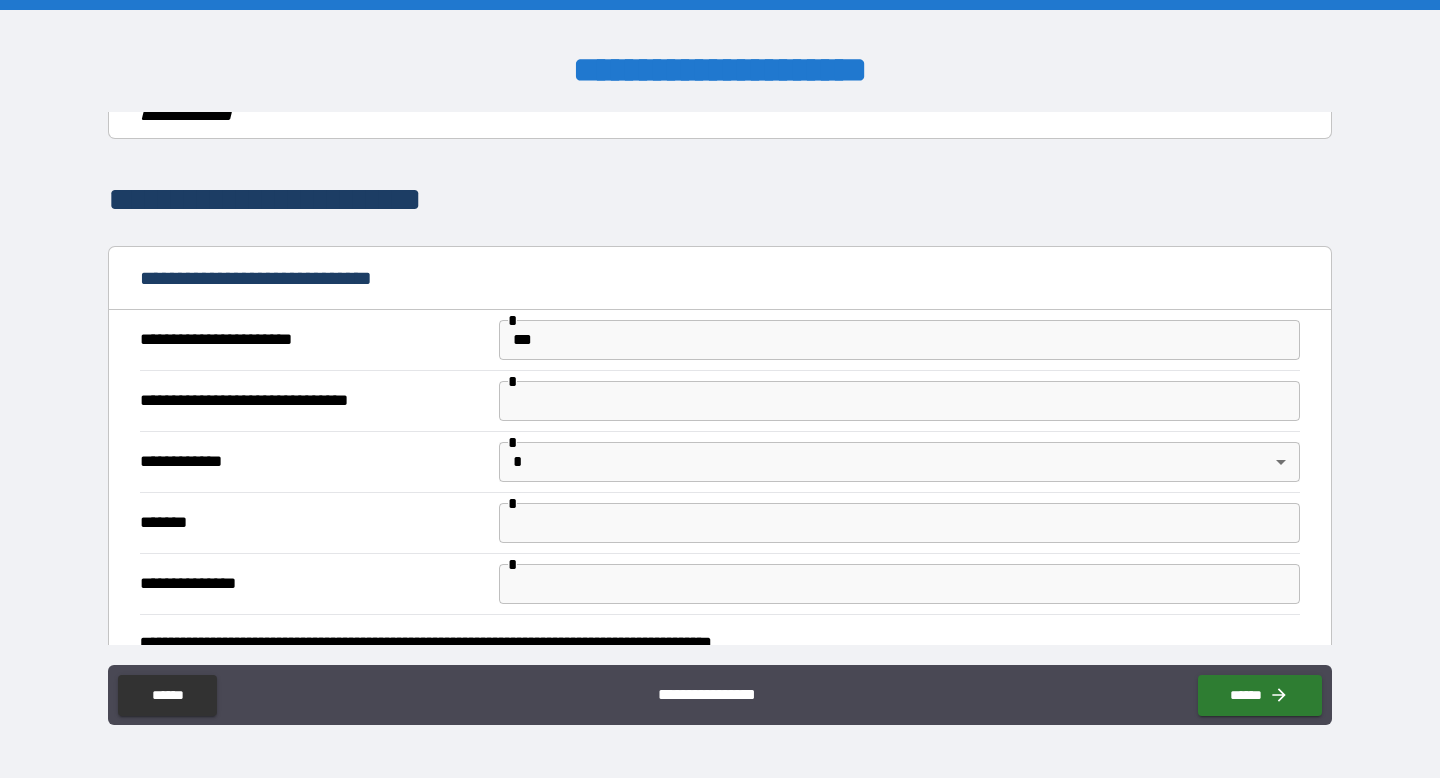 type on "*" 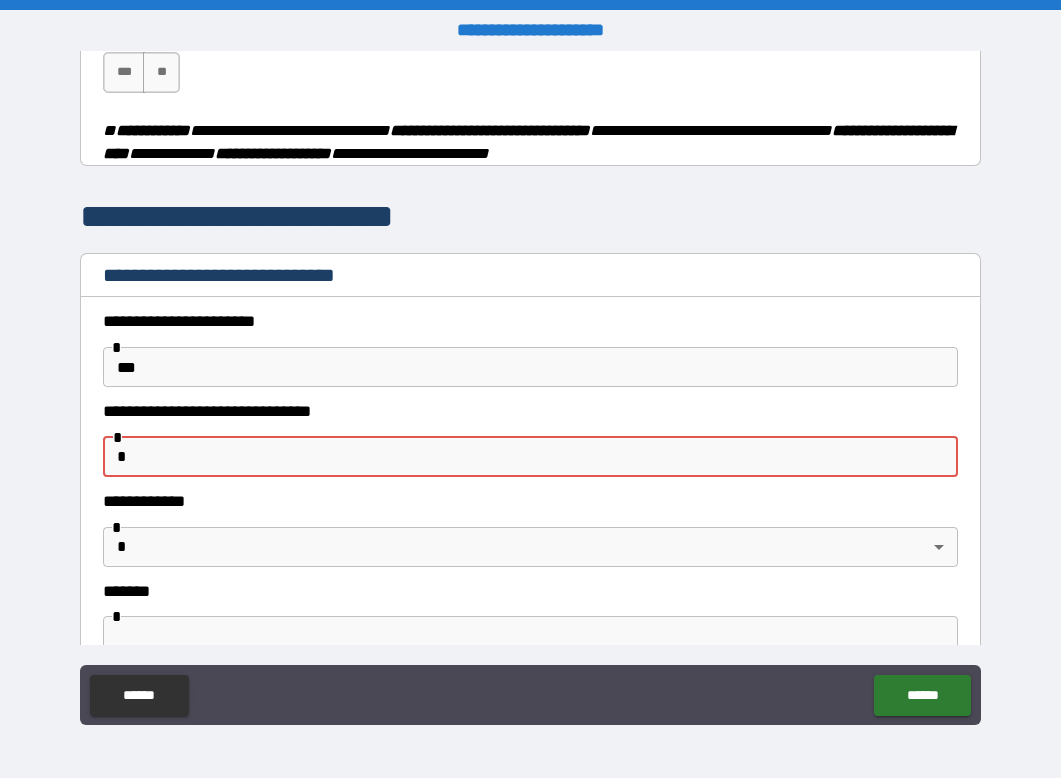 scroll, scrollTop: 425, scrollLeft: 0, axis: vertical 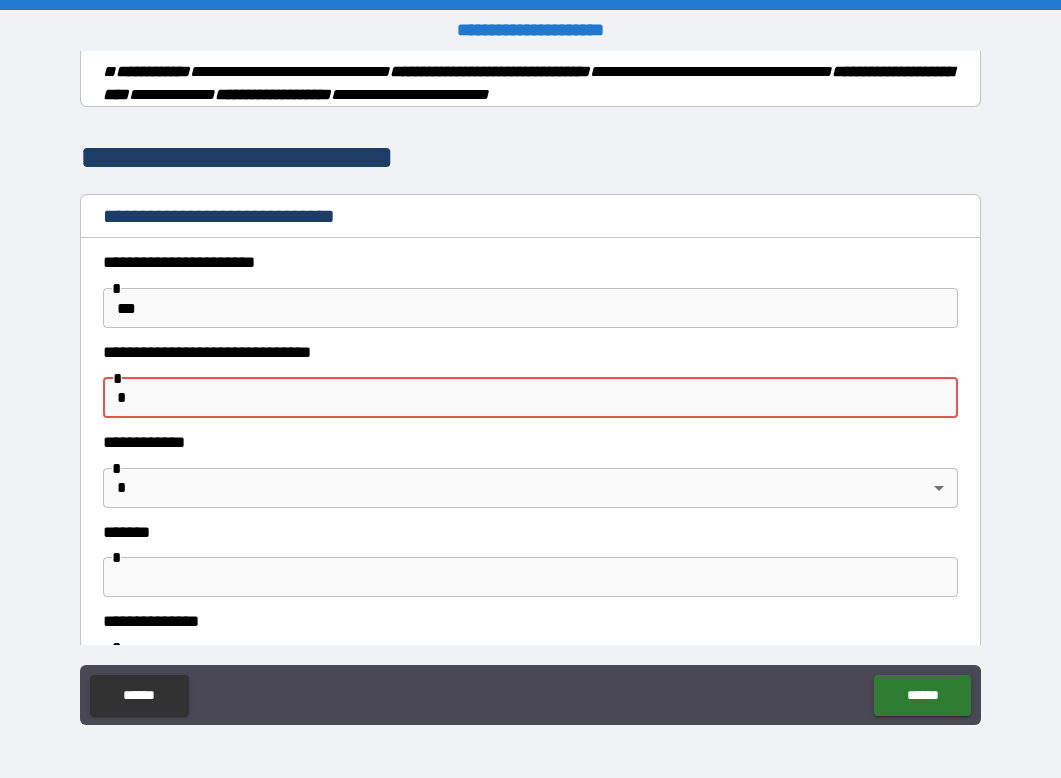 type 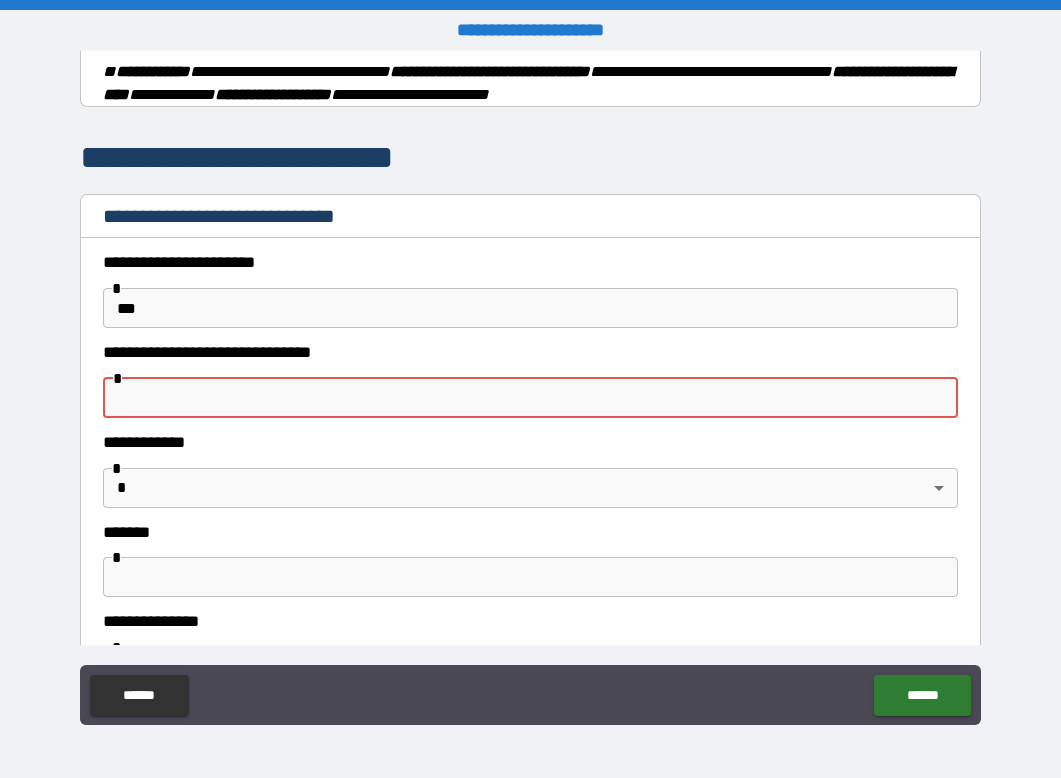 click on "***" at bounding box center [530, 308] 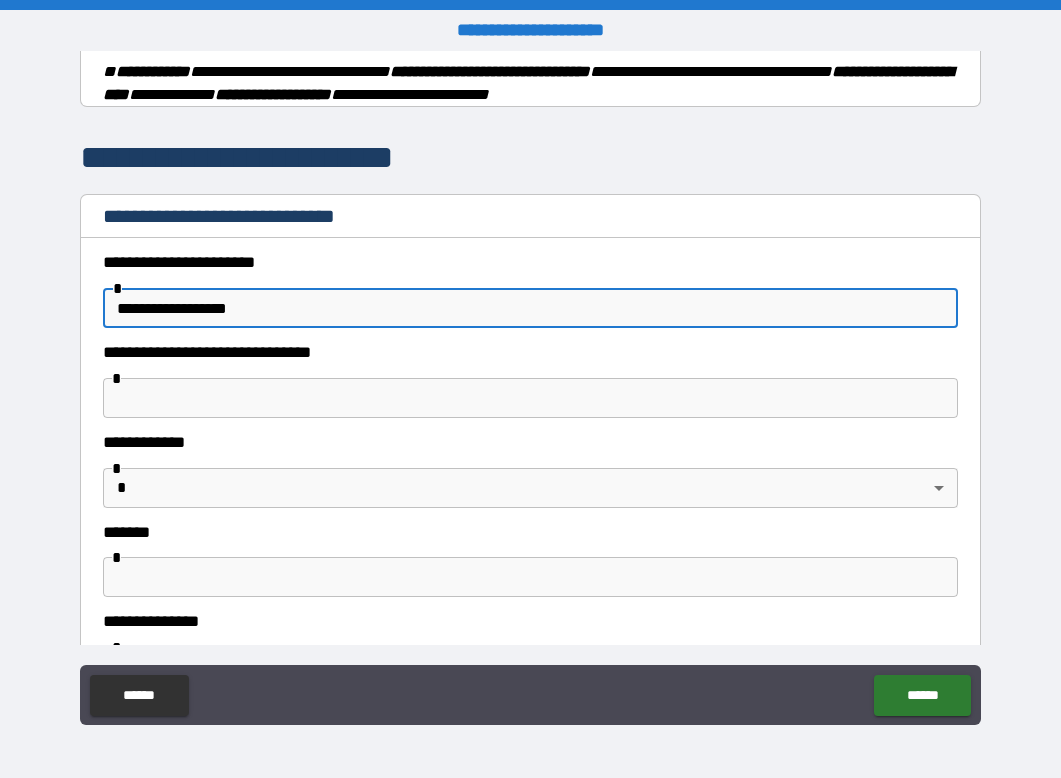 type on "**********" 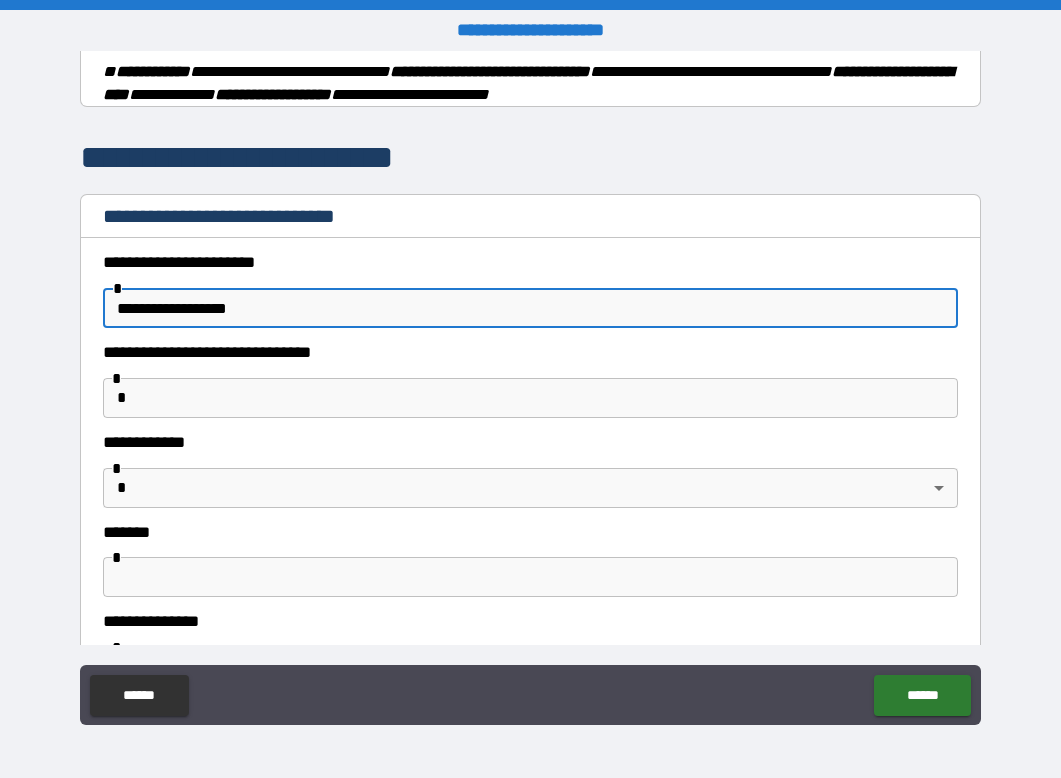 click on "*" at bounding box center [530, 398] 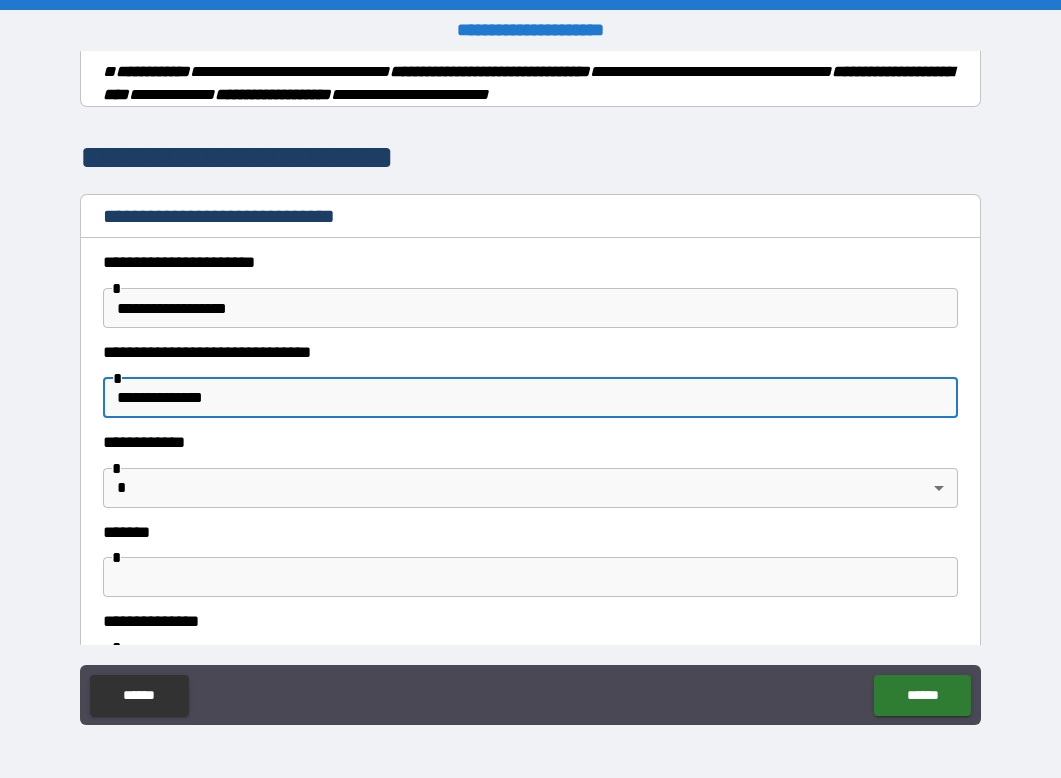 type on "**********" 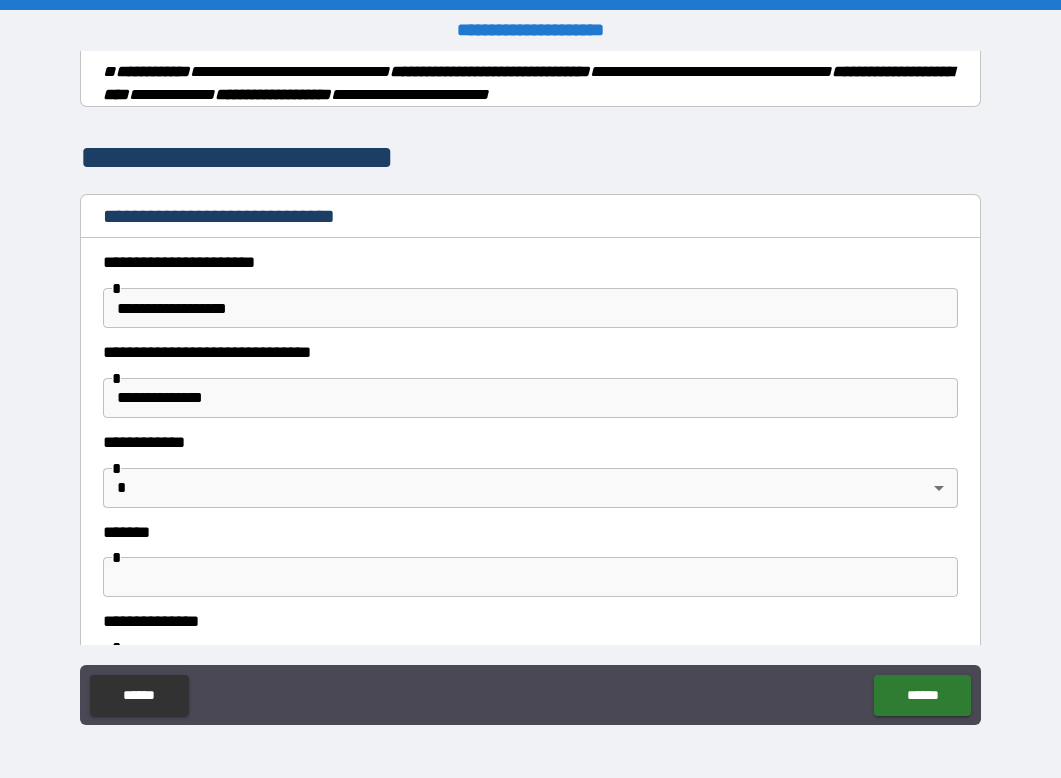 click on "**********" at bounding box center [530, 389] 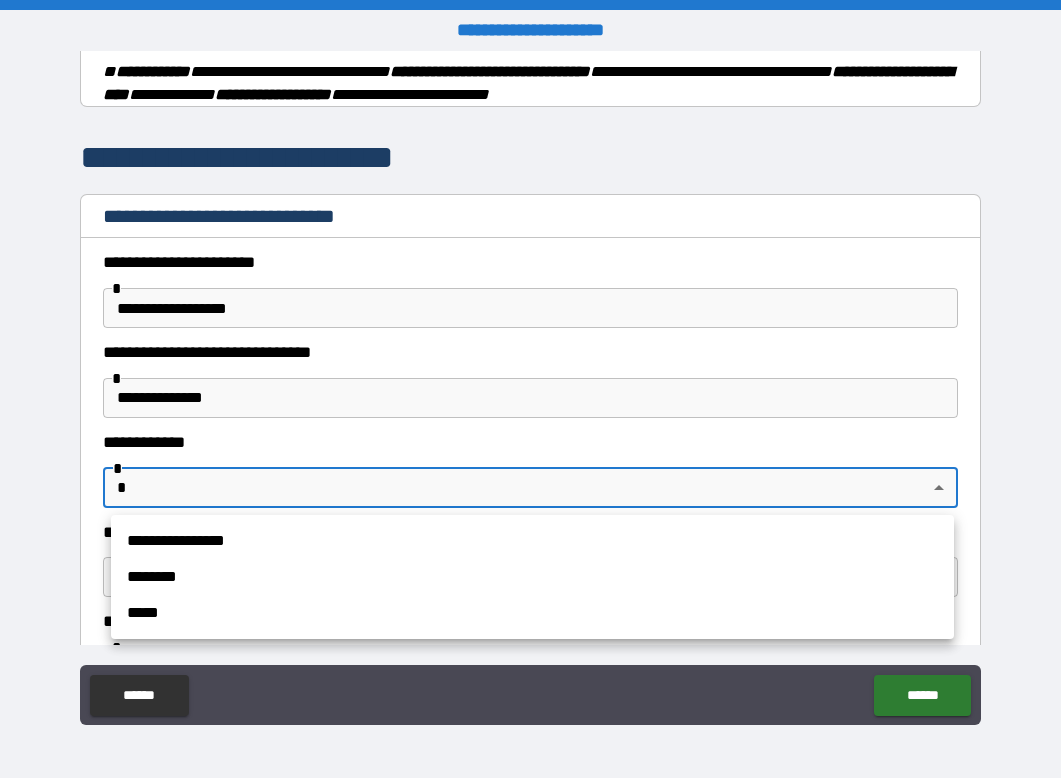click on "**********" at bounding box center (532, 541) 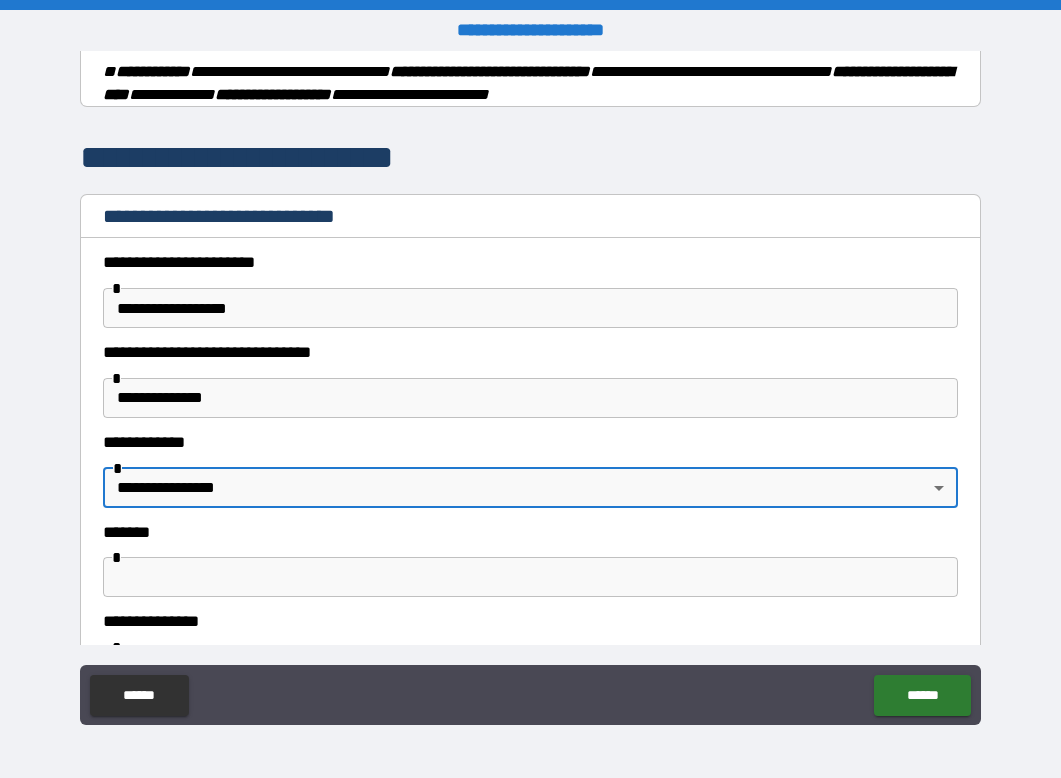 click at bounding box center [530, 577] 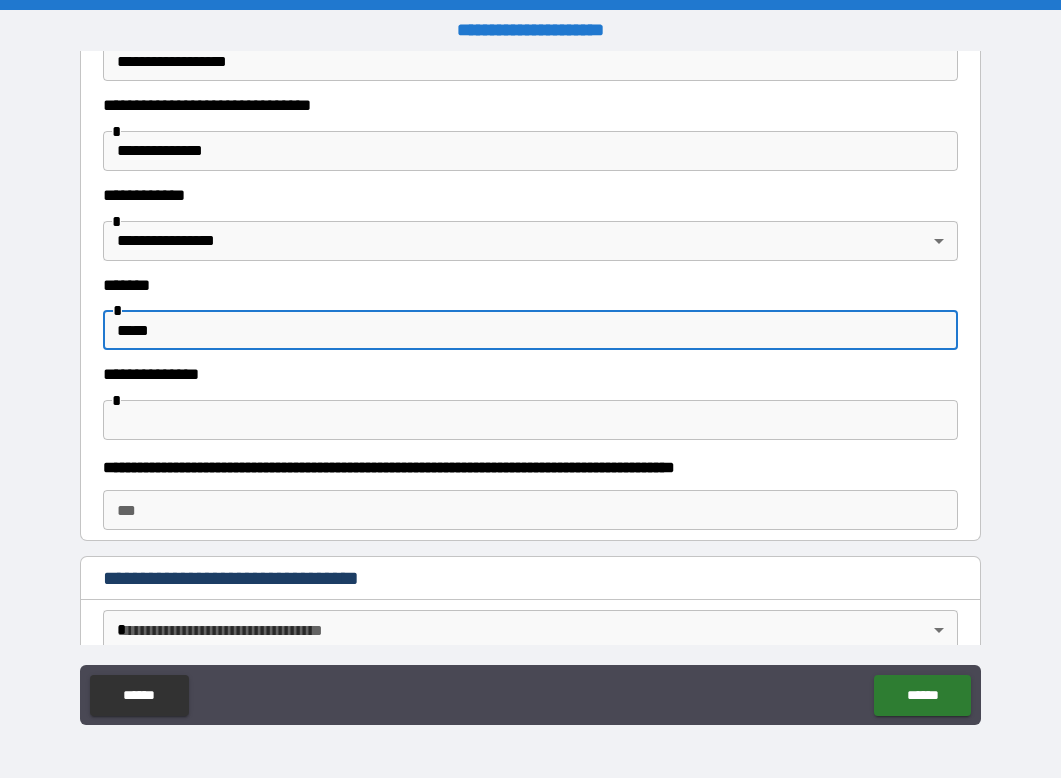 scroll, scrollTop: 686, scrollLeft: 0, axis: vertical 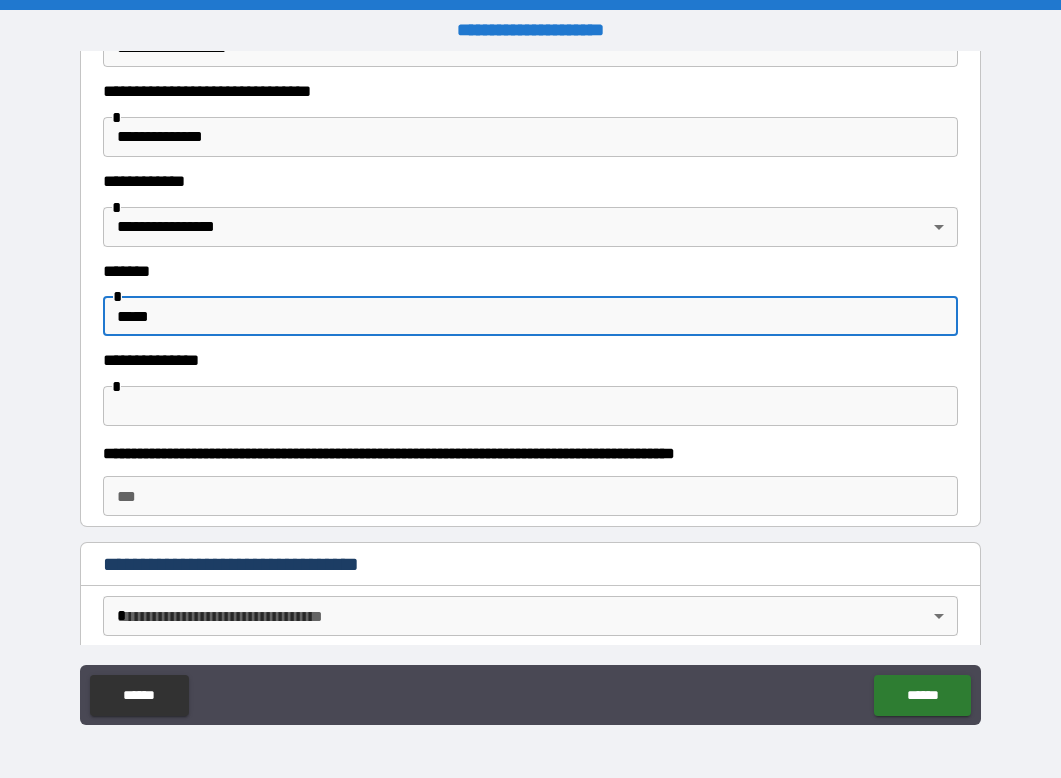 type on "*****" 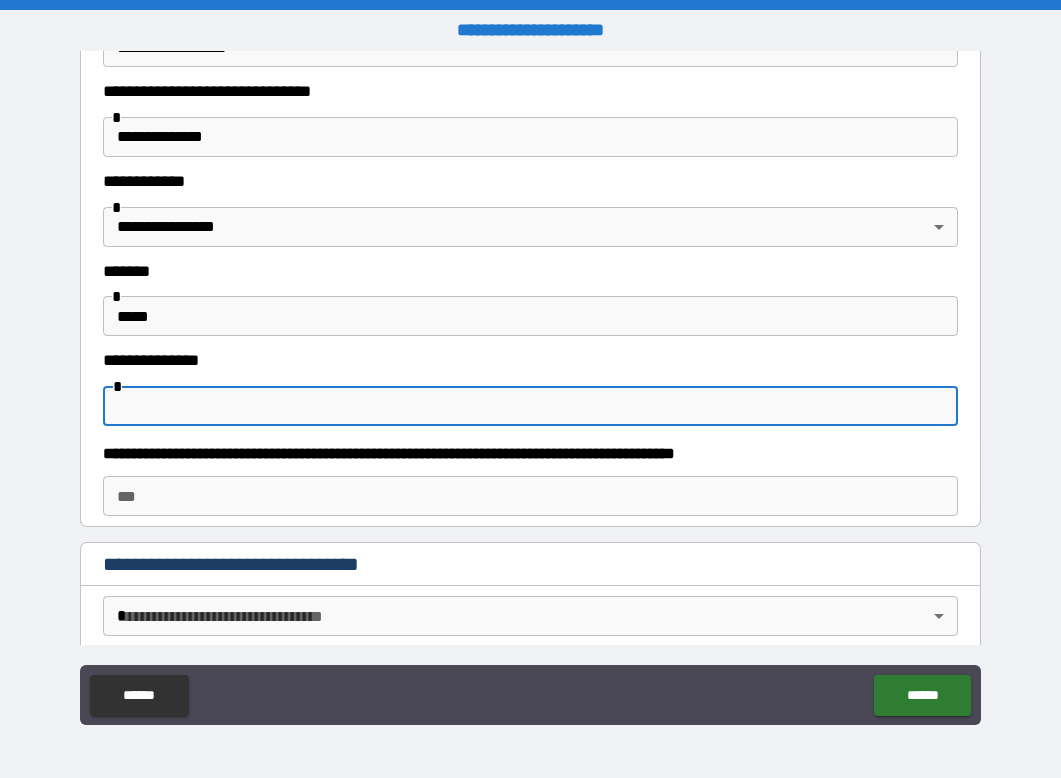 click at bounding box center (530, 406) 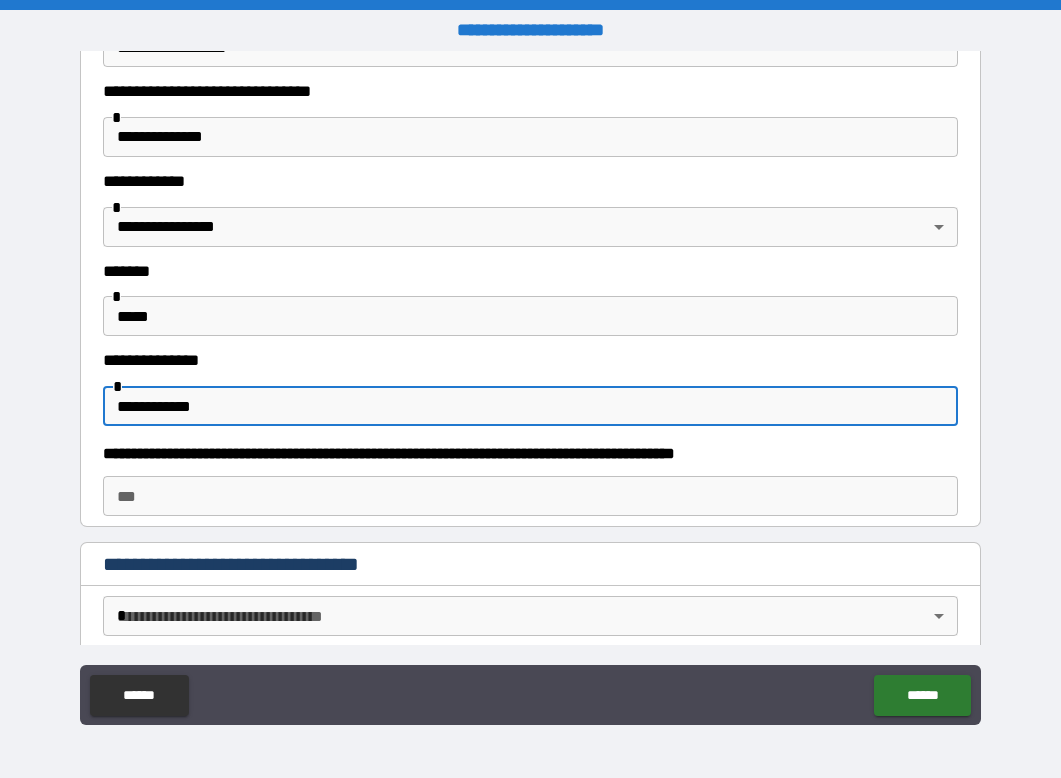 type on "**********" 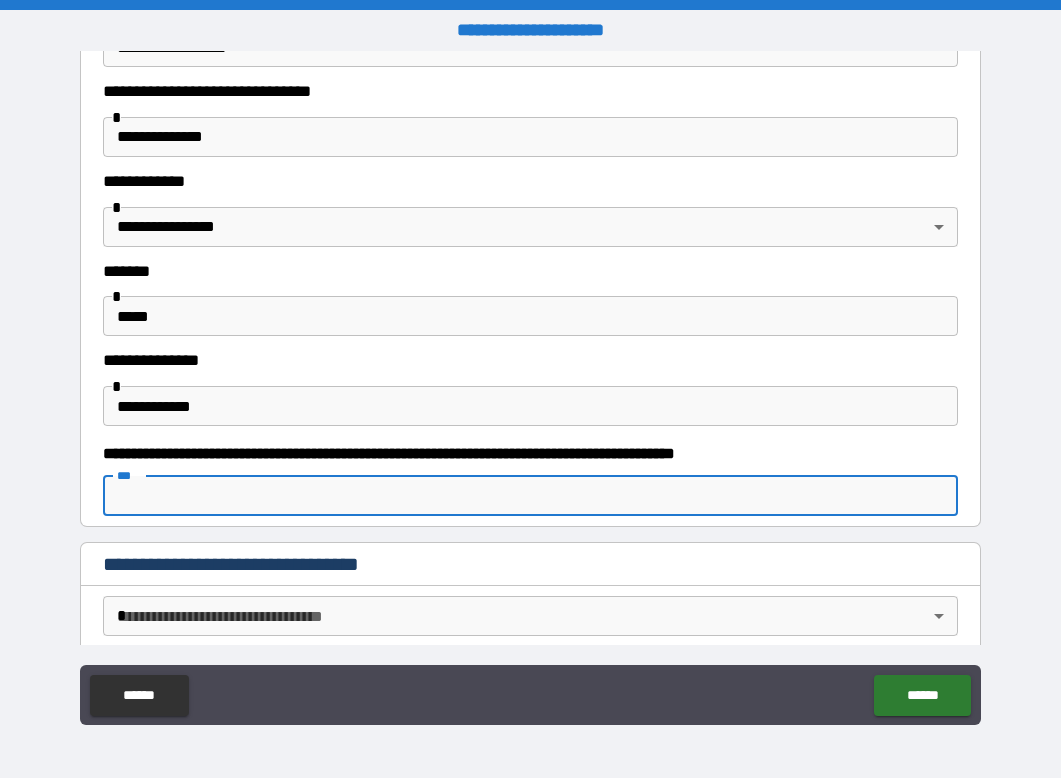 click on "***" at bounding box center (530, 496) 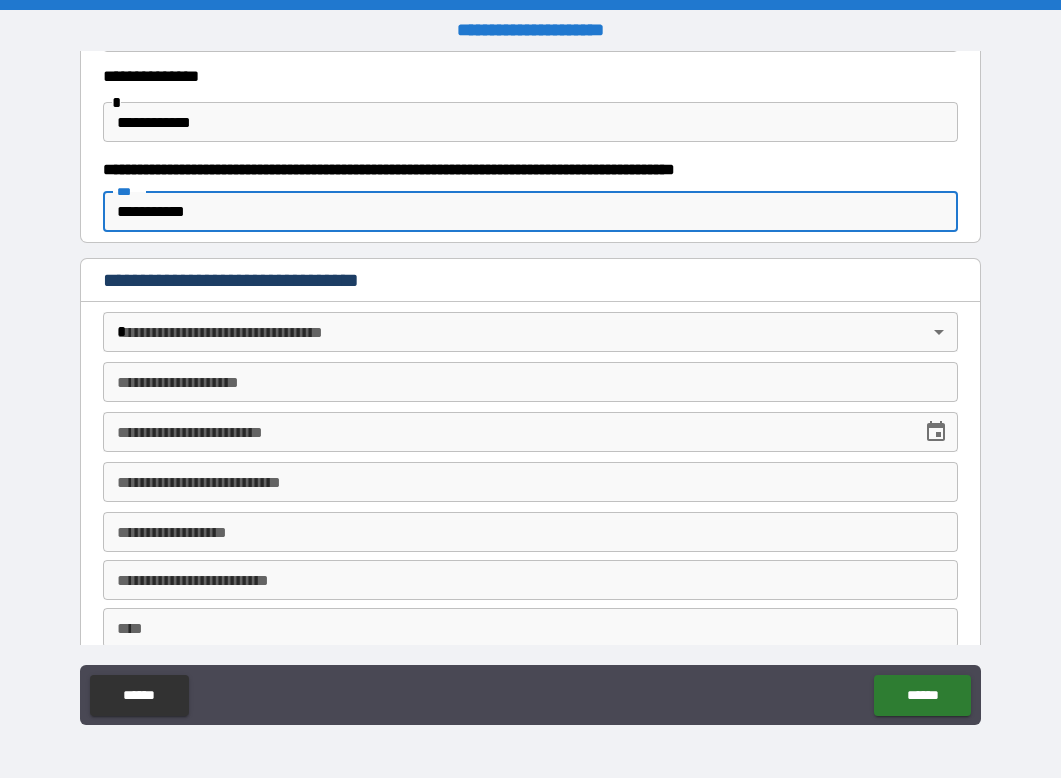 scroll, scrollTop: 977, scrollLeft: 0, axis: vertical 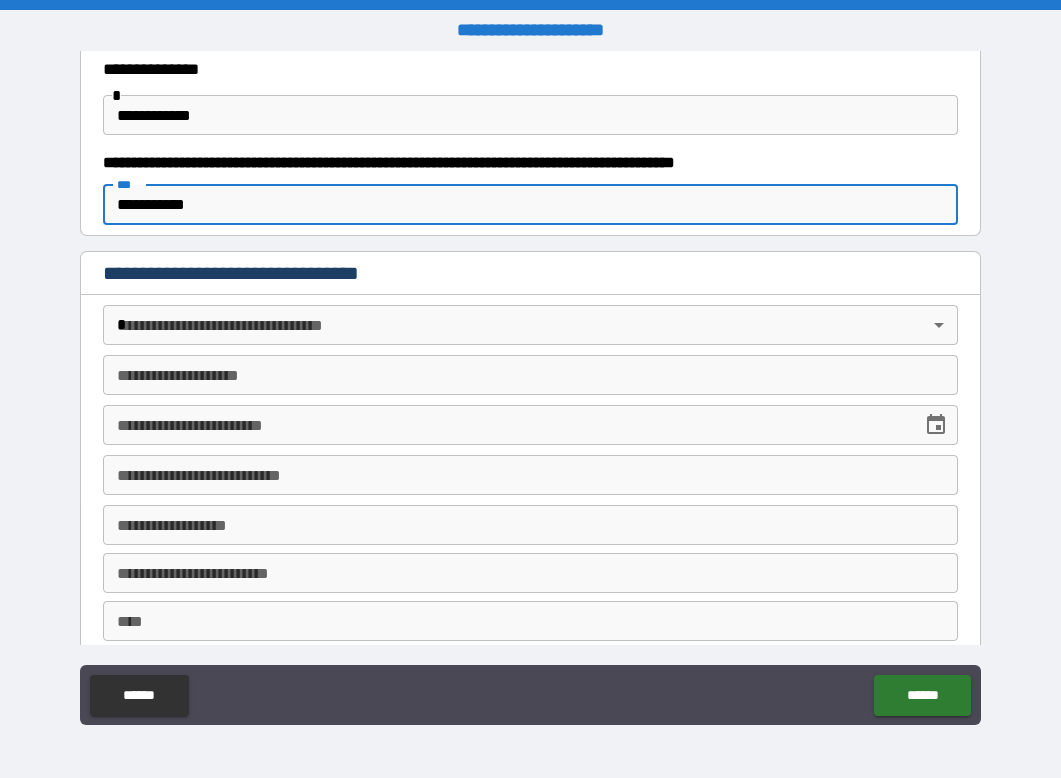 type on "**********" 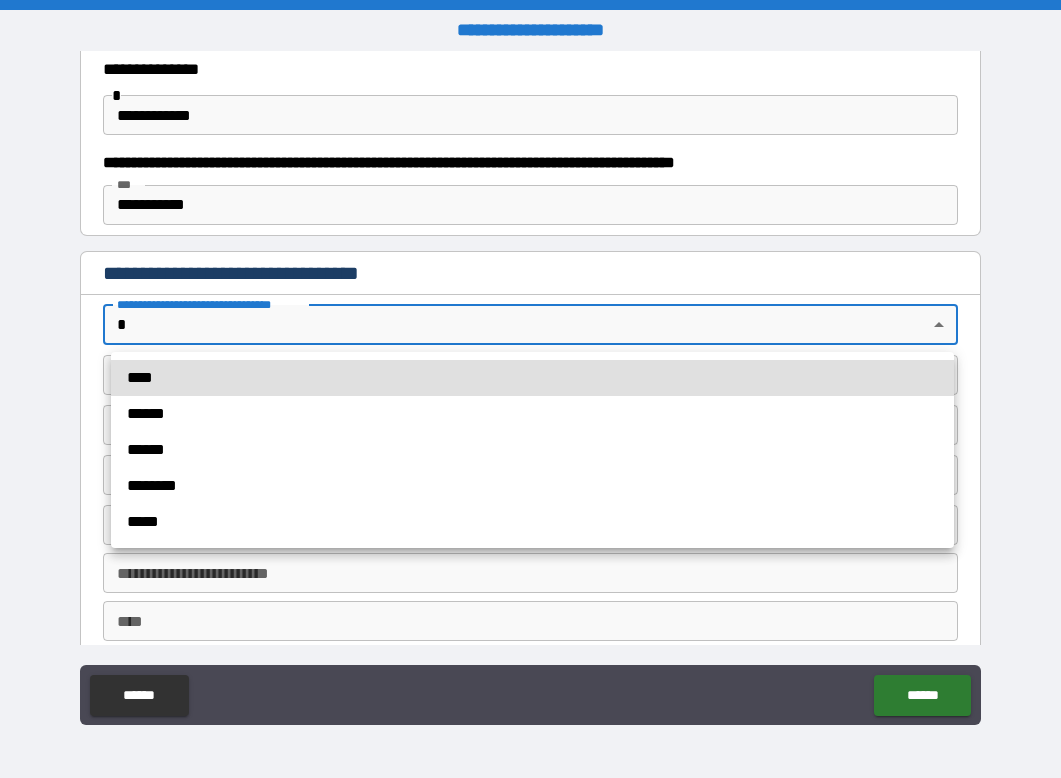 click on "**********" at bounding box center (530, 389) 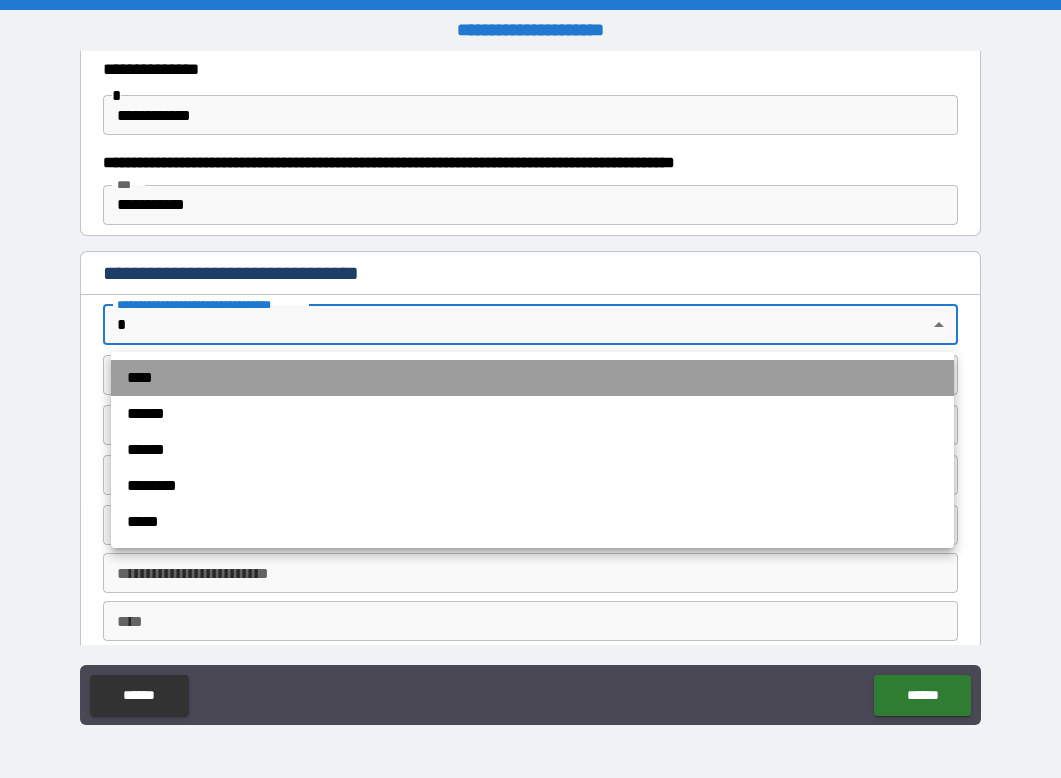 click on "****" at bounding box center (532, 378) 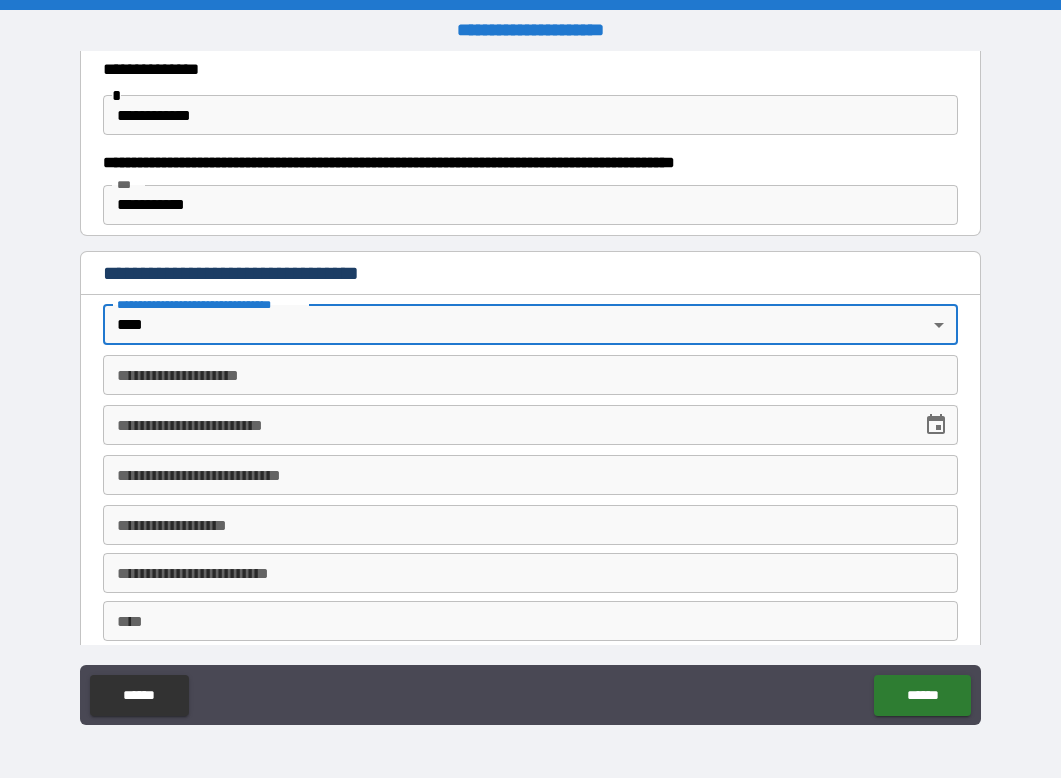 click on "**********" at bounding box center (530, 375) 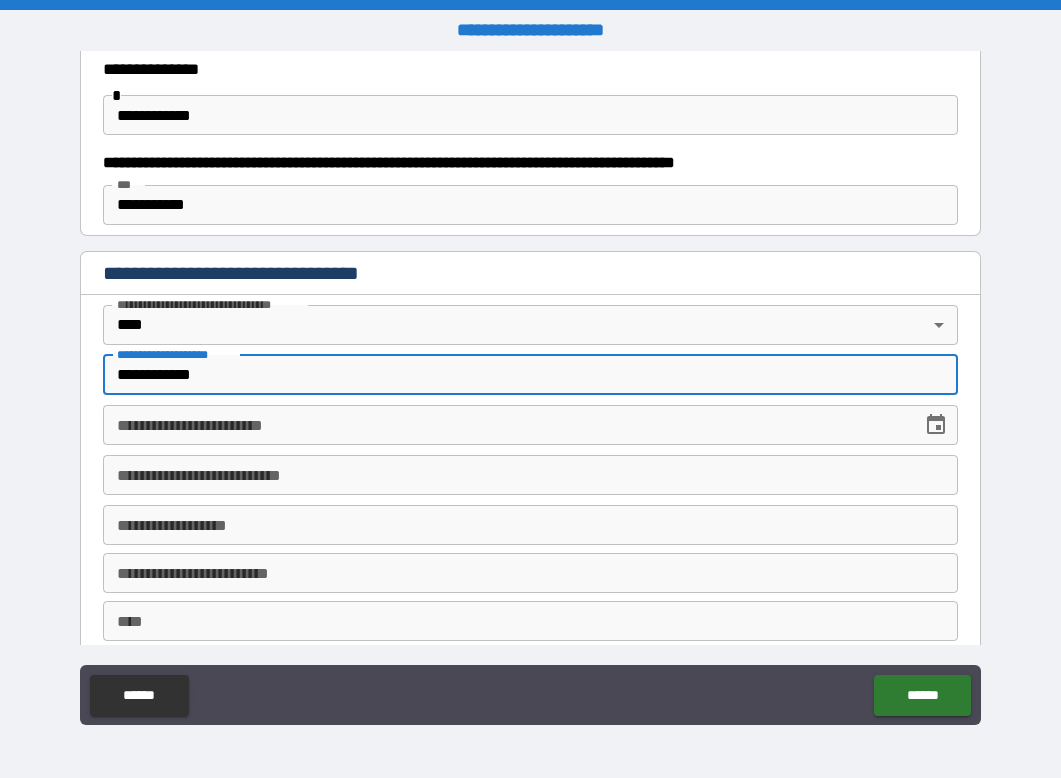 click on "**********" at bounding box center [530, 375] 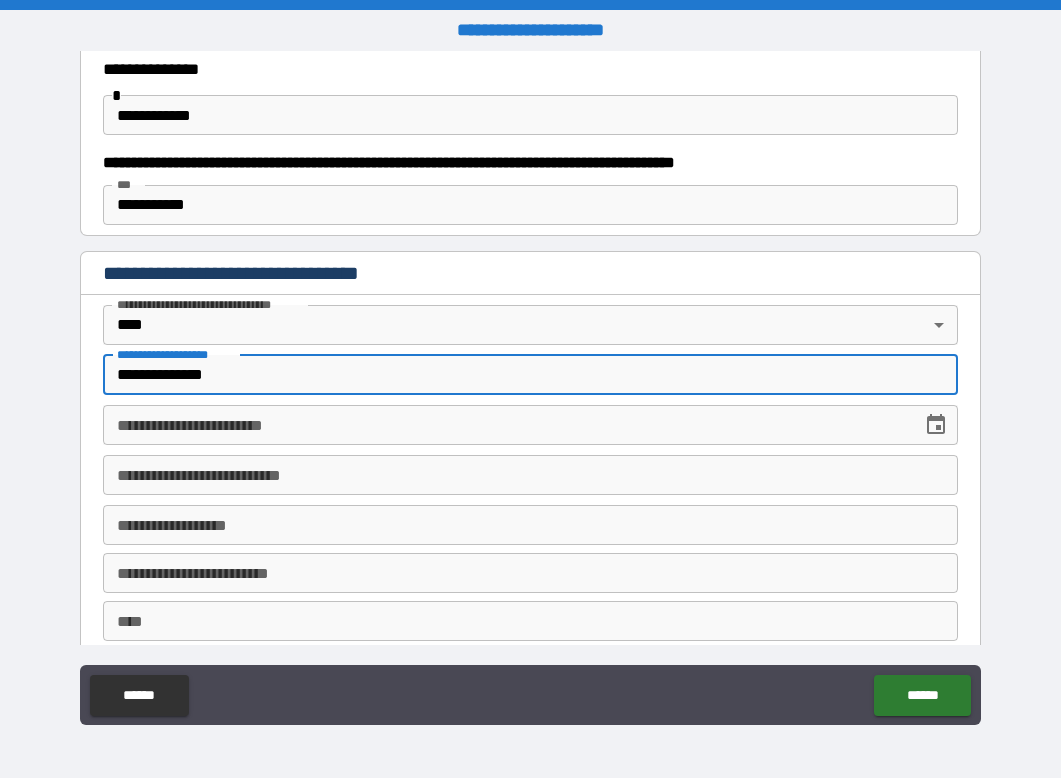 type on "**********" 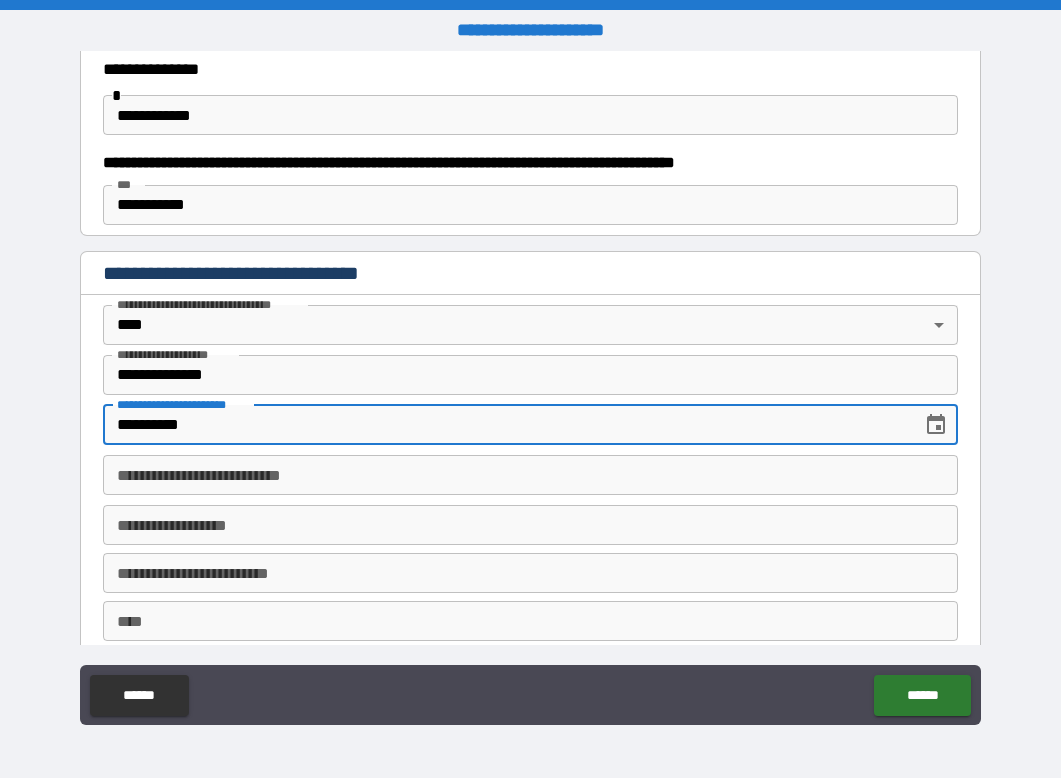 type on "**********" 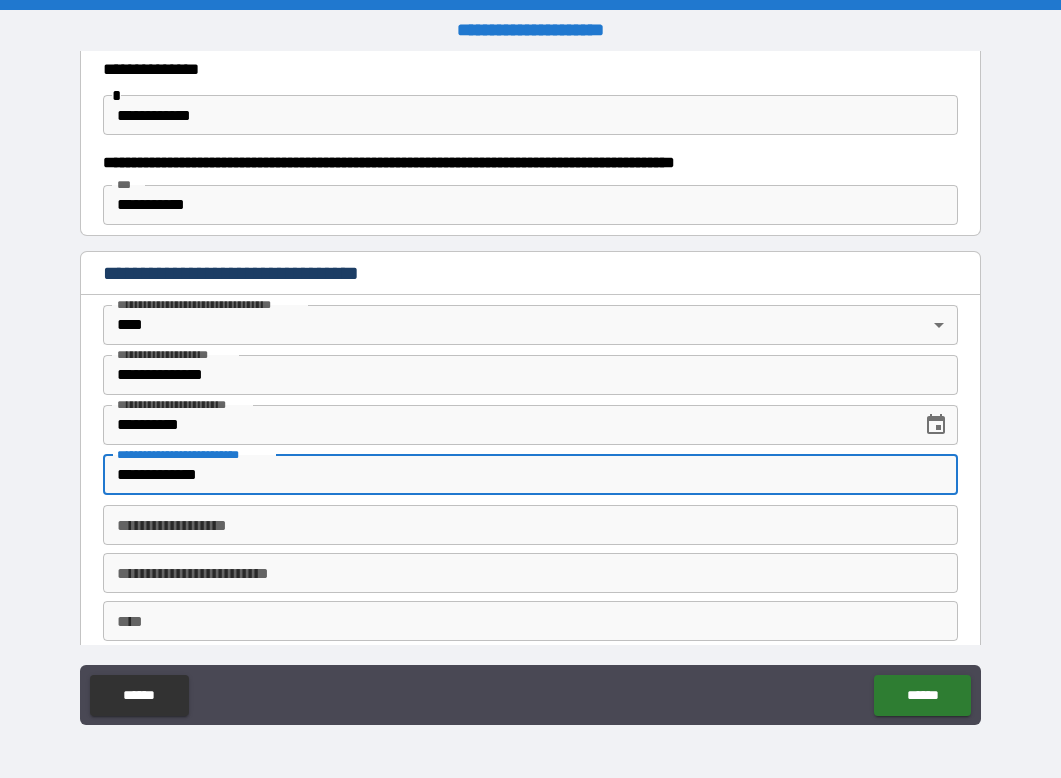 type on "**********" 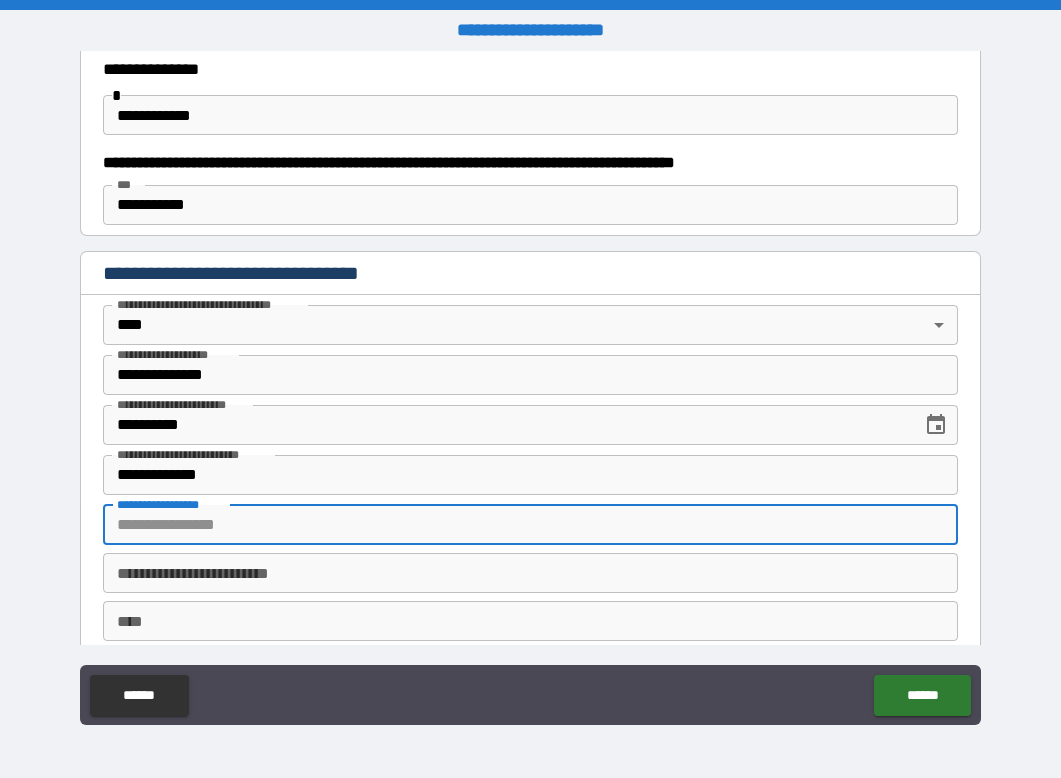 click on "**********" at bounding box center [530, 525] 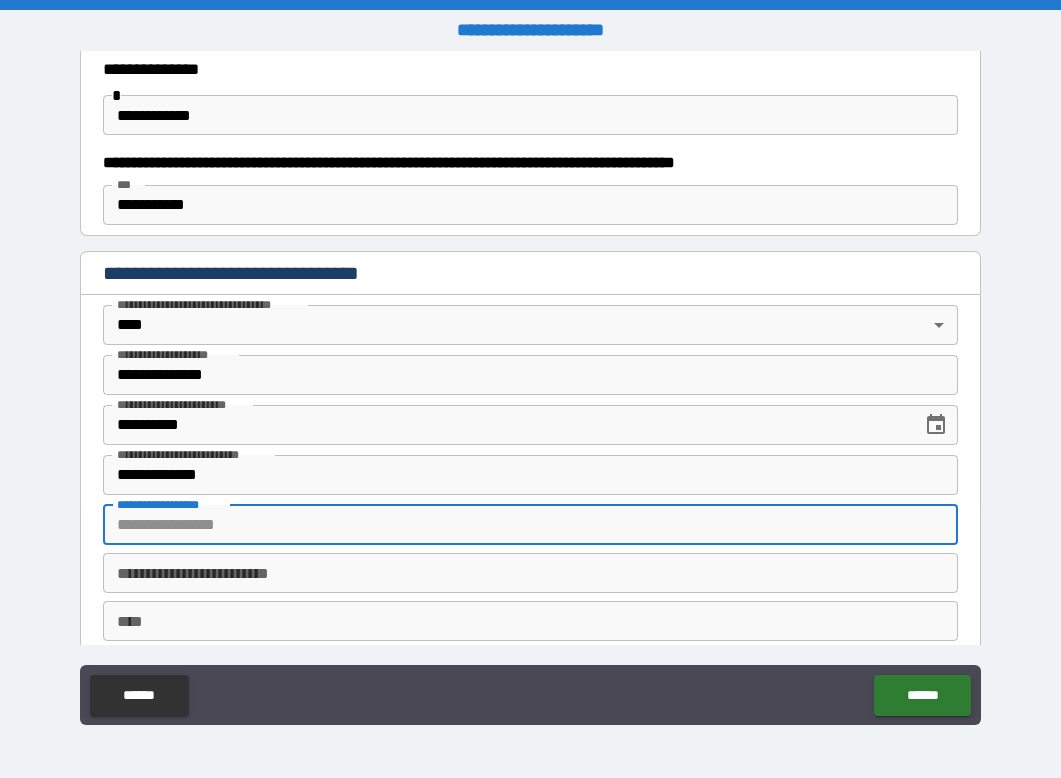 type on "**********" 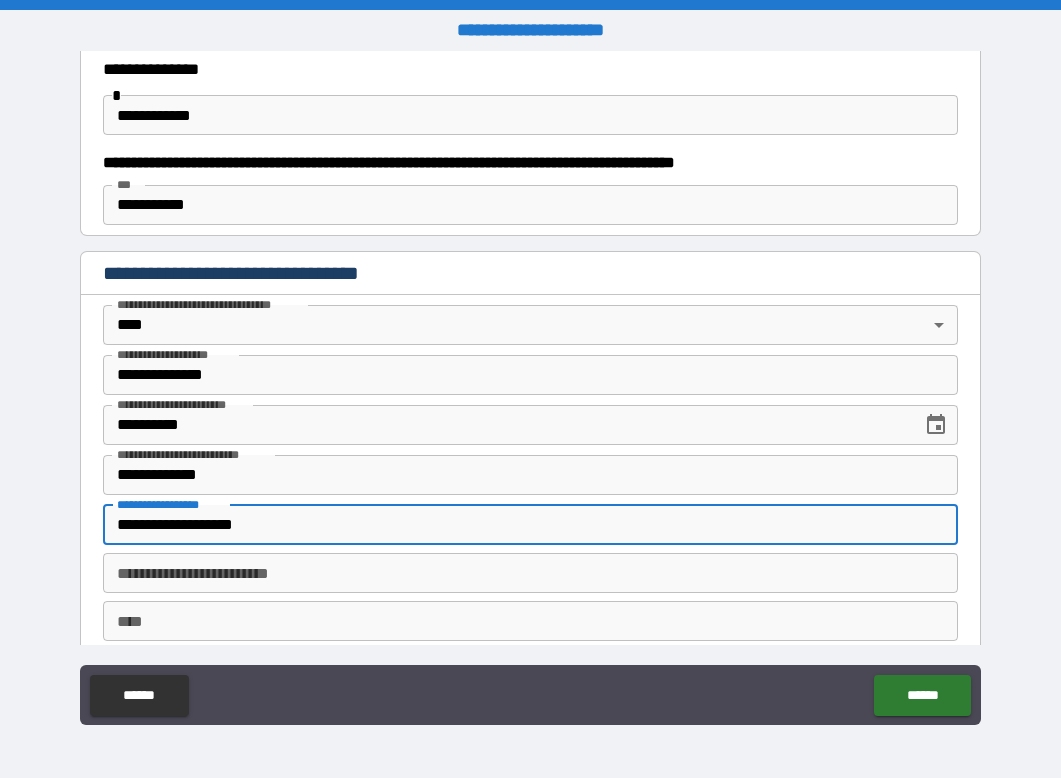 type on "********" 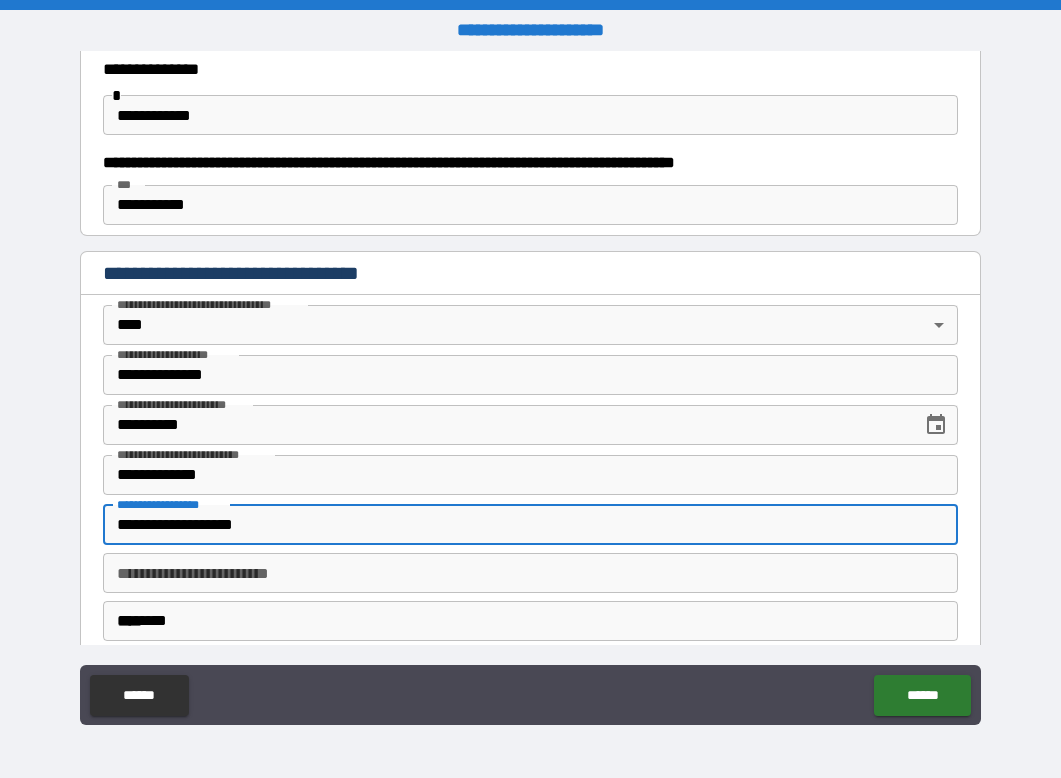 type on "**" 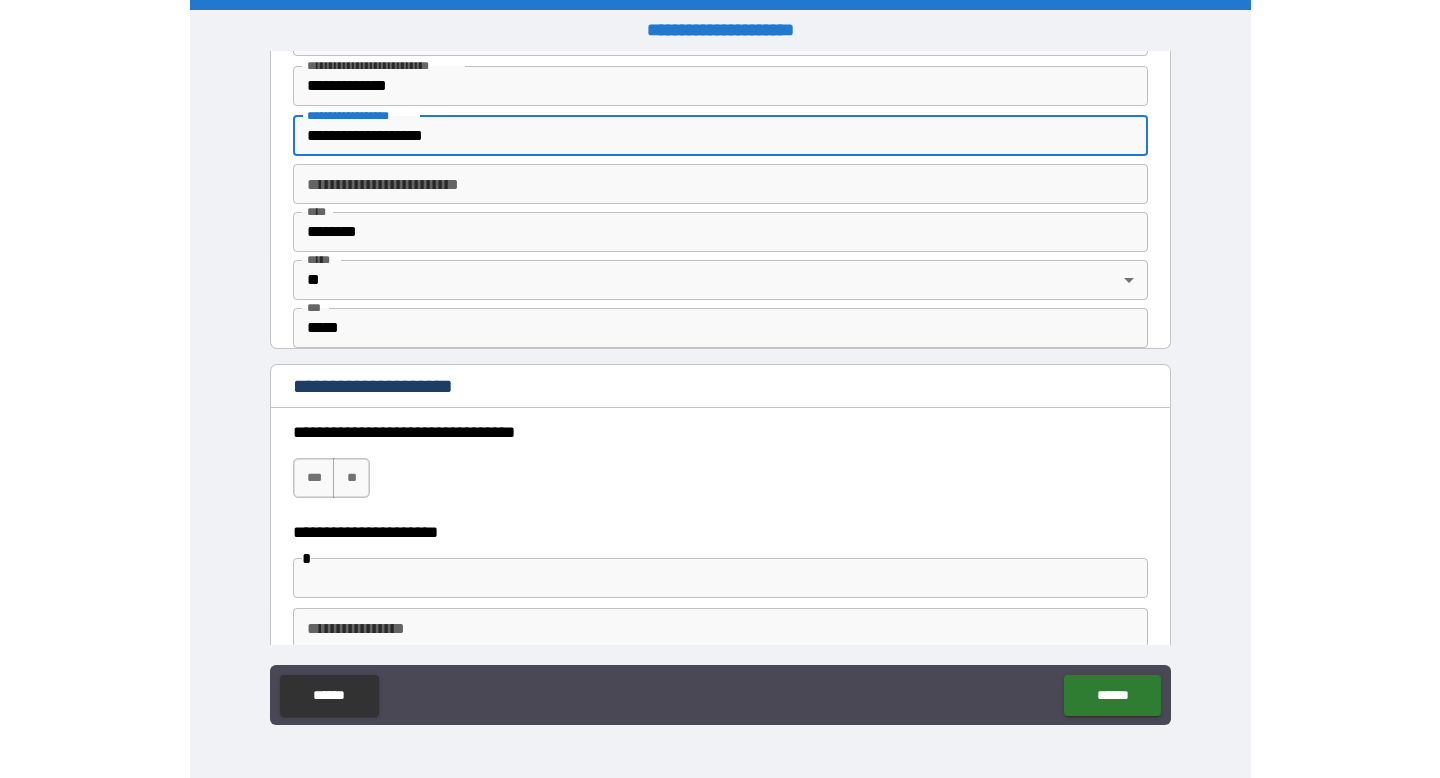 scroll, scrollTop: 1481, scrollLeft: 0, axis: vertical 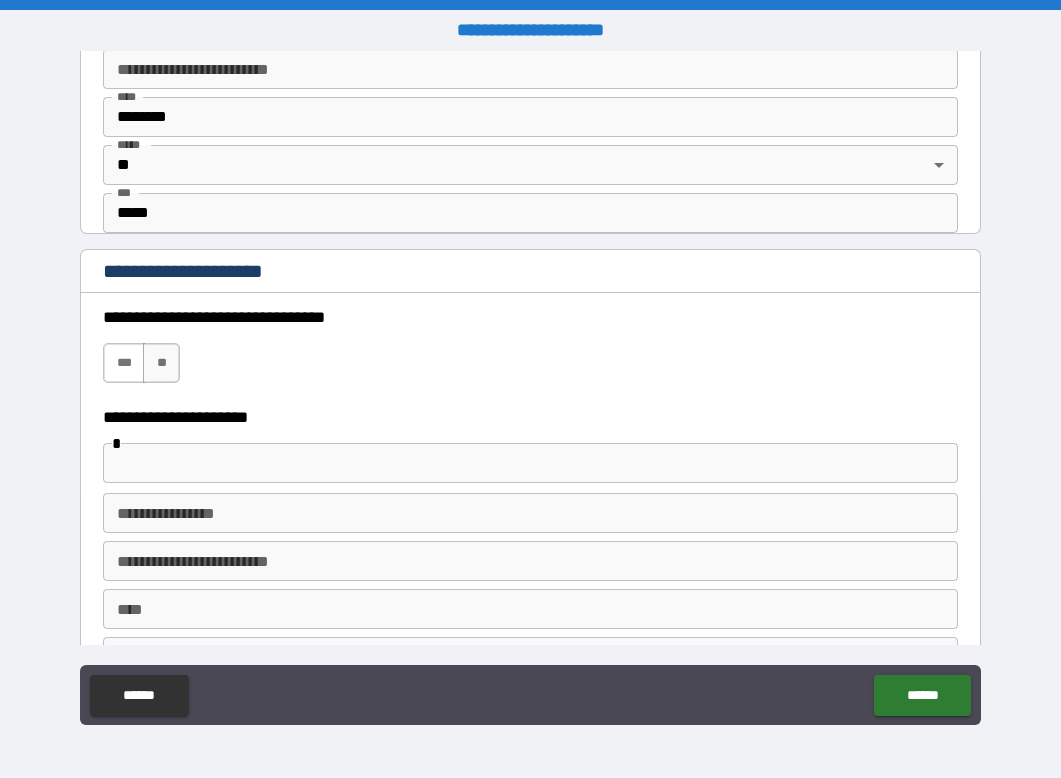 click on "***" at bounding box center [124, 363] 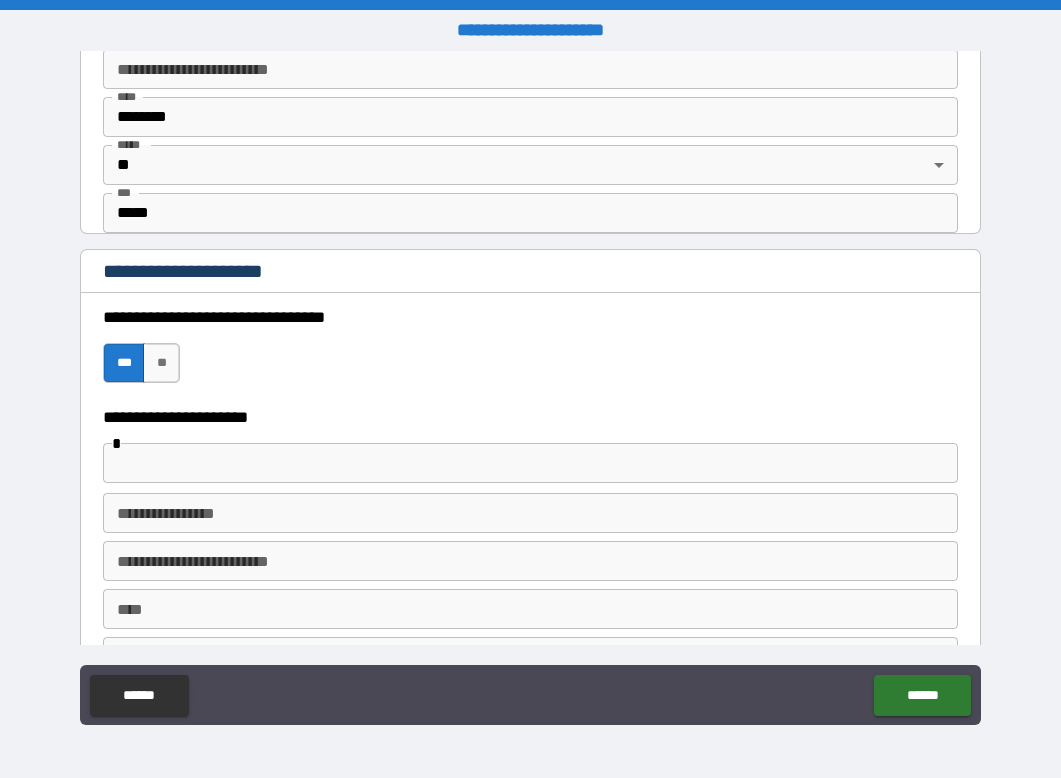 click at bounding box center [530, 463] 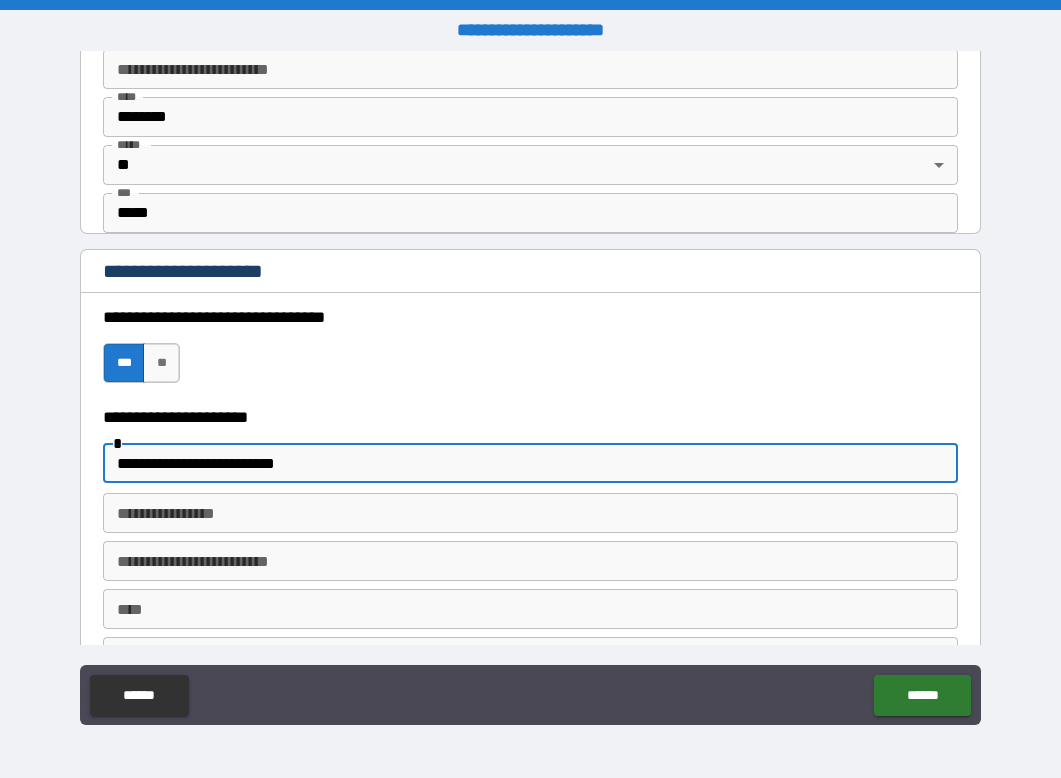 type on "**********" 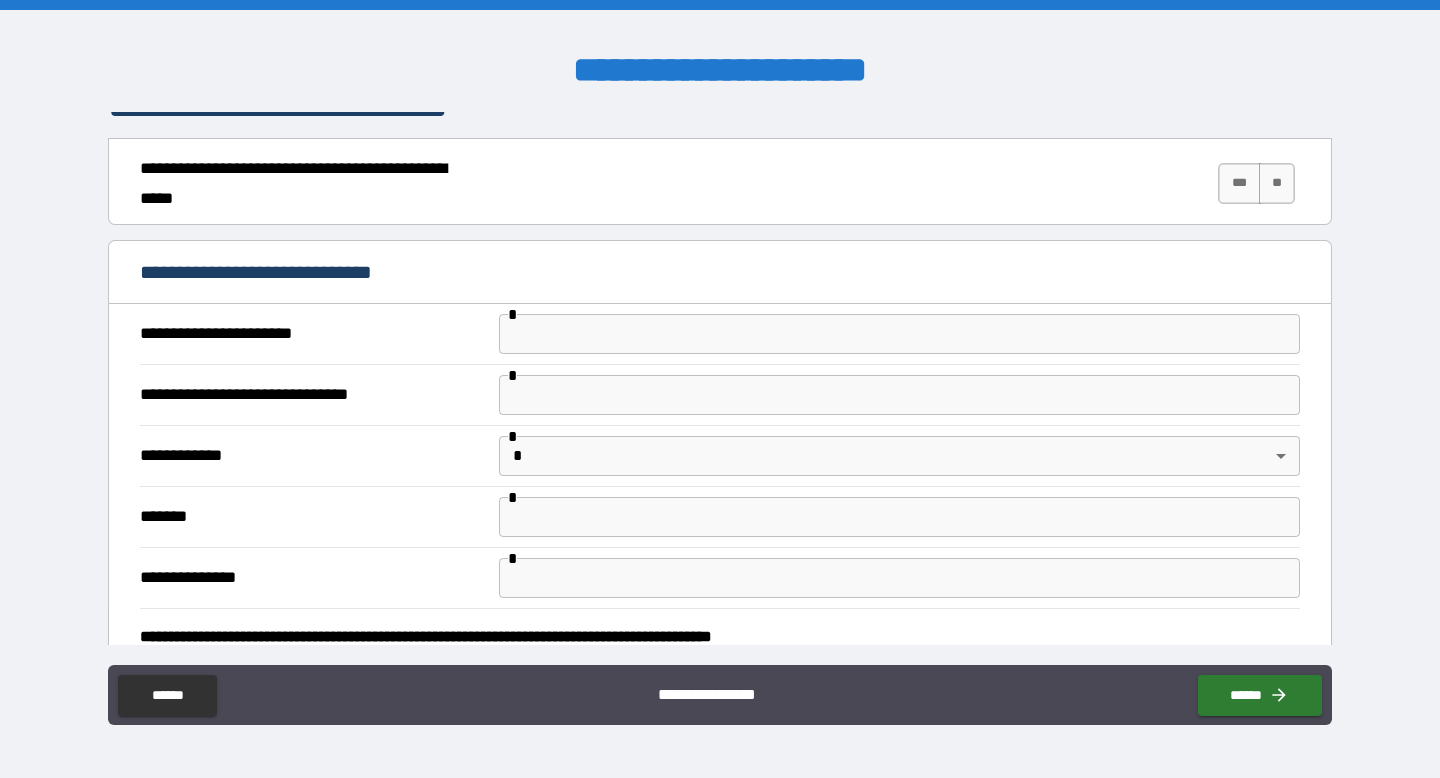scroll, scrollTop: 1431, scrollLeft: 0, axis: vertical 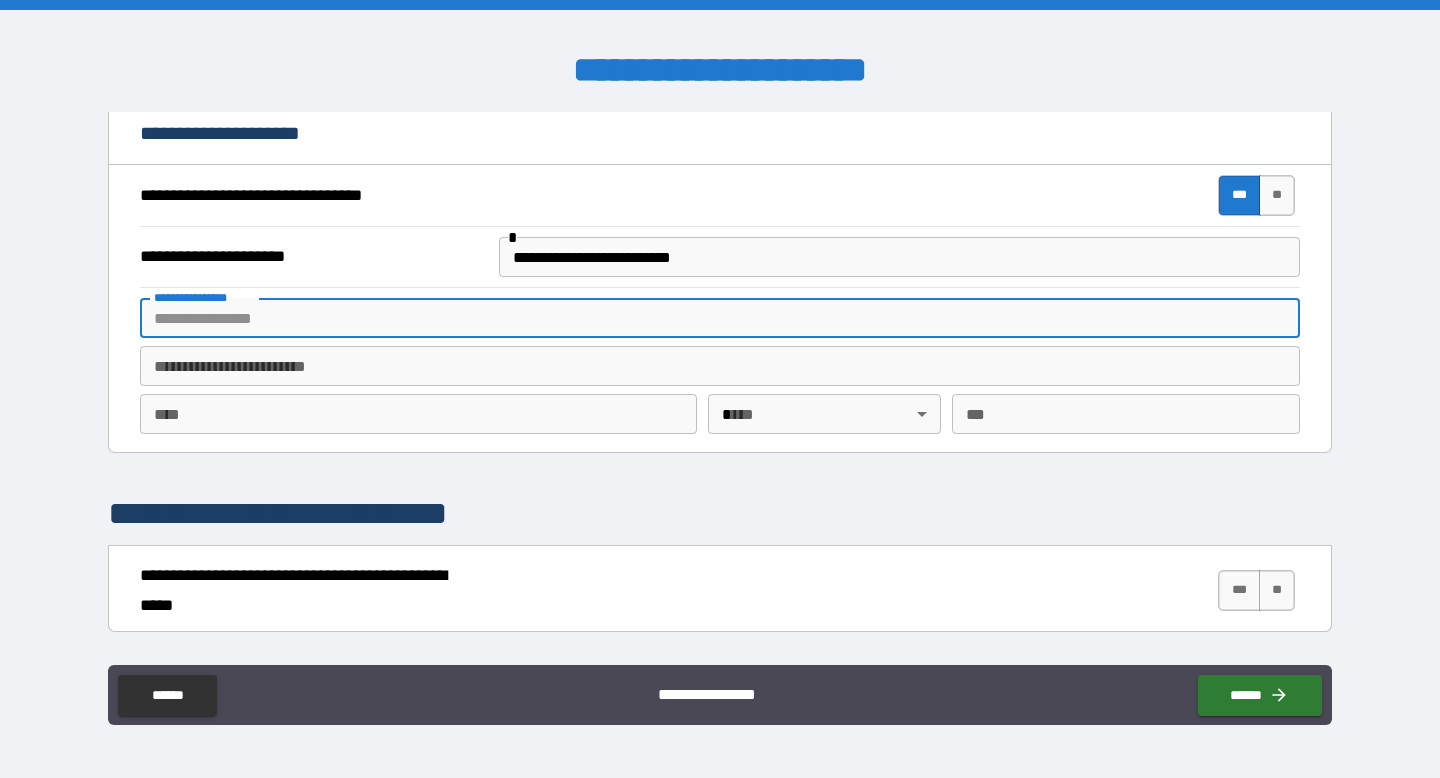 click on "**********" at bounding box center [720, 318] 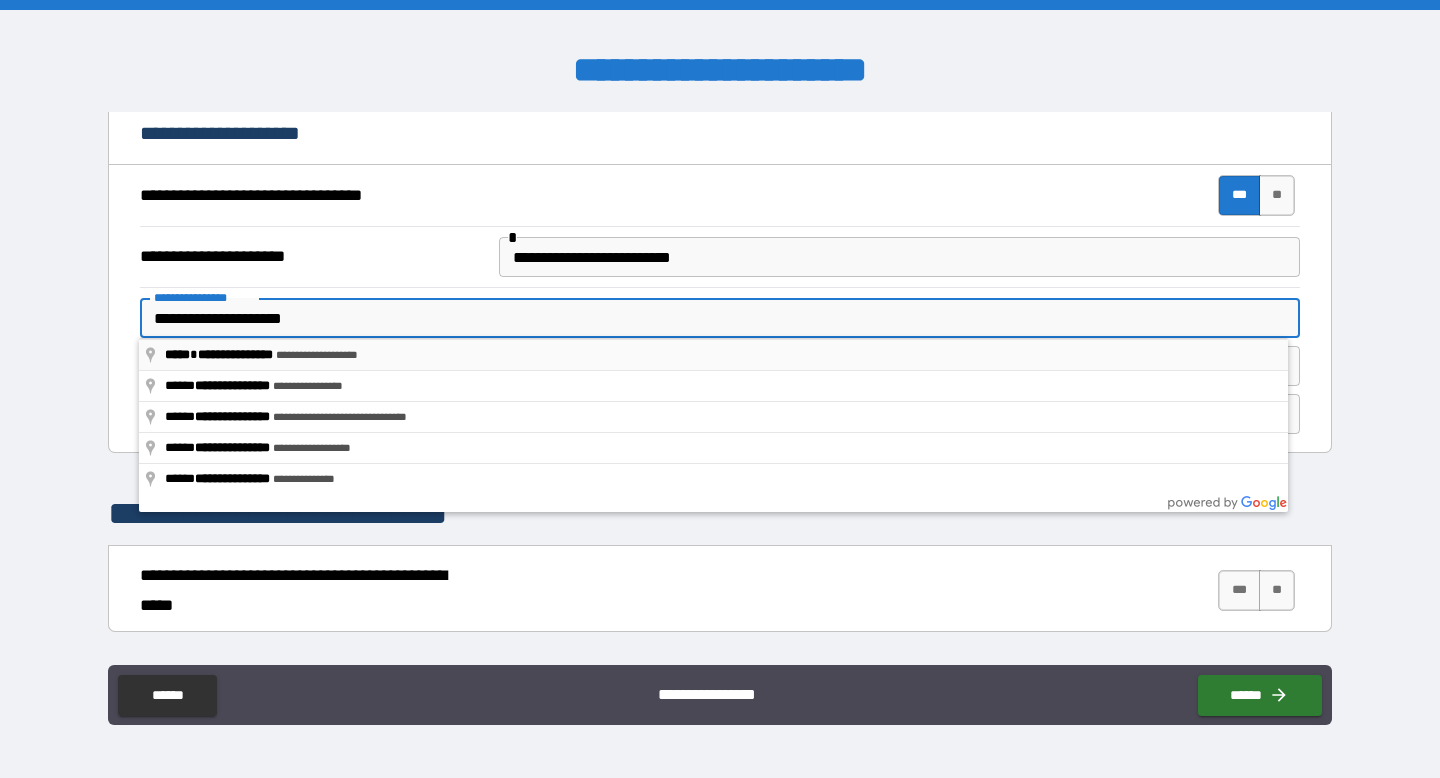 type on "**********" 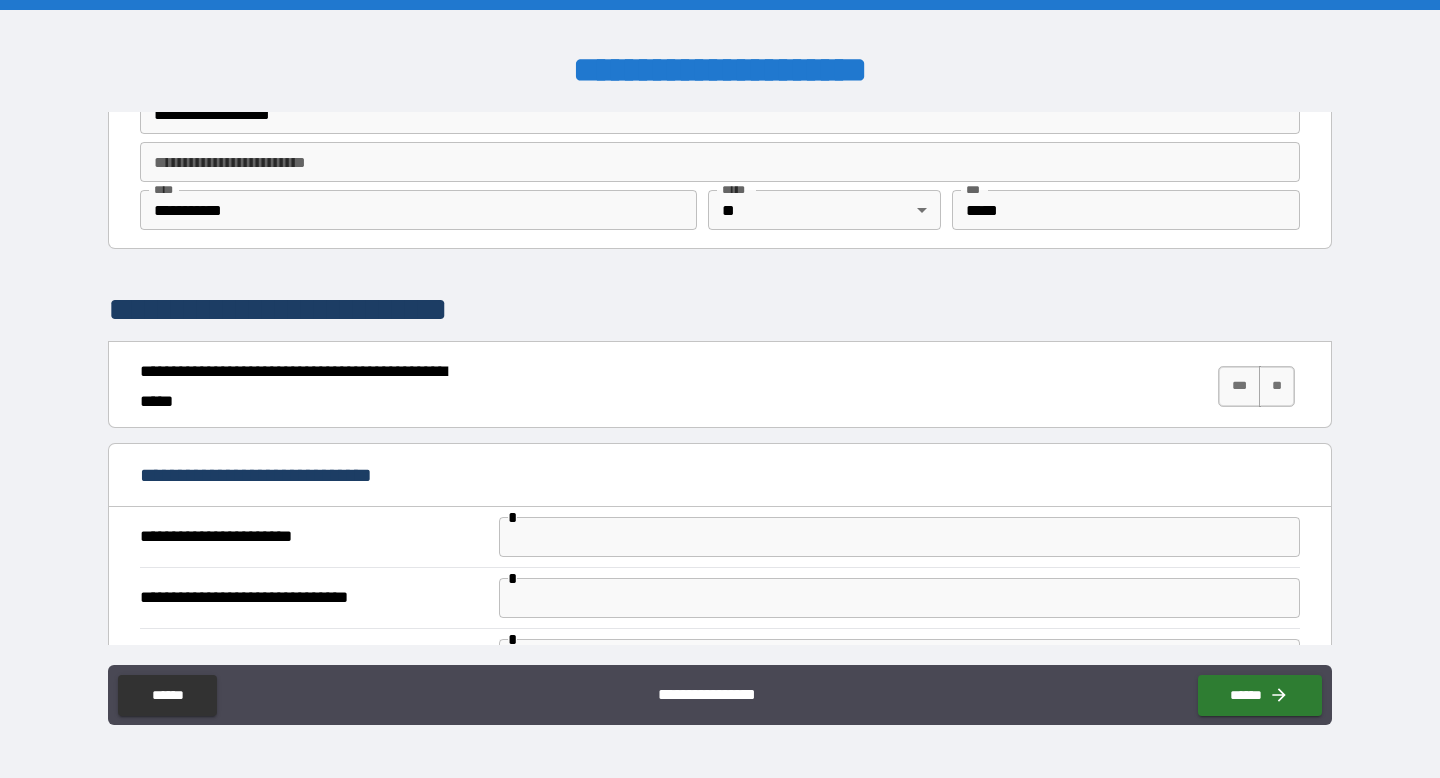 scroll, scrollTop: 1840, scrollLeft: 0, axis: vertical 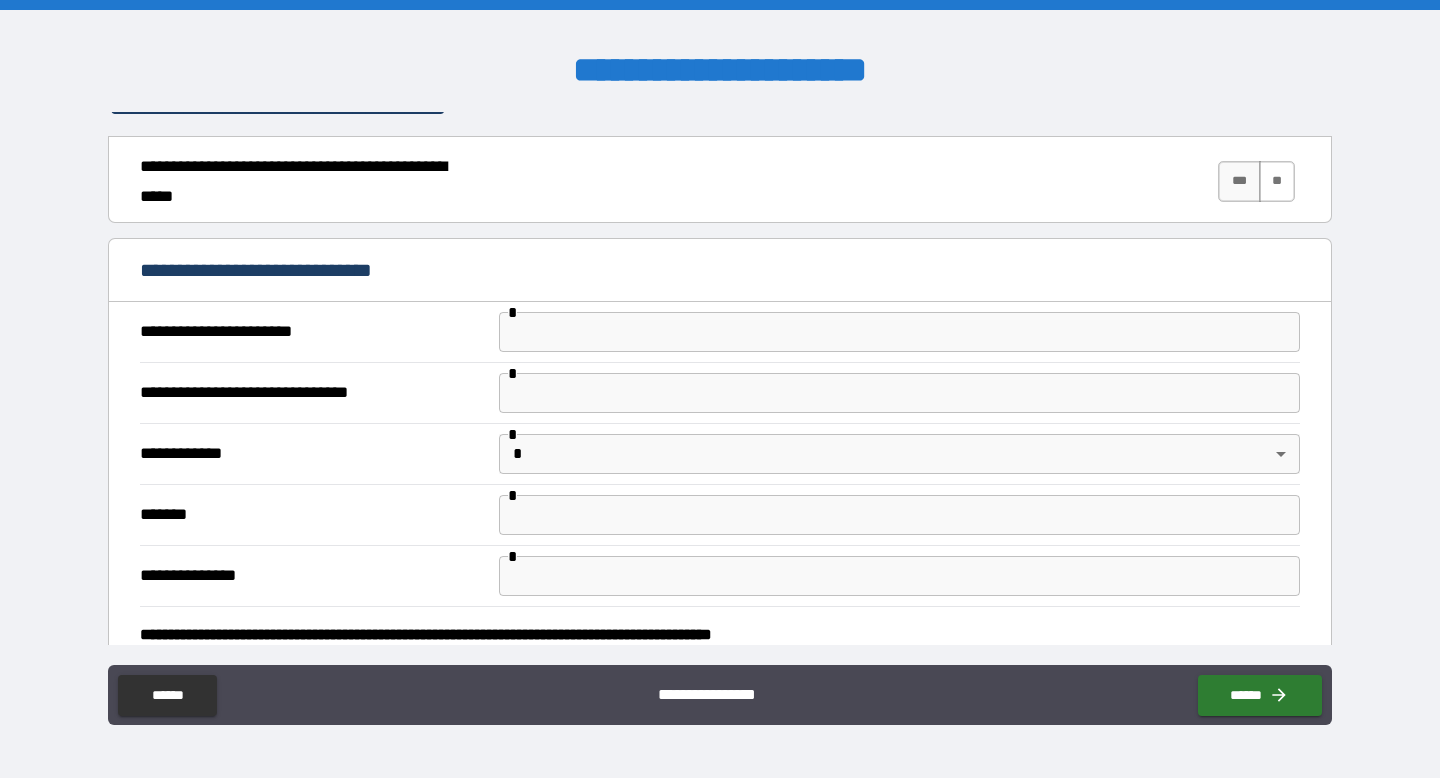 click on "**" at bounding box center (1277, 181) 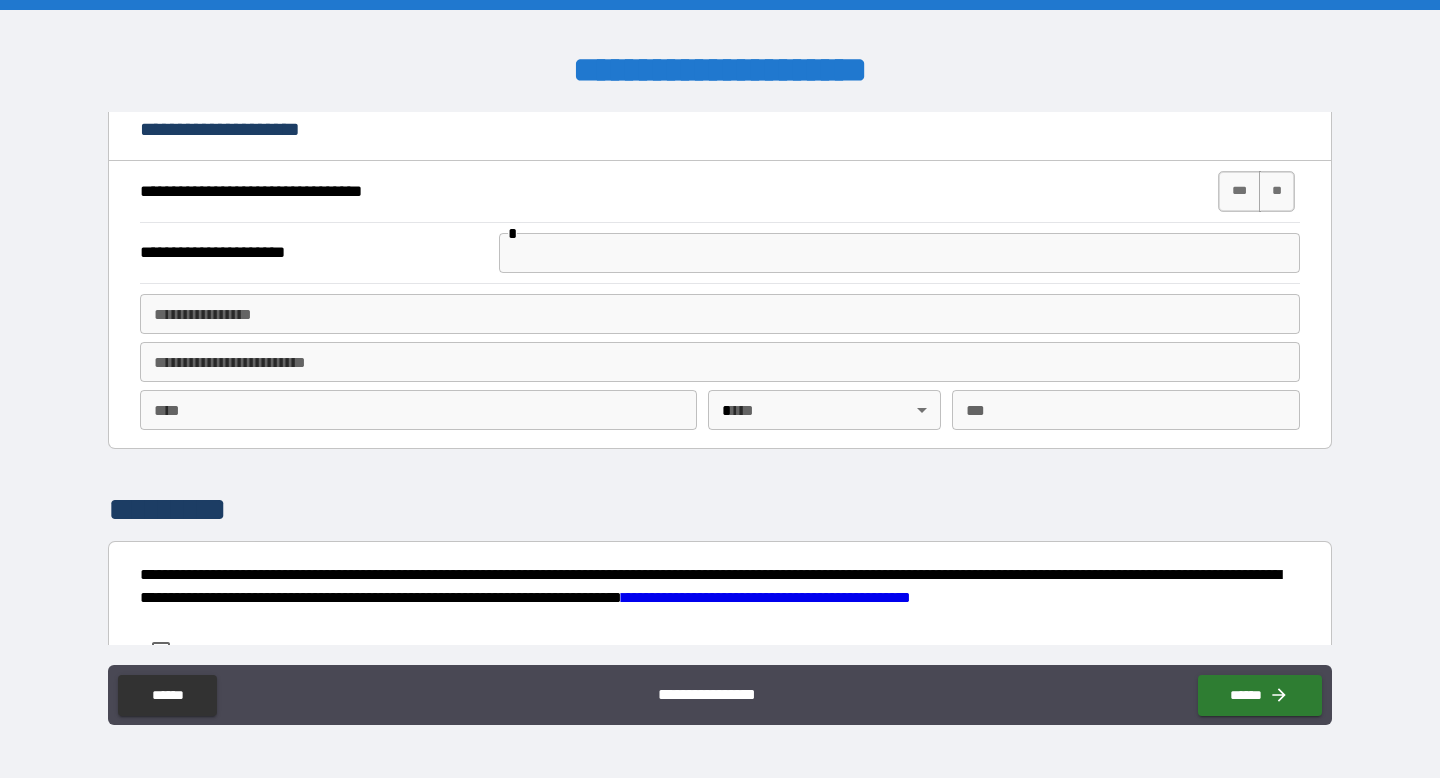 scroll, scrollTop: 3059, scrollLeft: 0, axis: vertical 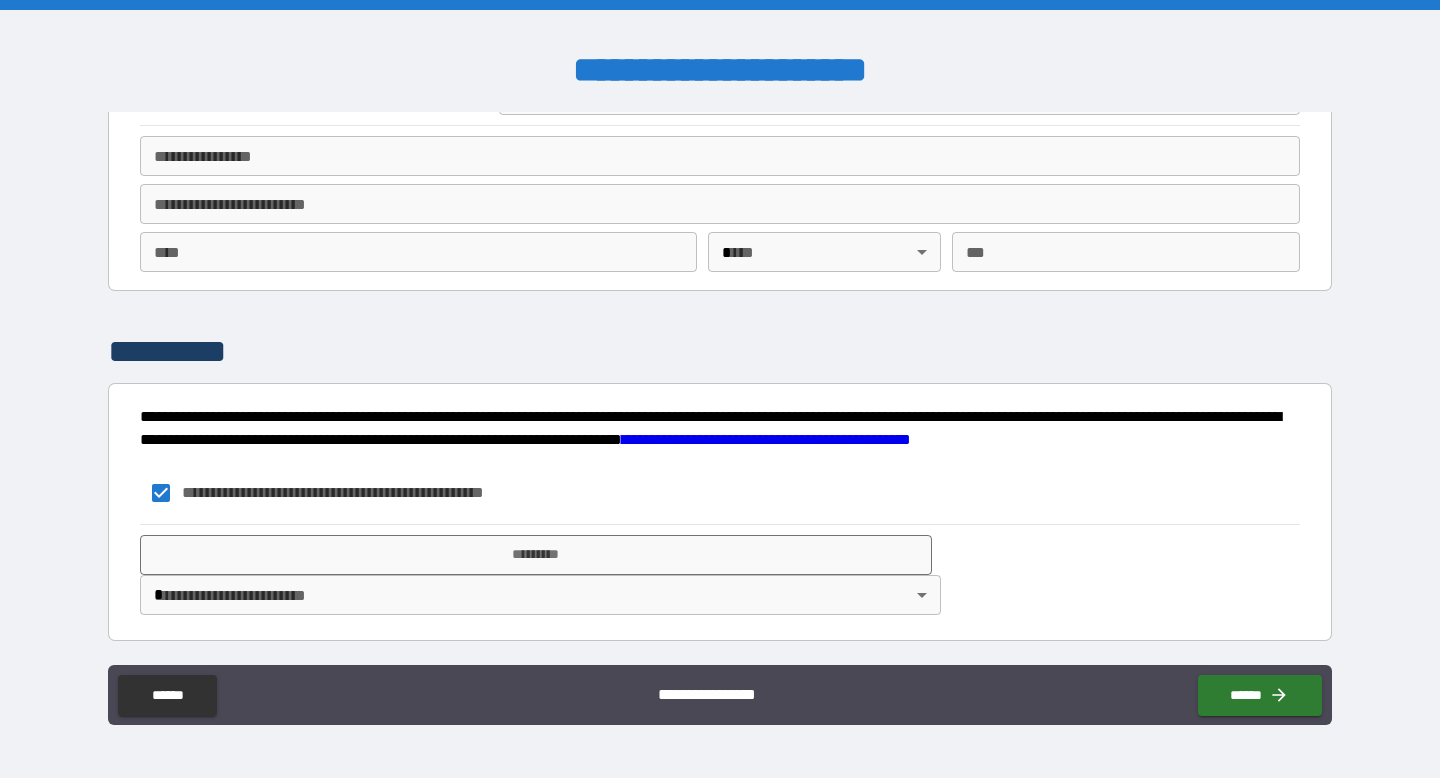 click on "**********" at bounding box center (720, 389) 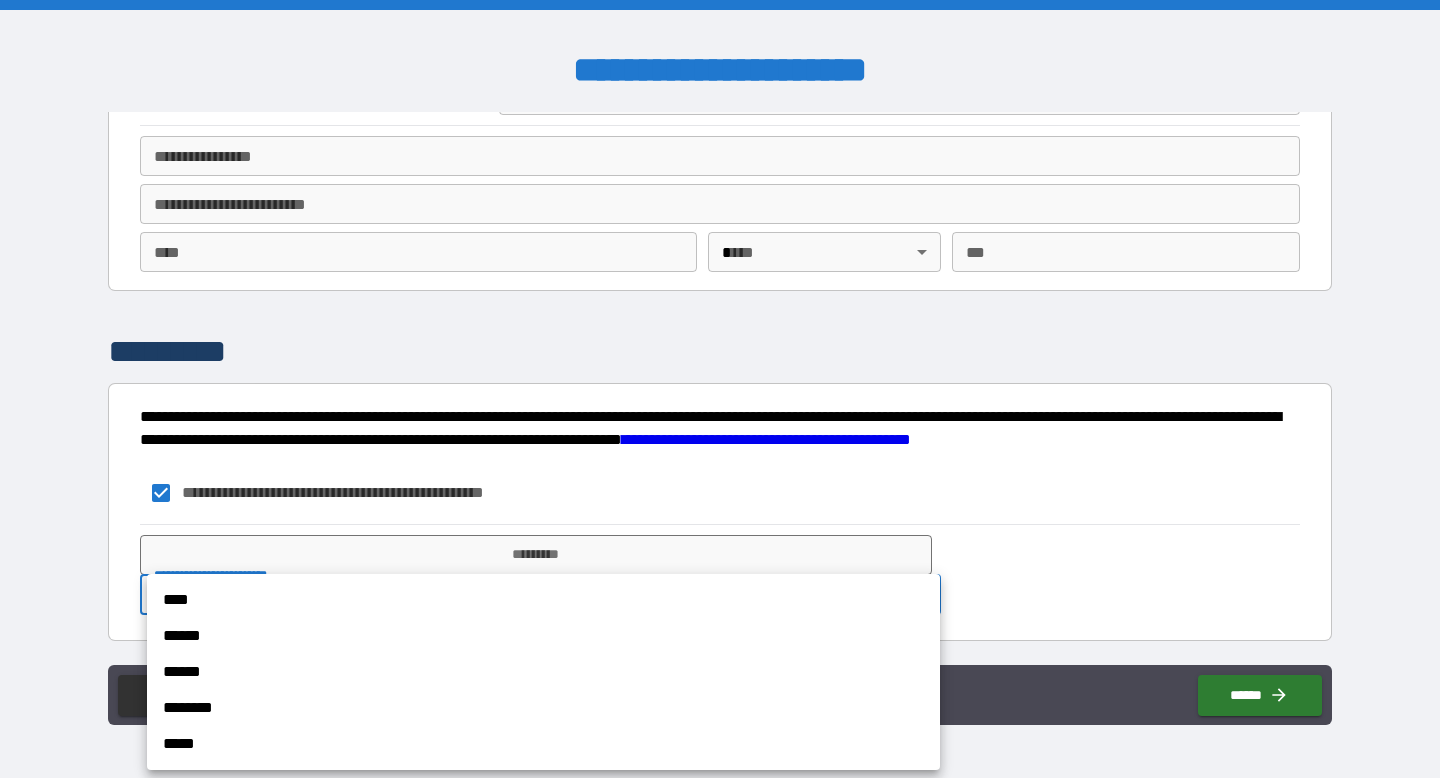 click on "****" at bounding box center [543, 600] 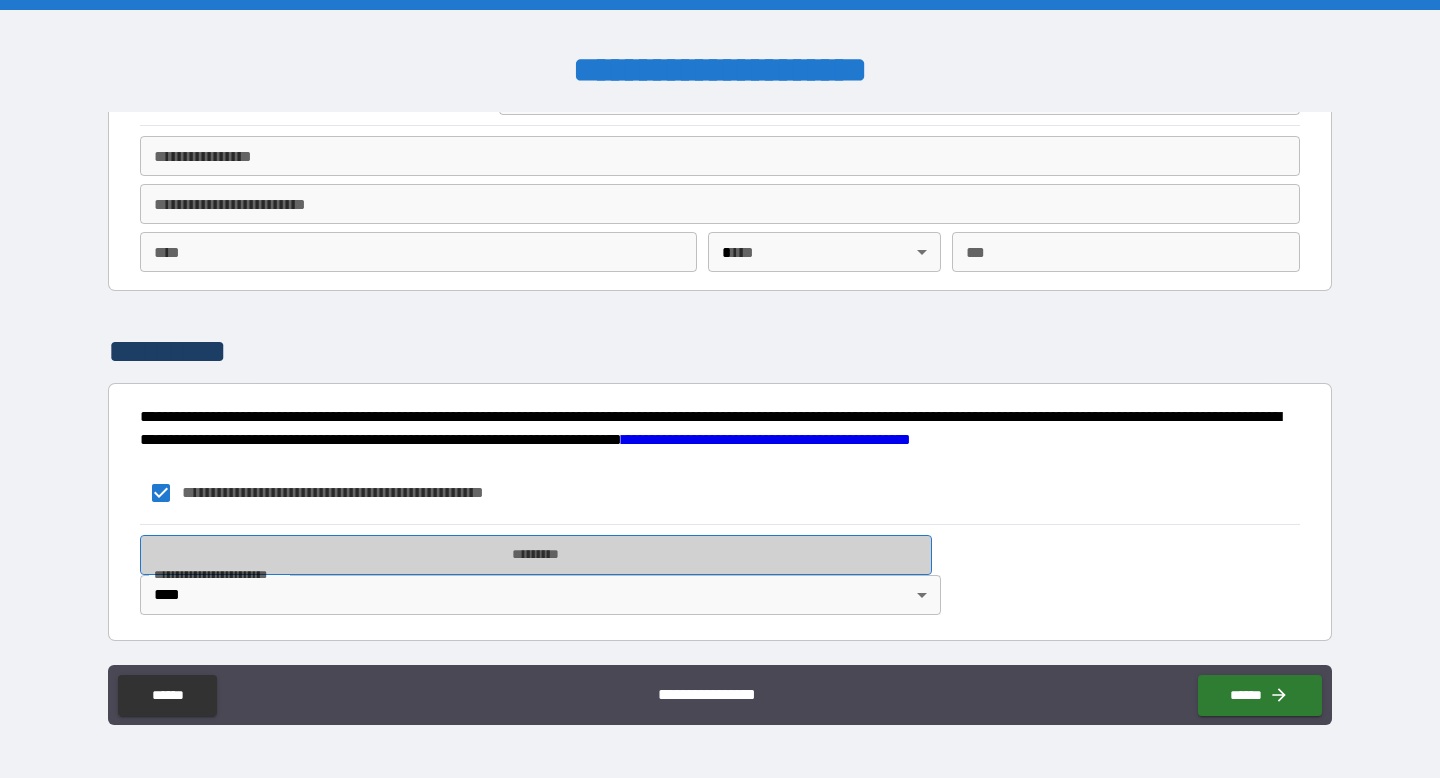 click on "*********" at bounding box center [536, 555] 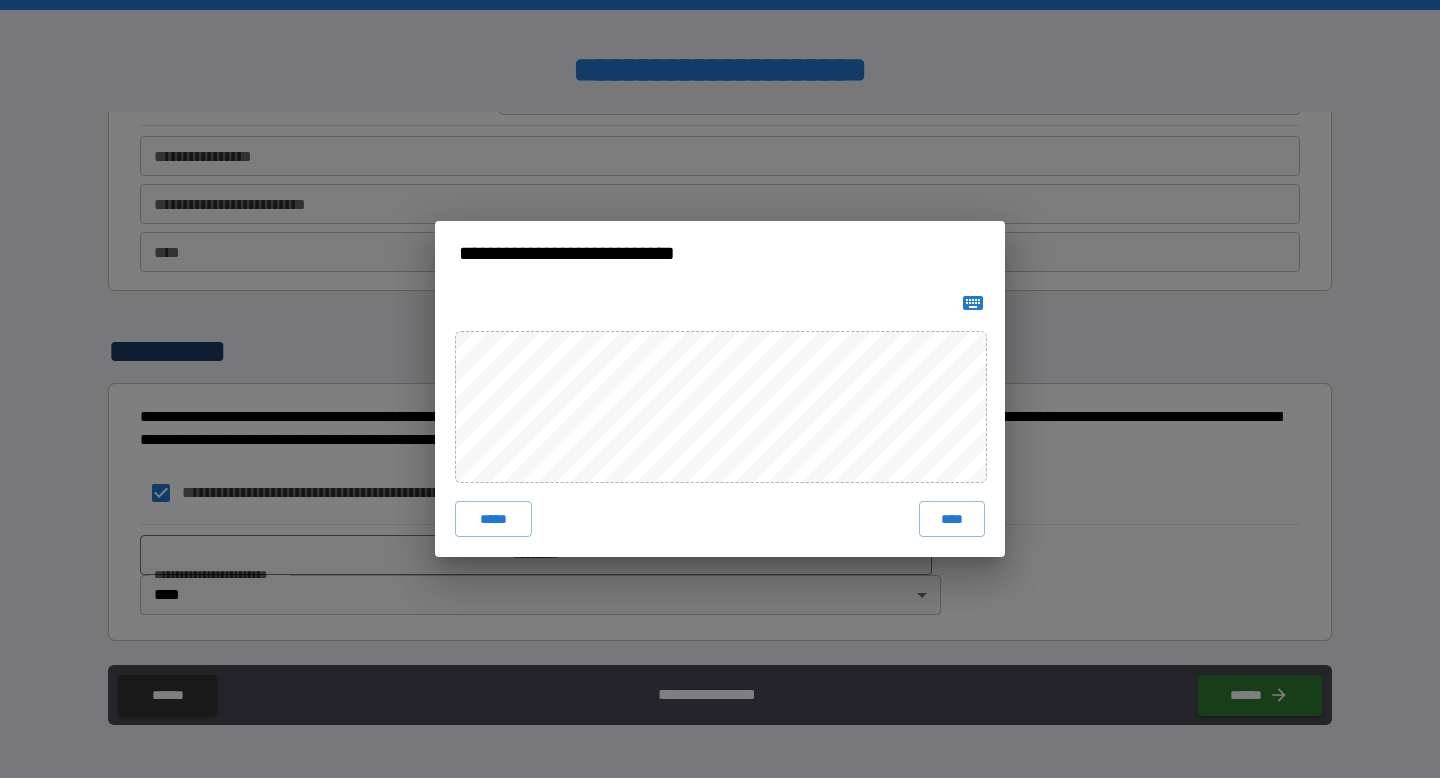 click 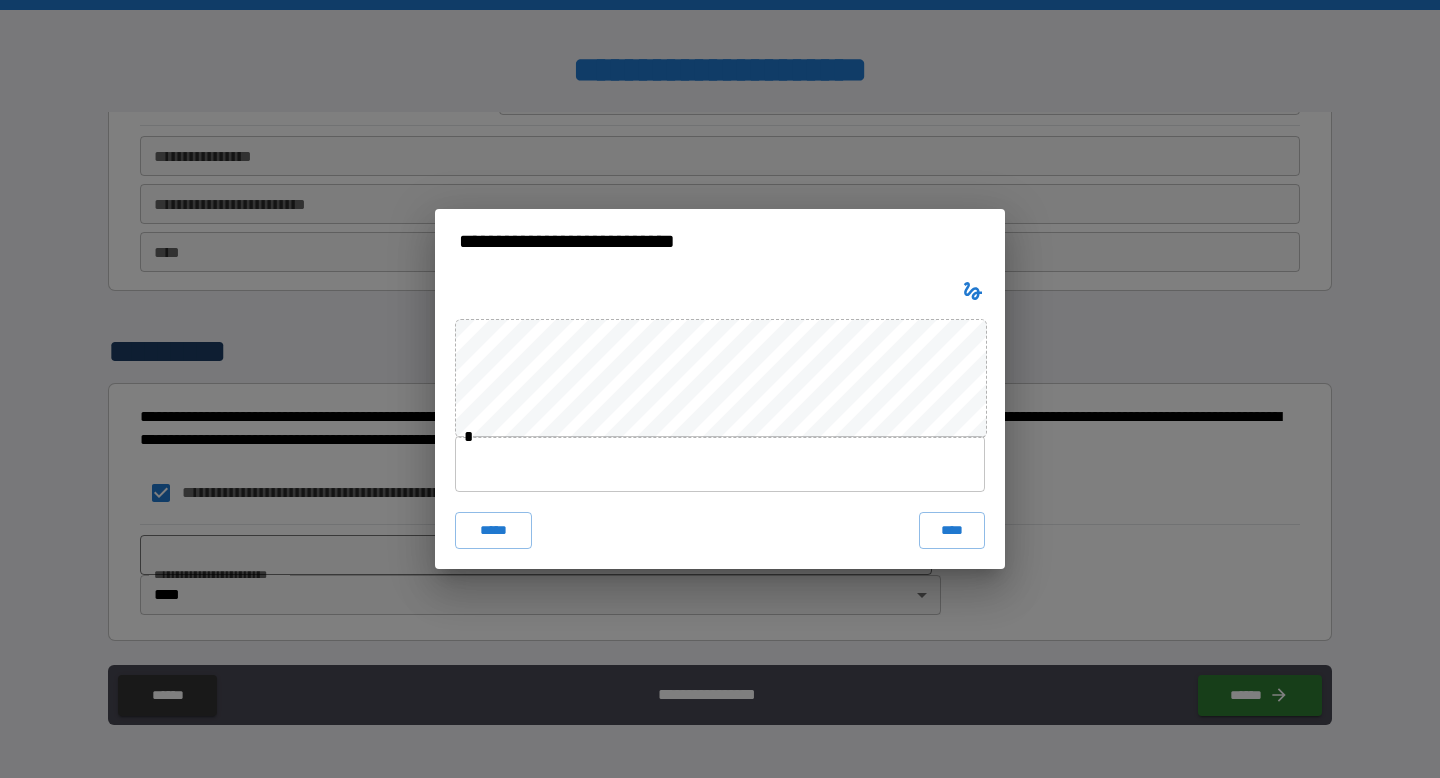 click at bounding box center (720, 464) 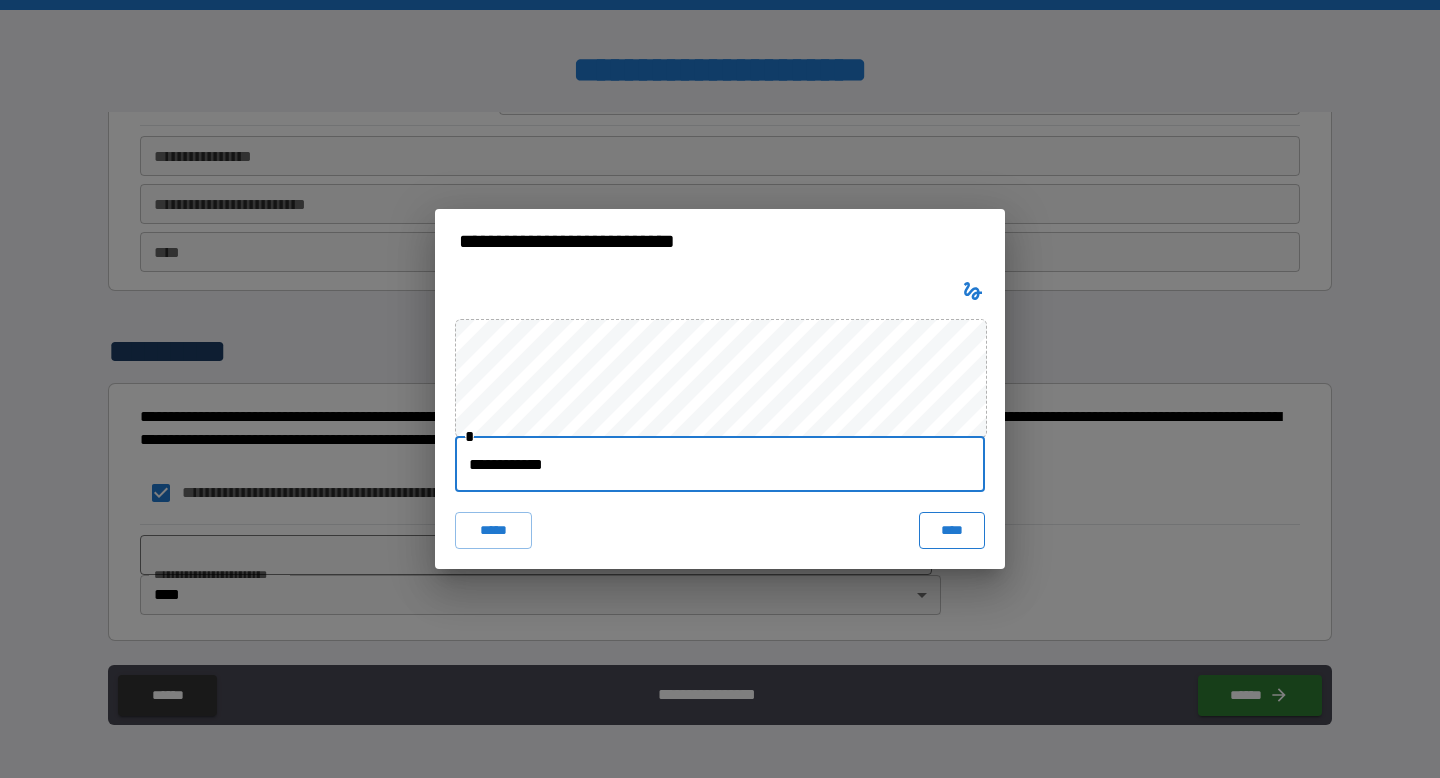 type on "**********" 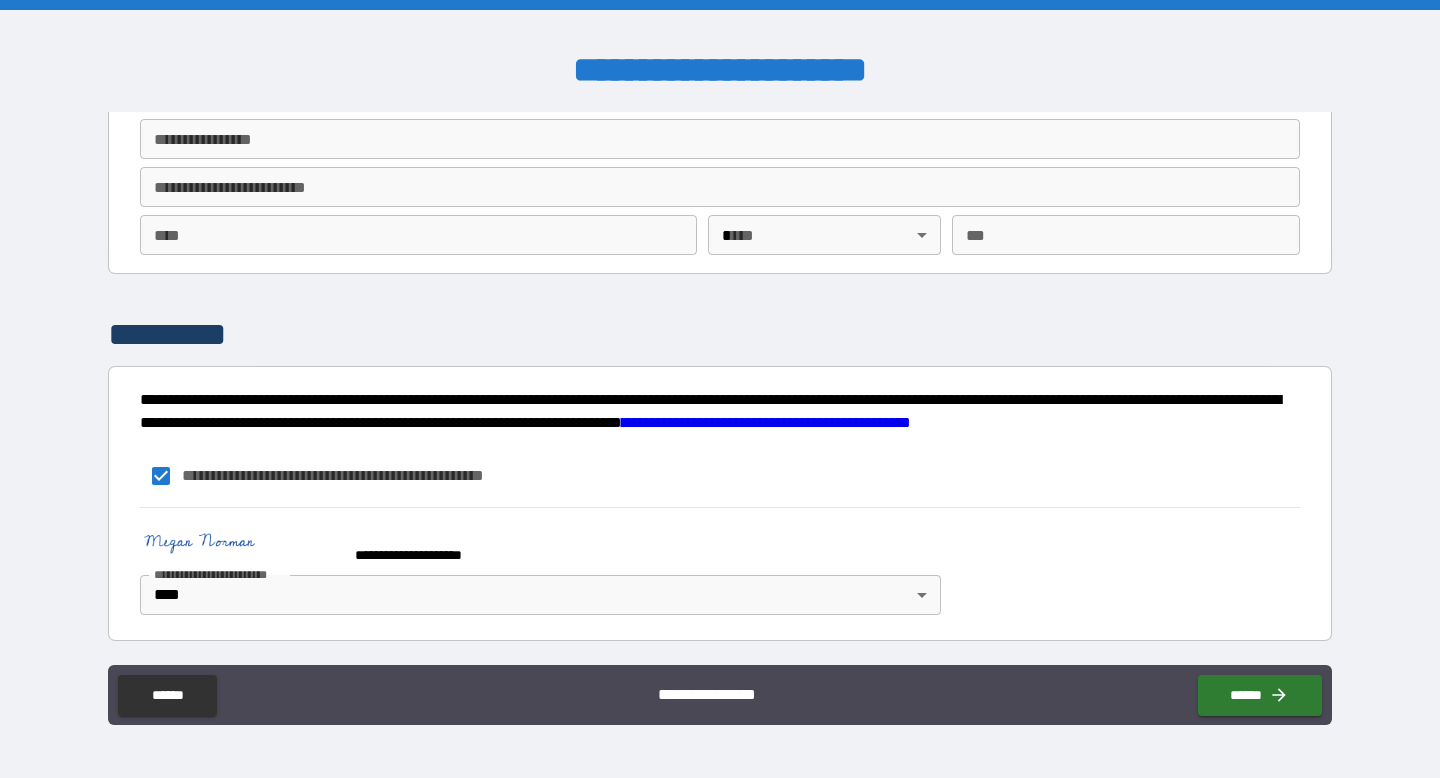 scroll, scrollTop: 3076, scrollLeft: 0, axis: vertical 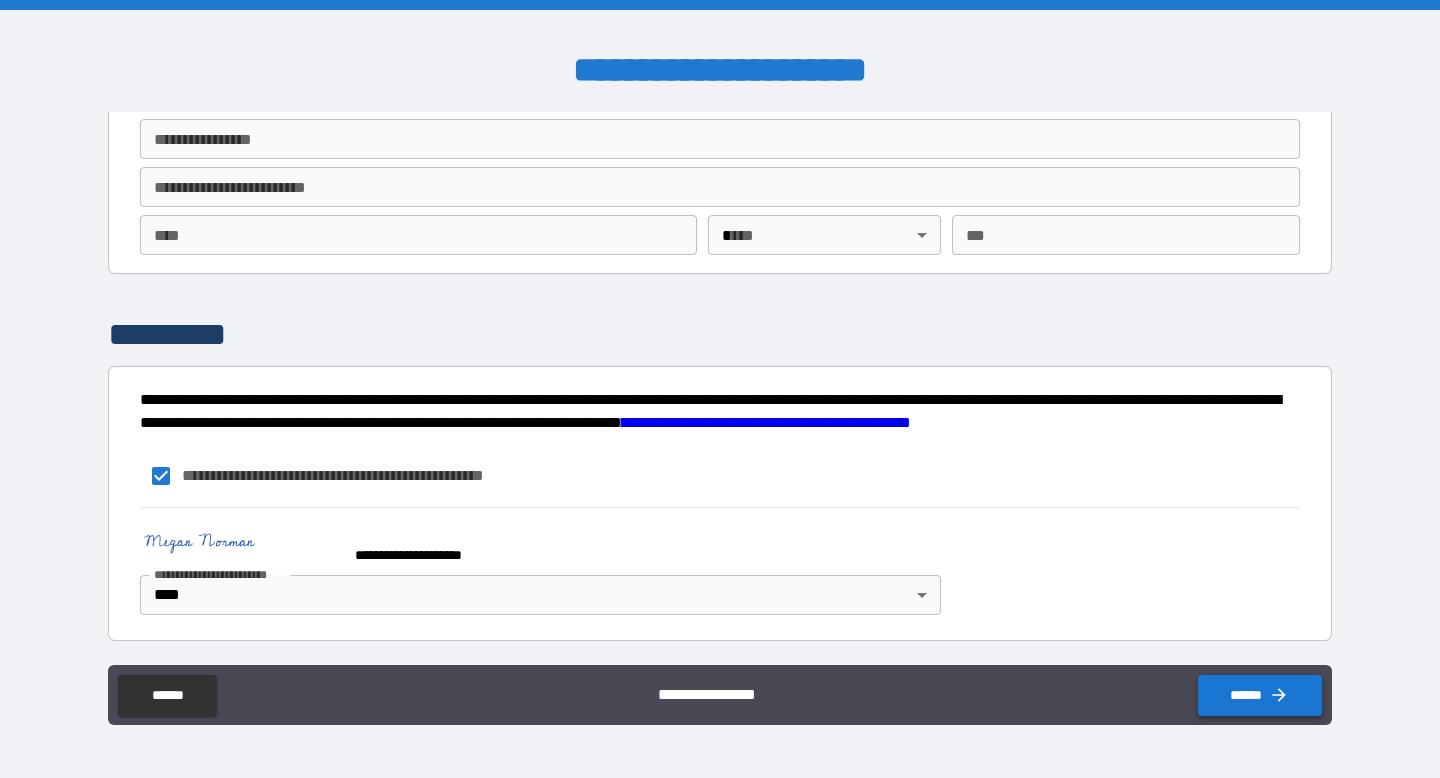 click on "******" at bounding box center [1260, 695] 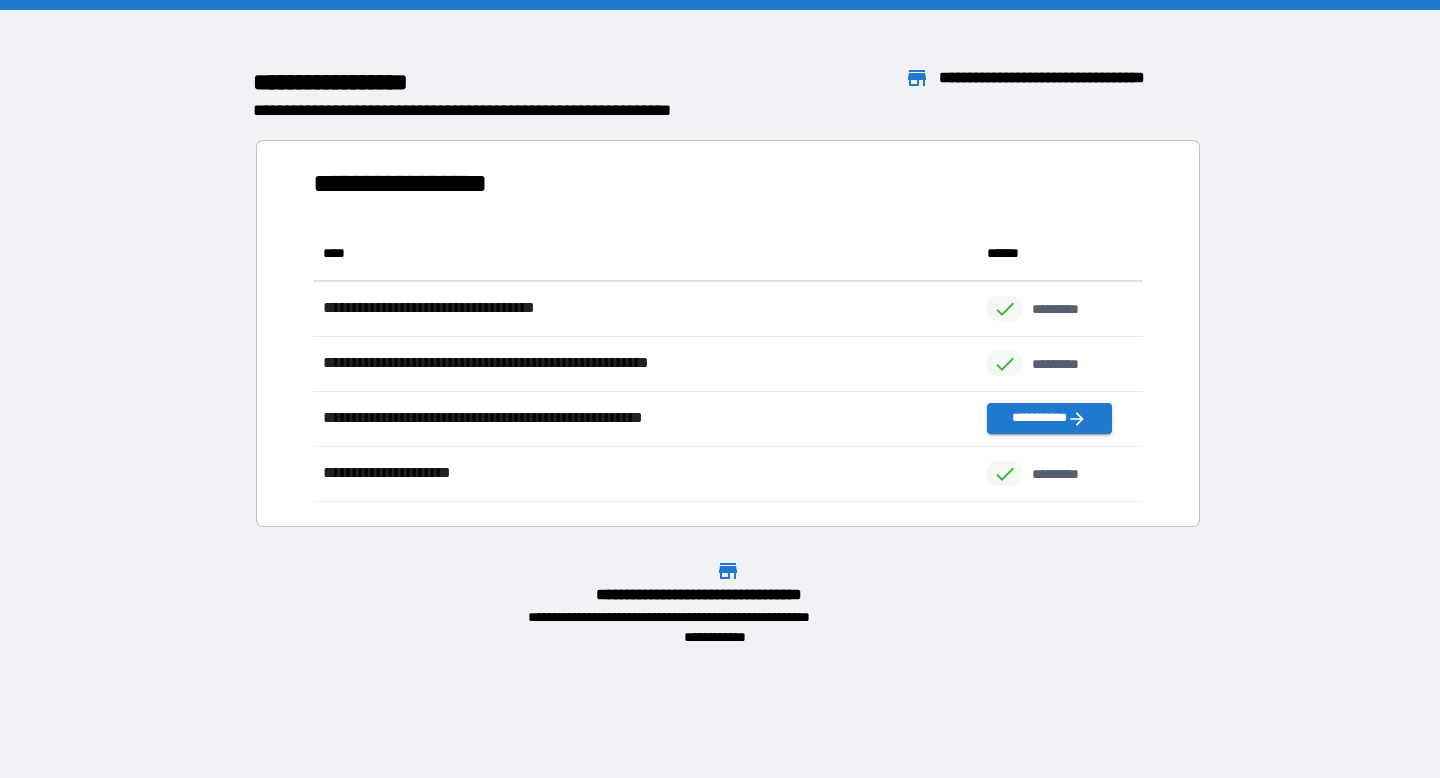 scroll, scrollTop: 16, scrollLeft: 16, axis: both 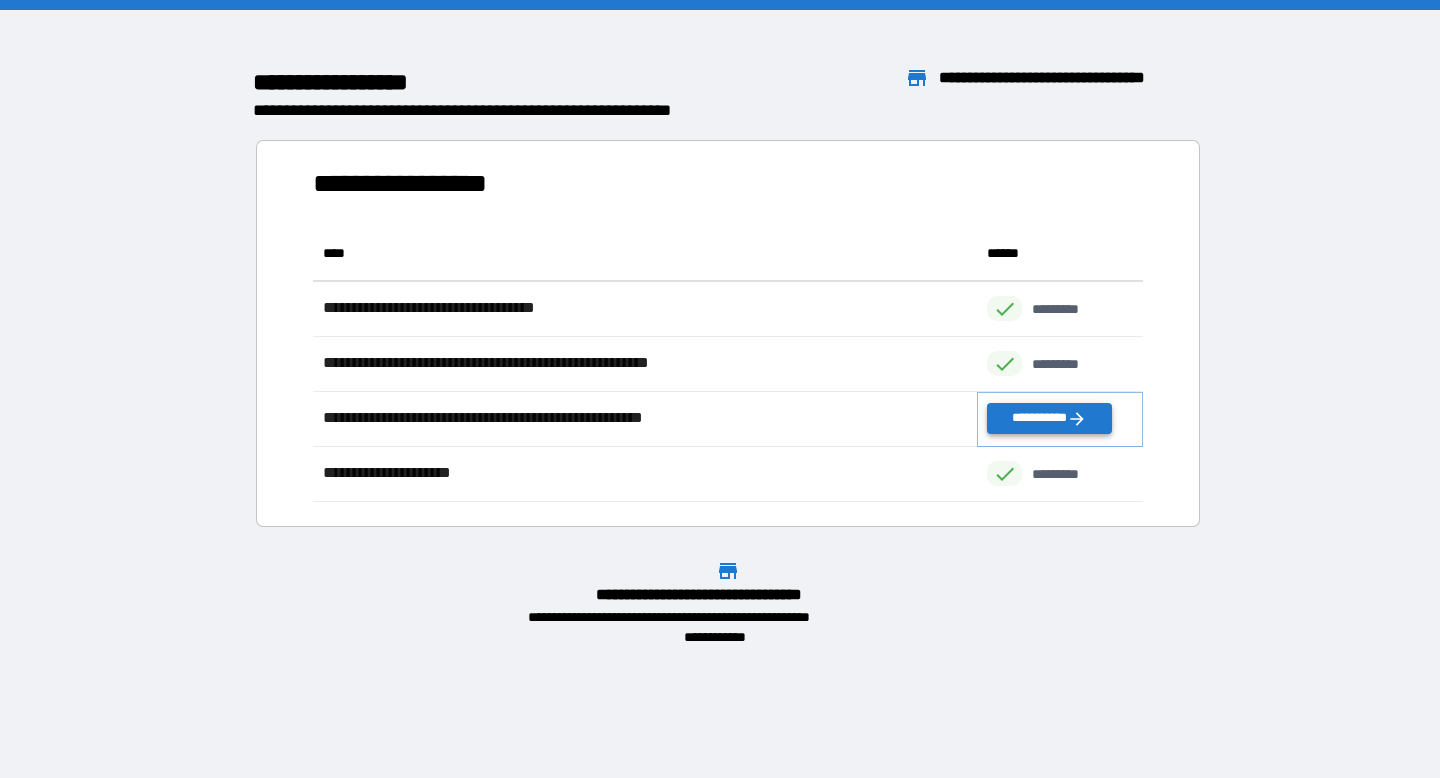 click on "**********" at bounding box center [1049, 418] 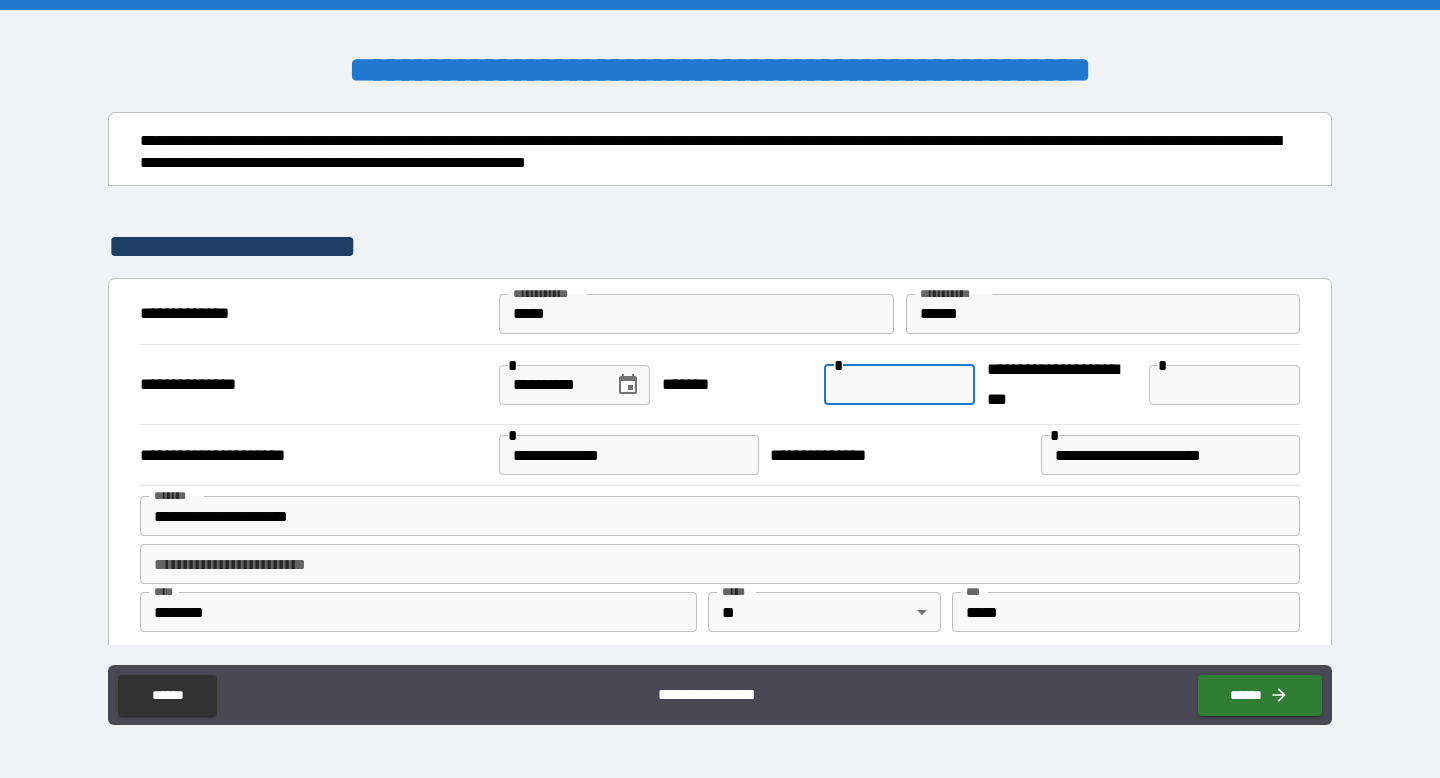 click at bounding box center (899, 385) 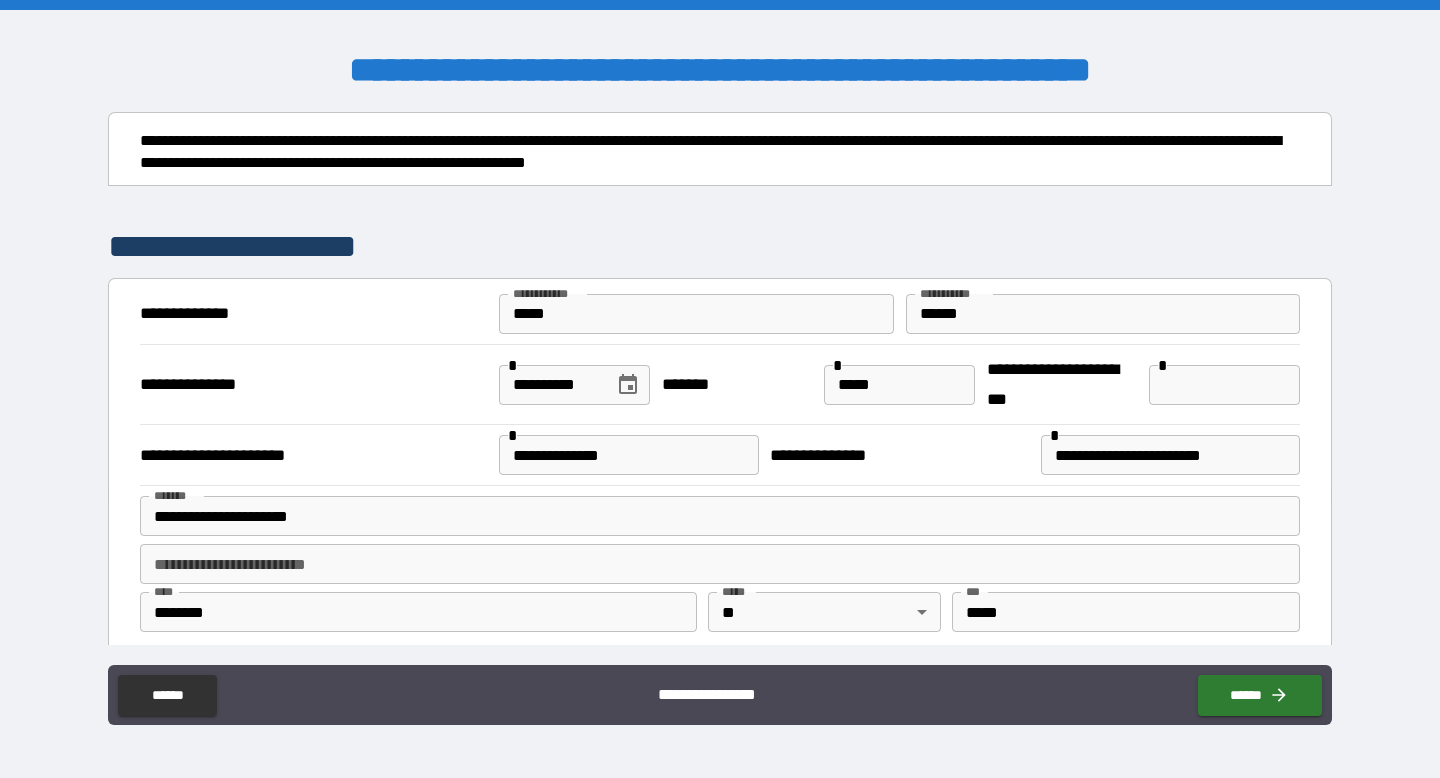click on "***** *" at bounding box center [899, 385] 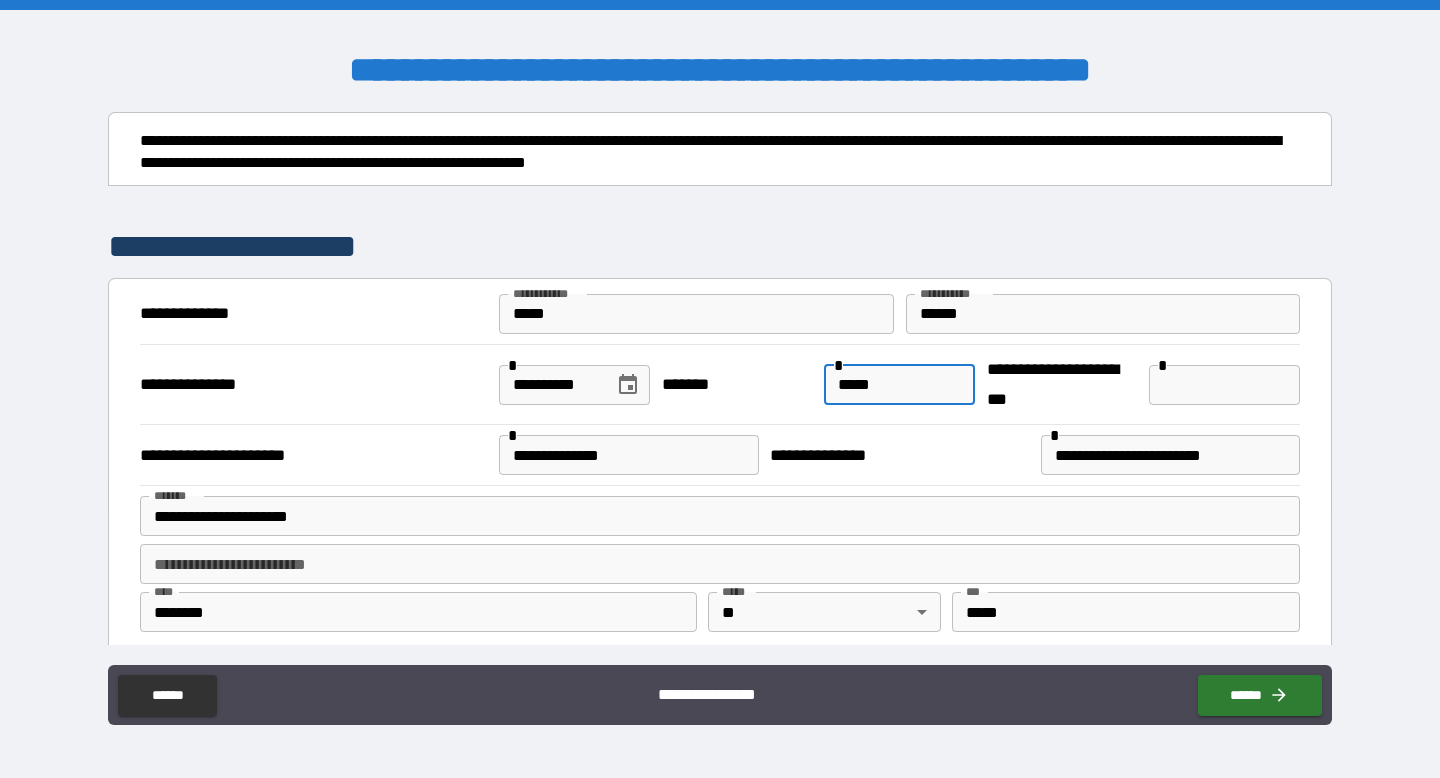 click on "*****" at bounding box center (899, 385) 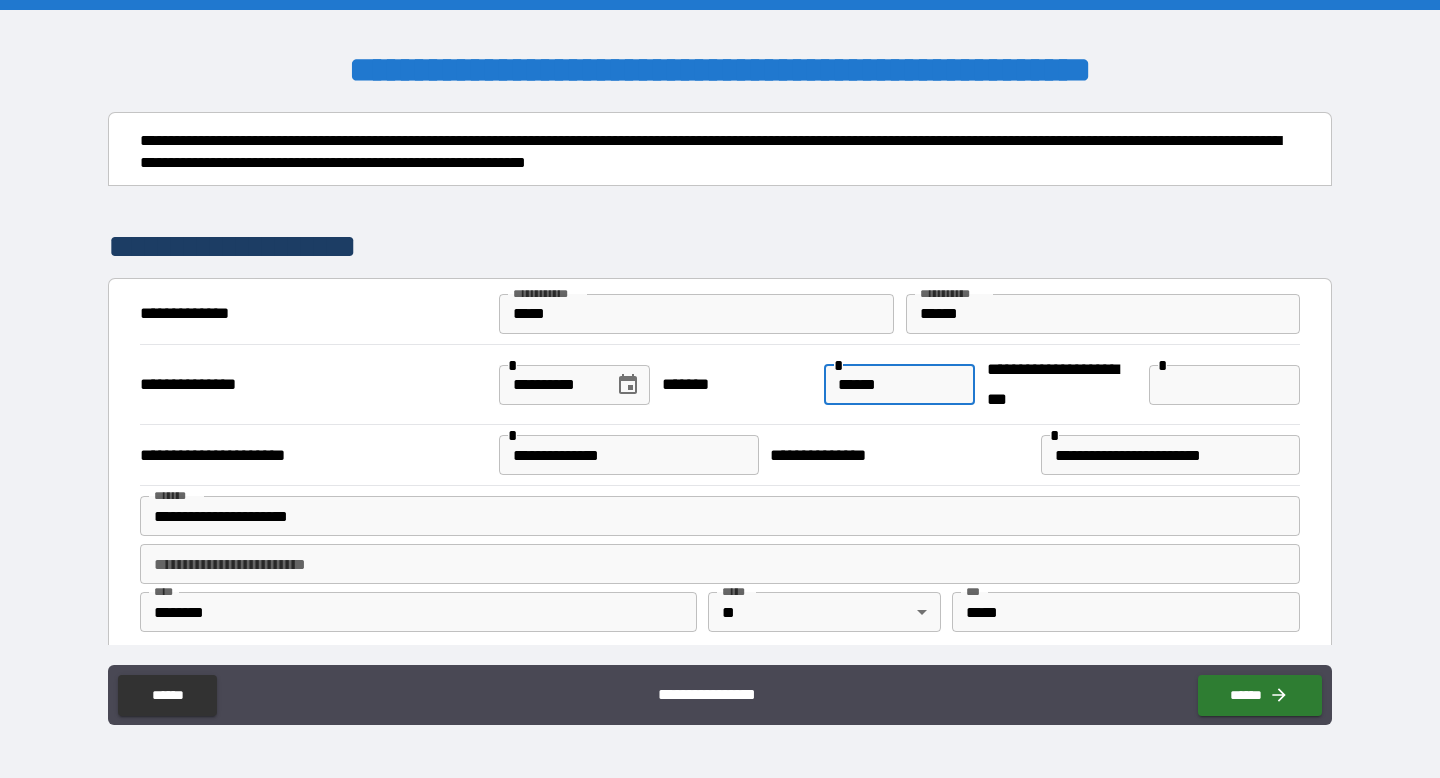 type on "******" 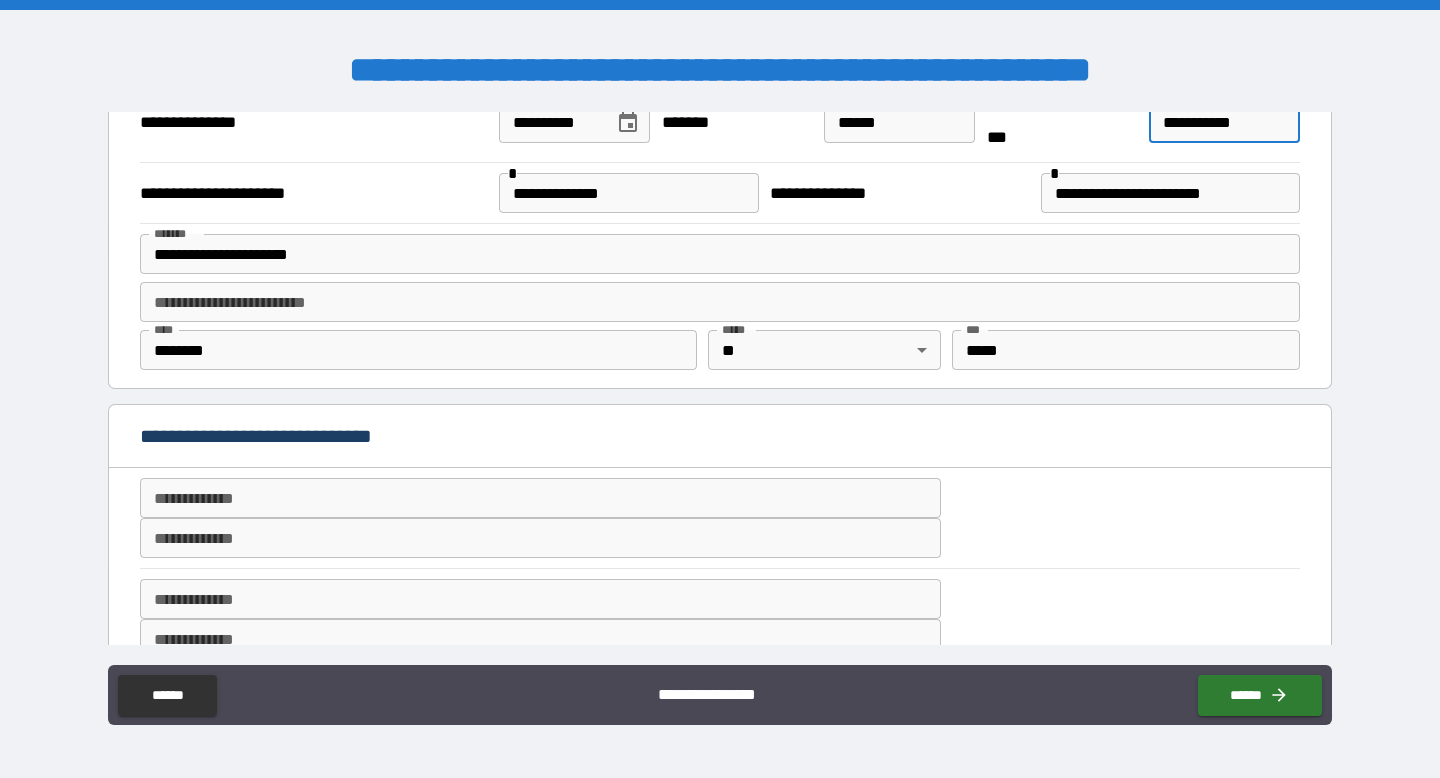 scroll, scrollTop: 356, scrollLeft: 0, axis: vertical 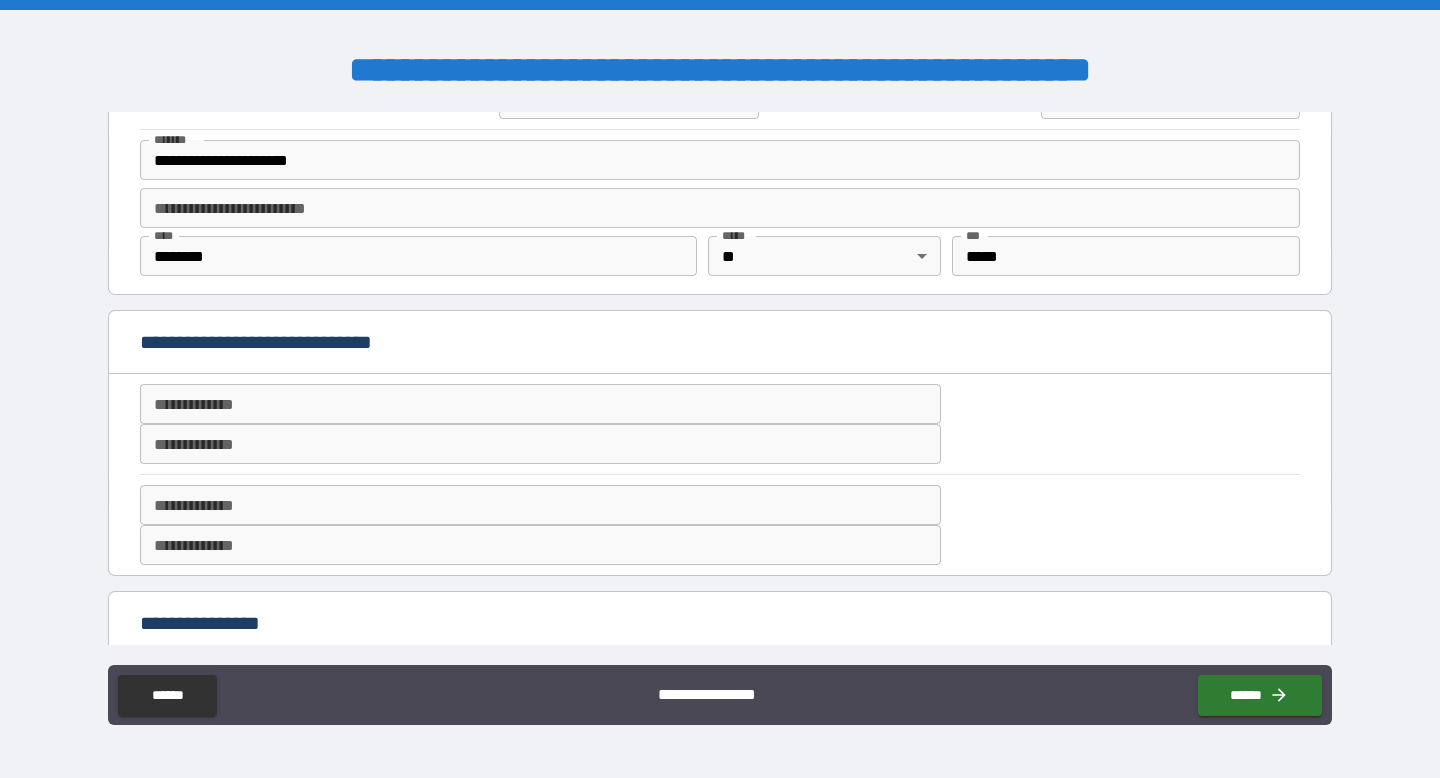 type on "**********" 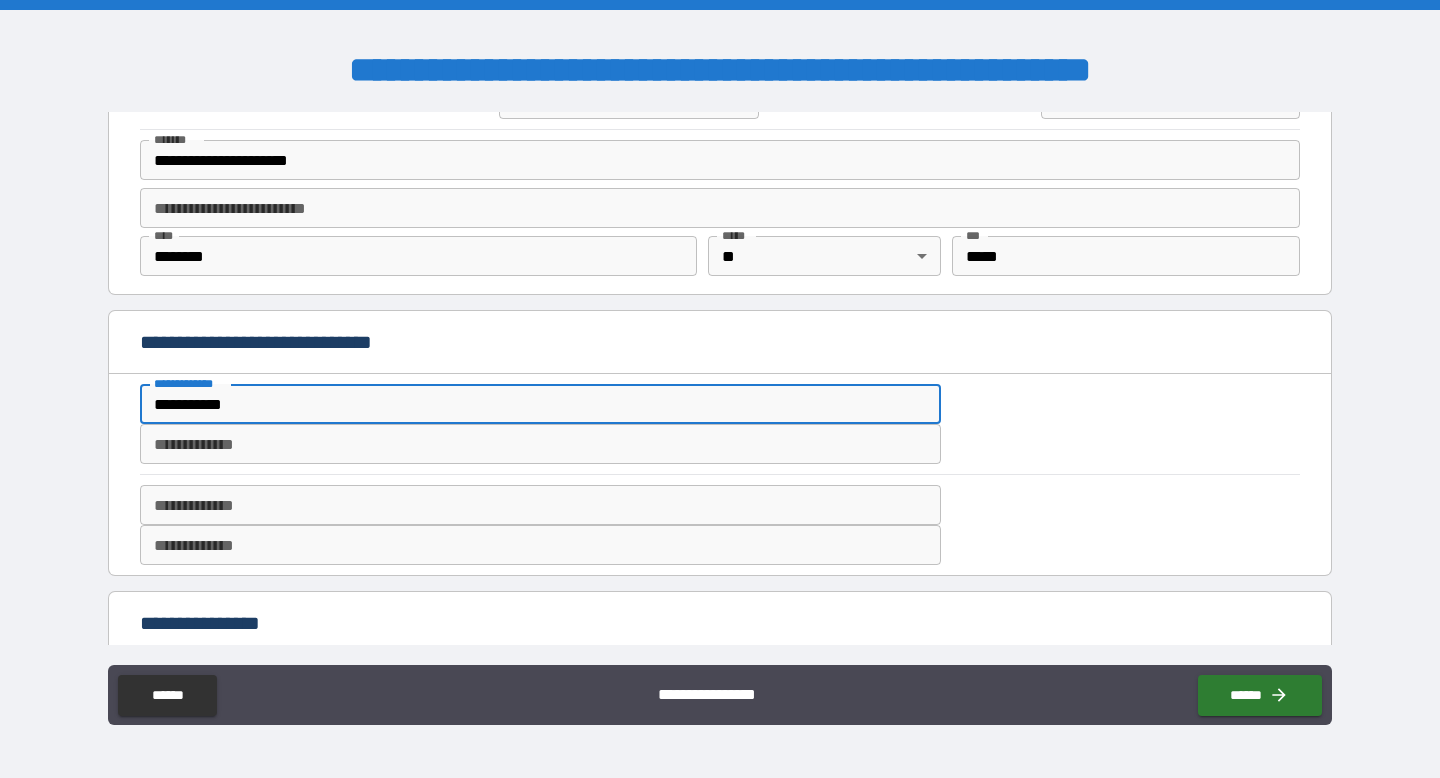 type on "**********" 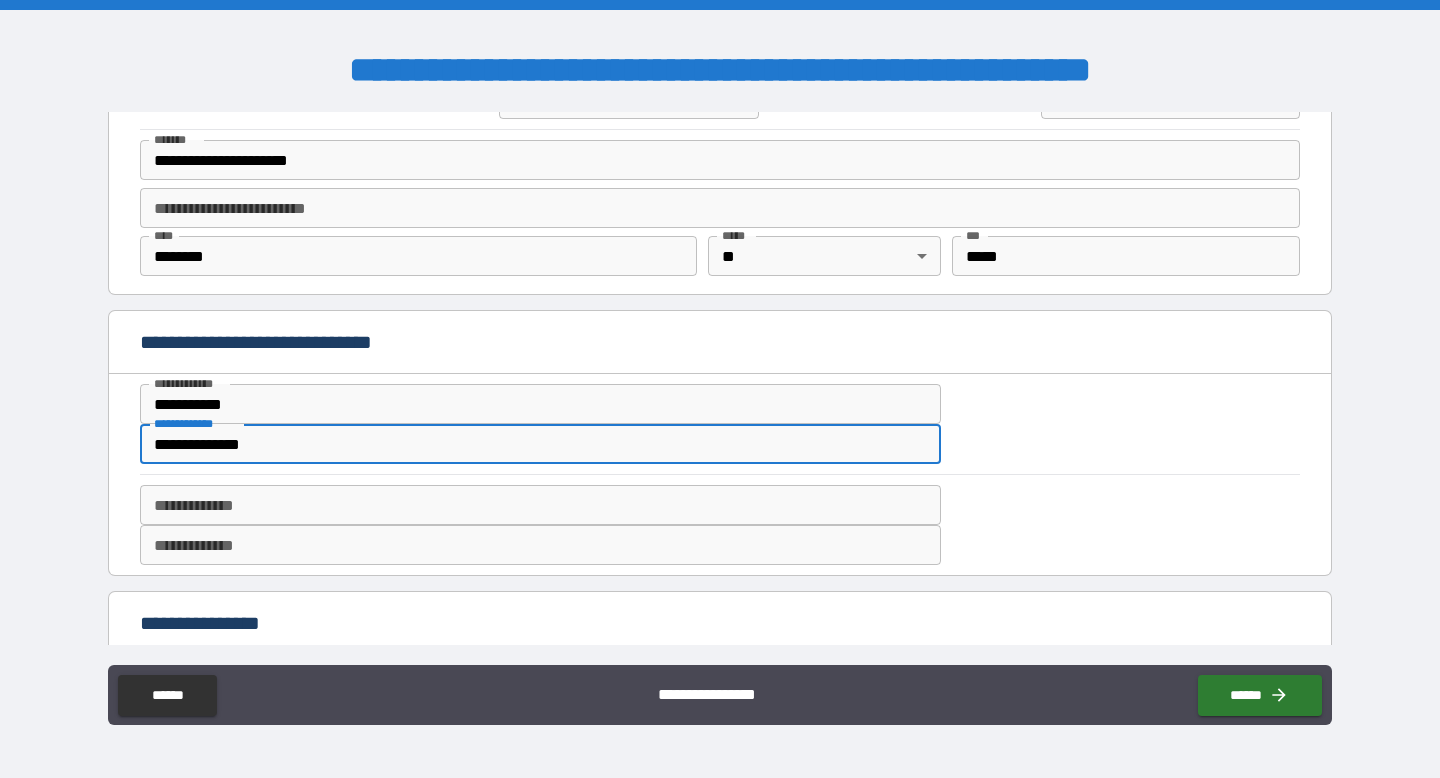 type on "**********" 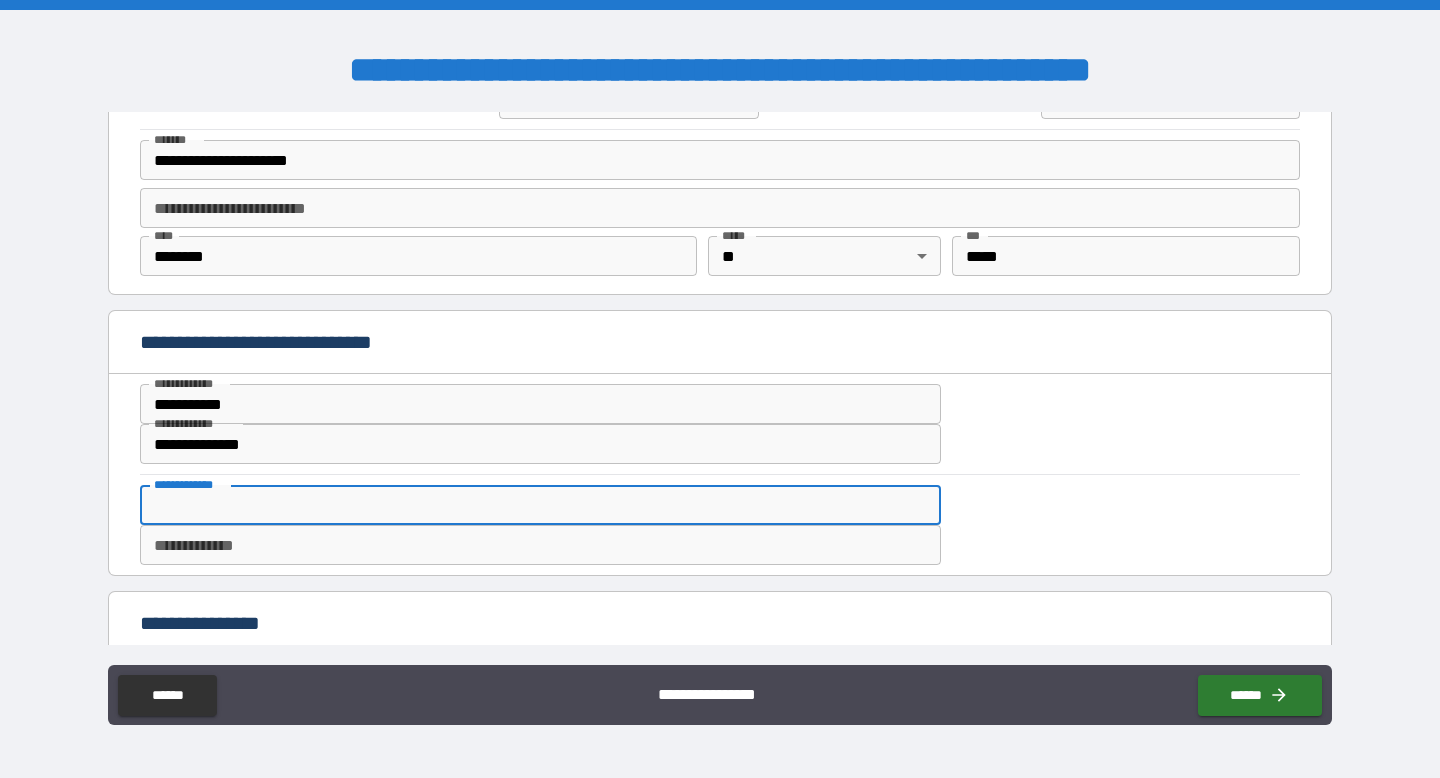click on "**********" at bounding box center (540, 505) 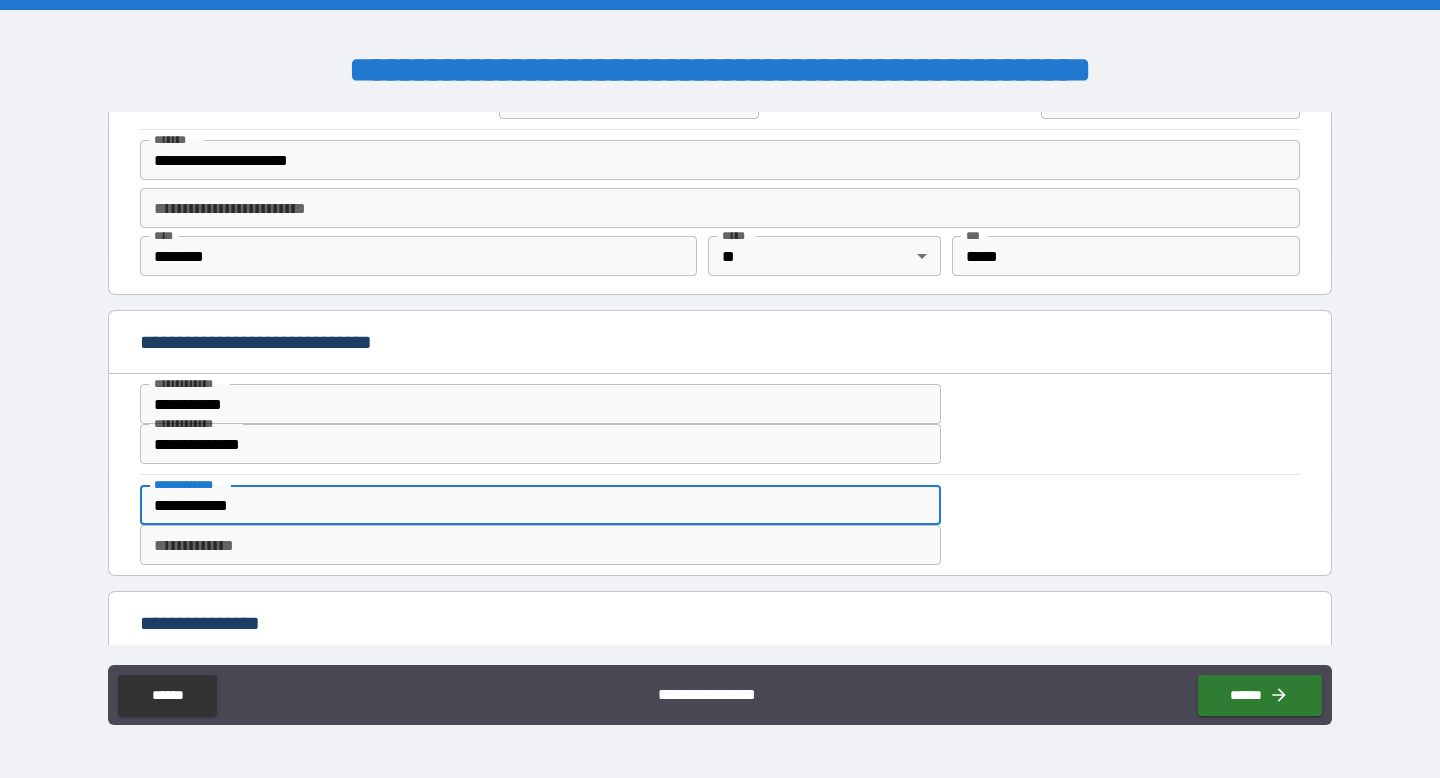 type on "**********" 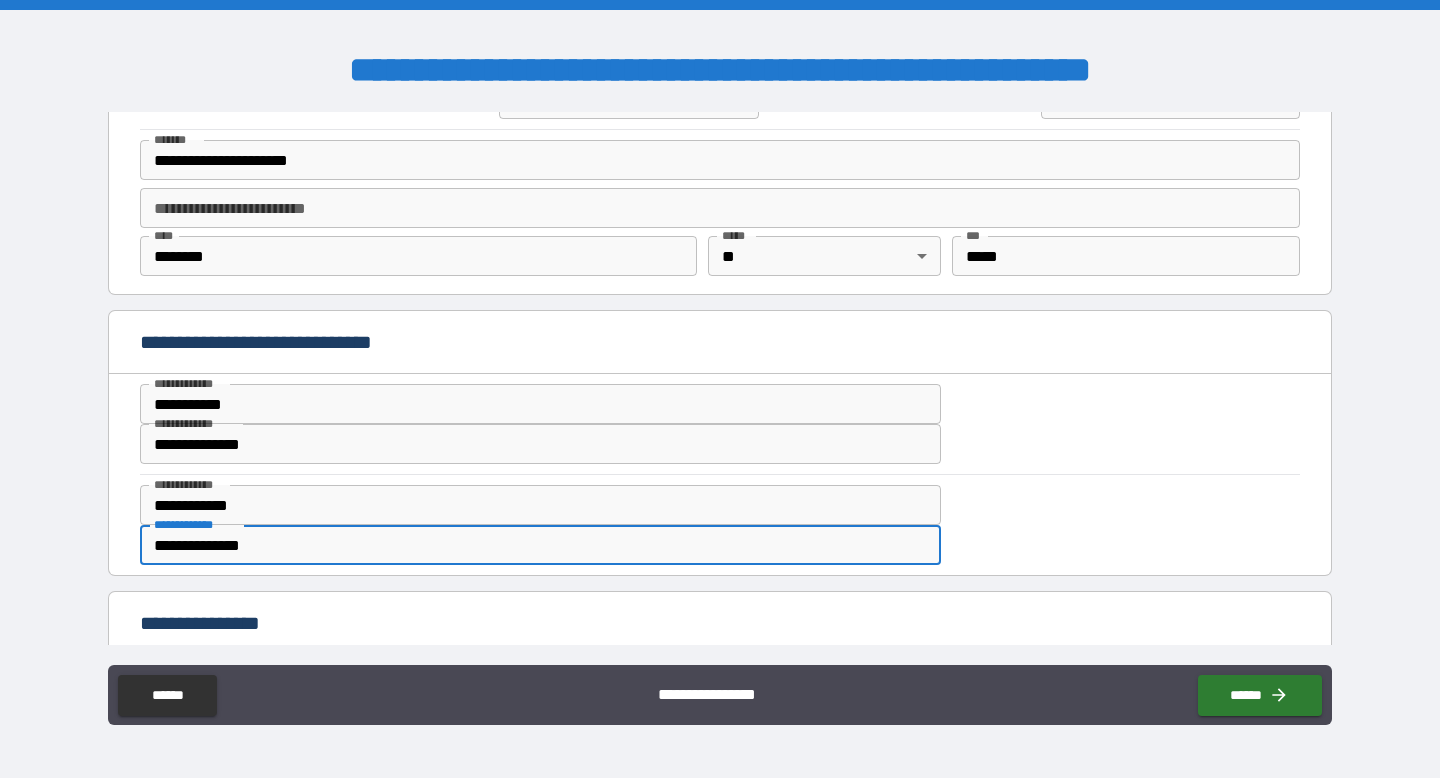scroll, scrollTop: 694, scrollLeft: 0, axis: vertical 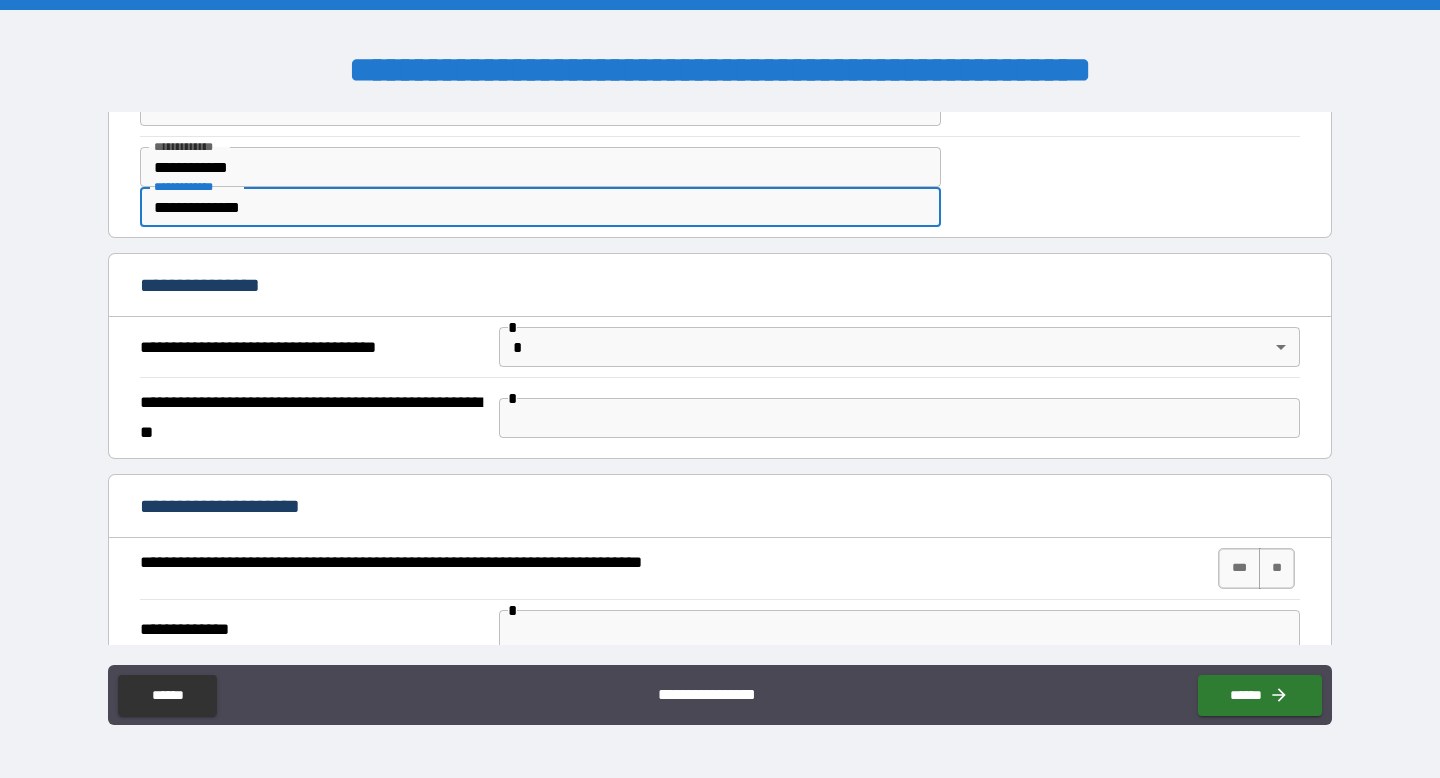 type on "**********" 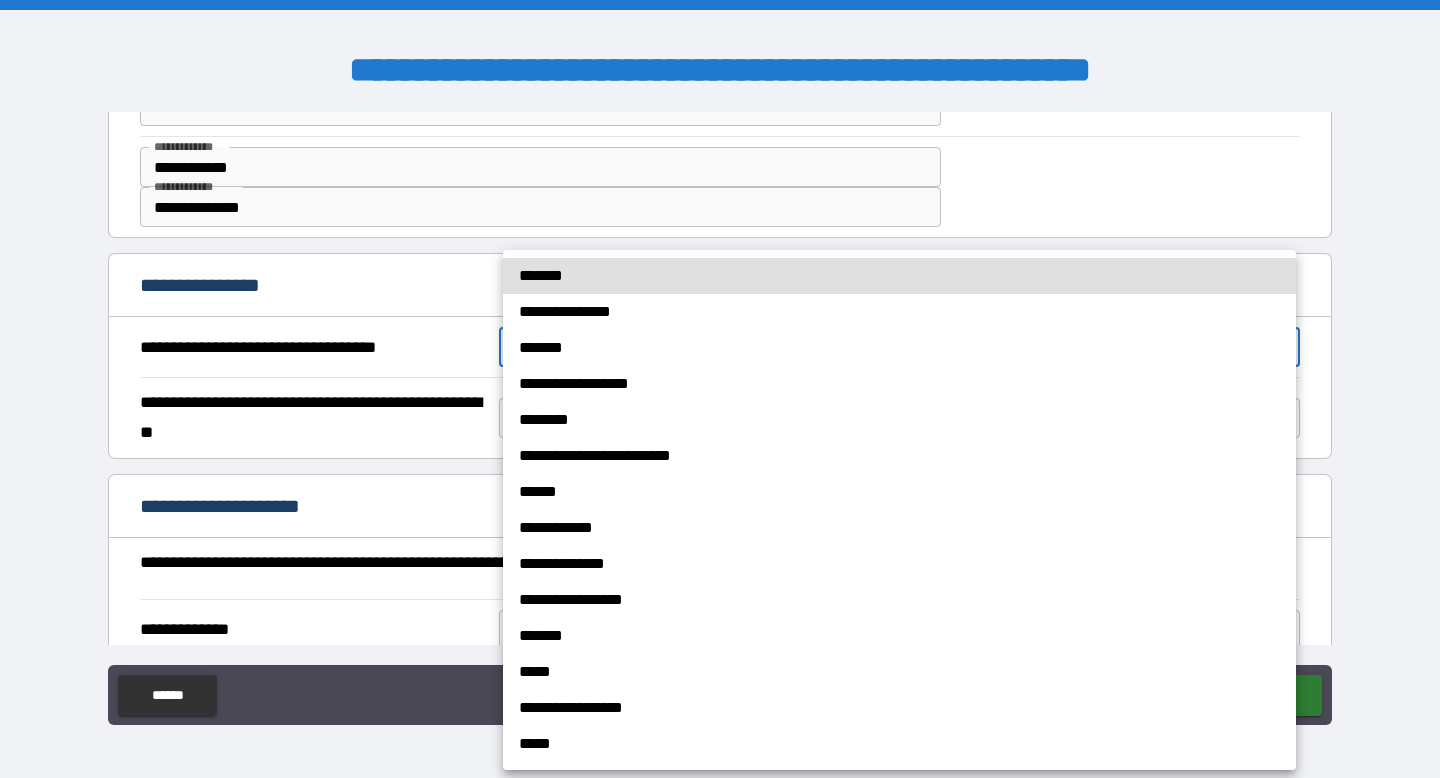 click on "**********" at bounding box center [720, 389] 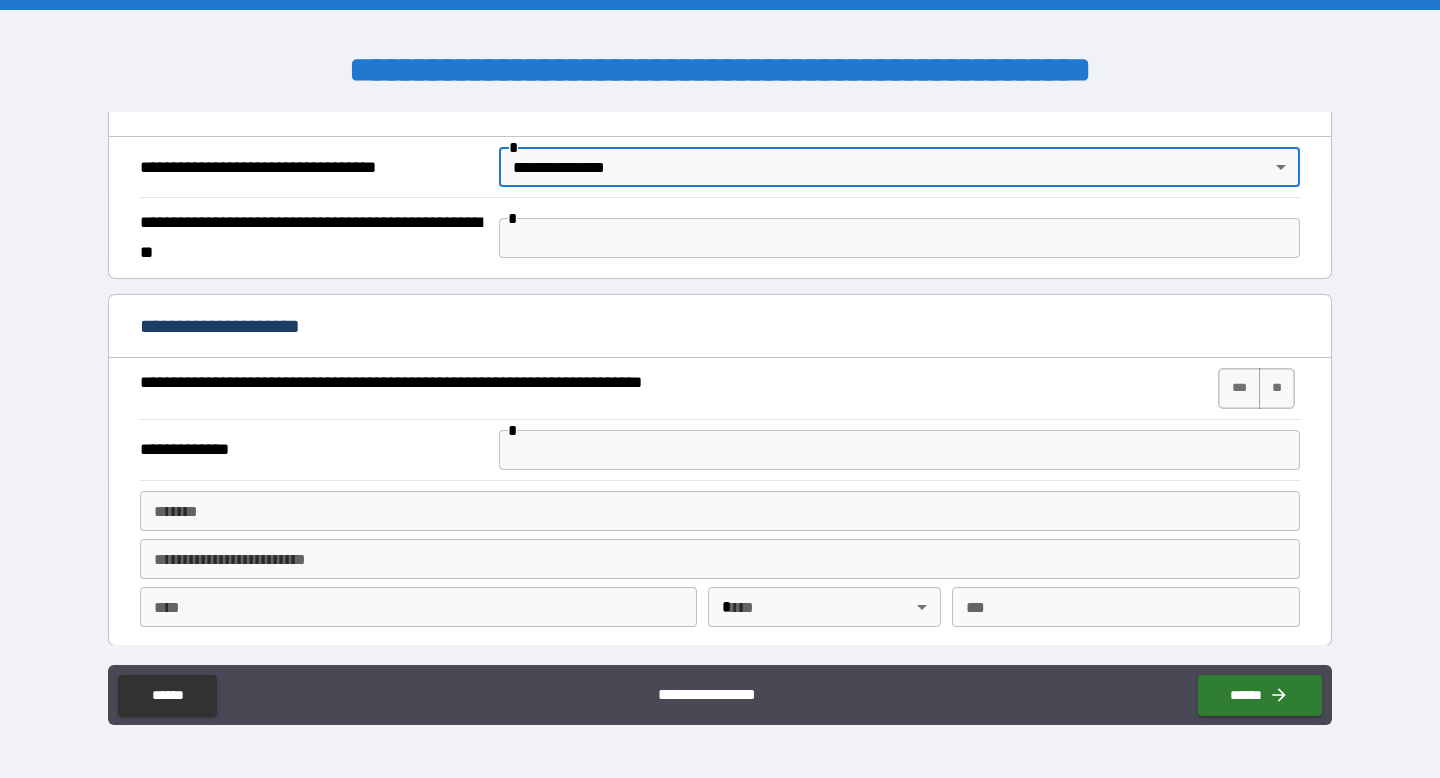 scroll, scrollTop: 954, scrollLeft: 0, axis: vertical 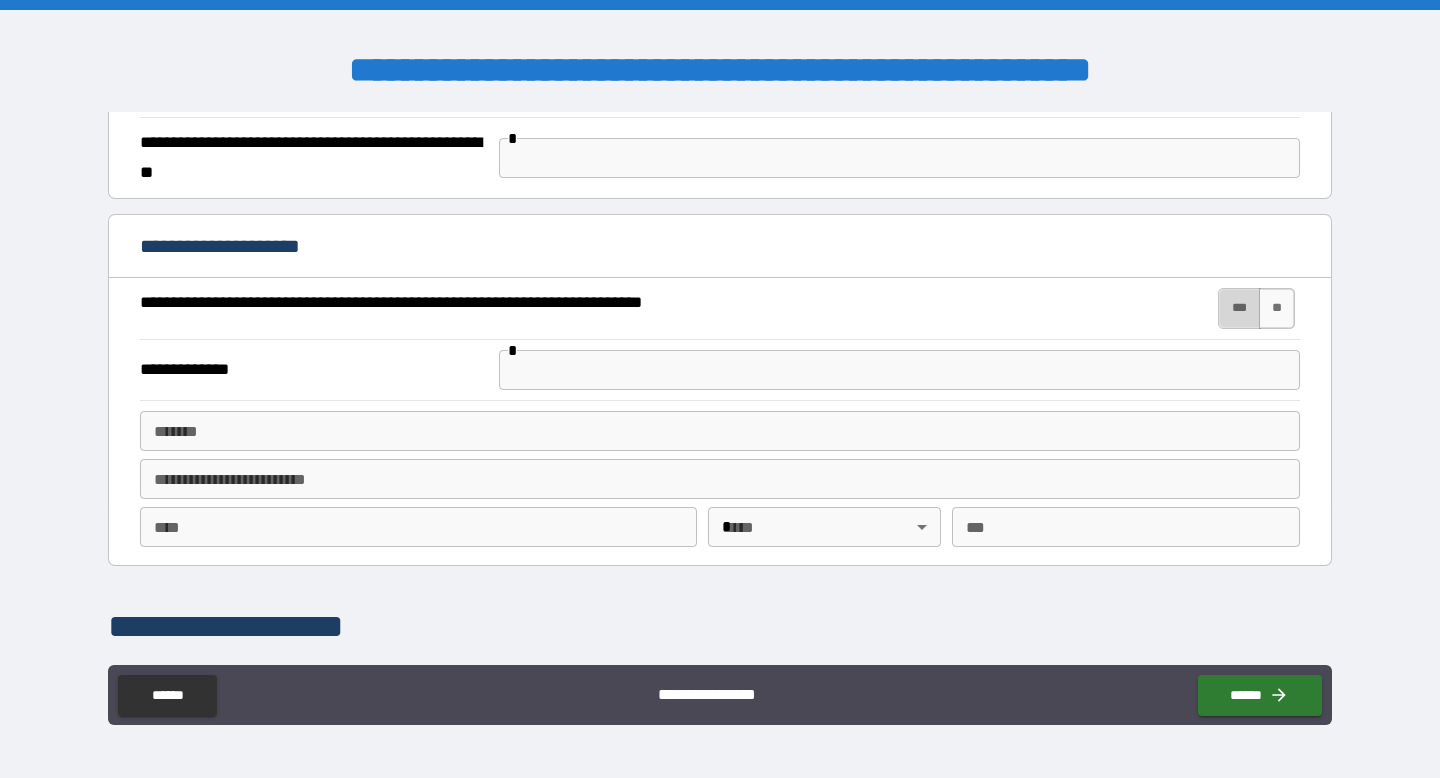 click on "***" at bounding box center [1239, 308] 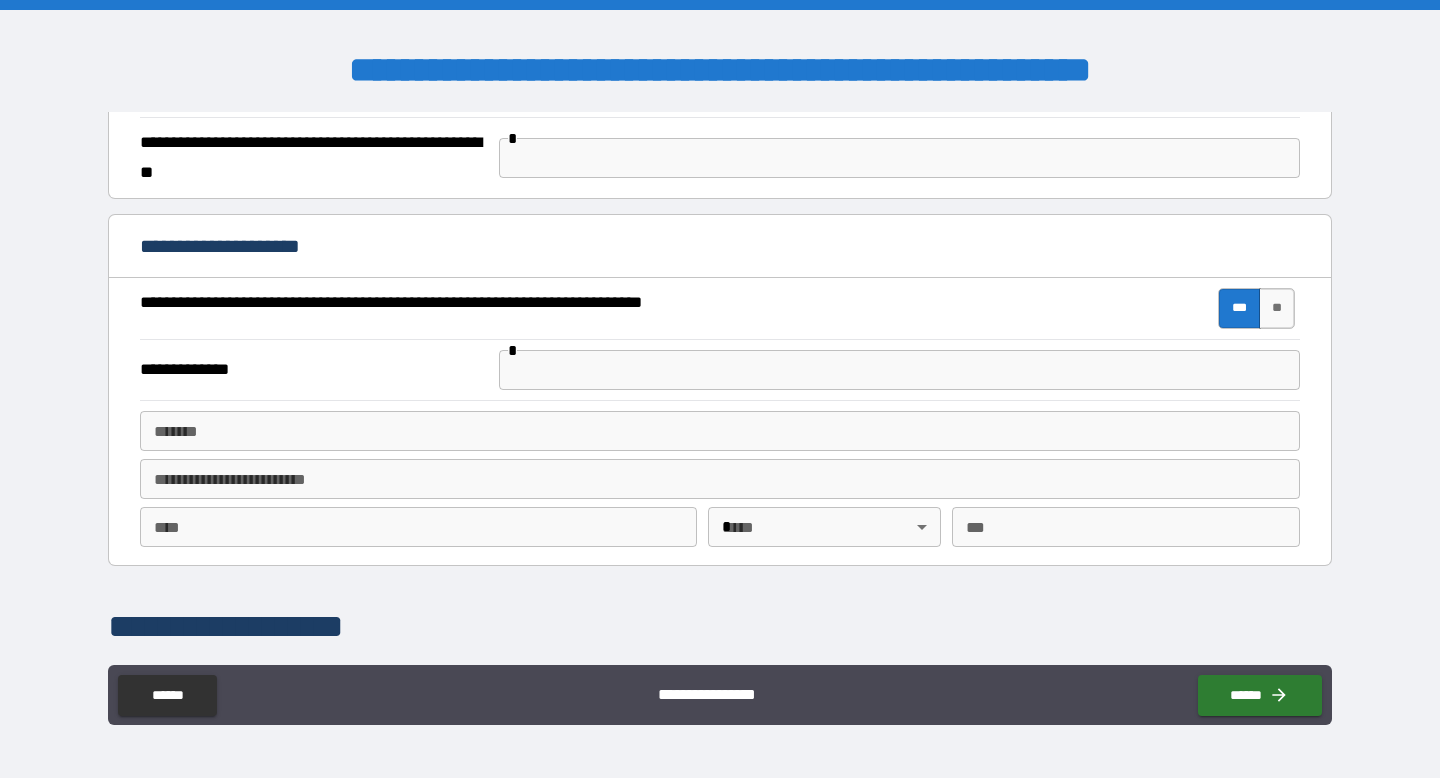 click at bounding box center [899, 370] 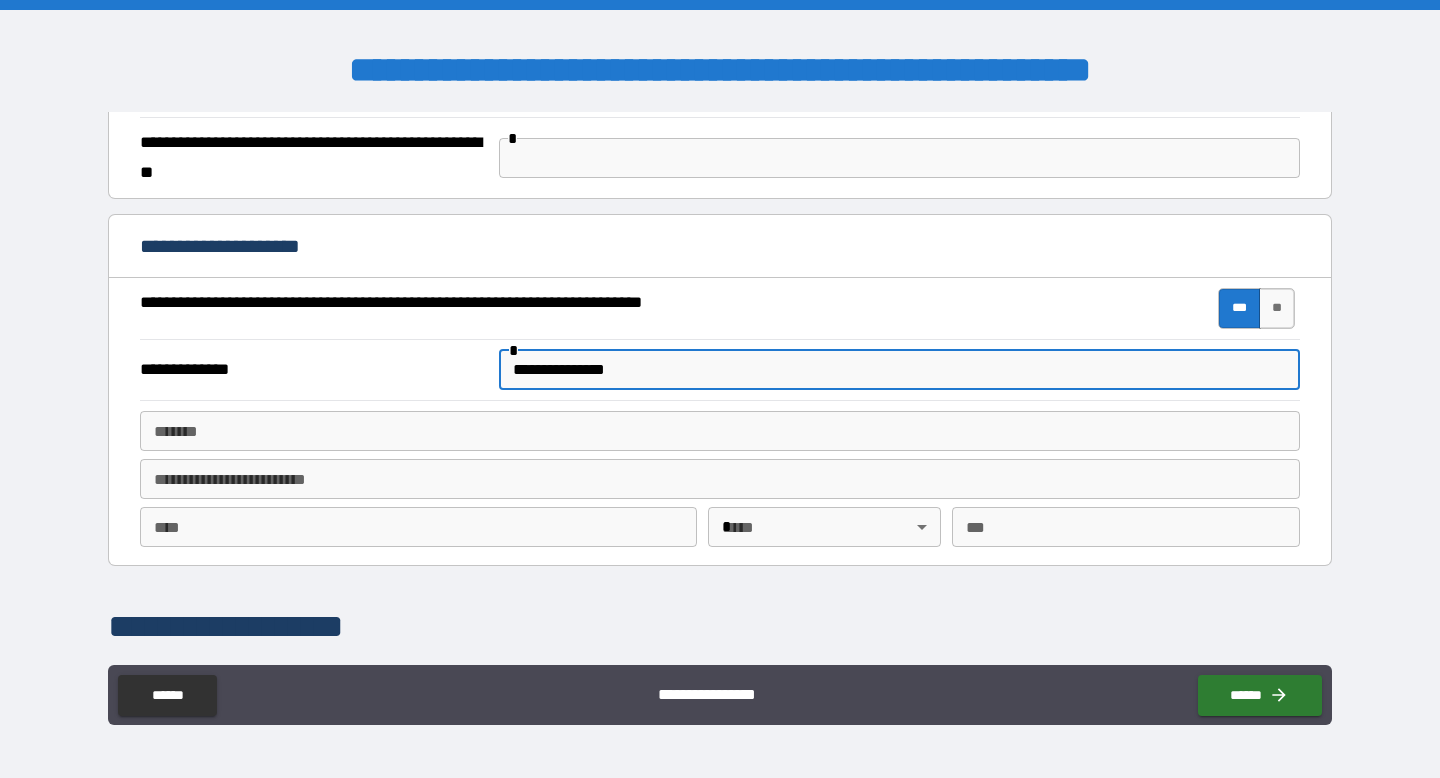 type on "**********" 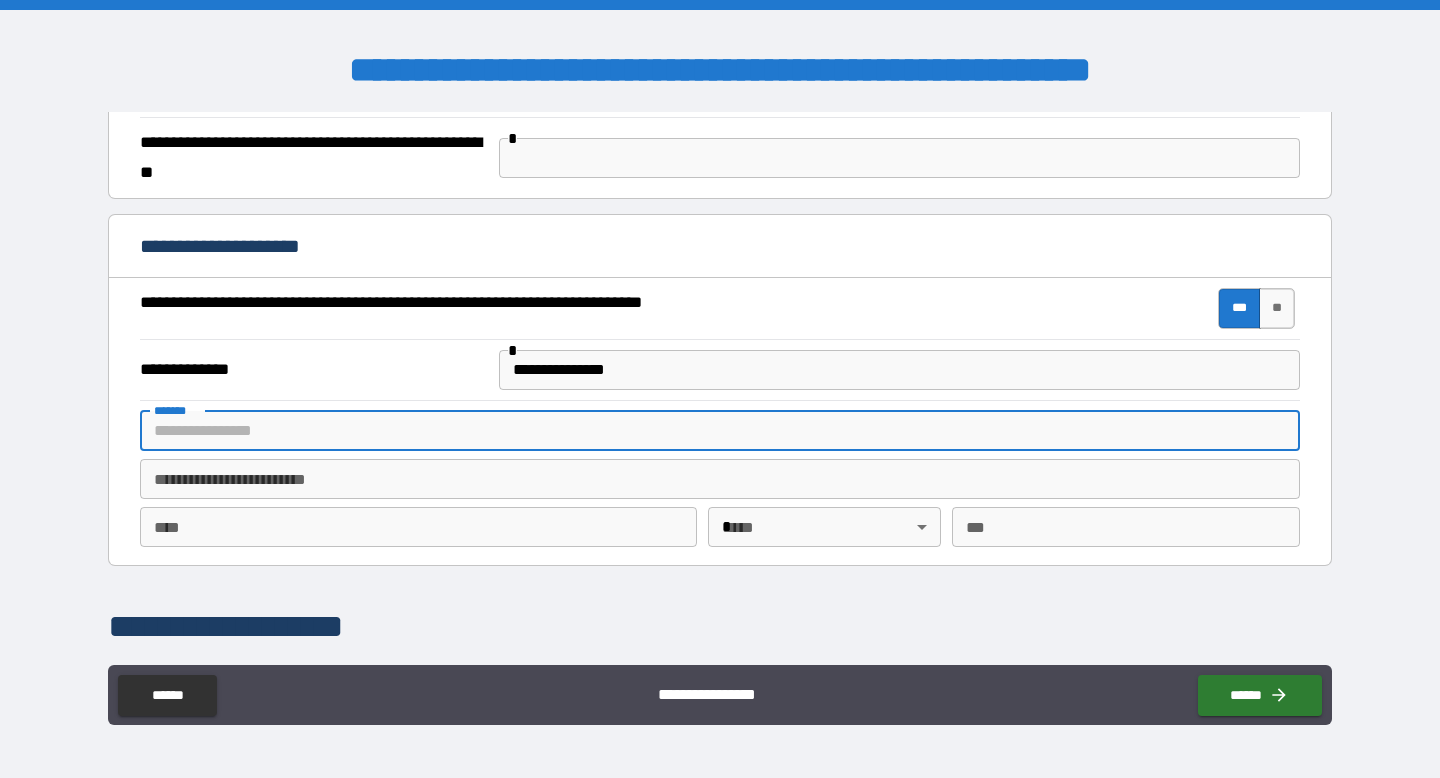 paste on "**********" 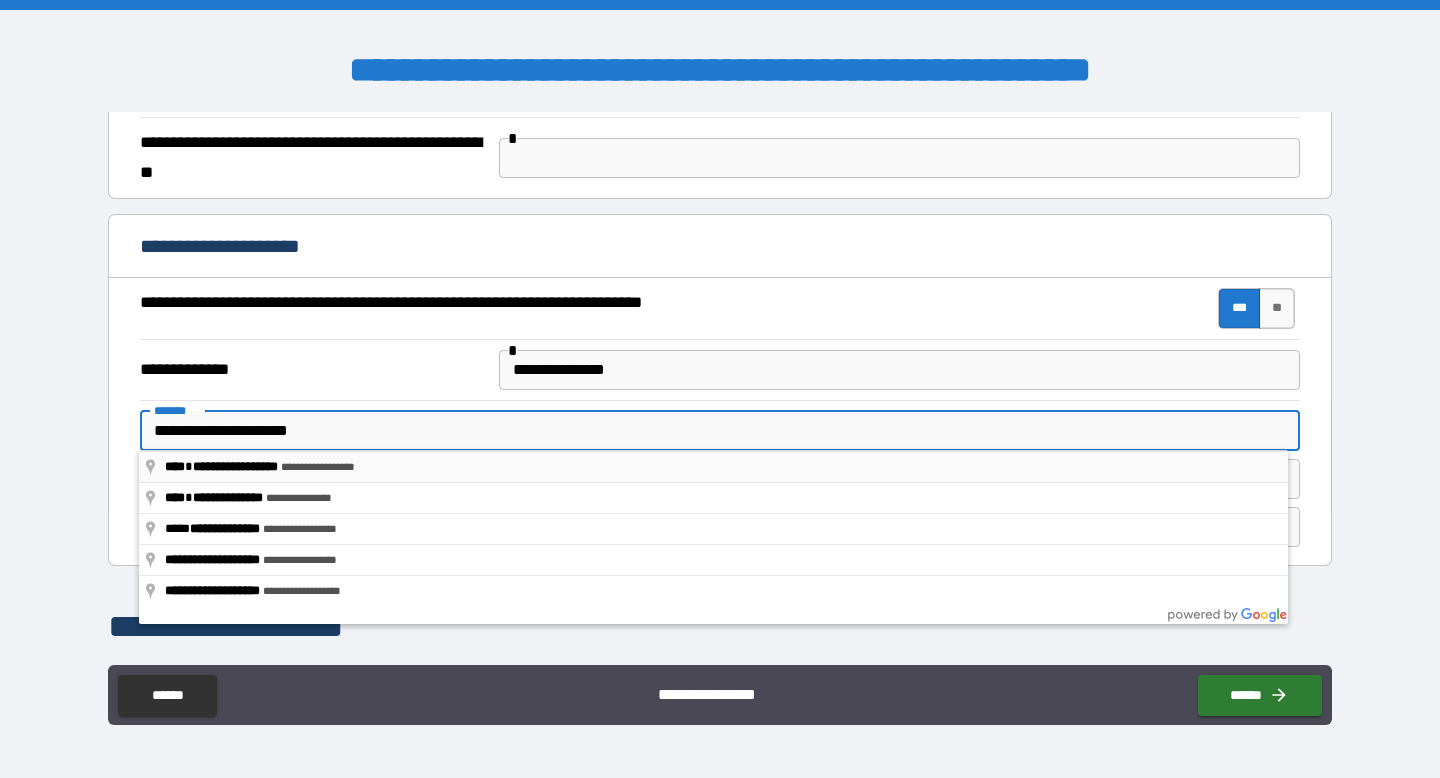 type on "**********" 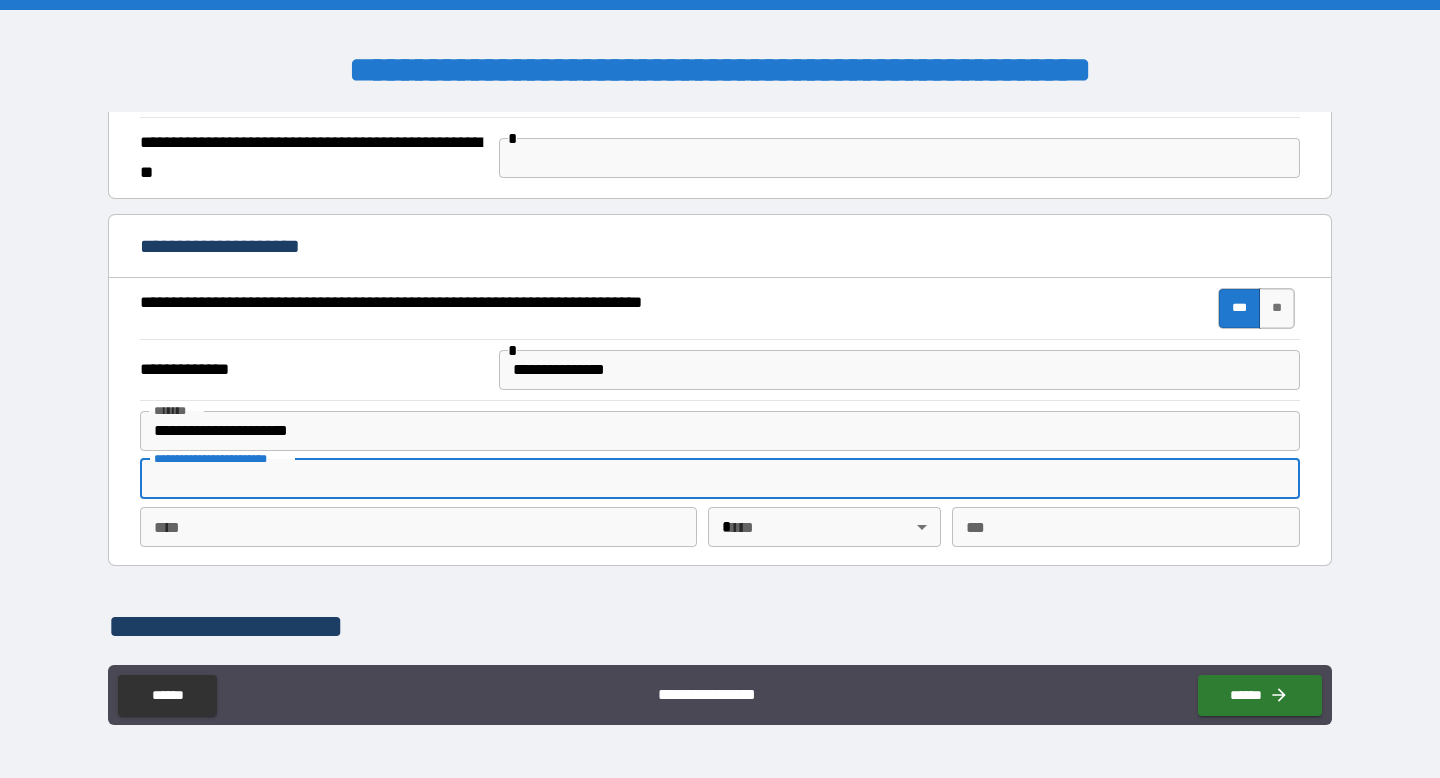 type on "*********" 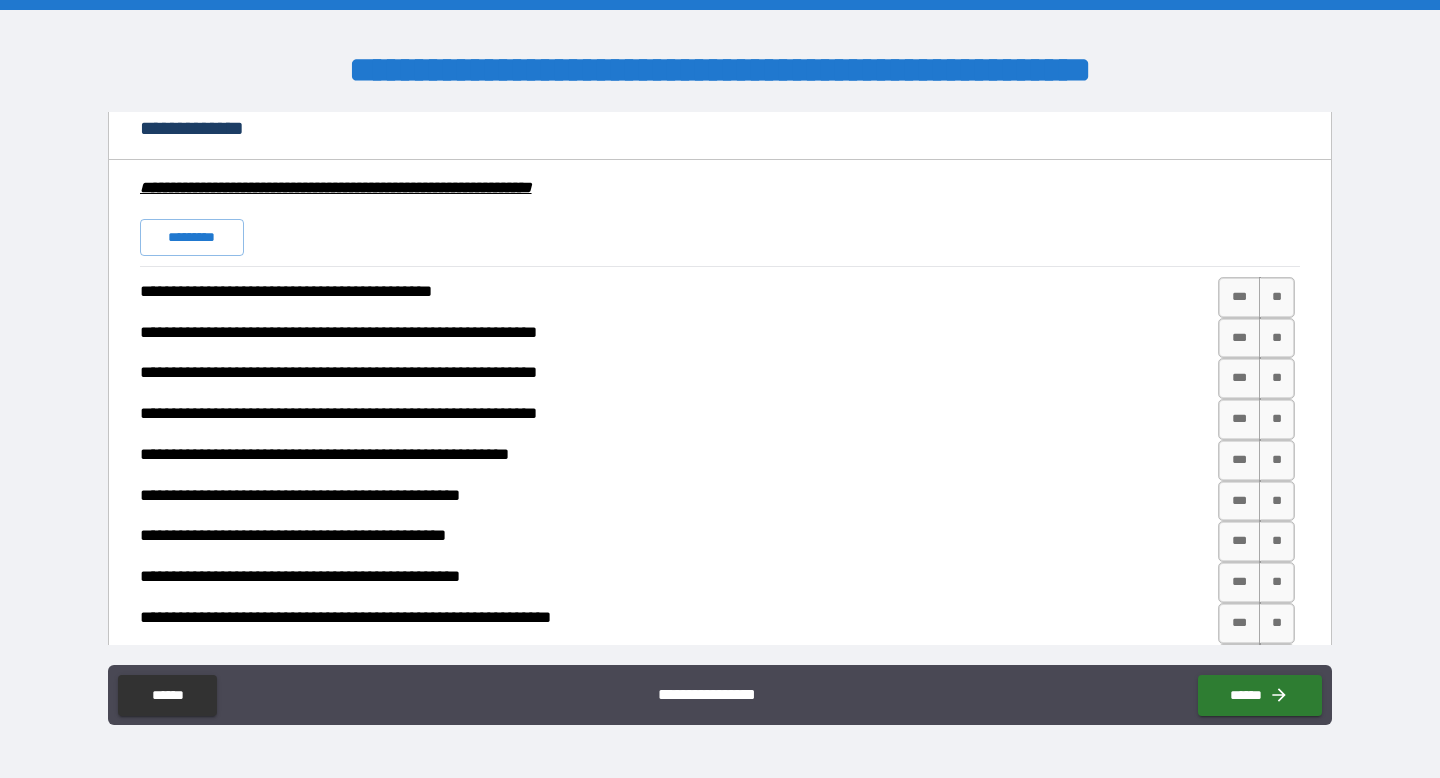 scroll, scrollTop: 1533, scrollLeft: 0, axis: vertical 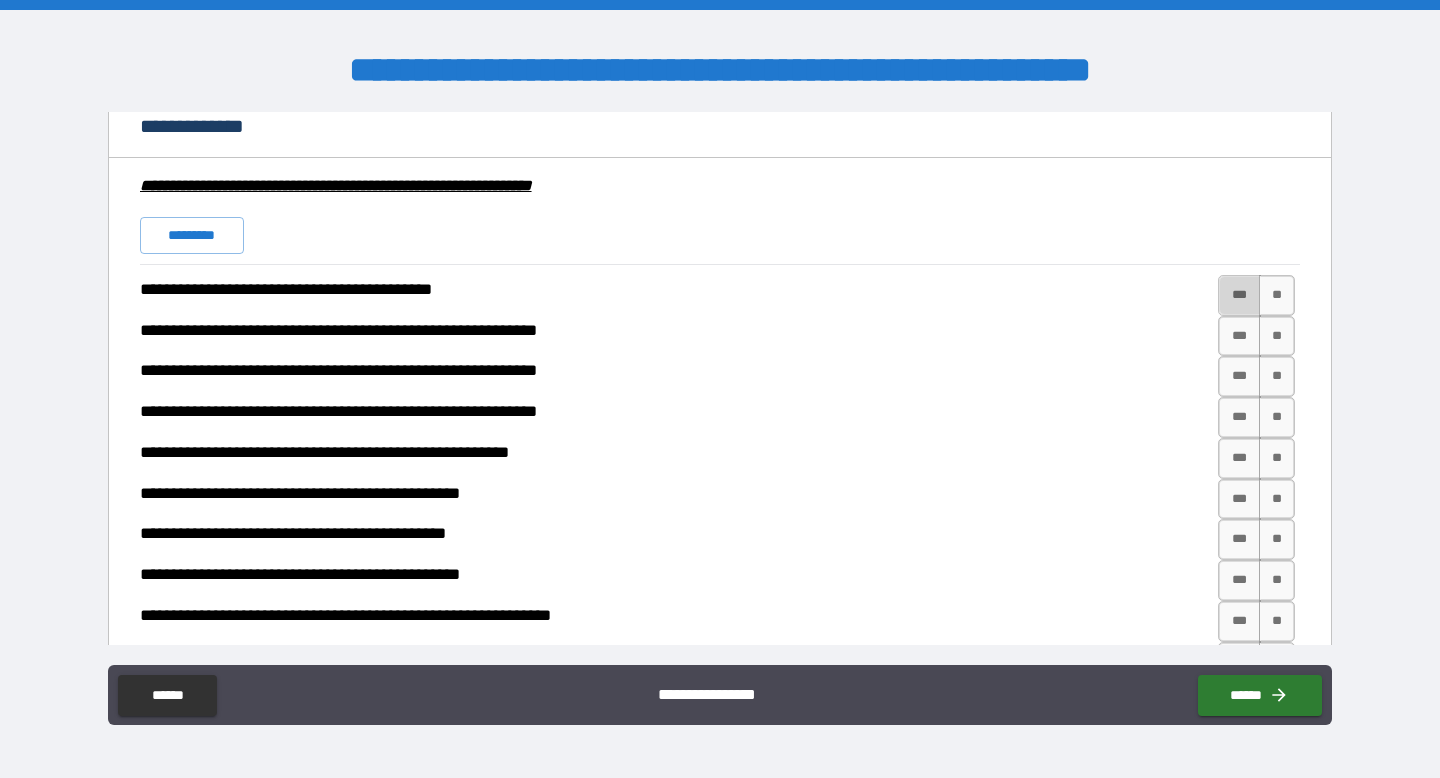 click on "***" at bounding box center [1239, 295] 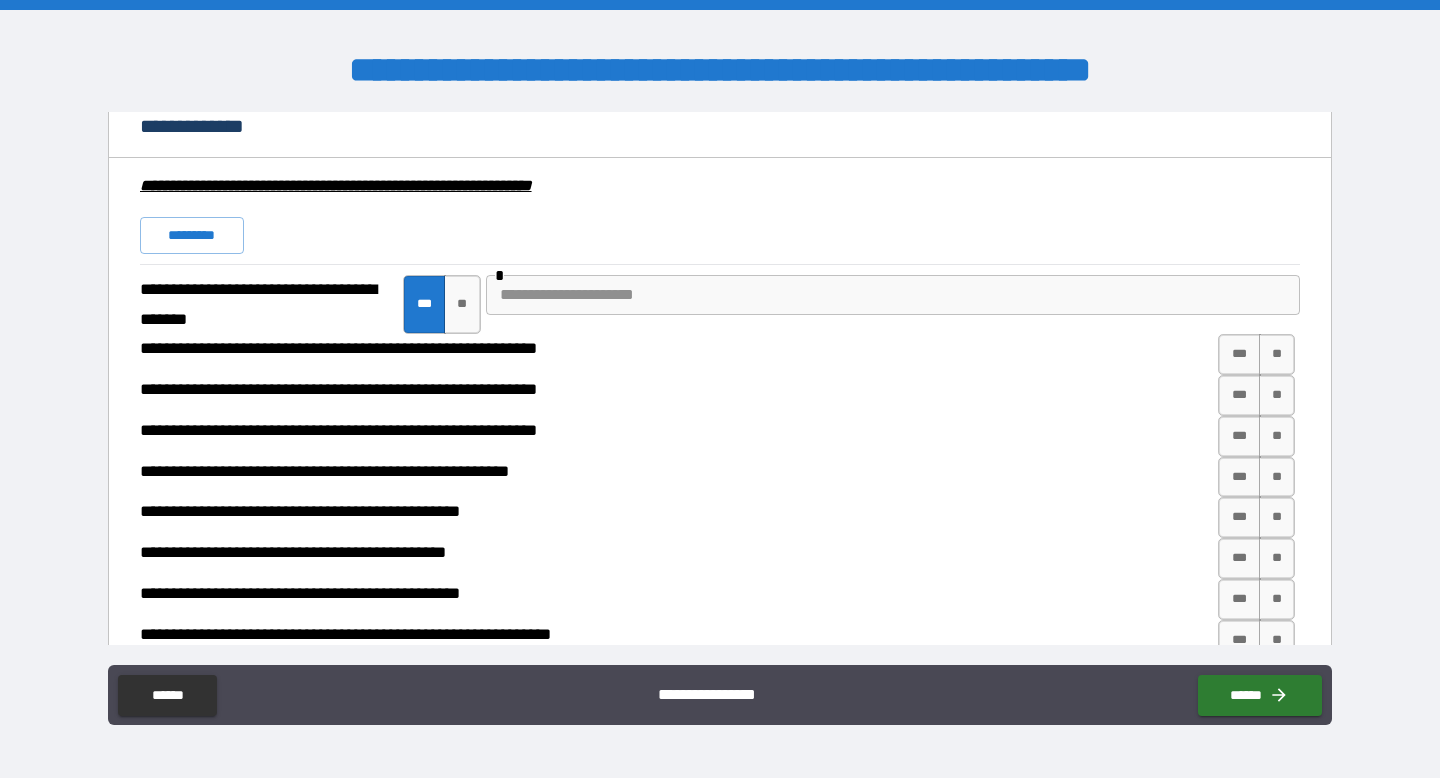 click at bounding box center [893, 295] 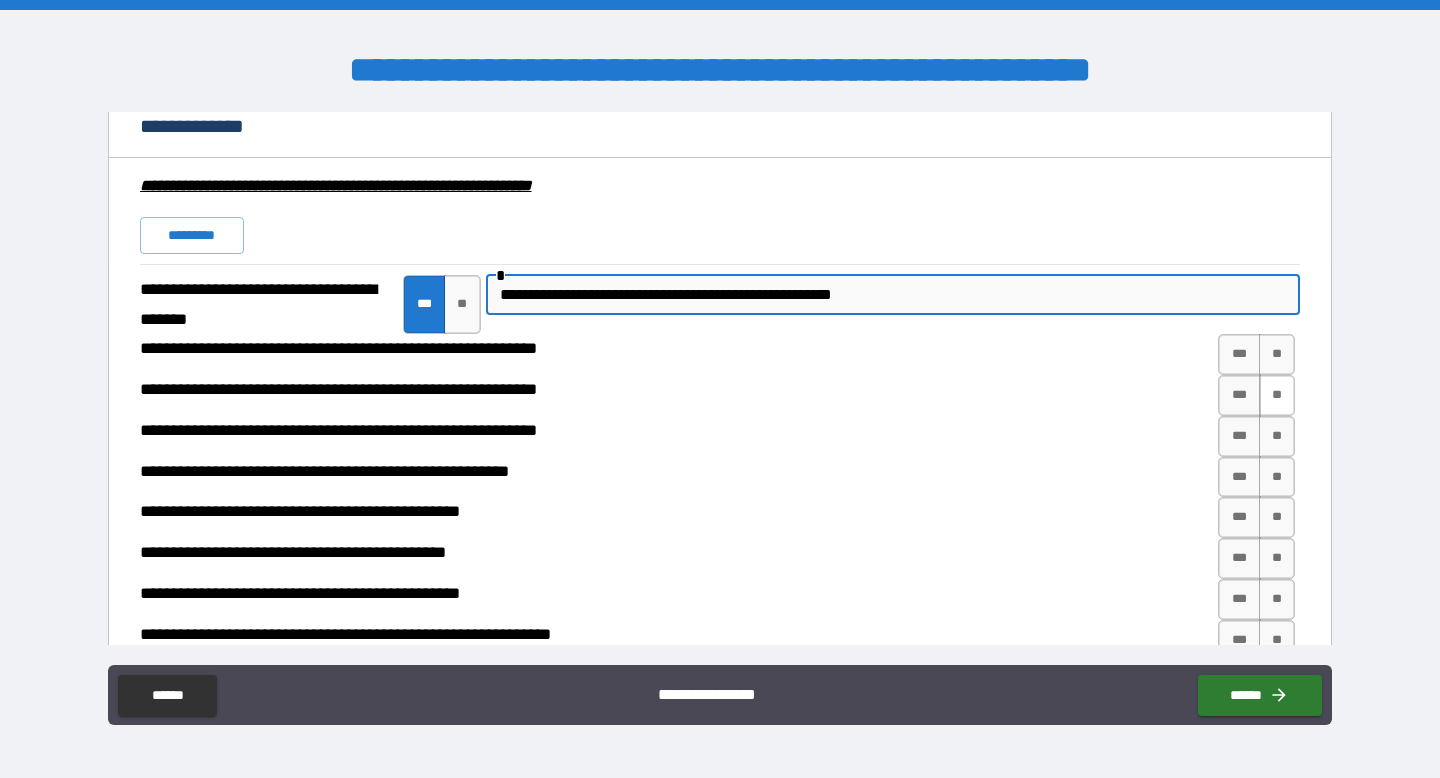 scroll, scrollTop: 1537, scrollLeft: 0, axis: vertical 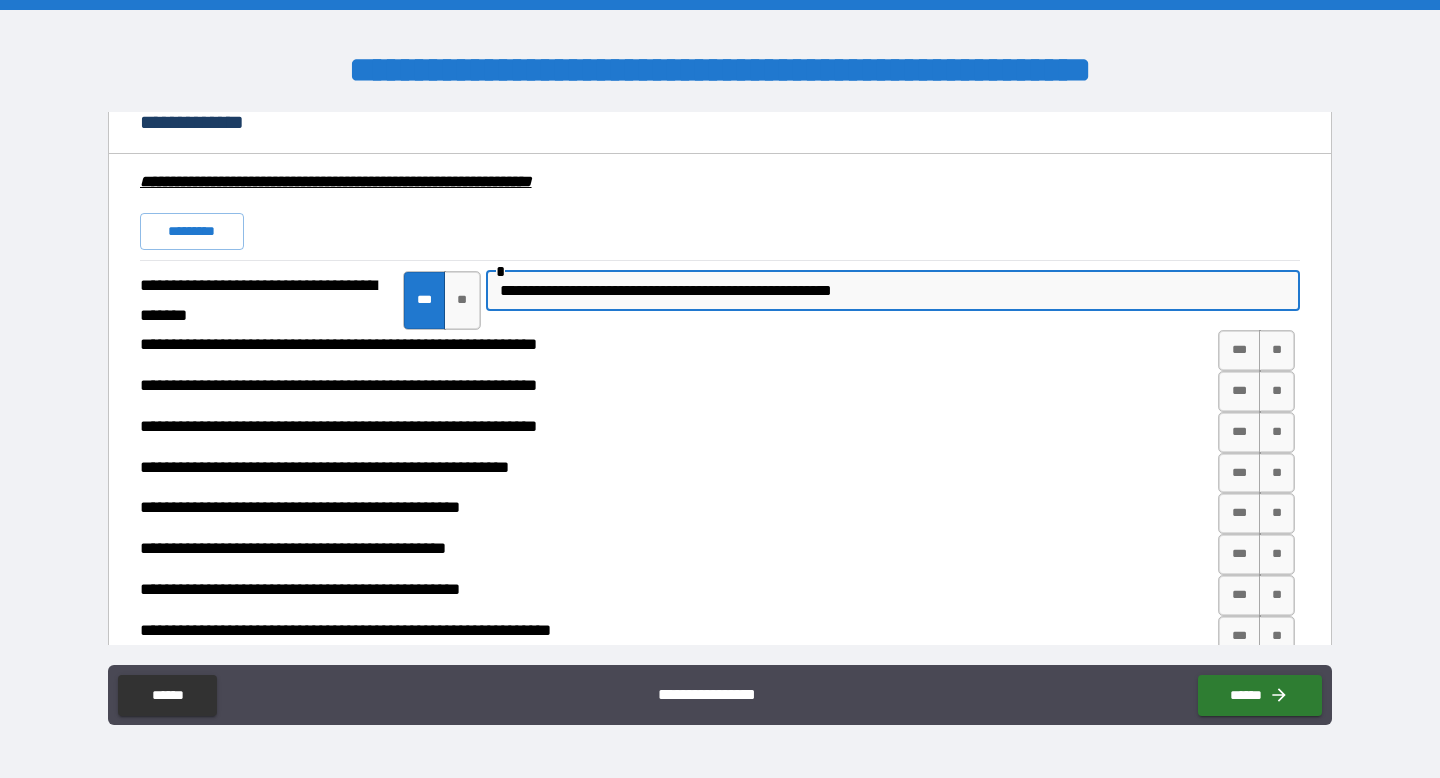 click on "**********" at bounding box center (893, 291) 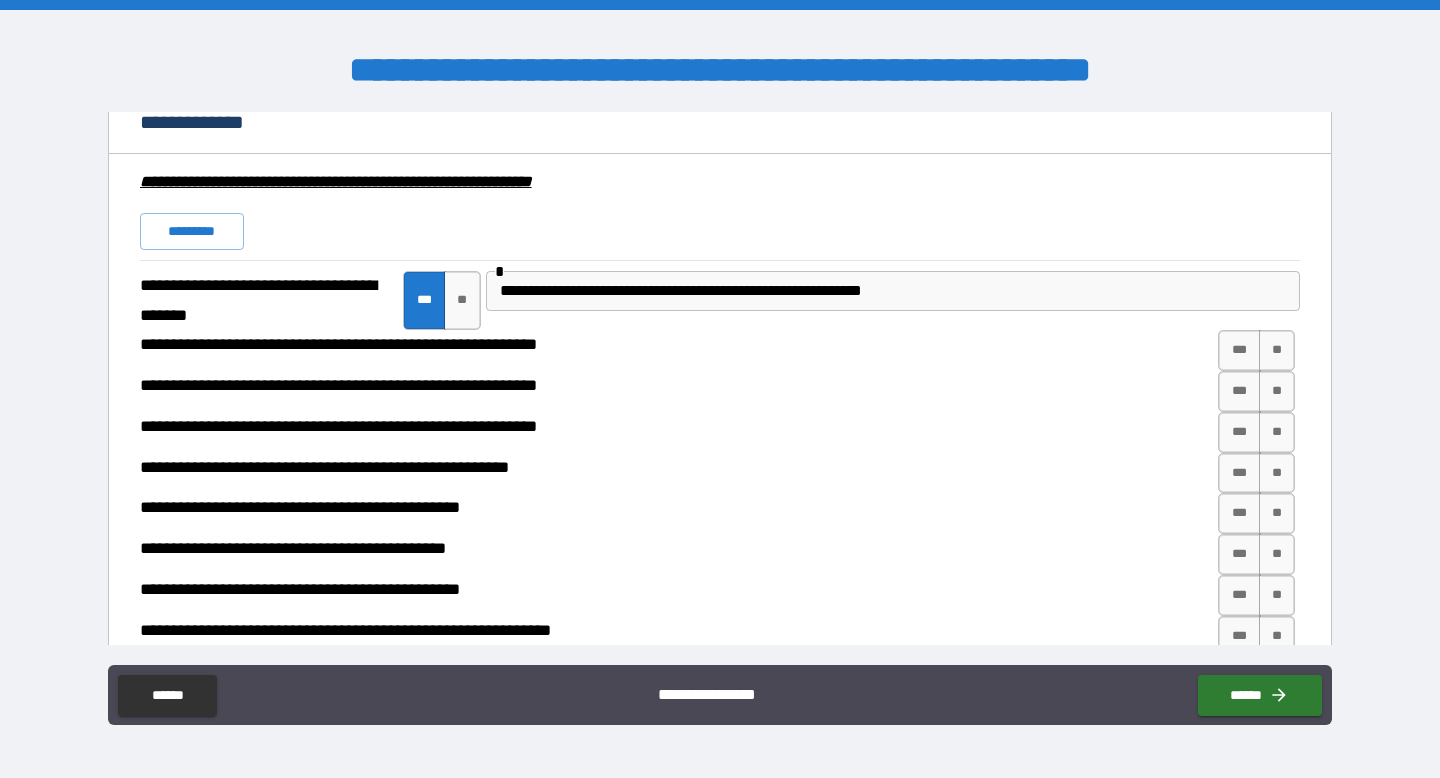 click on "**********" at bounding box center [720, 667] 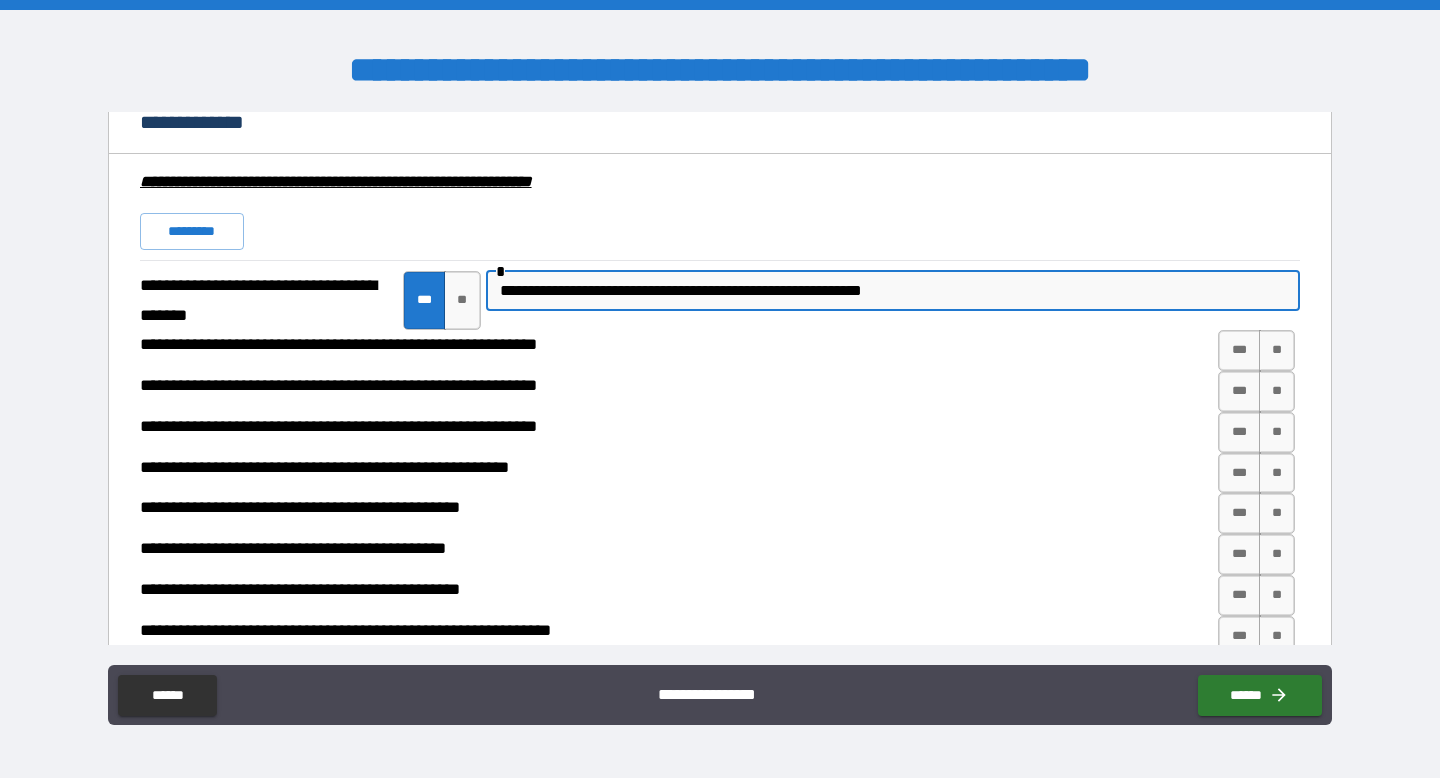 drag, startPoint x: 960, startPoint y: 285, endPoint x: 893, endPoint y: 288, distance: 67.06713 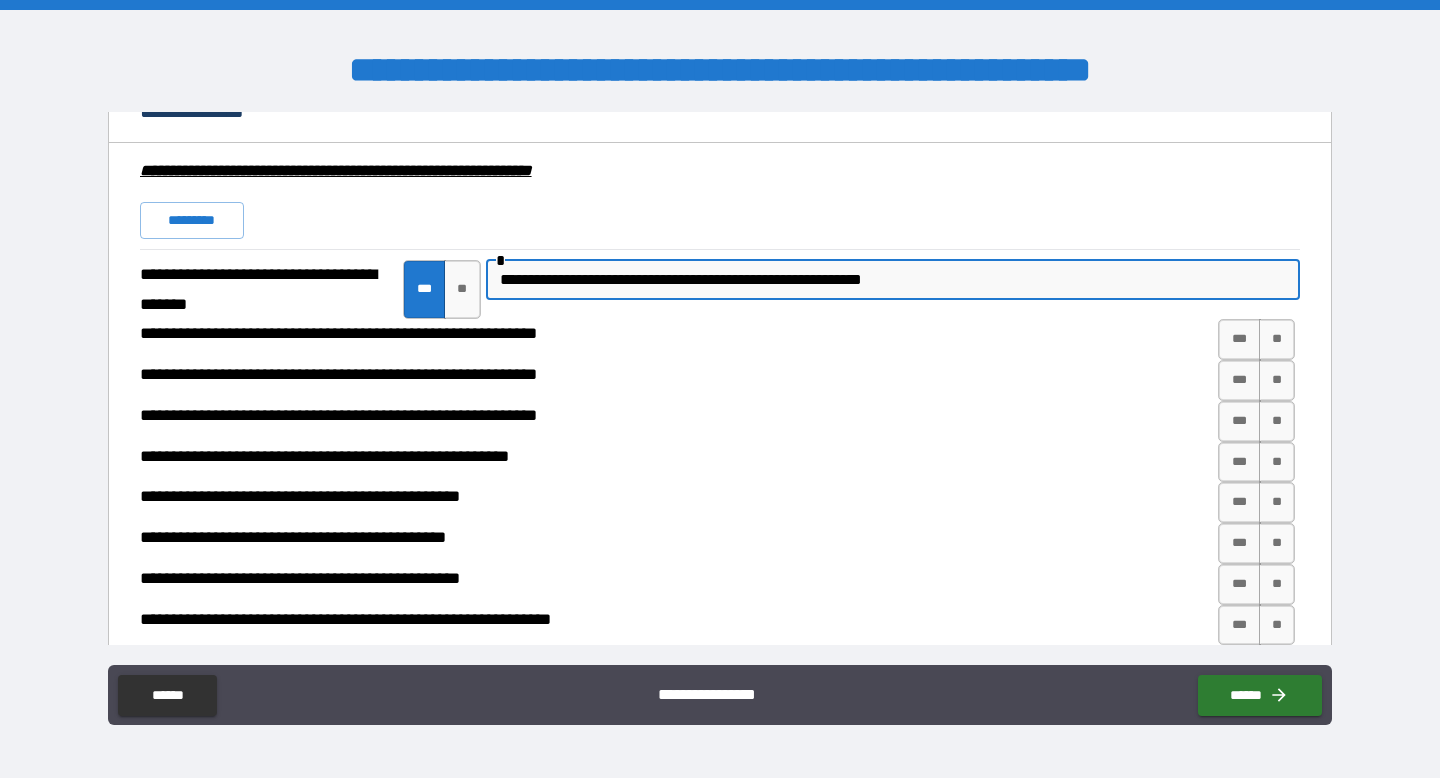 scroll, scrollTop: 1563, scrollLeft: 0, axis: vertical 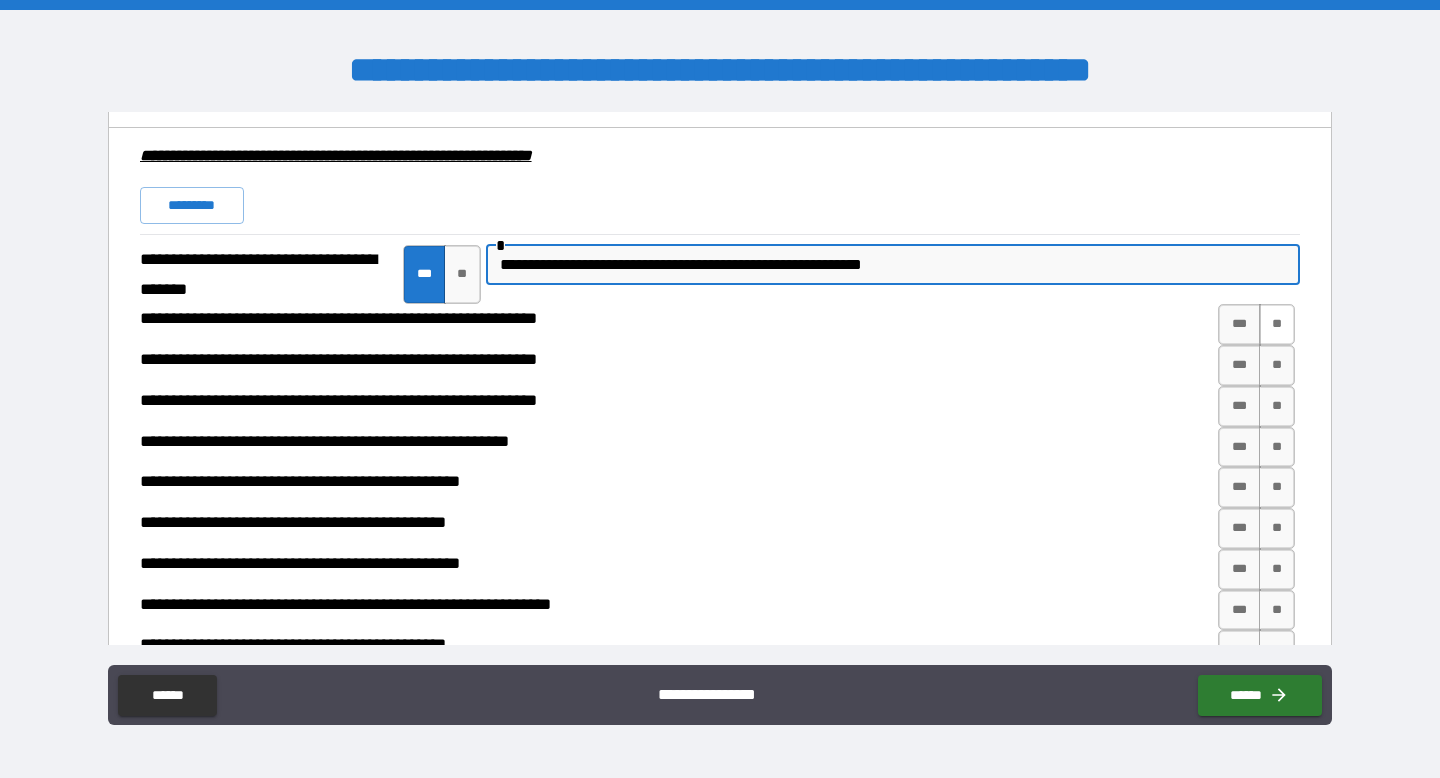 click on "**" at bounding box center (1277, 324) 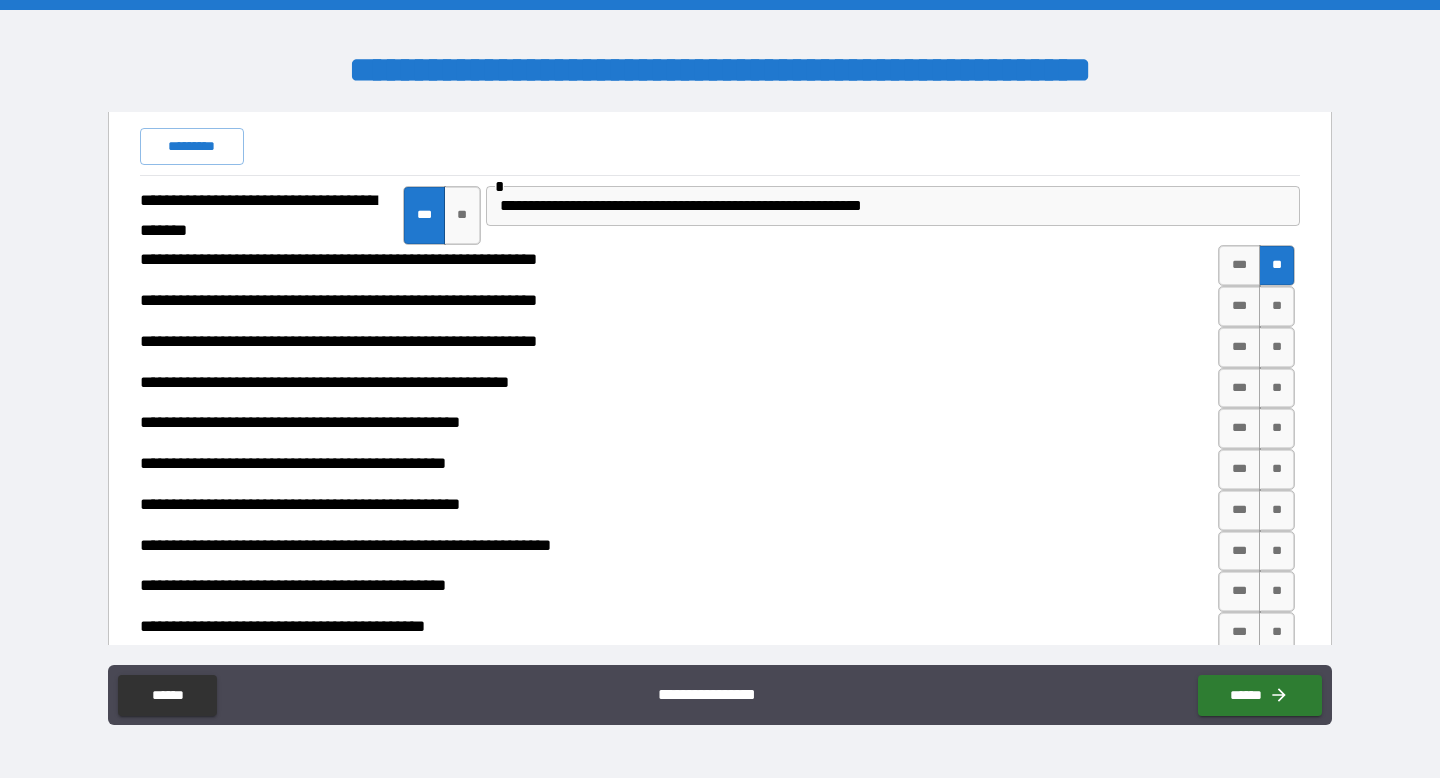 scroll, scrollTop: 1626, scrollLeft: 0, axis: vertical 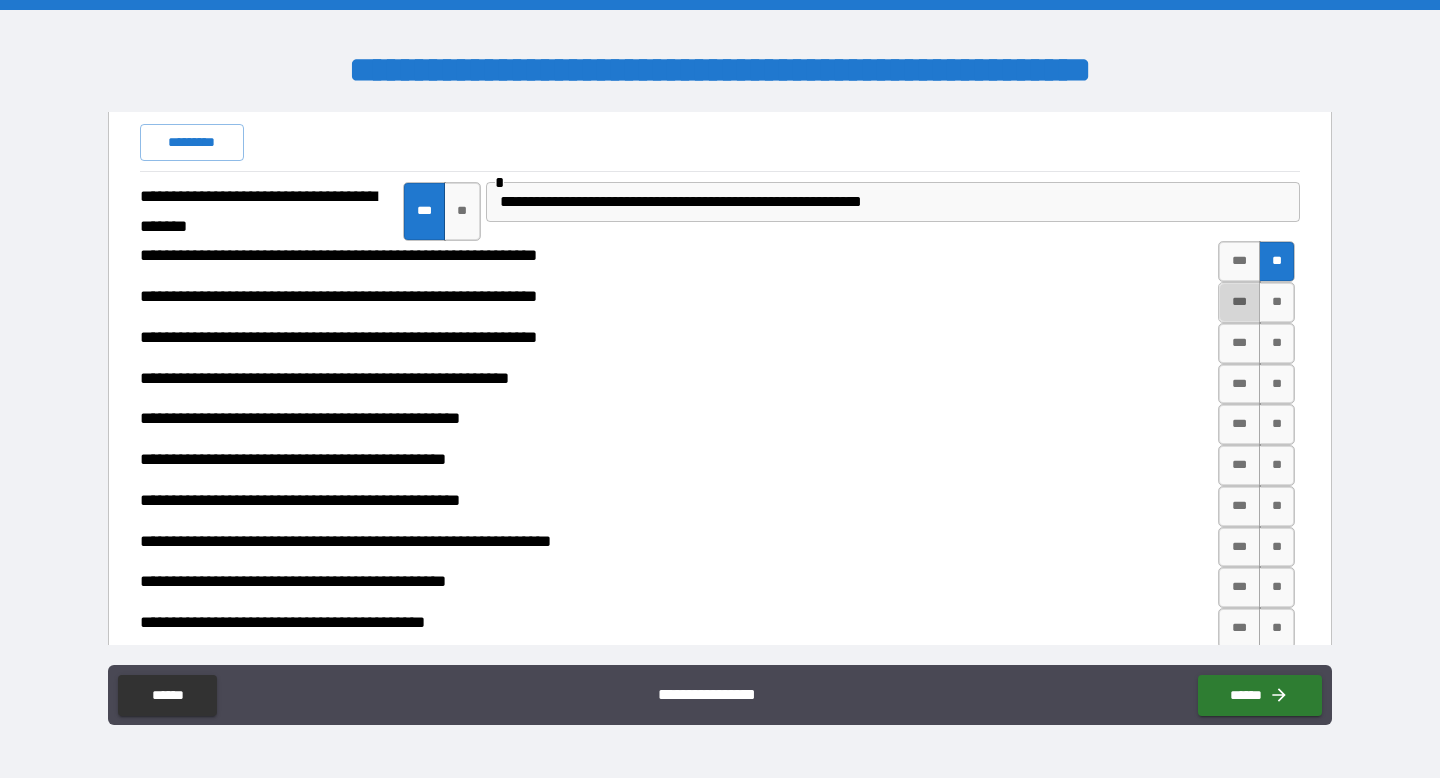 click on "***" at bounding box center [1239, 302] 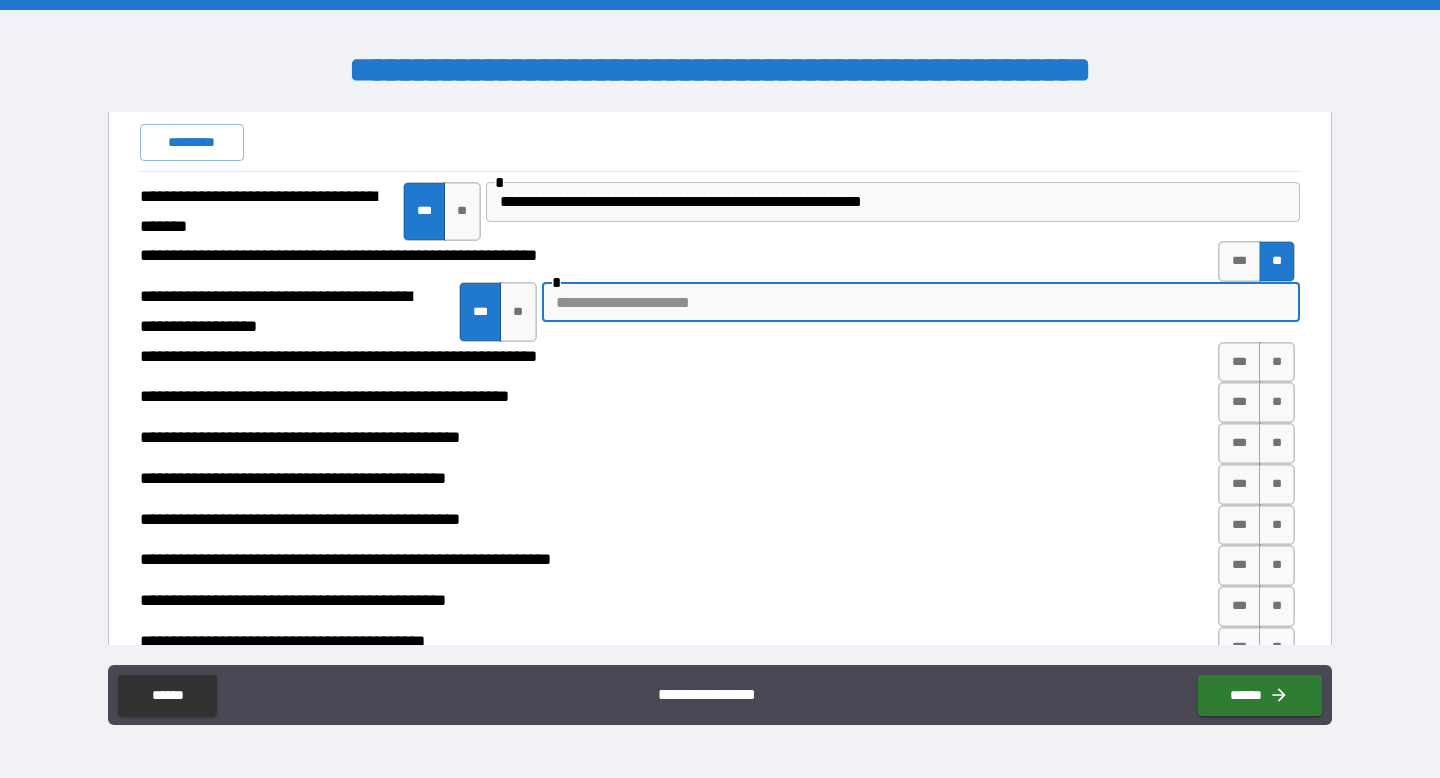 click at bounding box center (921, 302) 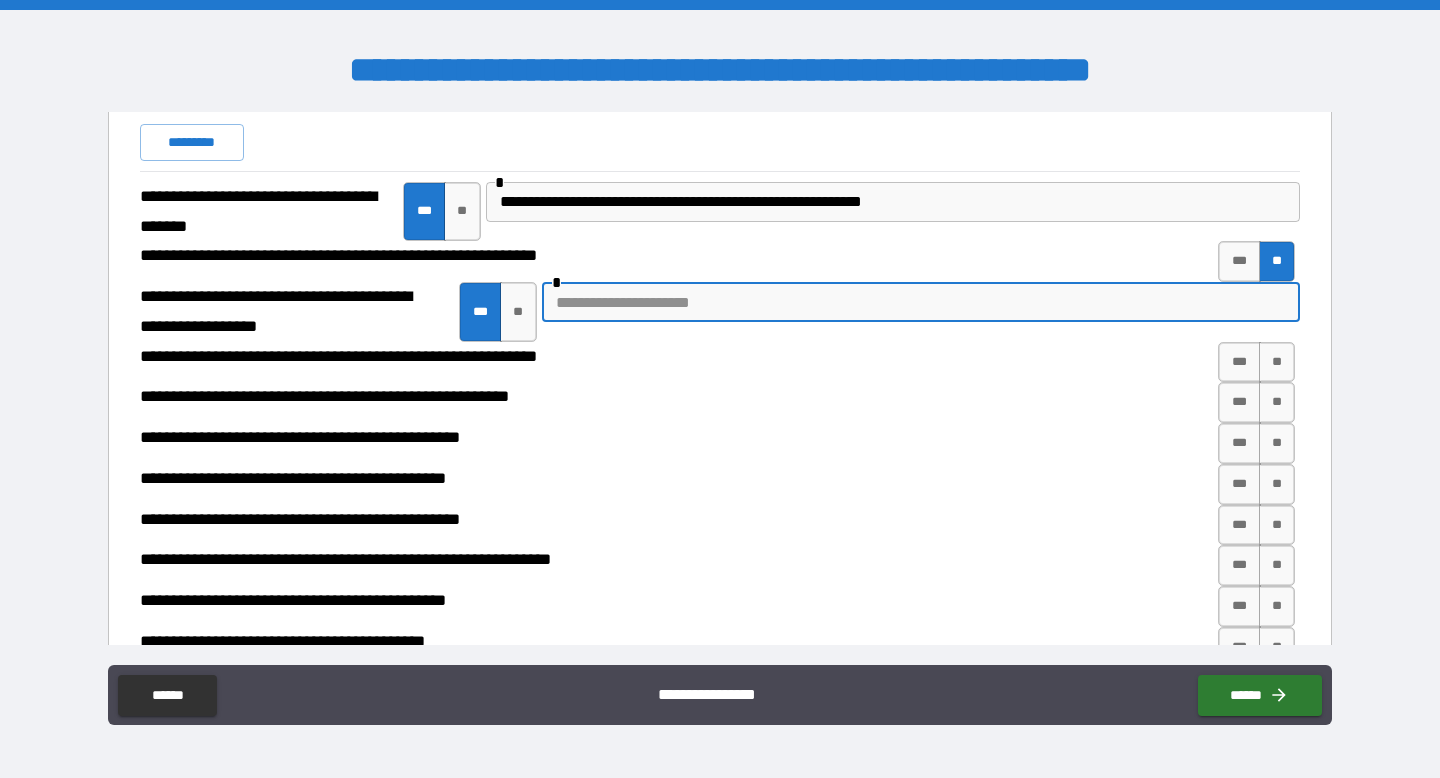 click on "**********" at bounding box center [893, 202] 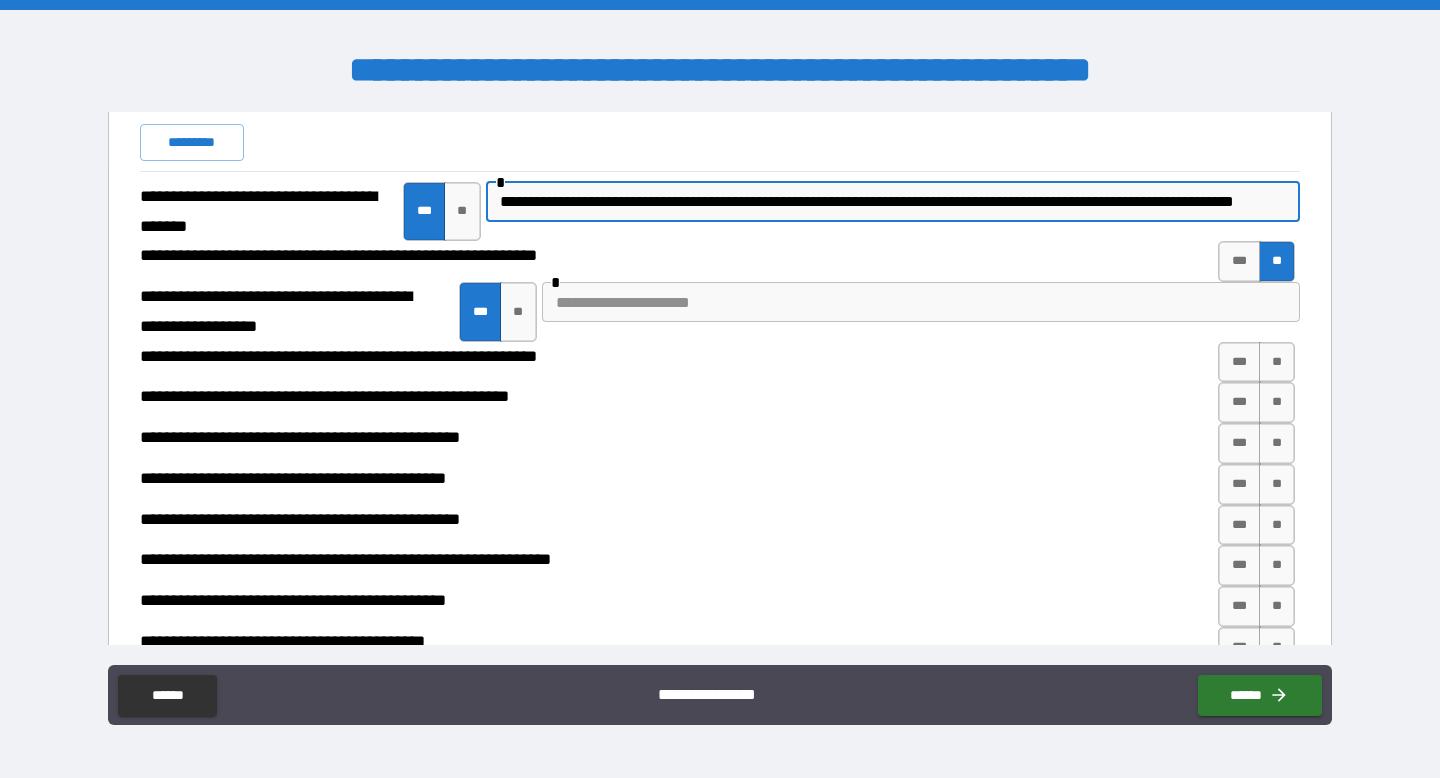 scroll, scrollTop: 0, scrollLeft: 123, axis: horizontal 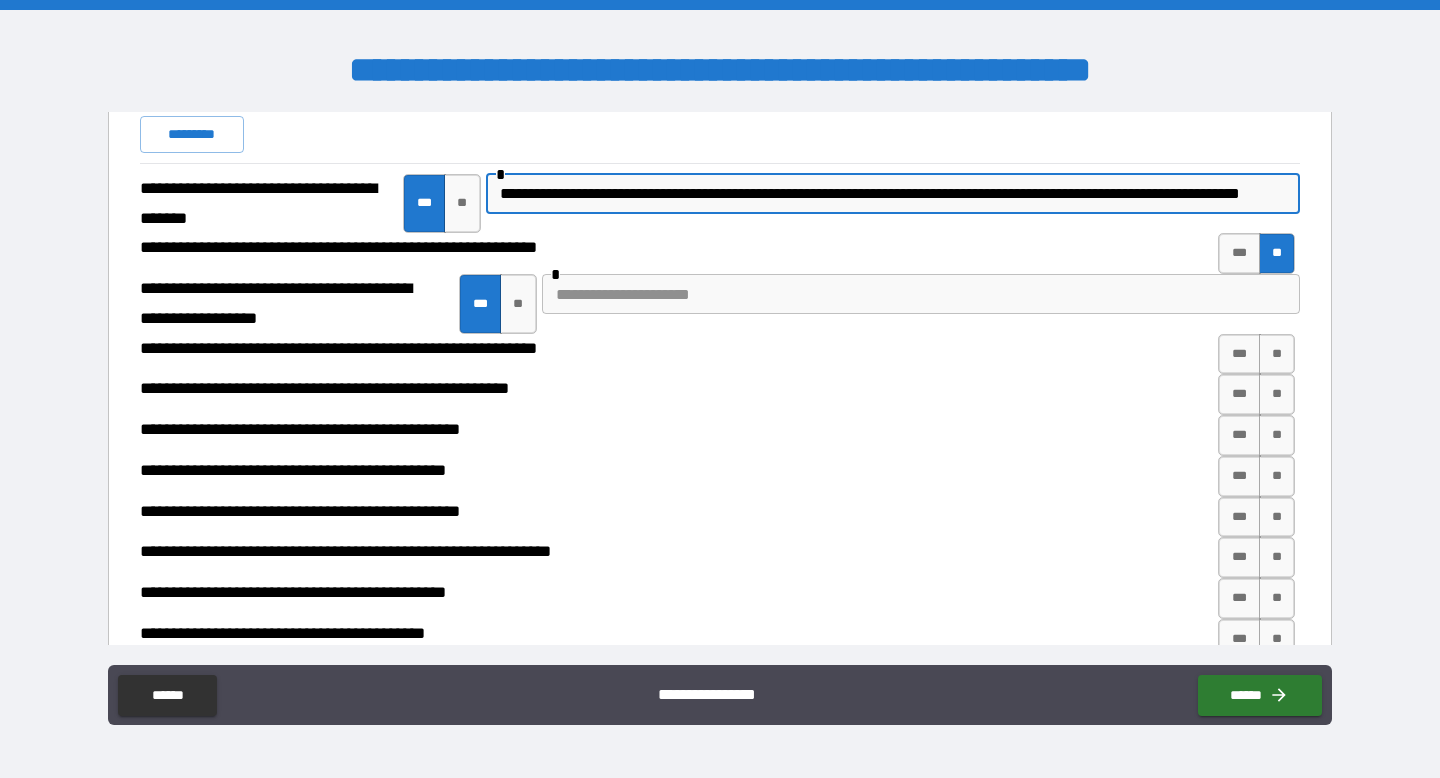 click on "**********" at bounding box center (887, 194) 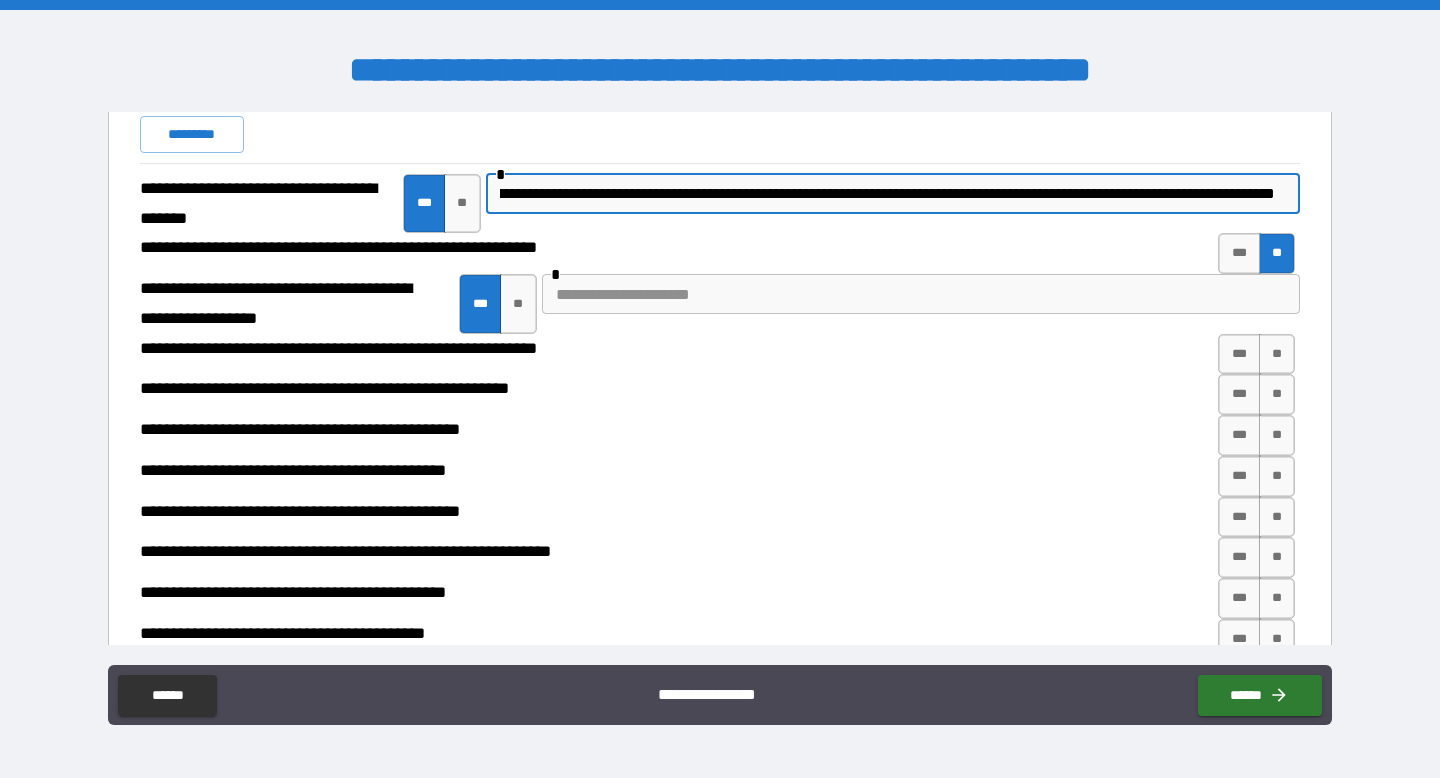 scroll, scrollTop: 0, scrollLeft: 174, axis: horizontal 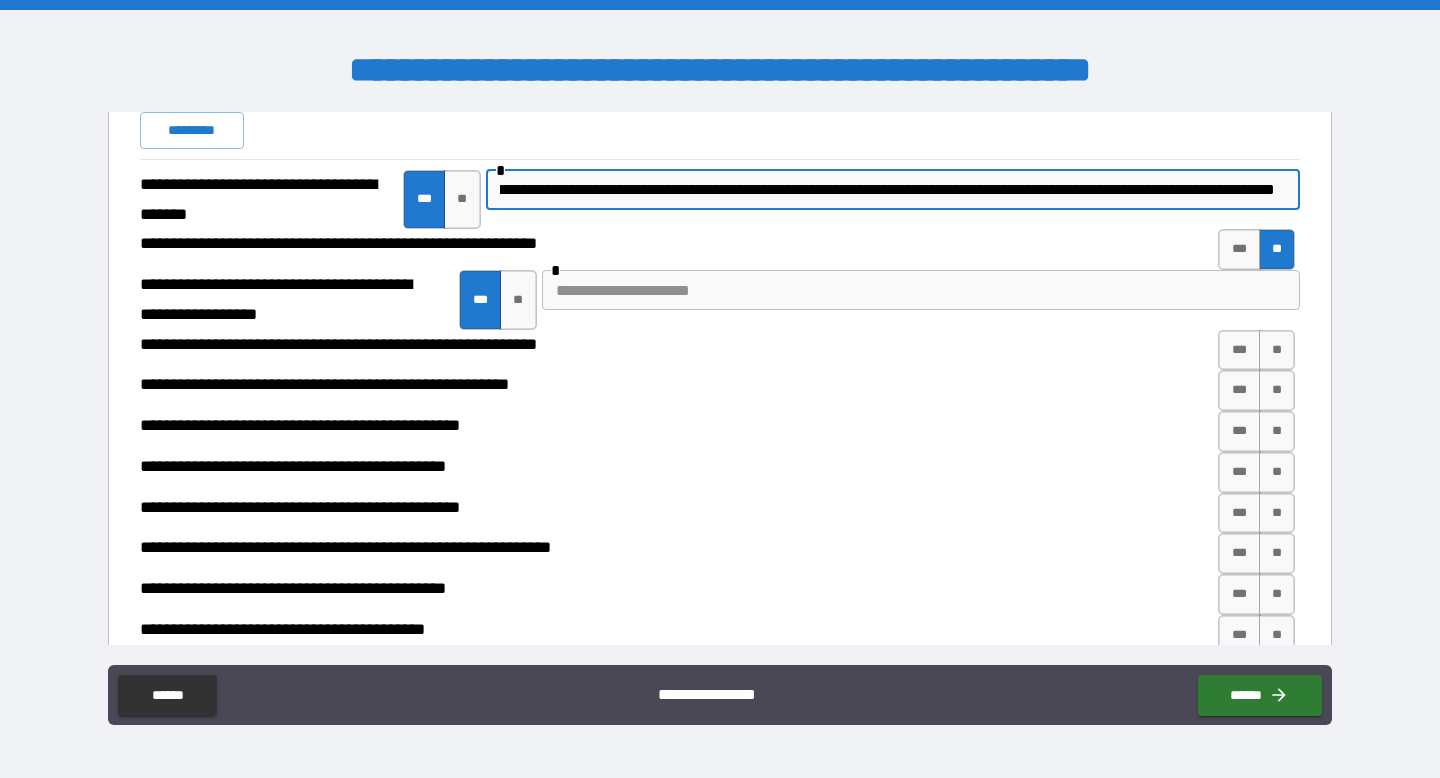 click at bounding box center (921, 290) 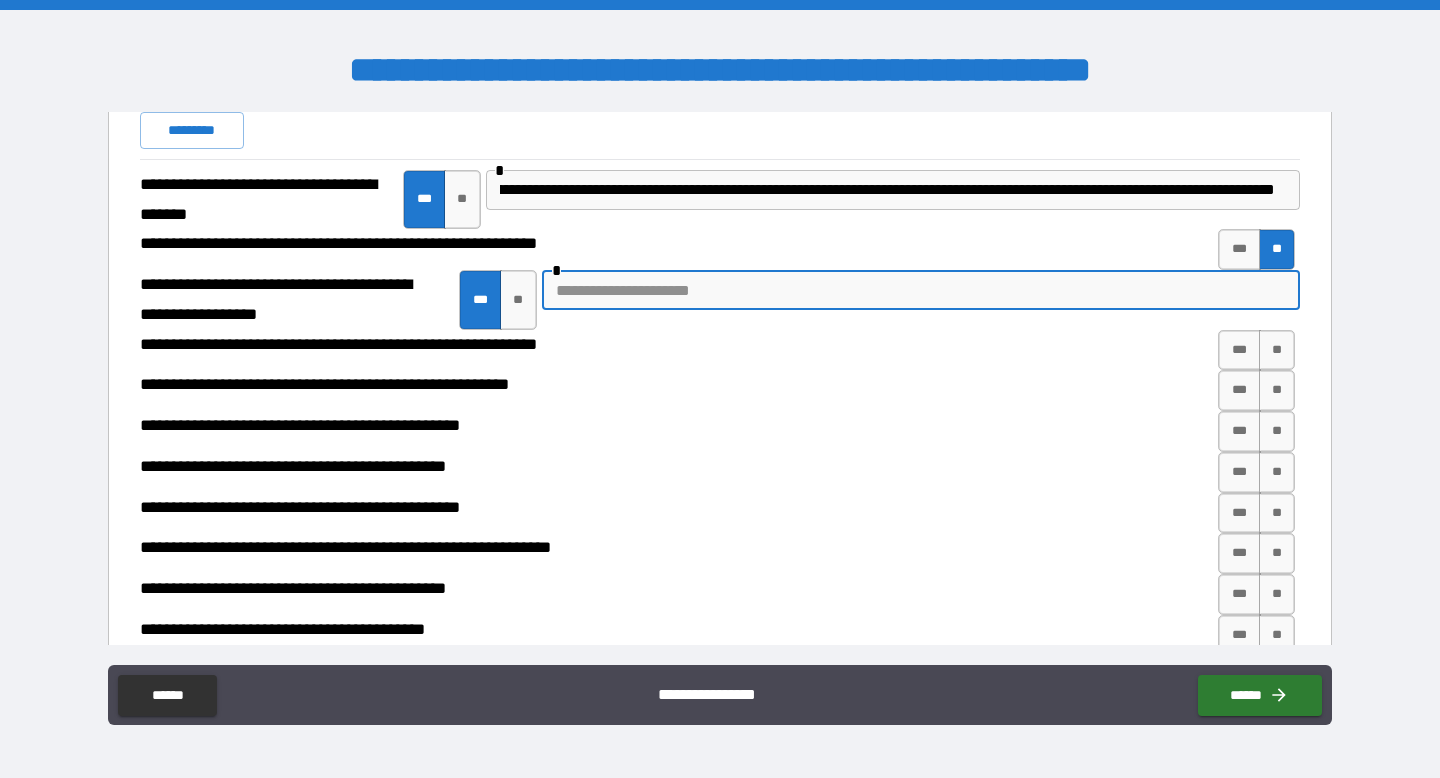 scroll, scrollTop: 0, scrollLeft: 0, axis: both 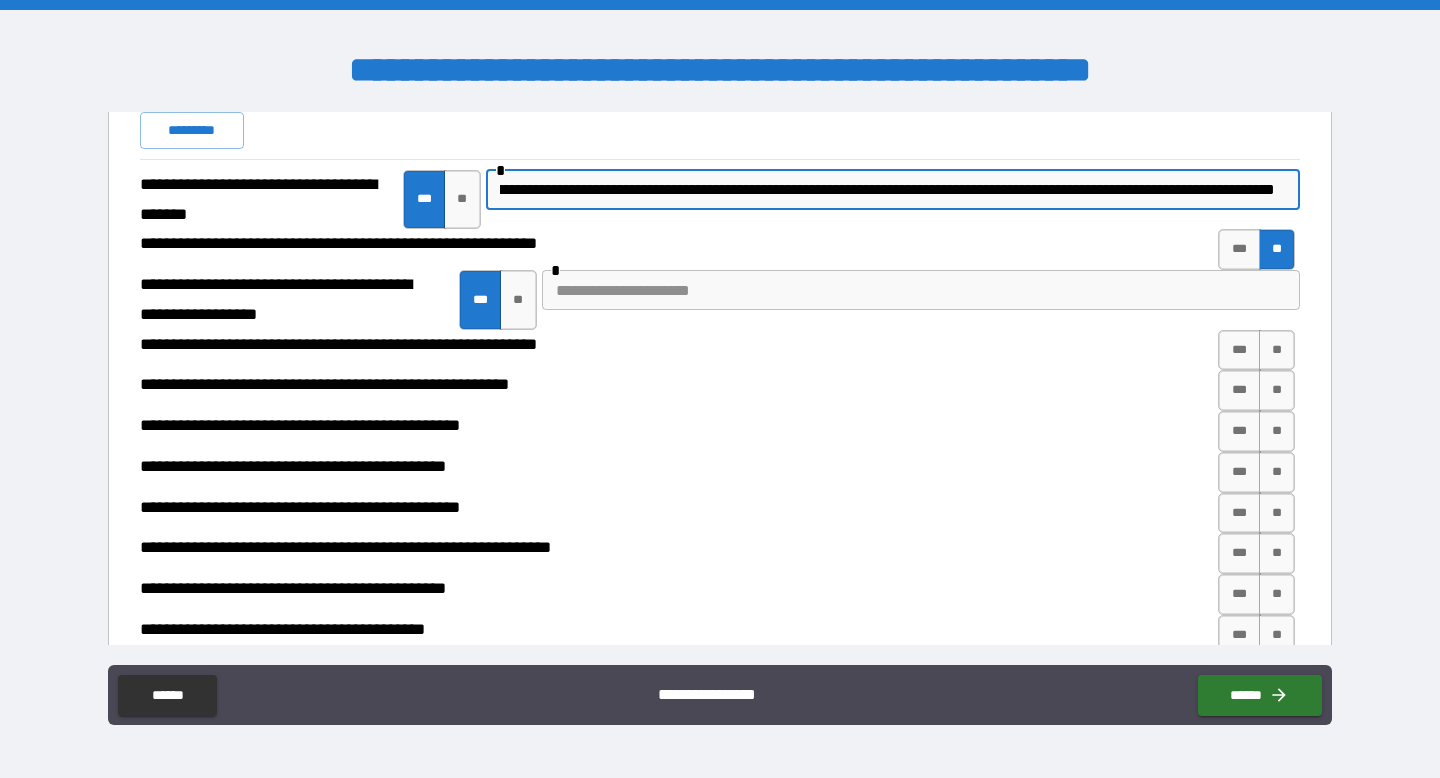 drag, startPoint x: 944, startPoint y: 193, endPoint x: 1329, endPoint y: 190, distance: 385.0117 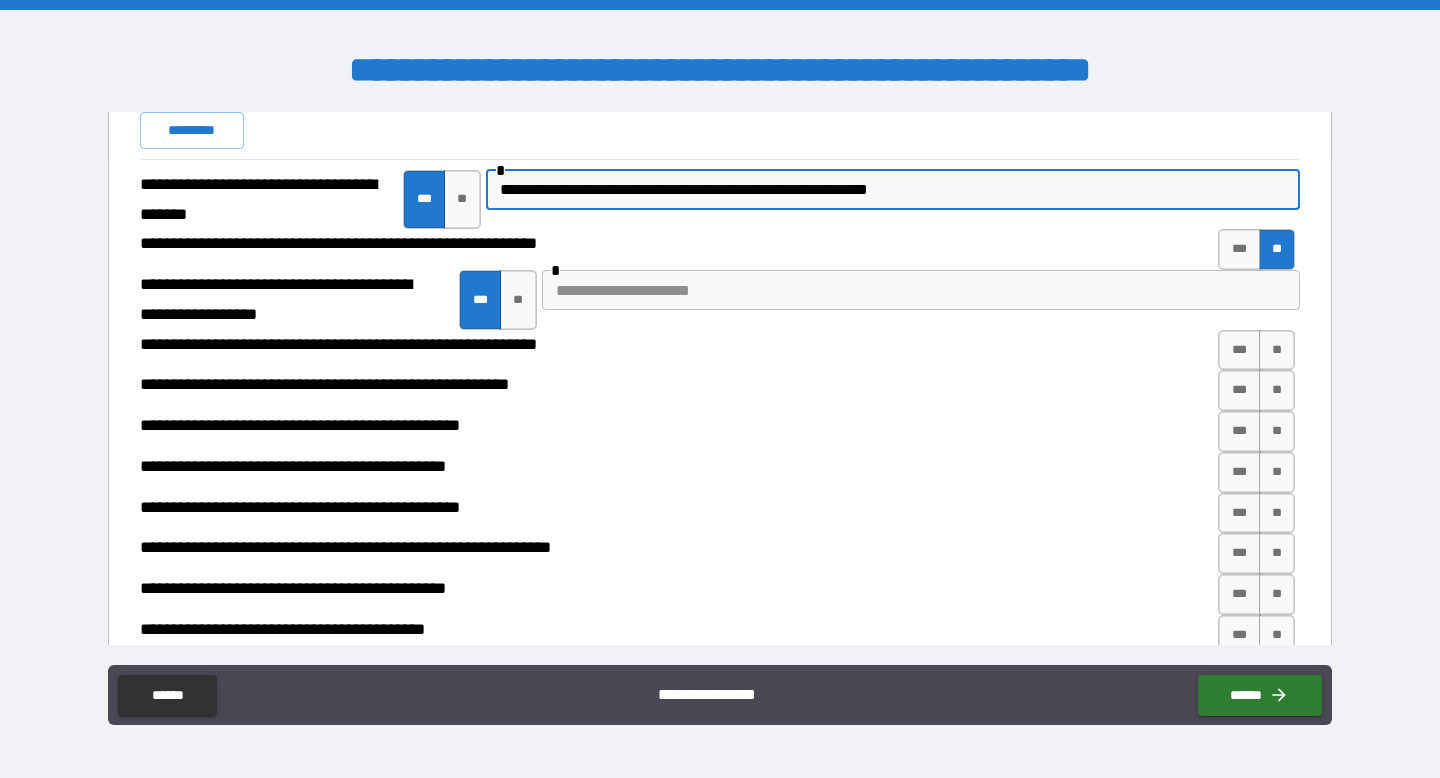 scroll, scrollTop: 0, scrollLeft: 0, axis: both 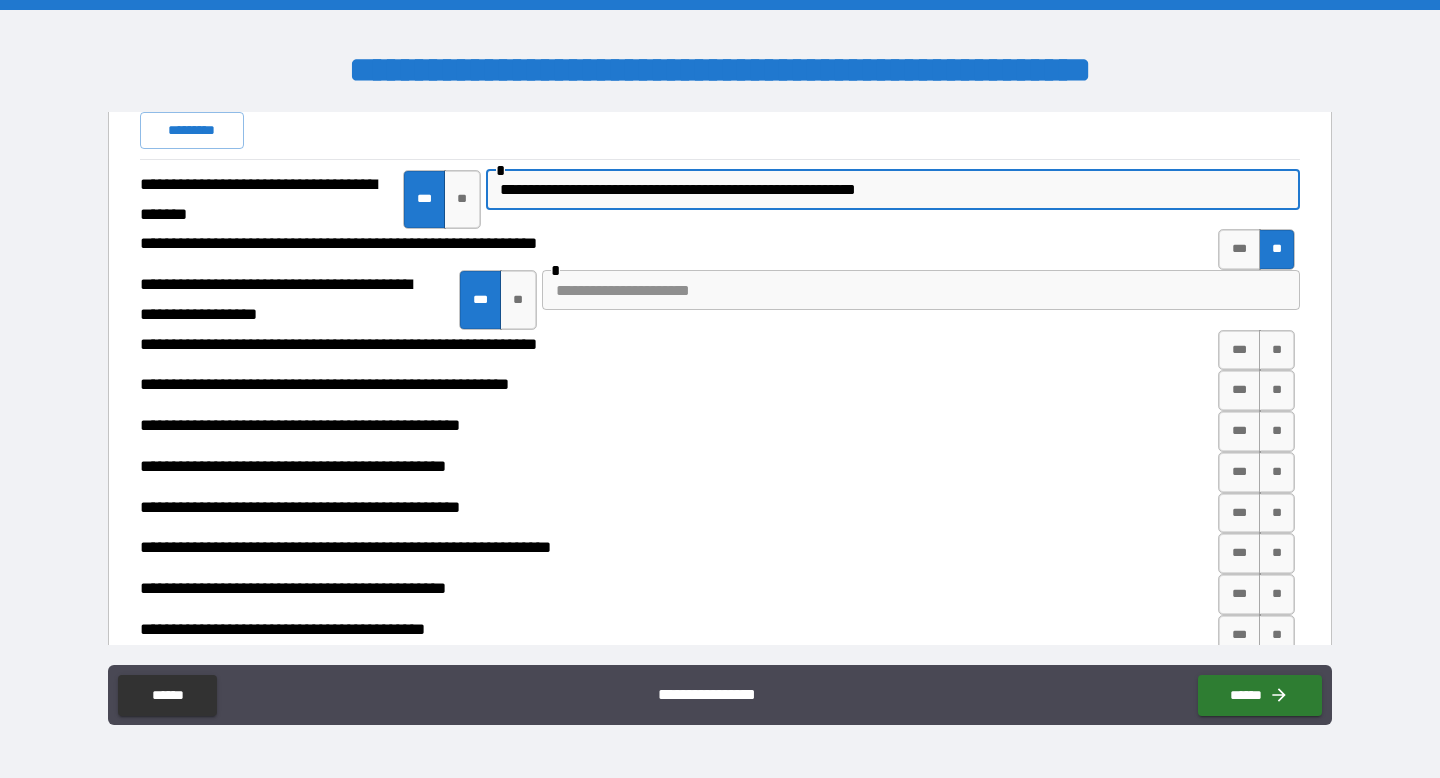 type on "**********" 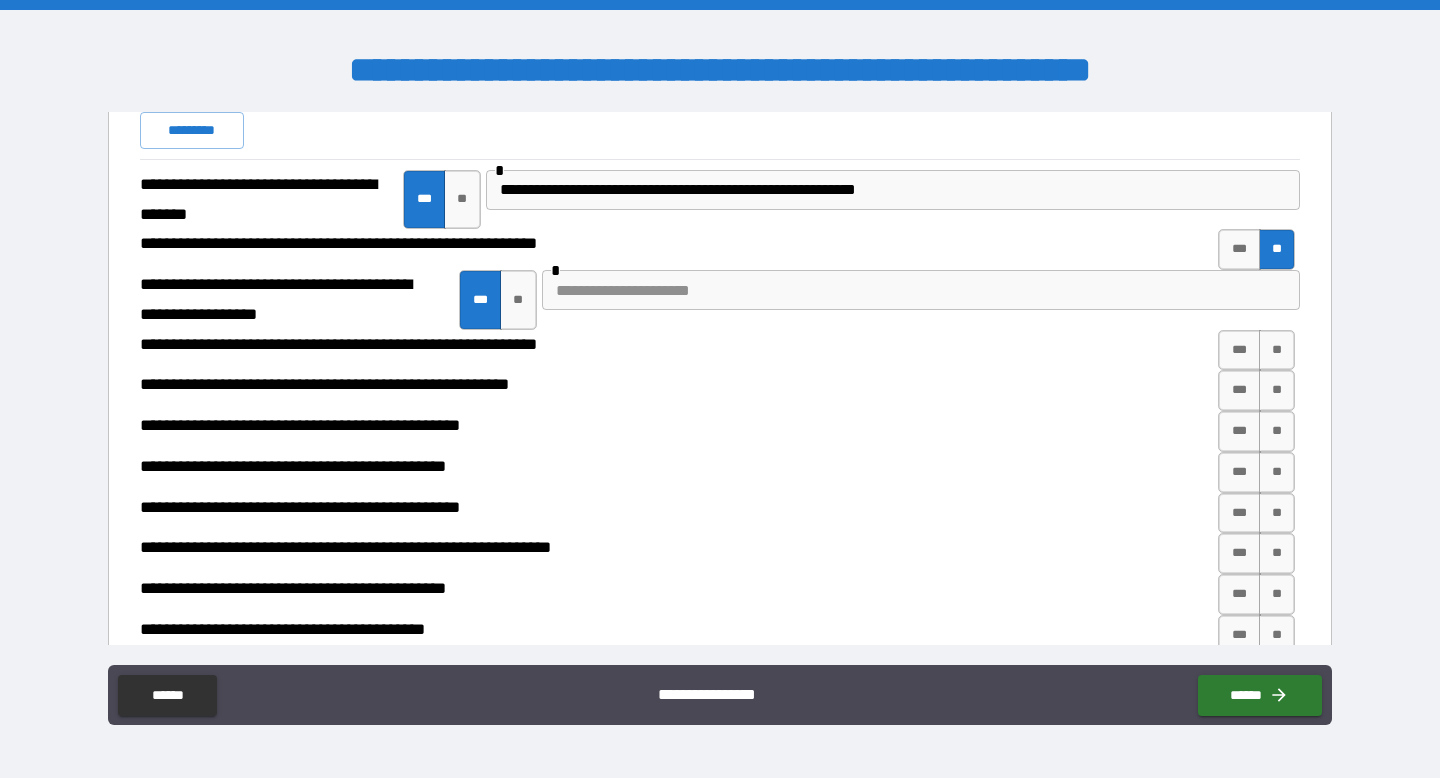 click at bounding box center [921, 290] 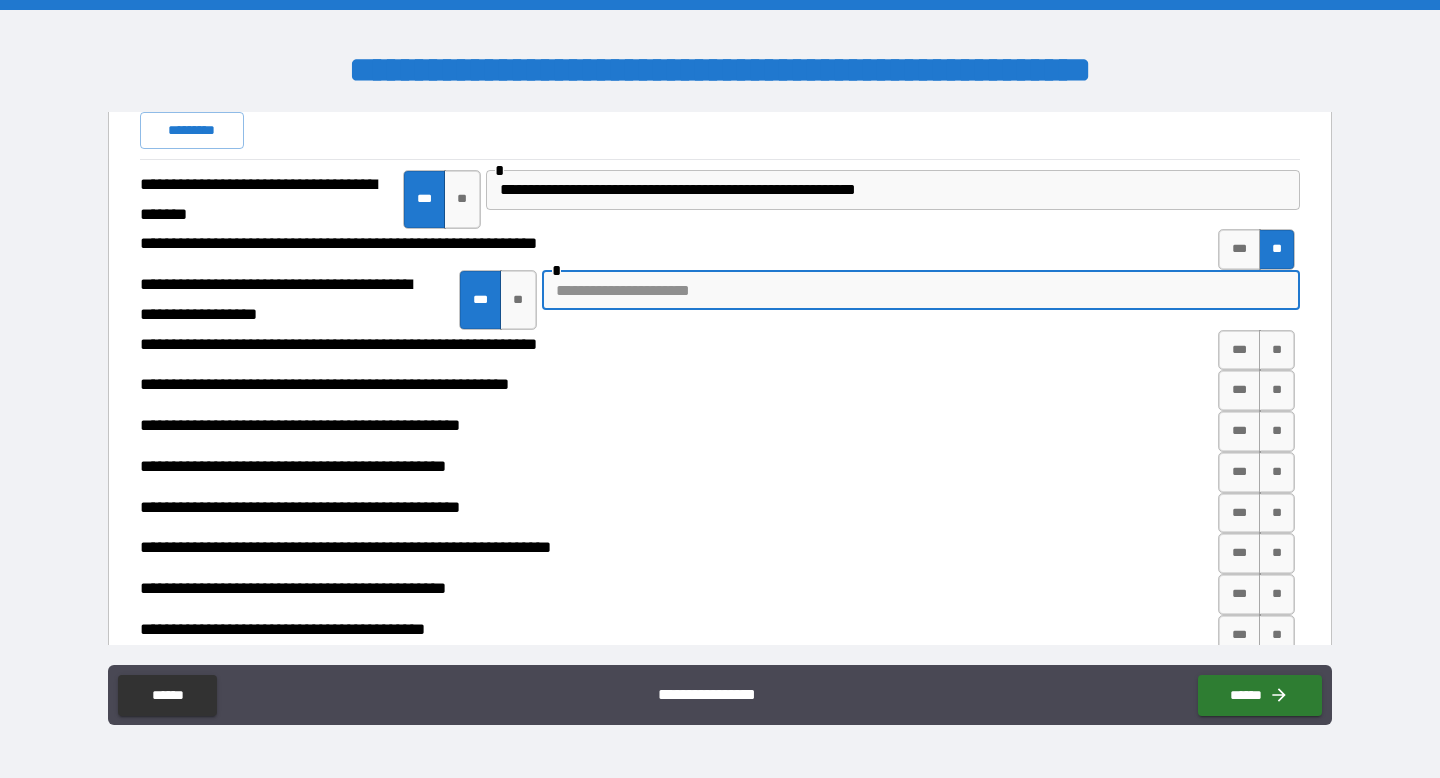 paste on "**********" 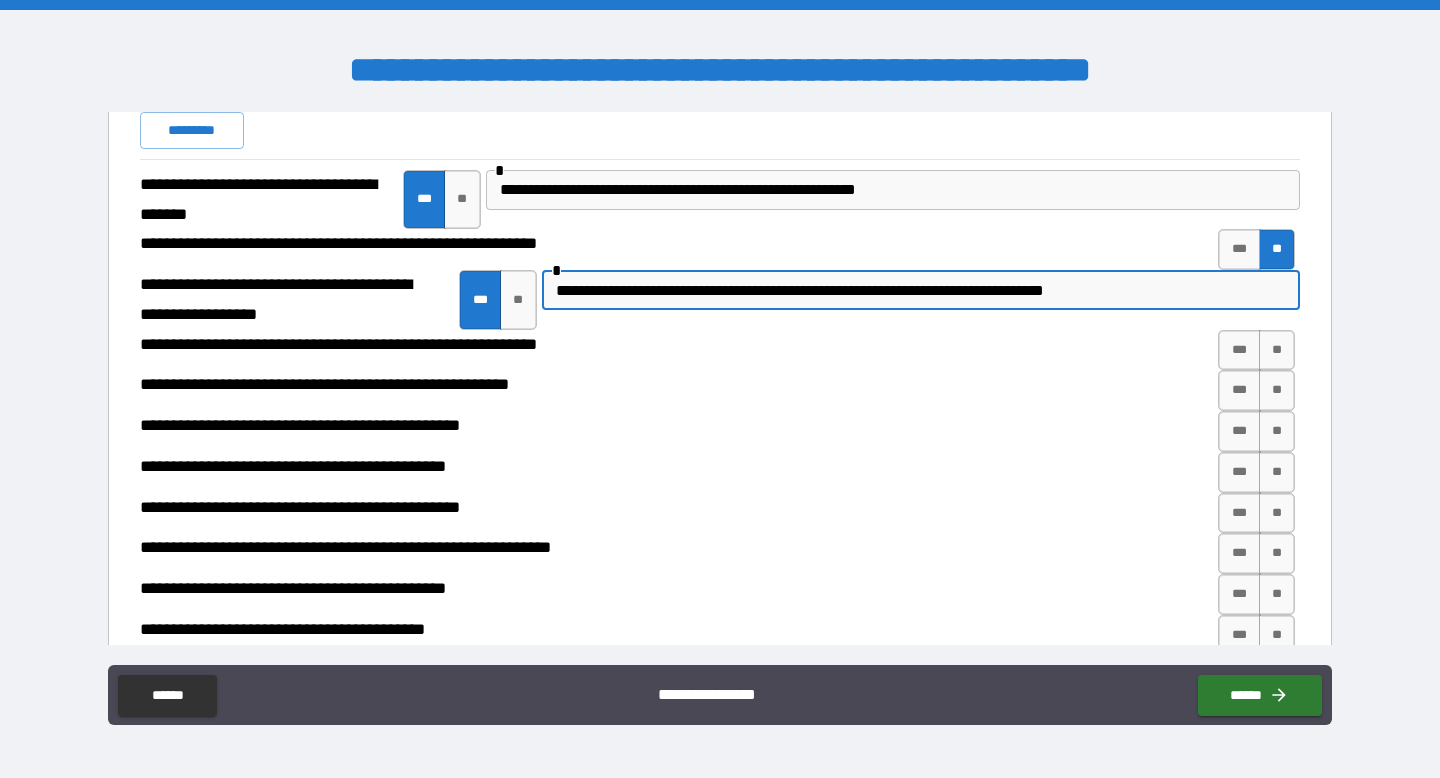 drag, startPoint x: 562, startPoint y: 286, endPoint x: 582, endPoint y: 298, distance: 23.323807 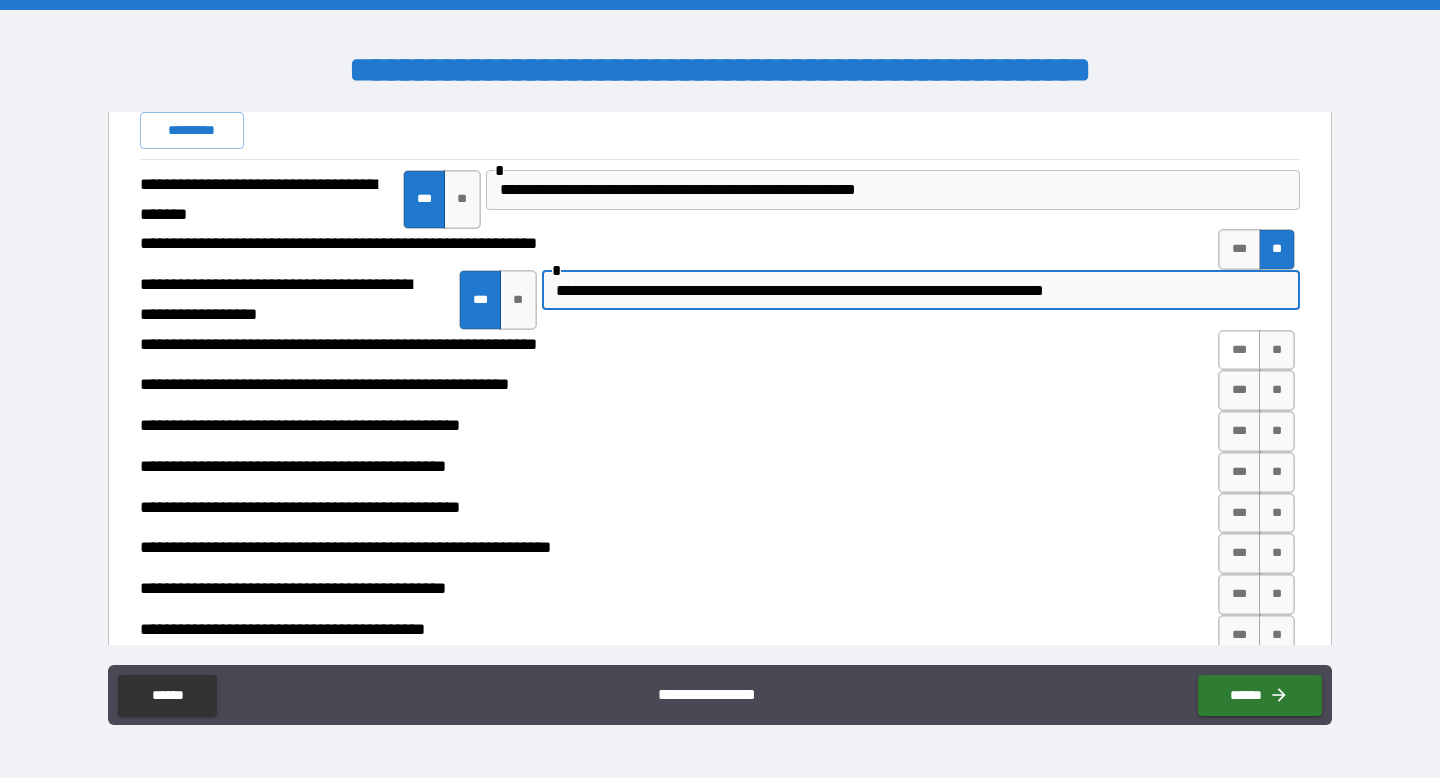 click on "***" at bounding box center [1239, 350] 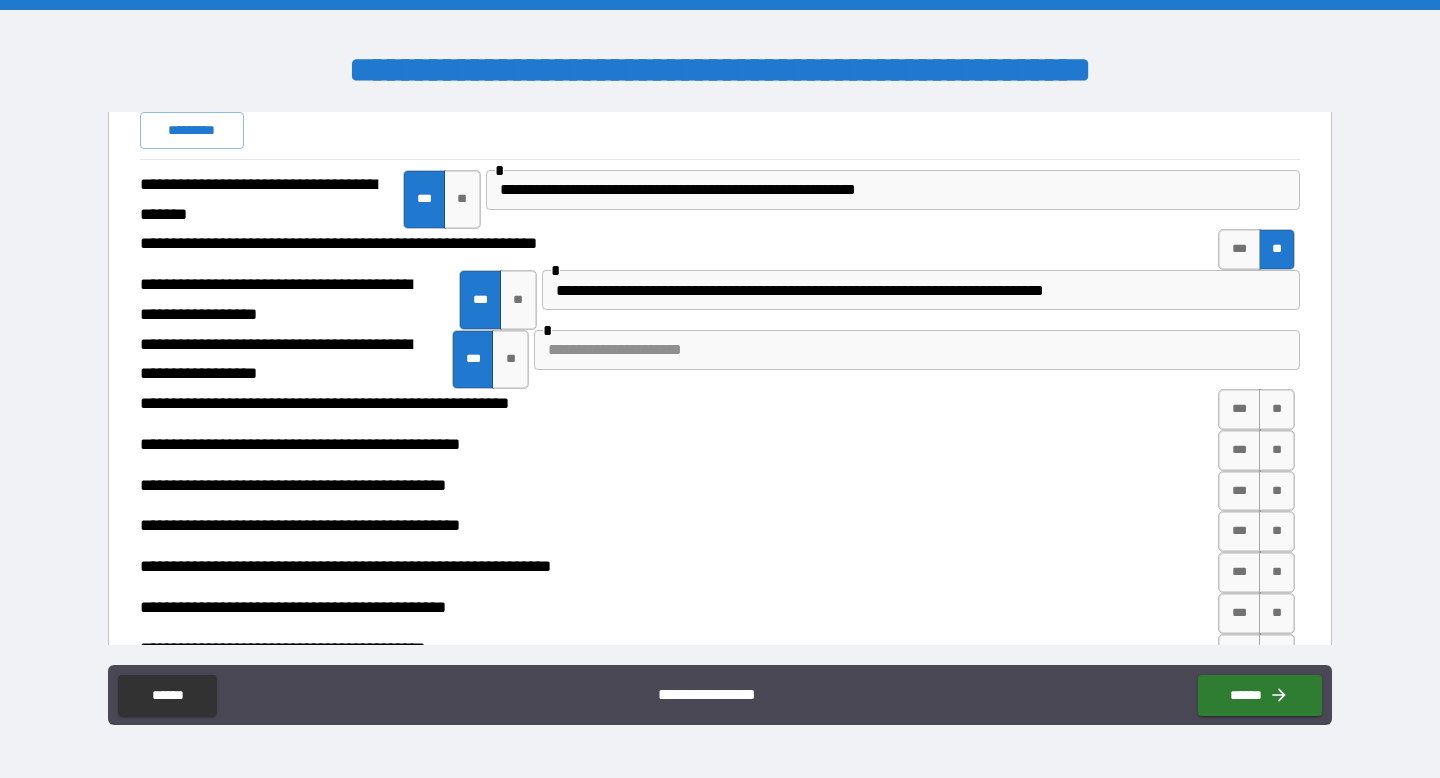 click at bounding box center (917, 350) 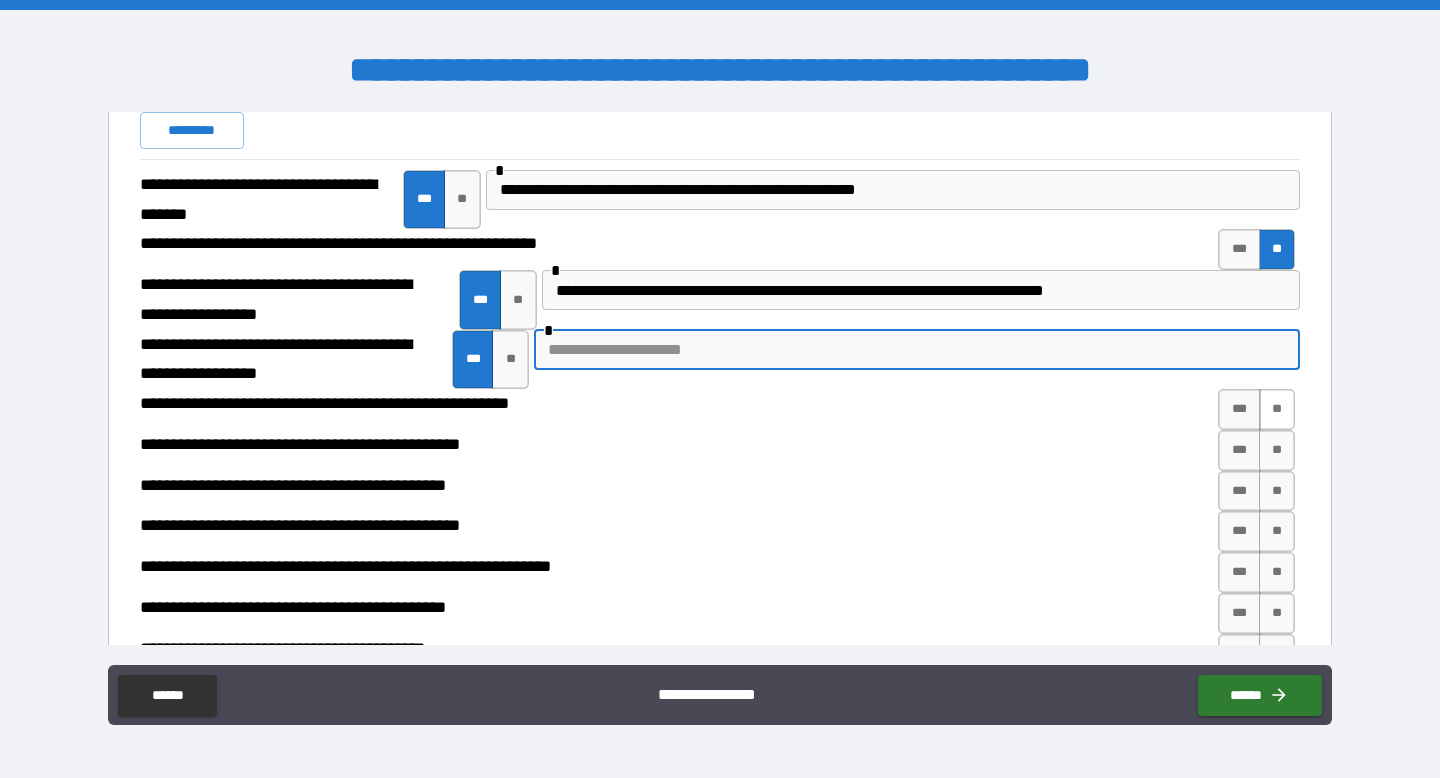 click on "**" at bounding box center [1277, 409] 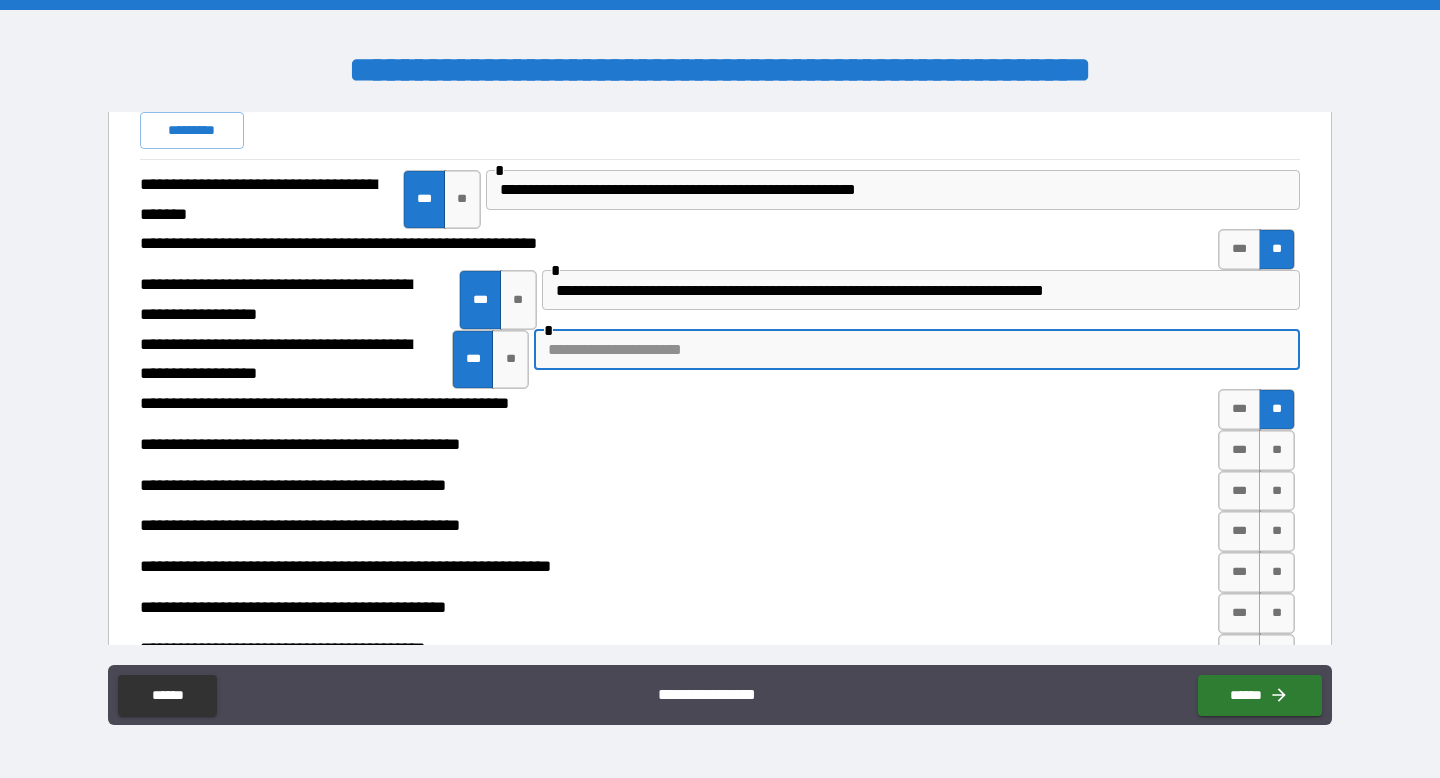 click at bounding box center [917, 350] 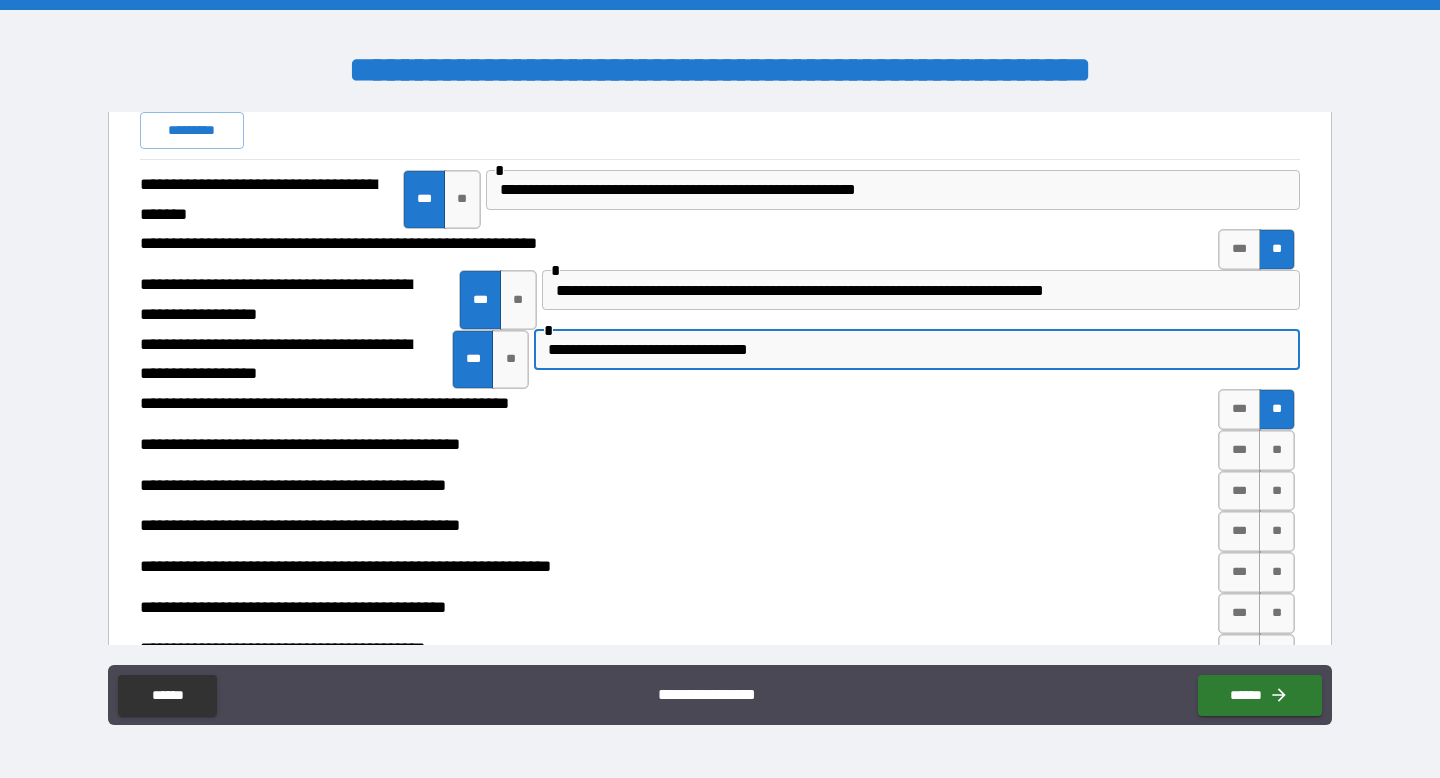click on "**********" at bounding box center (917, 350) 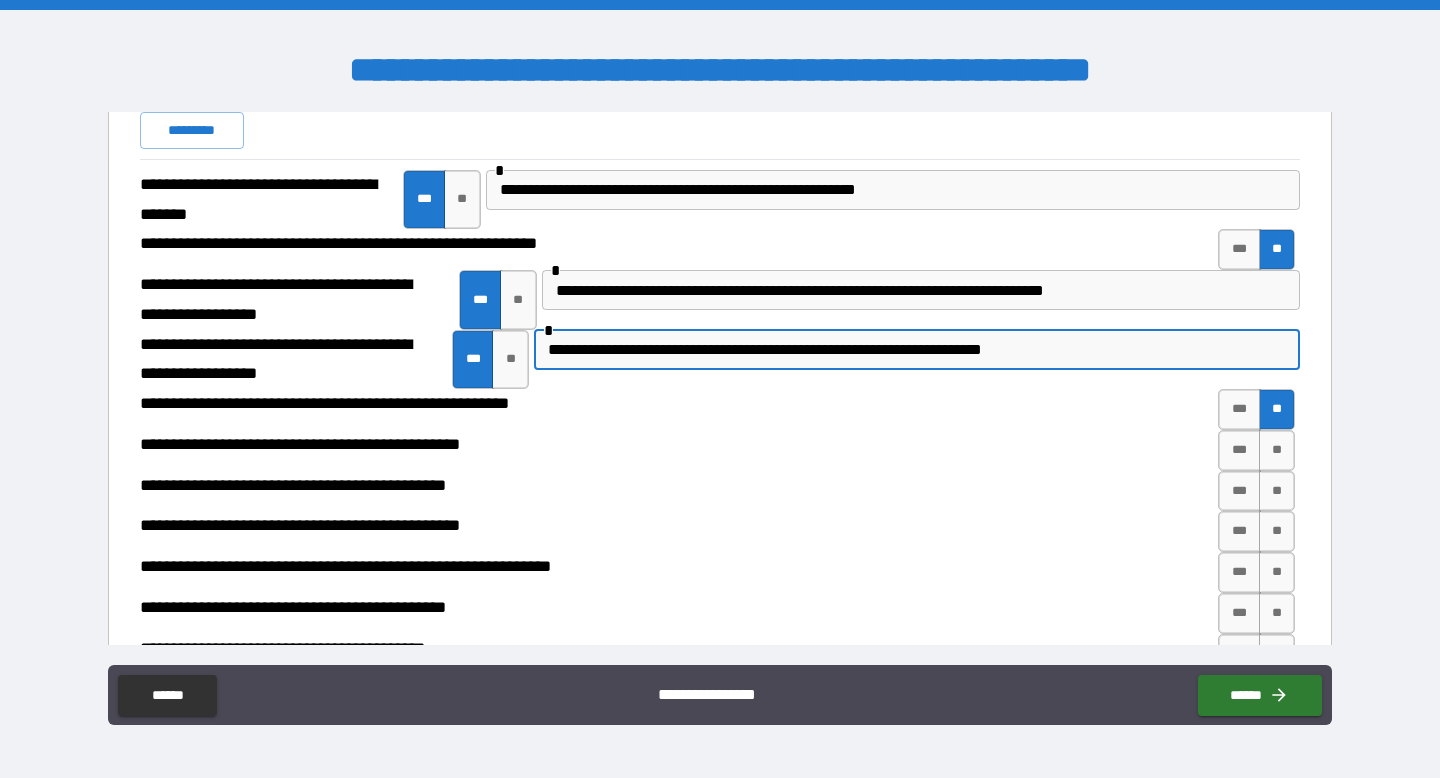 click on "**********" at bounding box center [917, 350] 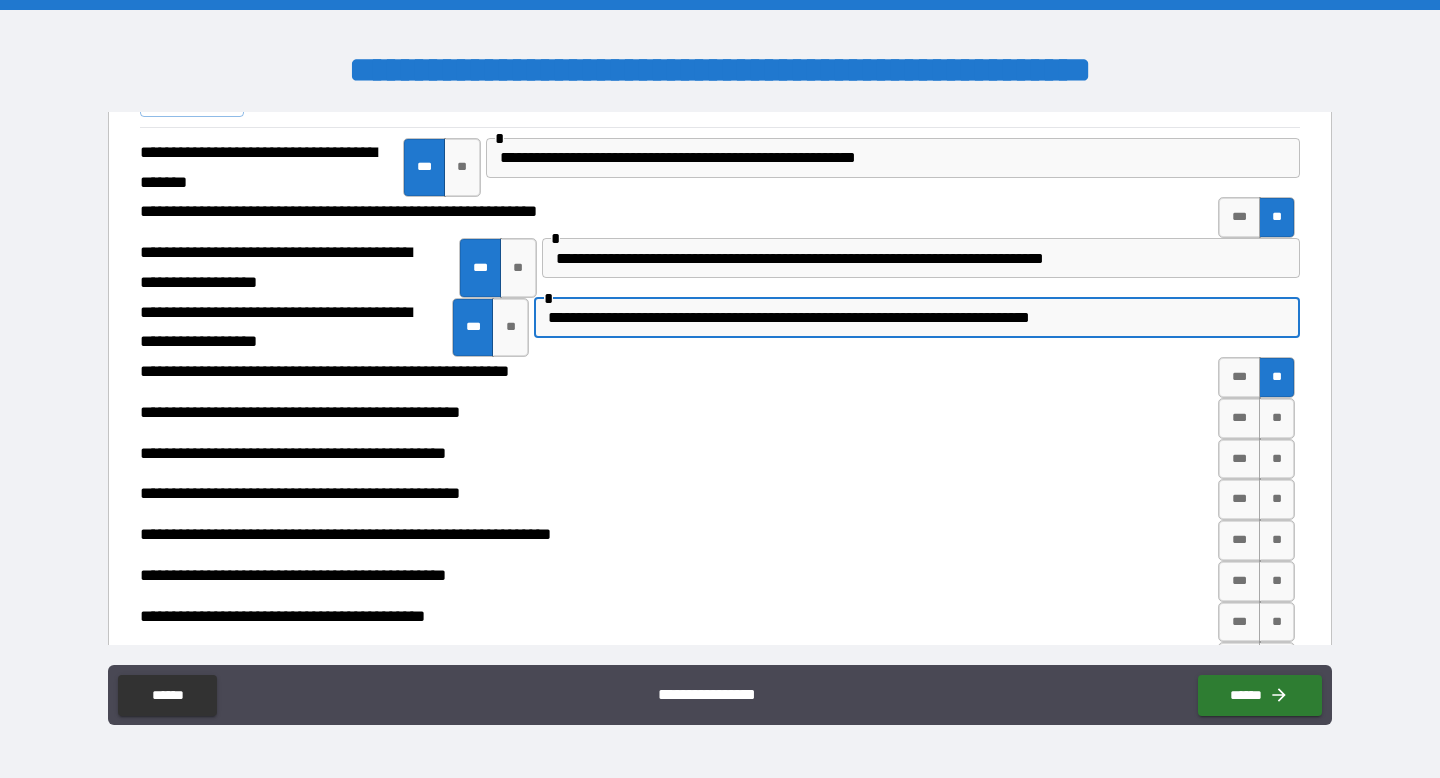 scroll, scrollTop: 1704, scrollLeft: 0, axis: vertical 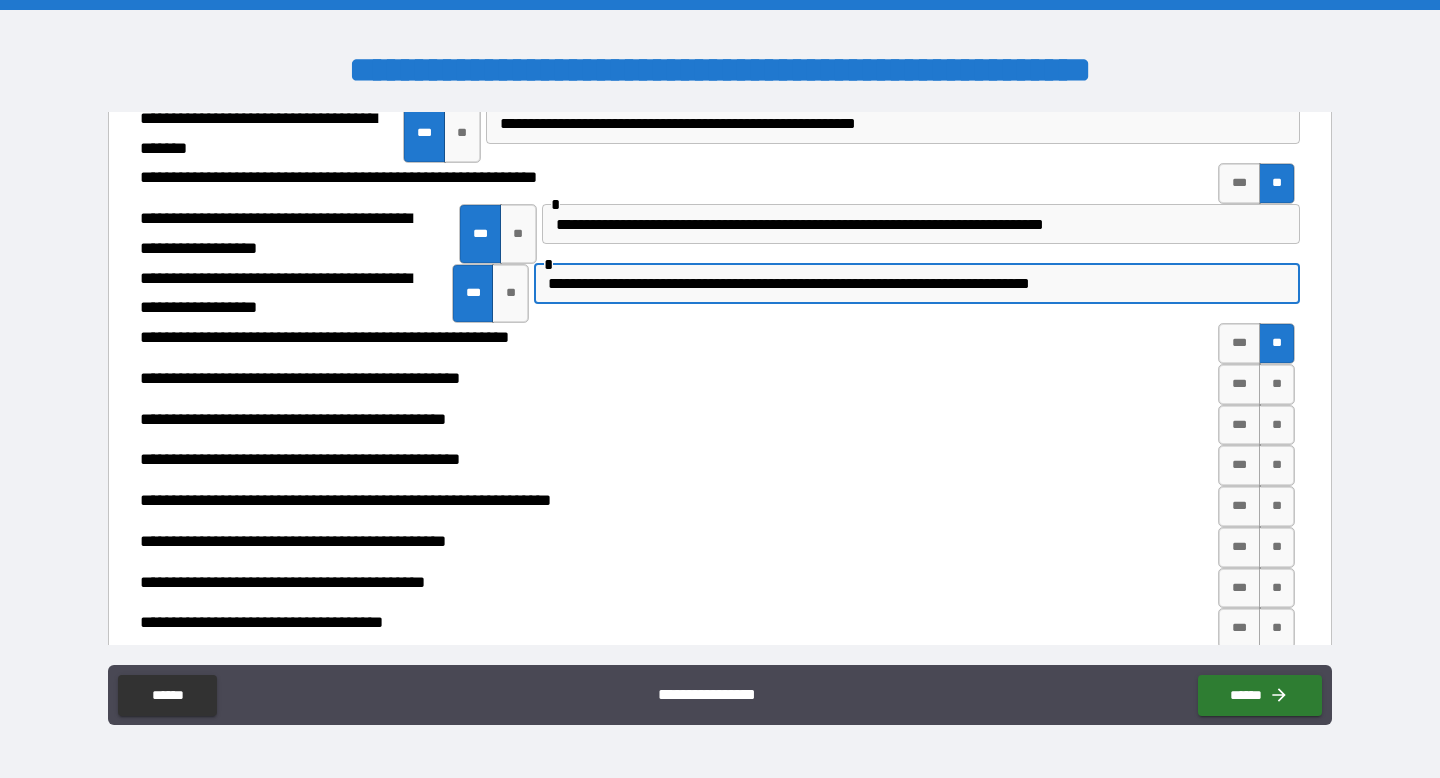 drag, startPoint x: 754, startPoint y: 279, endPoint x: 715, endPoint y: 279, distance: 39 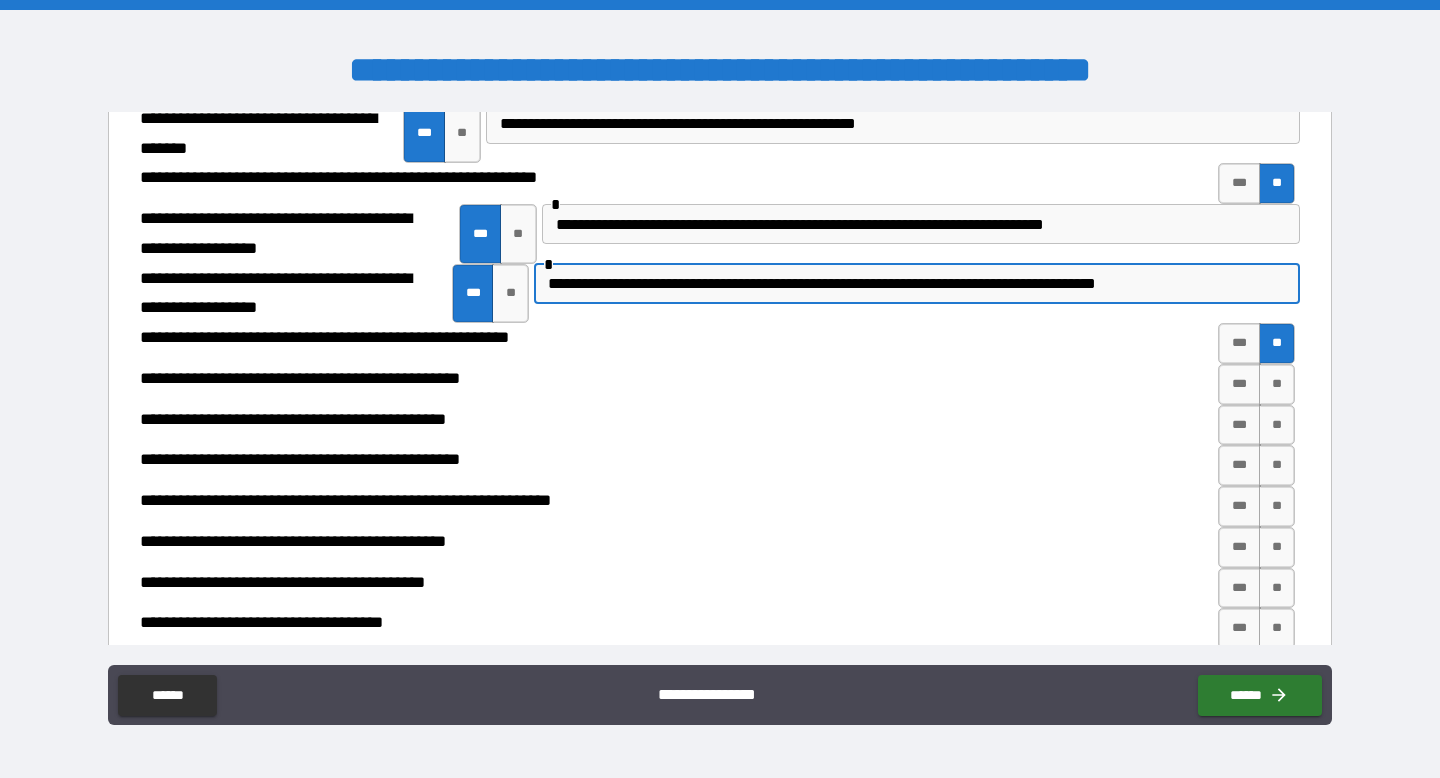 click on "**********" at bounding box center (917, 284) 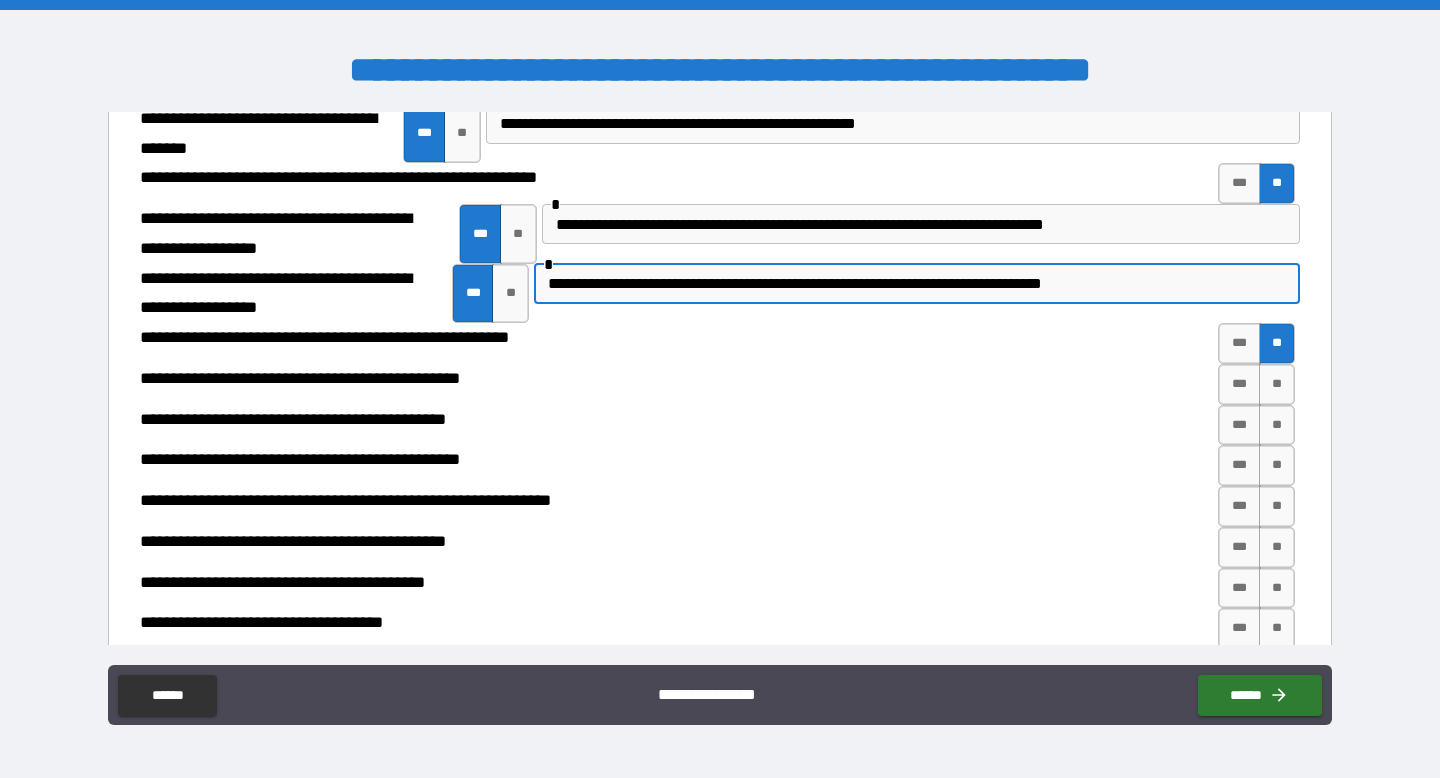 click on "**********" at bounding box center (917, 284) 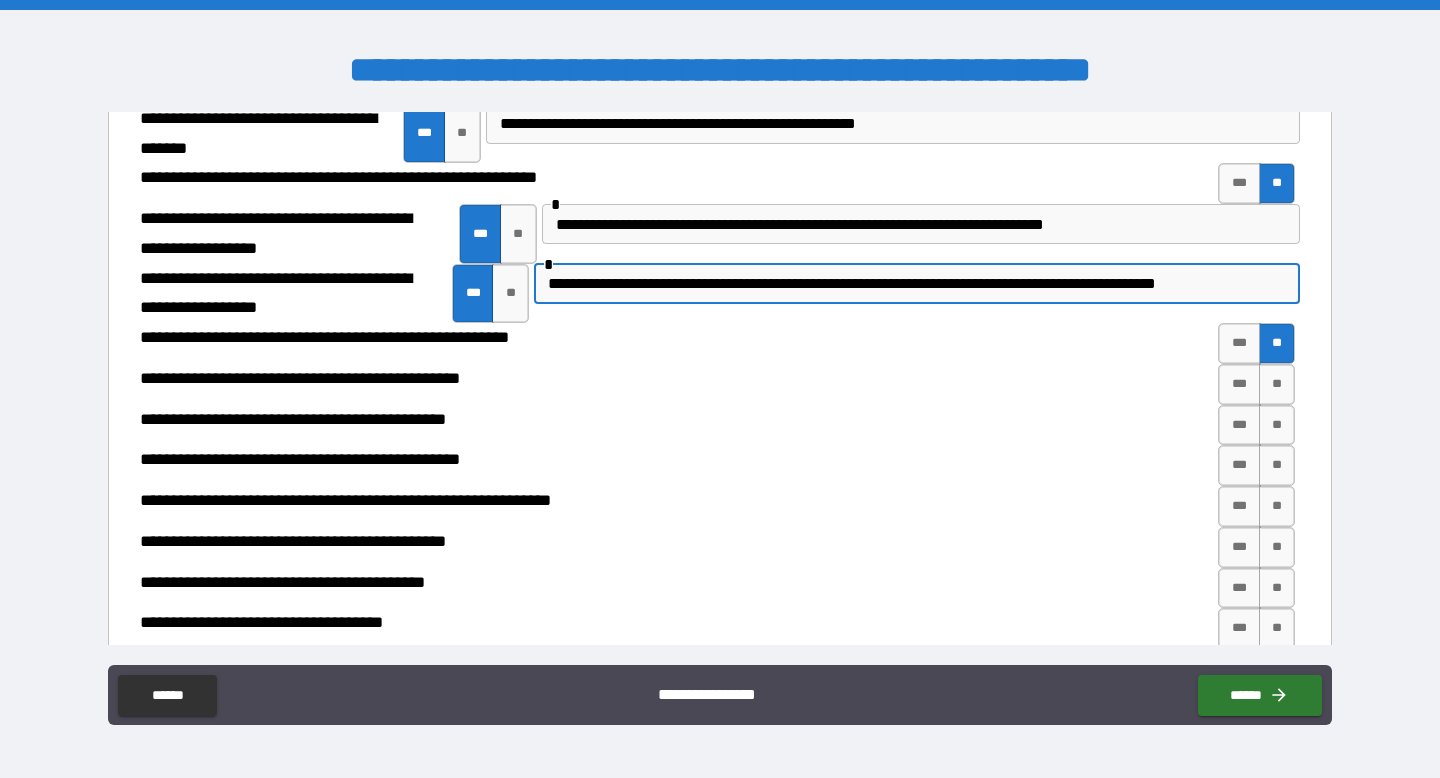 drag, startPoint x: 1237, startPoint y: 284, endPoint x: 856, endPoint y: 292, distance: 381.08398 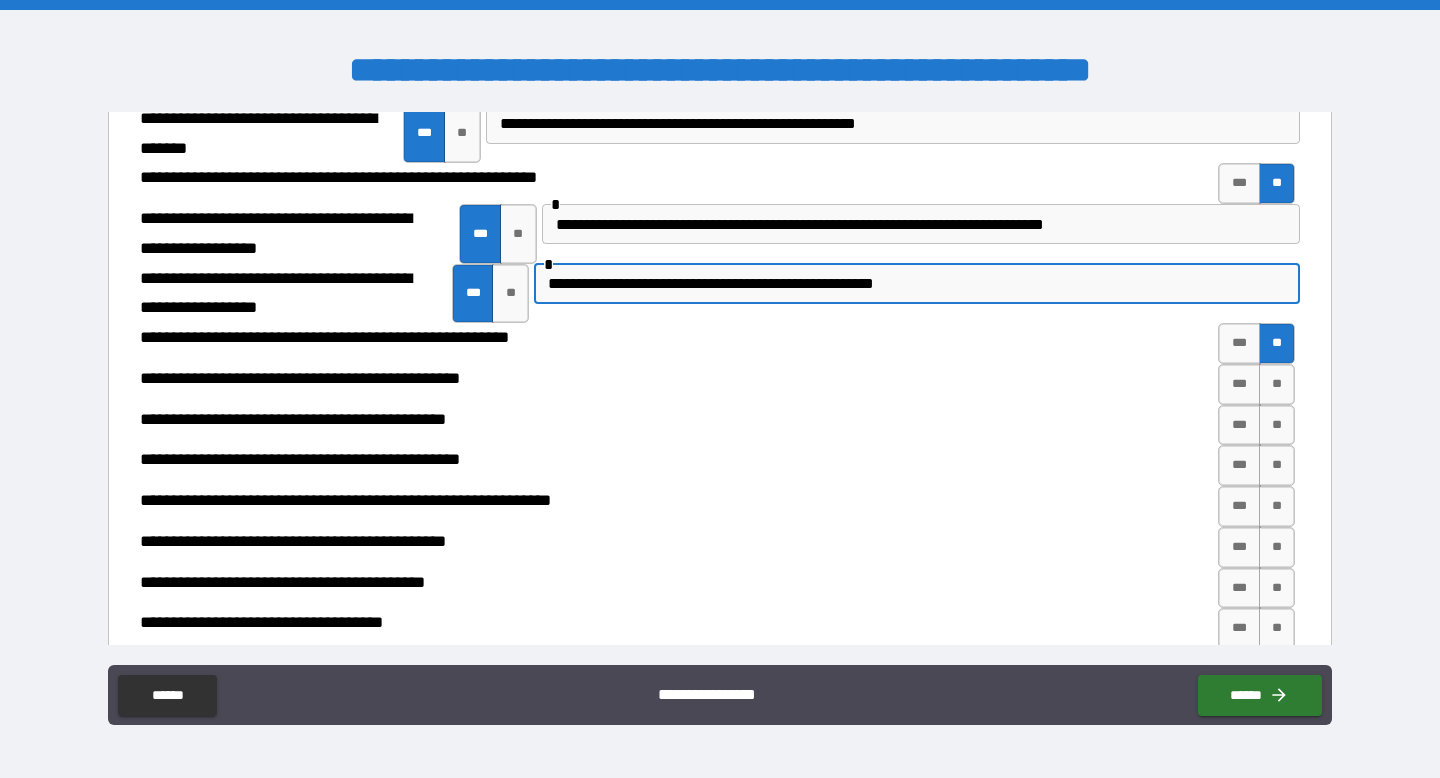 drag, startPoint x: 947, startPoint y: 285, endPoint x: 684, endPoint y: 280, distance: 263.04752 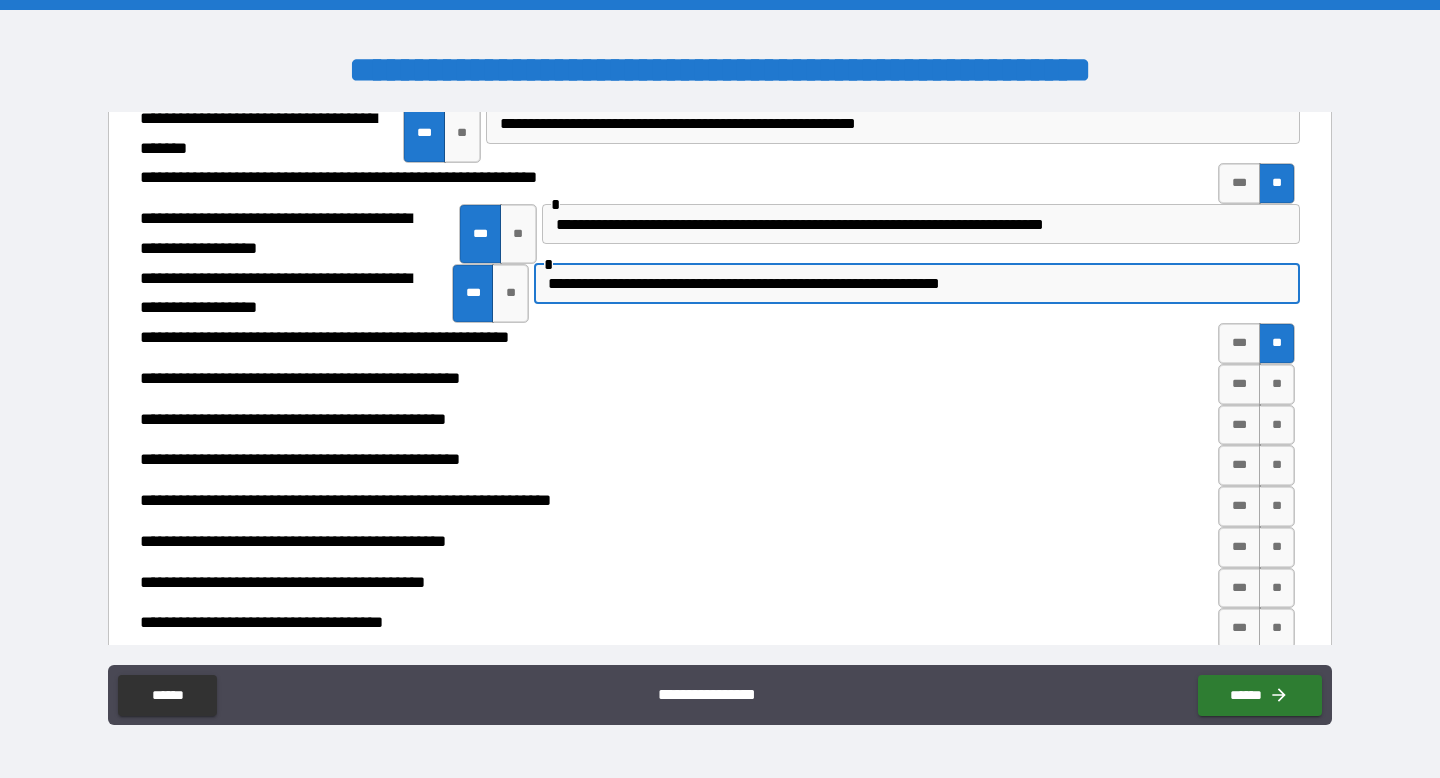drag, startPoint x: 1051, startPoint y: 285, endPoint x: 697, endPoint y: 284, distance: 354.0014 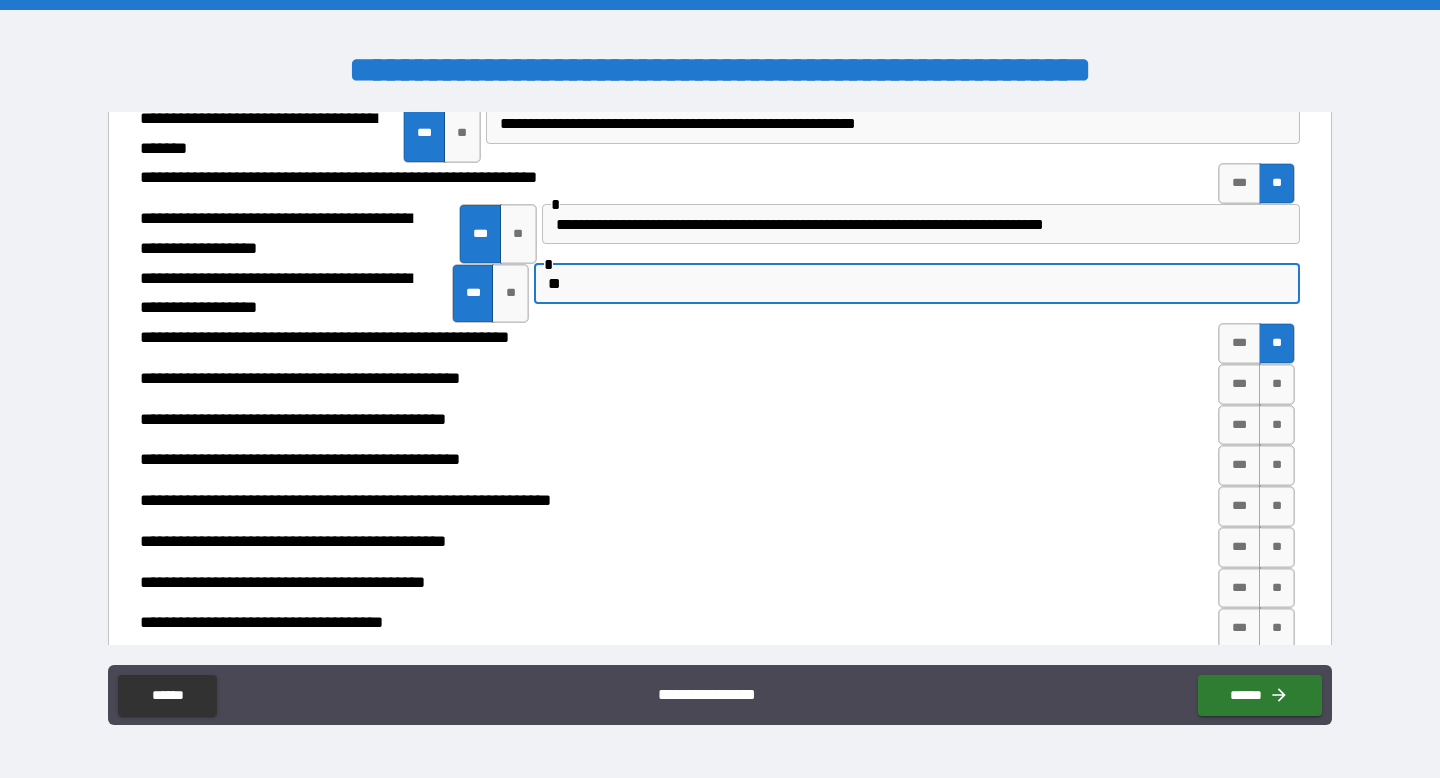 type on "*" 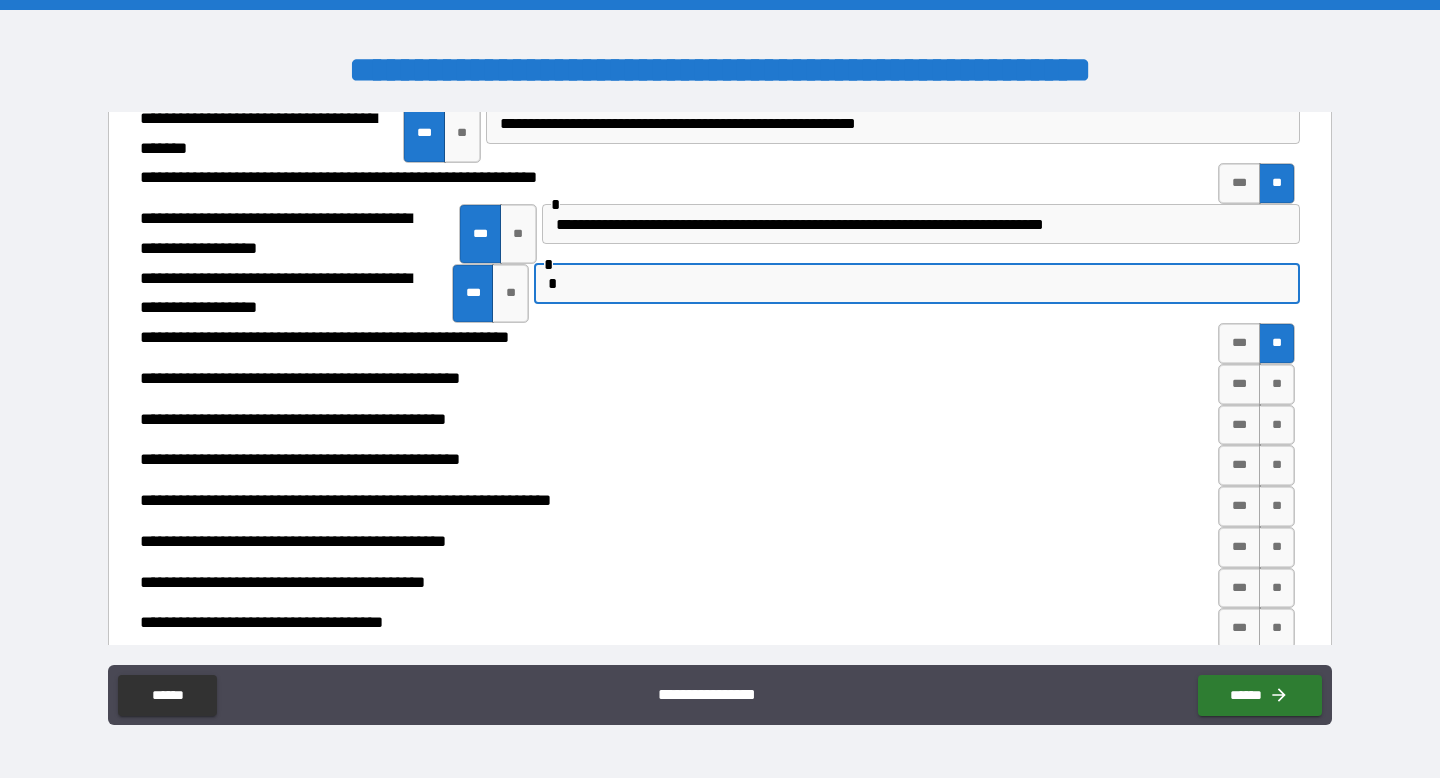 type 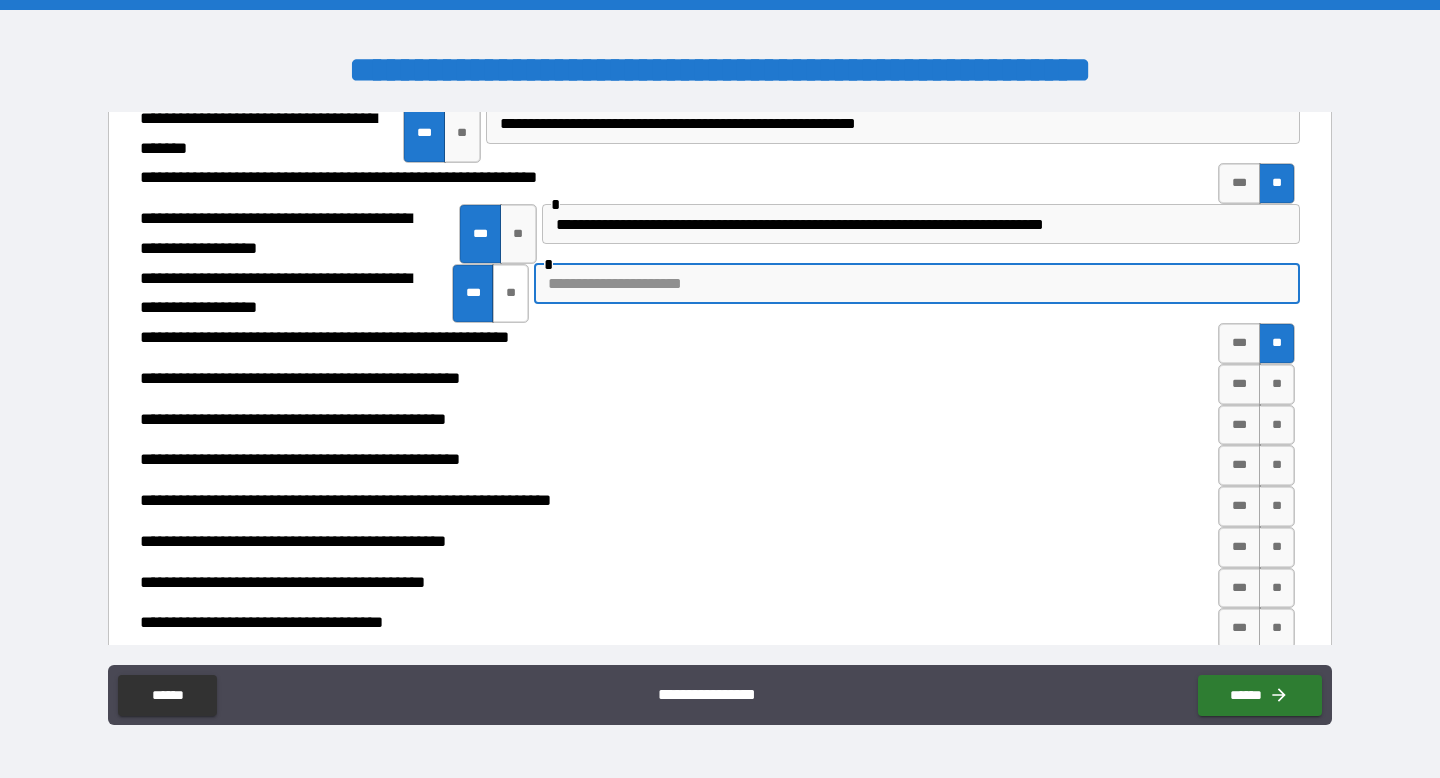 drag, startPoint x: 517, startPoint y: 305, endPoint x: 646, endPoint y: 354, distance: 137.99275 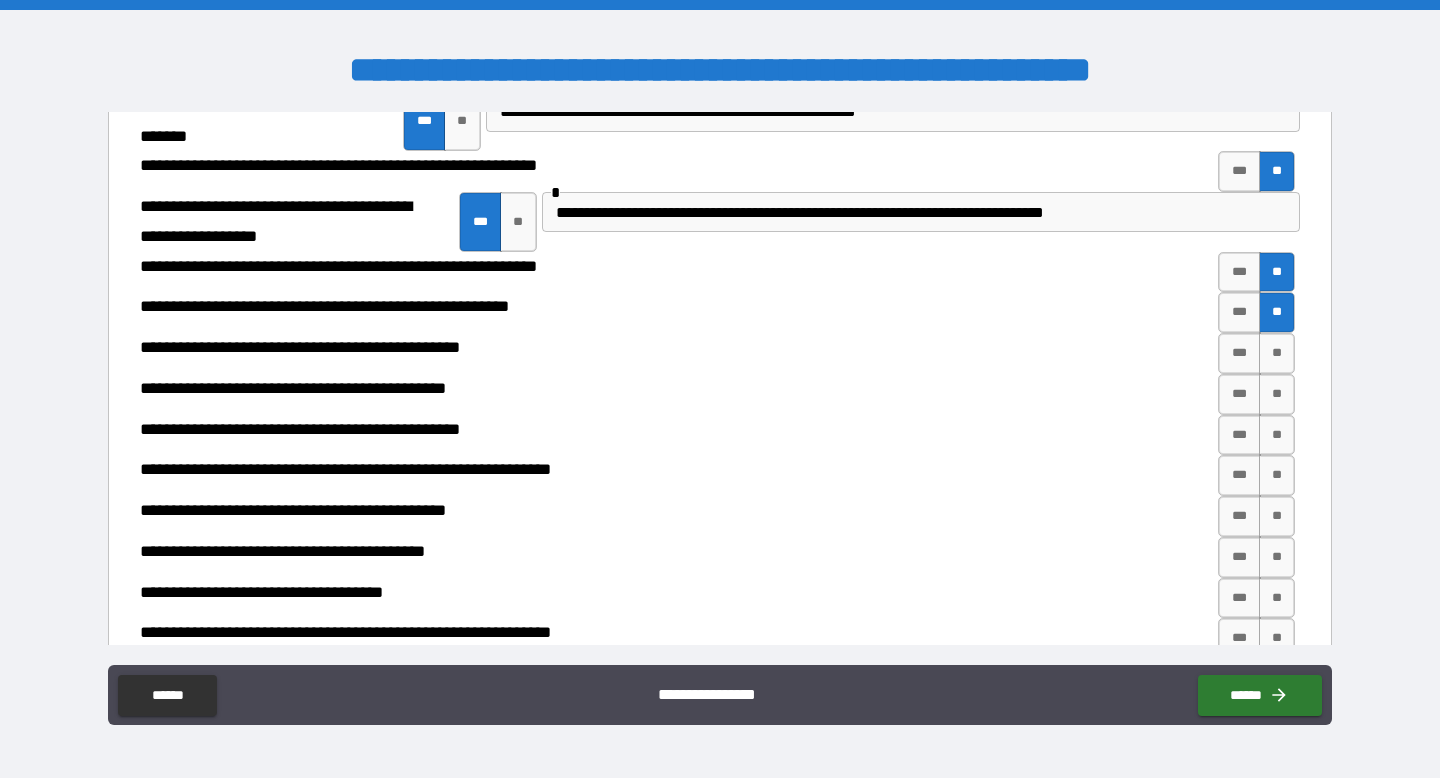 scroll, scrollTop: 1730, scrollLeft: 0, axis: vertical 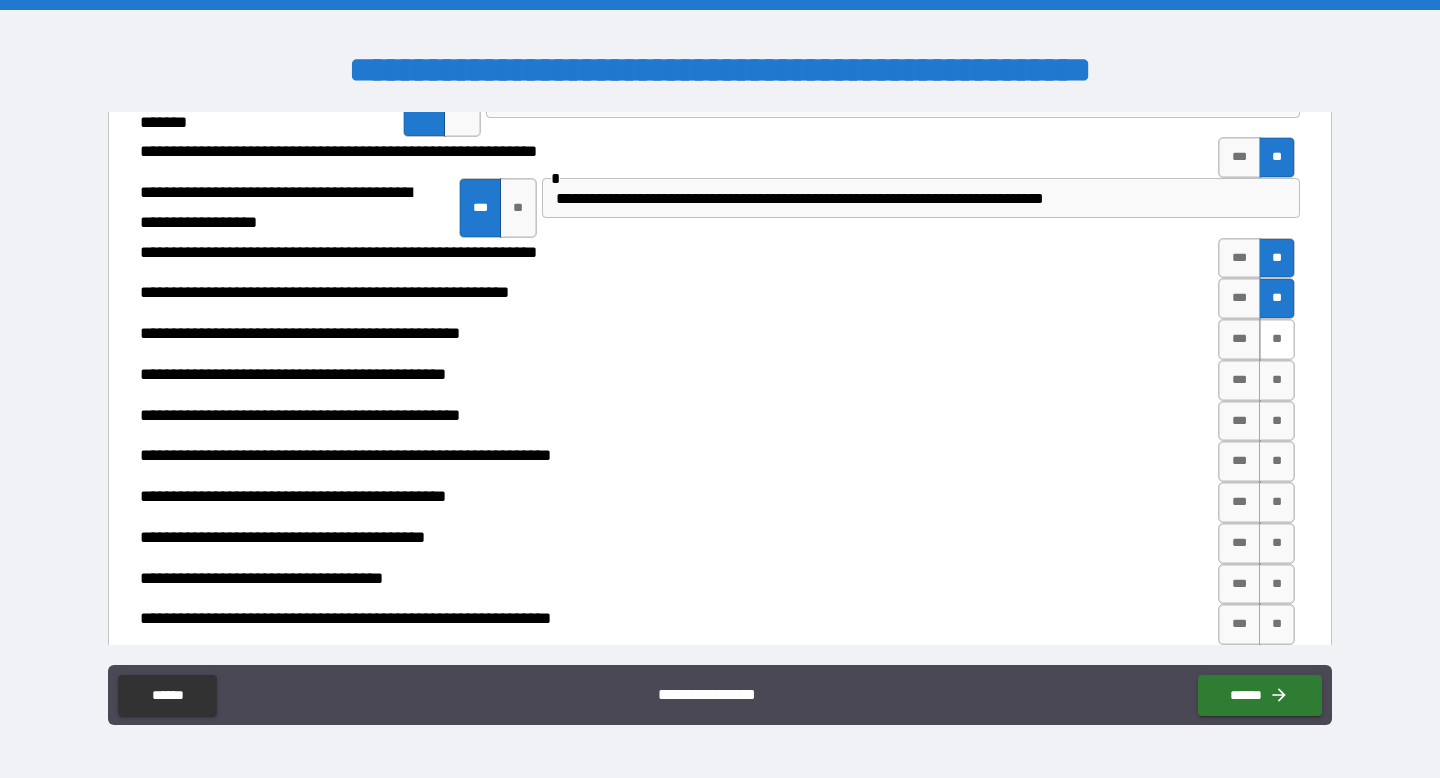 click on "**" at bounding box center [1277, 339] 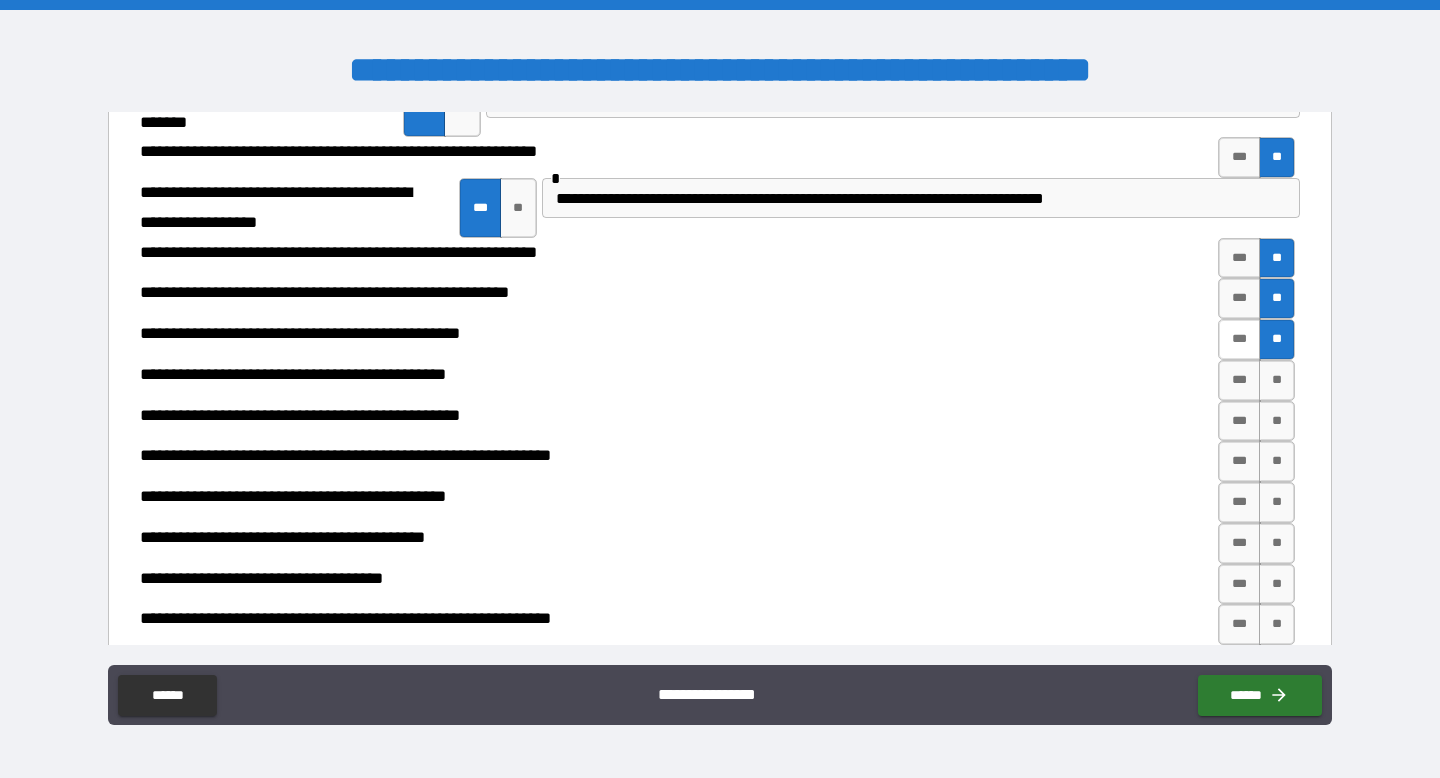 click on "***" at bounding box center (1239, 339) 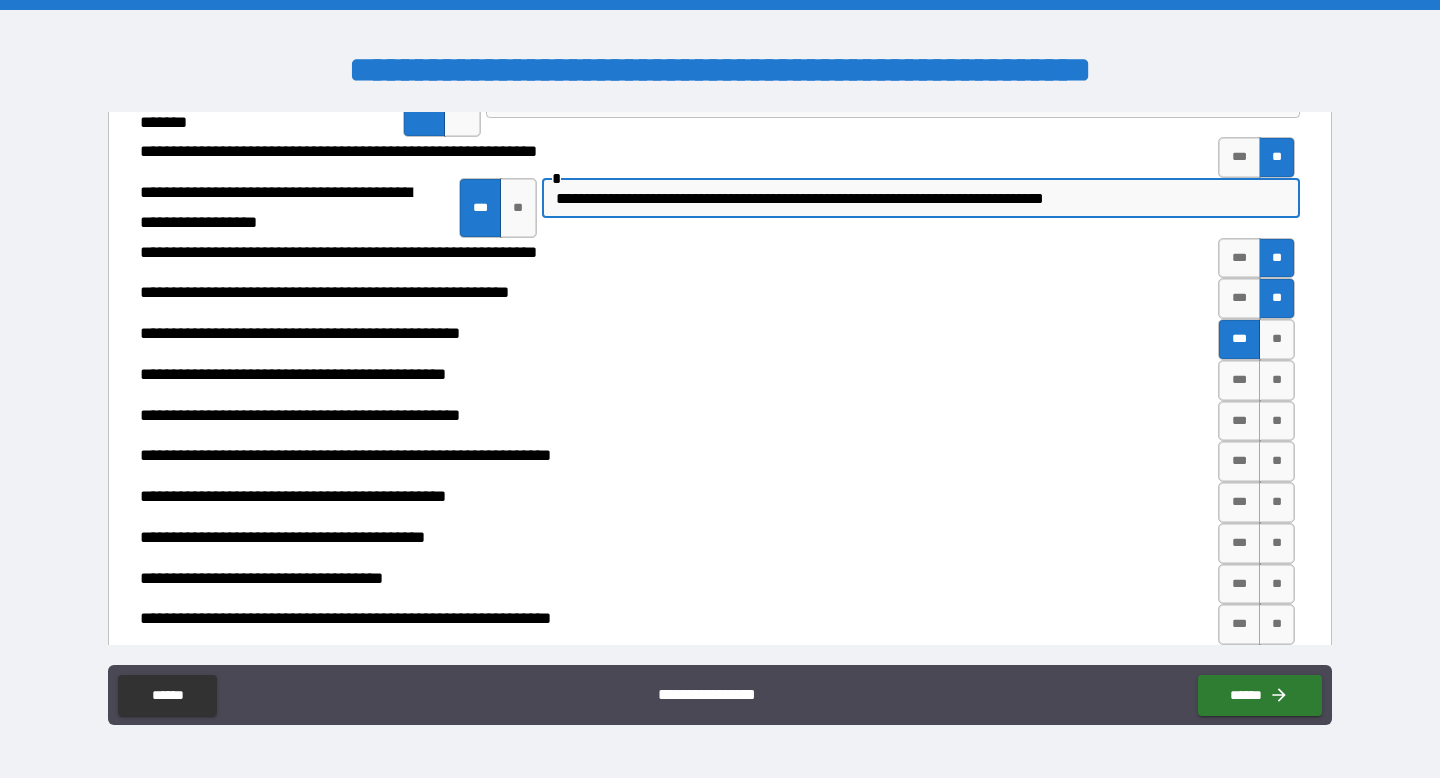 click on "**********" at bounding box center [921, 198] 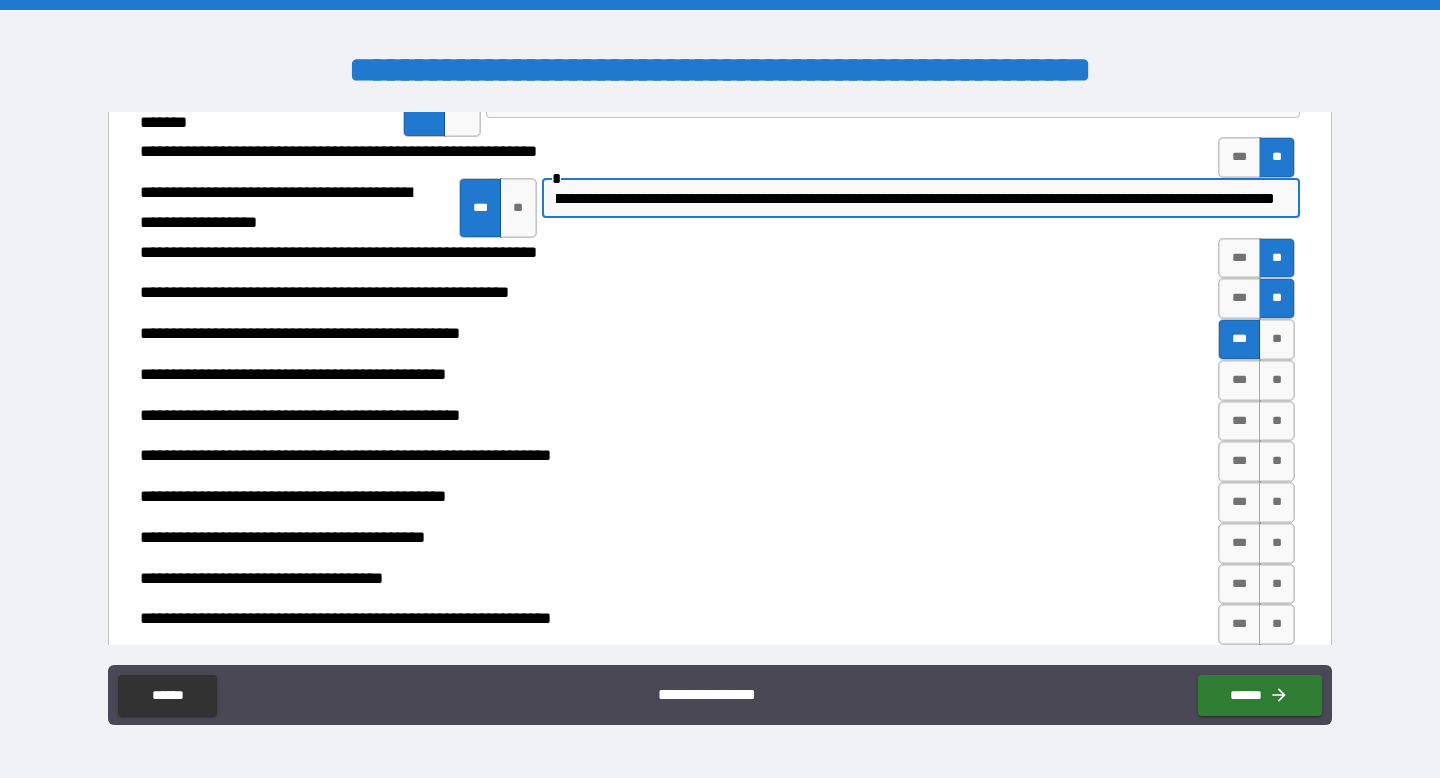 scroll, scrollTop: 0, scrollLeft: 350, axis: horizontal 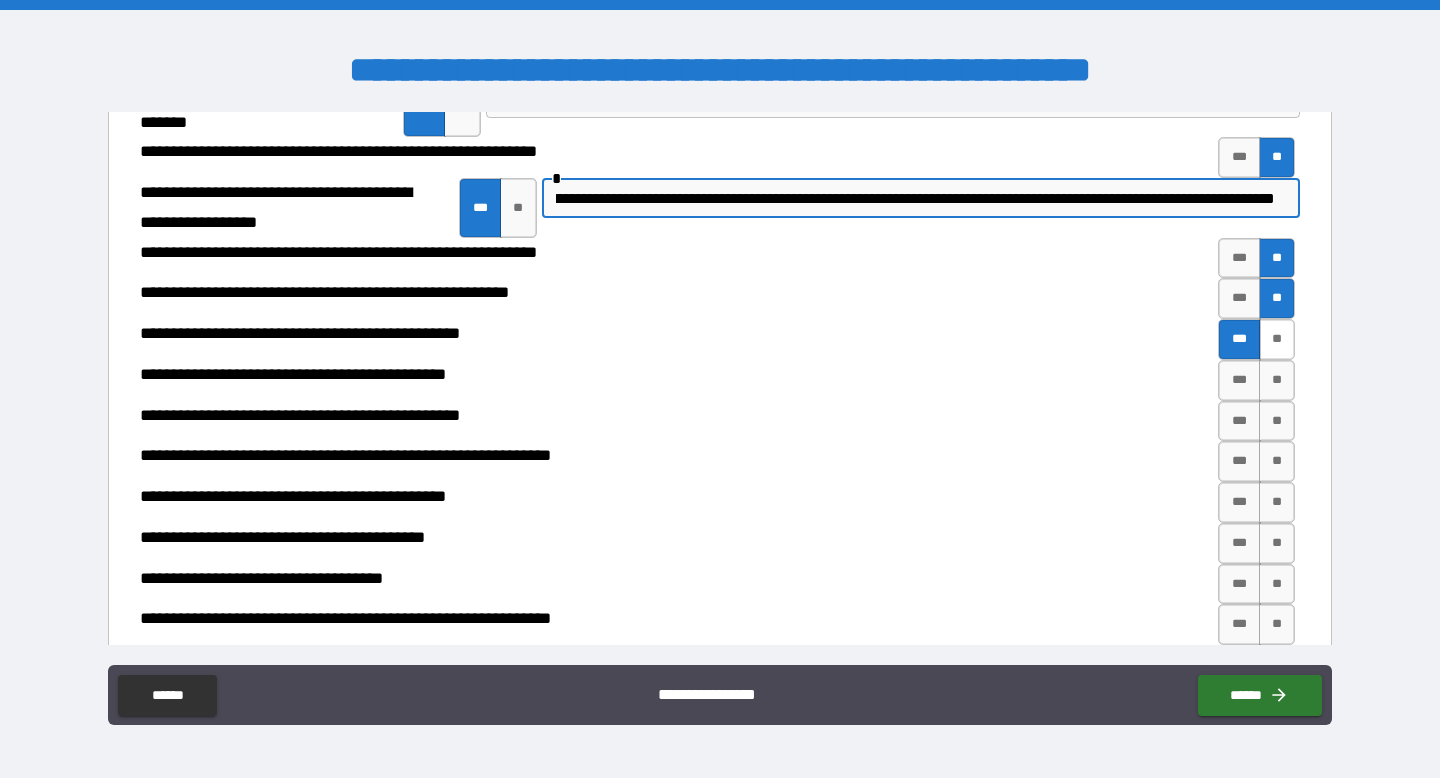 type on "**********" 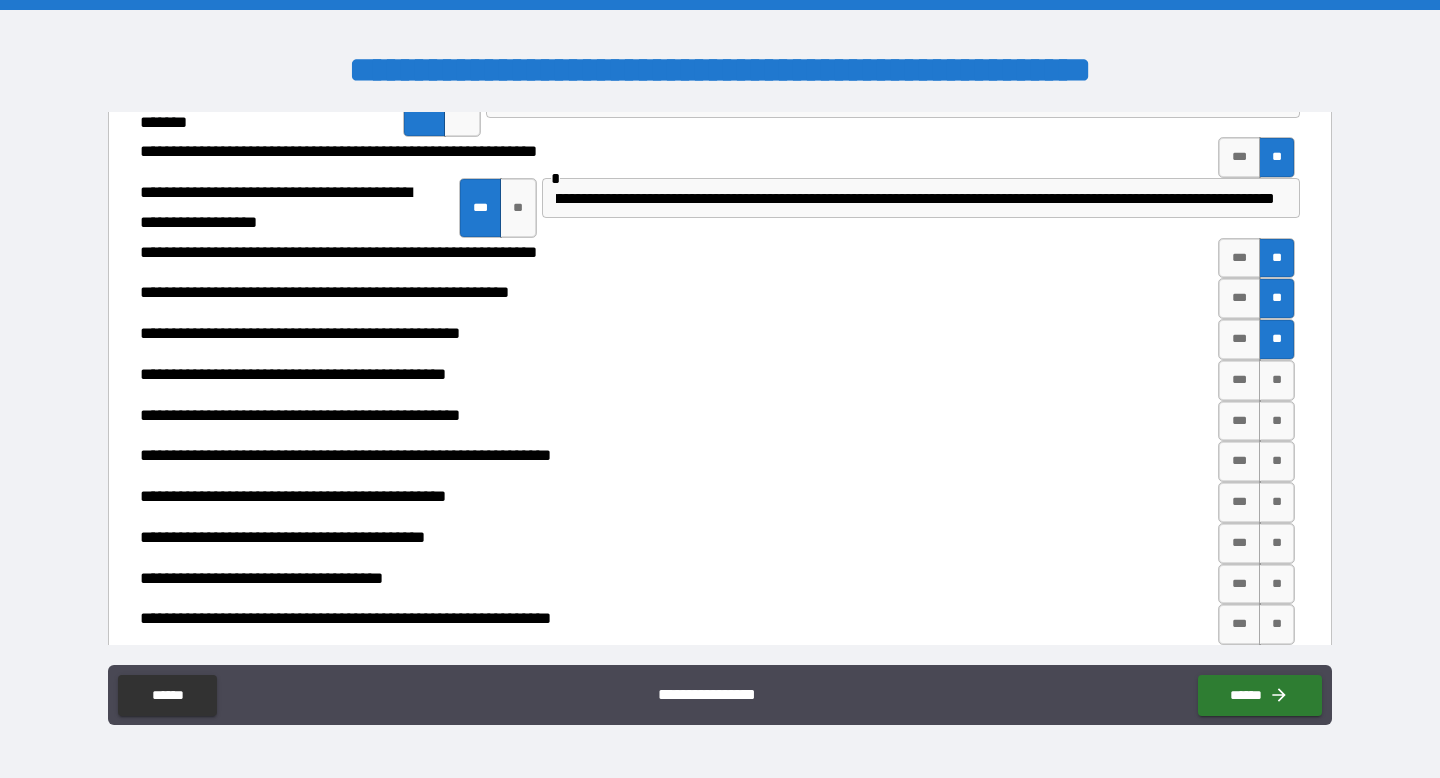 scroll, scrollTop: 0, scrollLeft: 0, axis: both 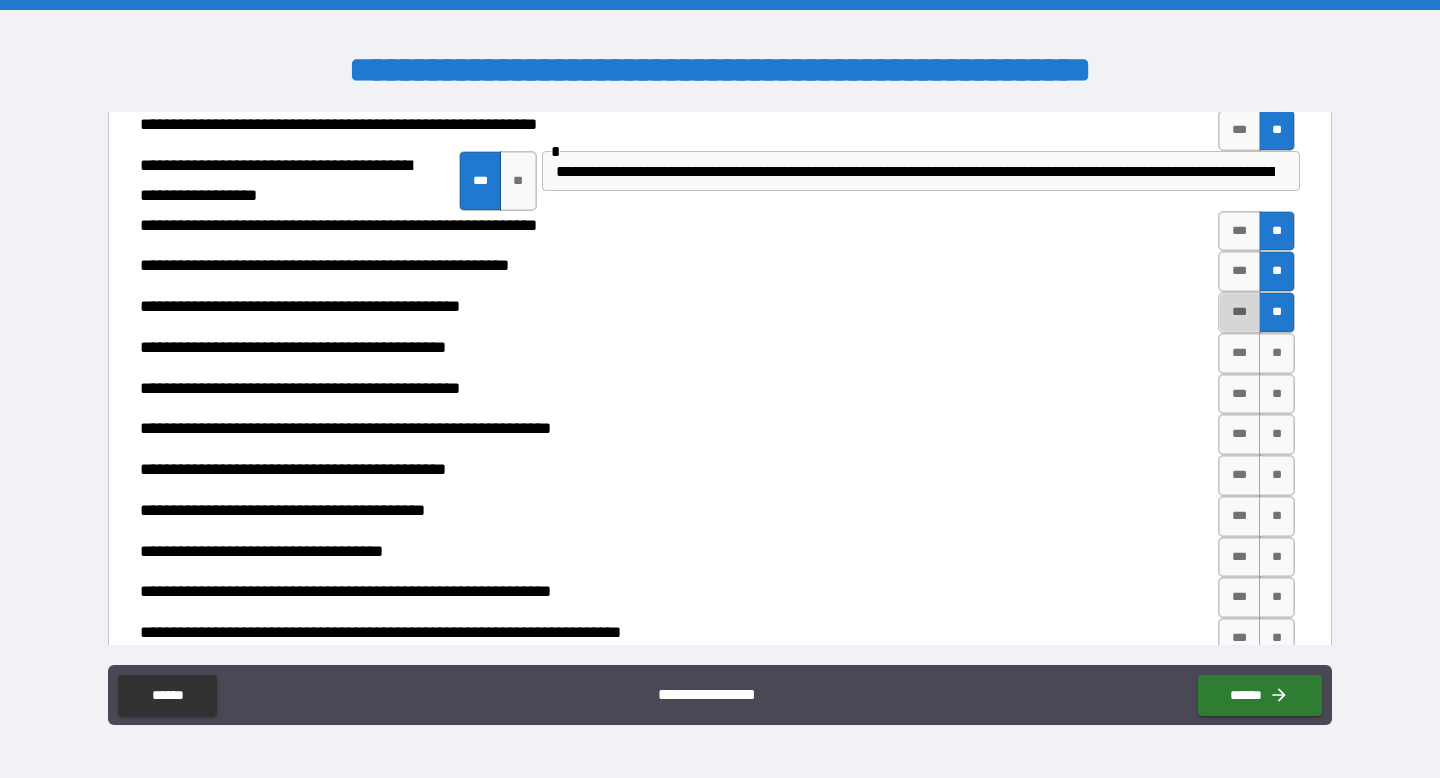 click on "***" at bounding box center [1239, 312] 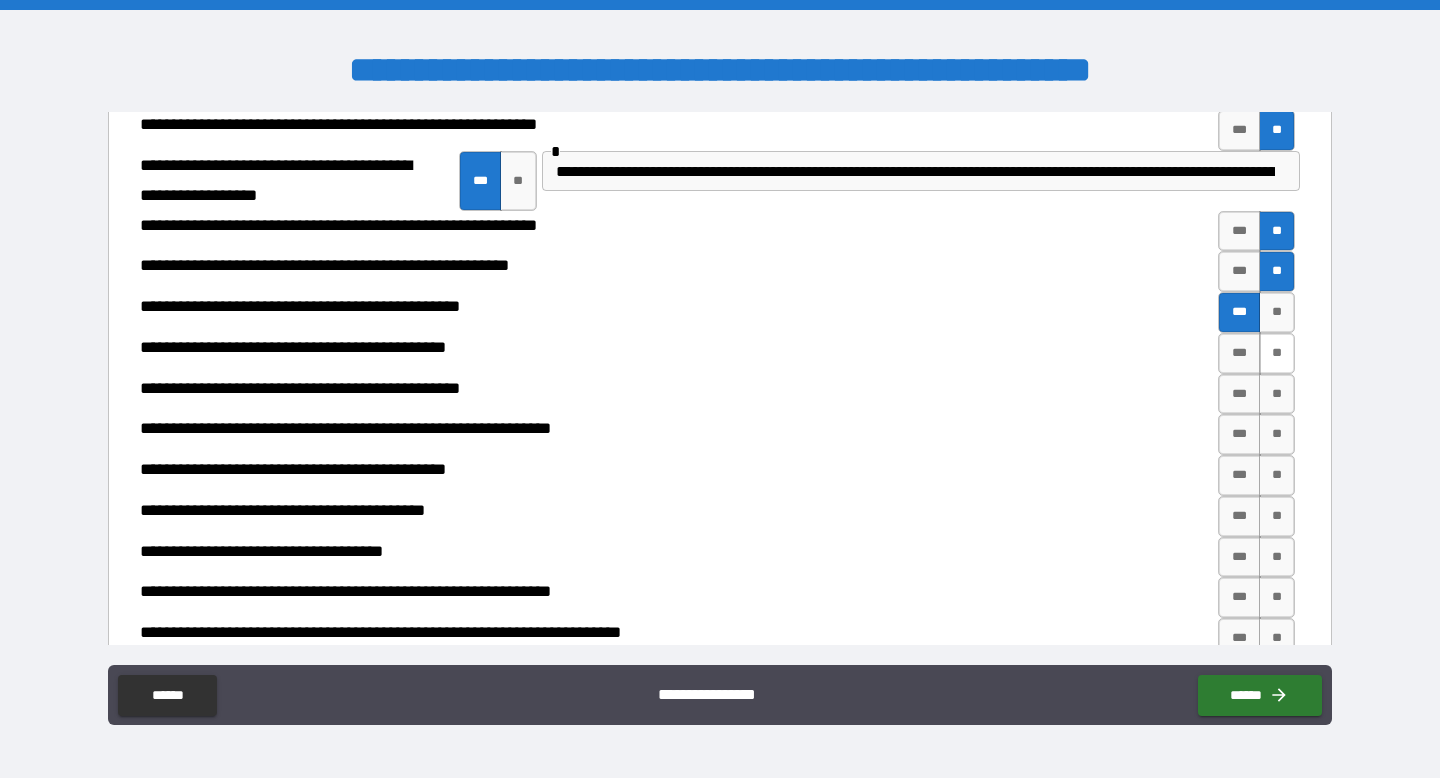 click on "**" at bounding box center (1277, 353) 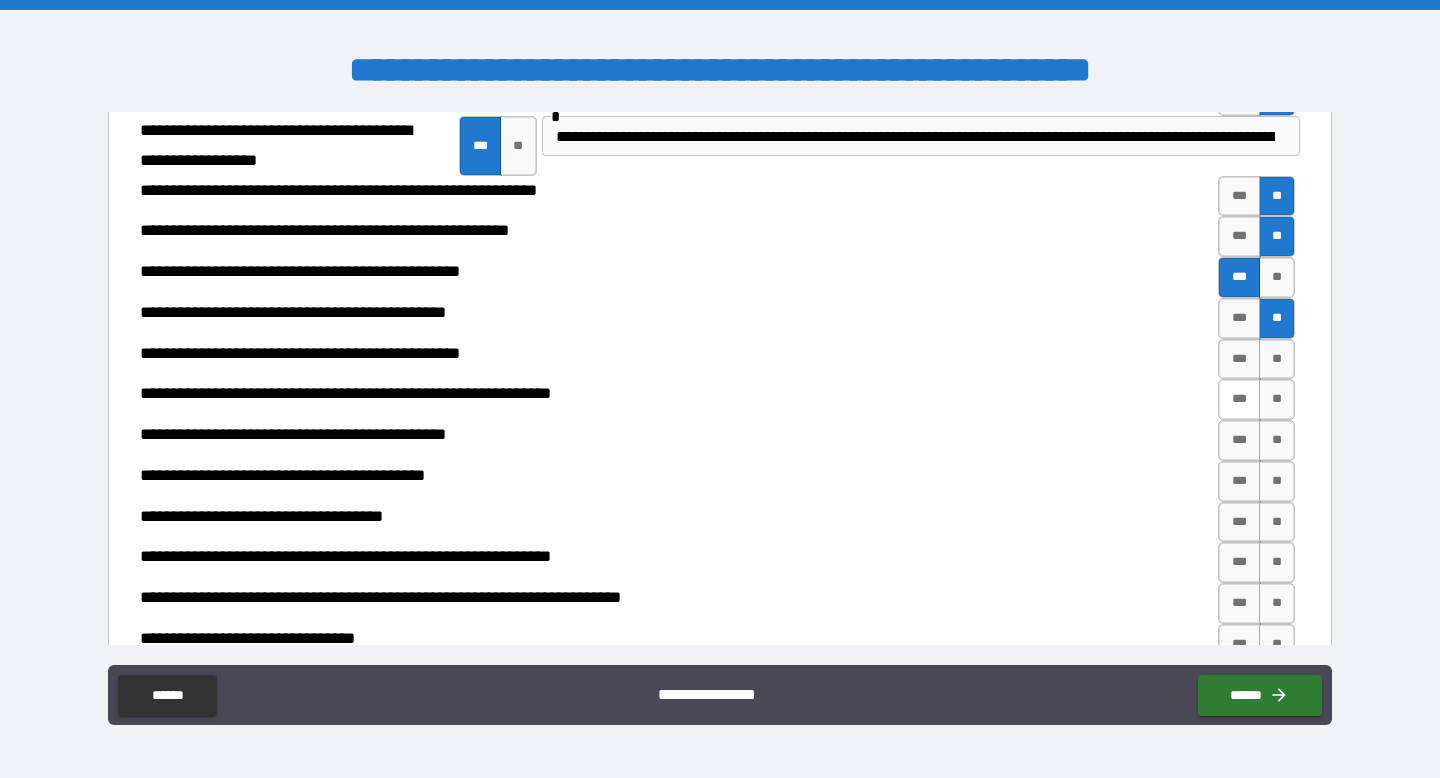 scroll, scrollTop: 1793, scrollLeft: 0, axis: vertical 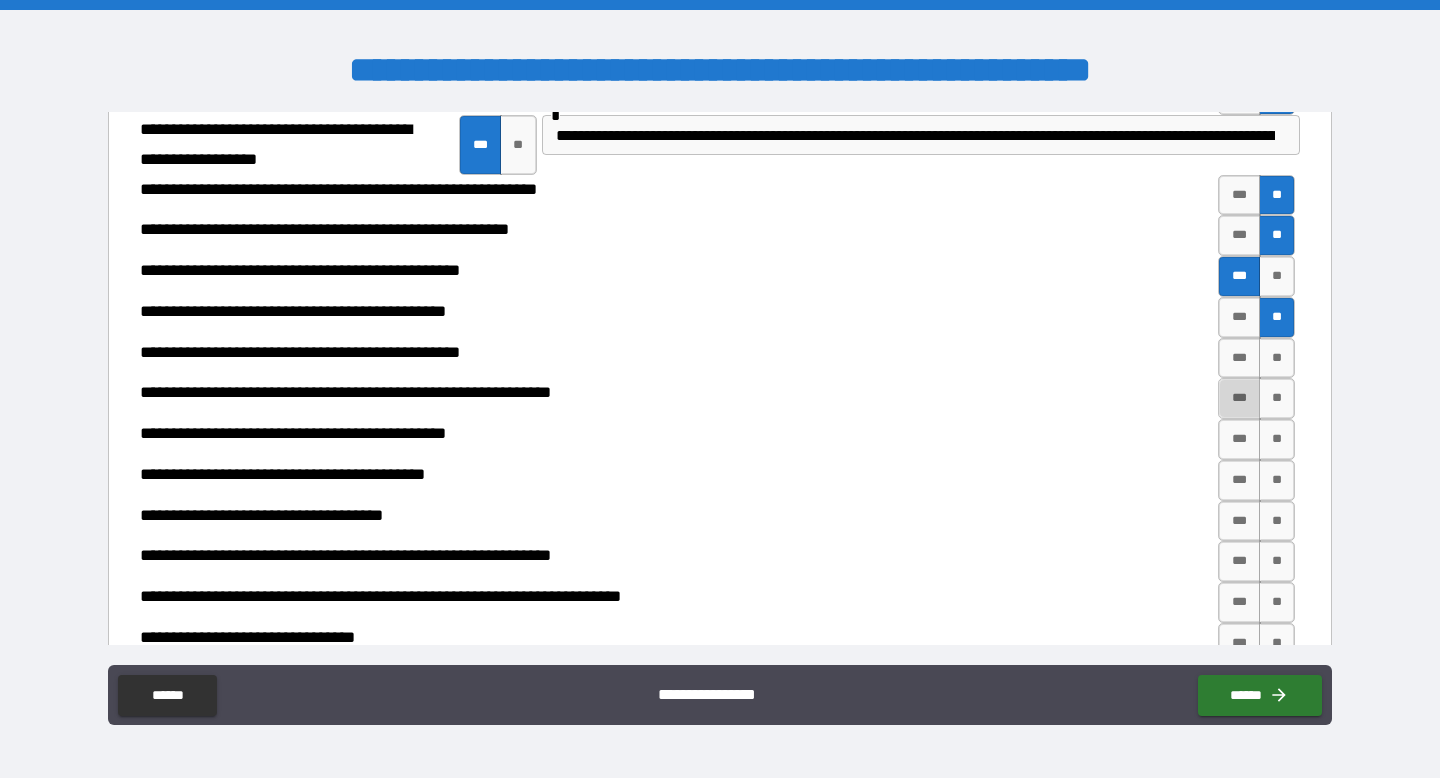 click on "***" at bounding box center [1239, 398] 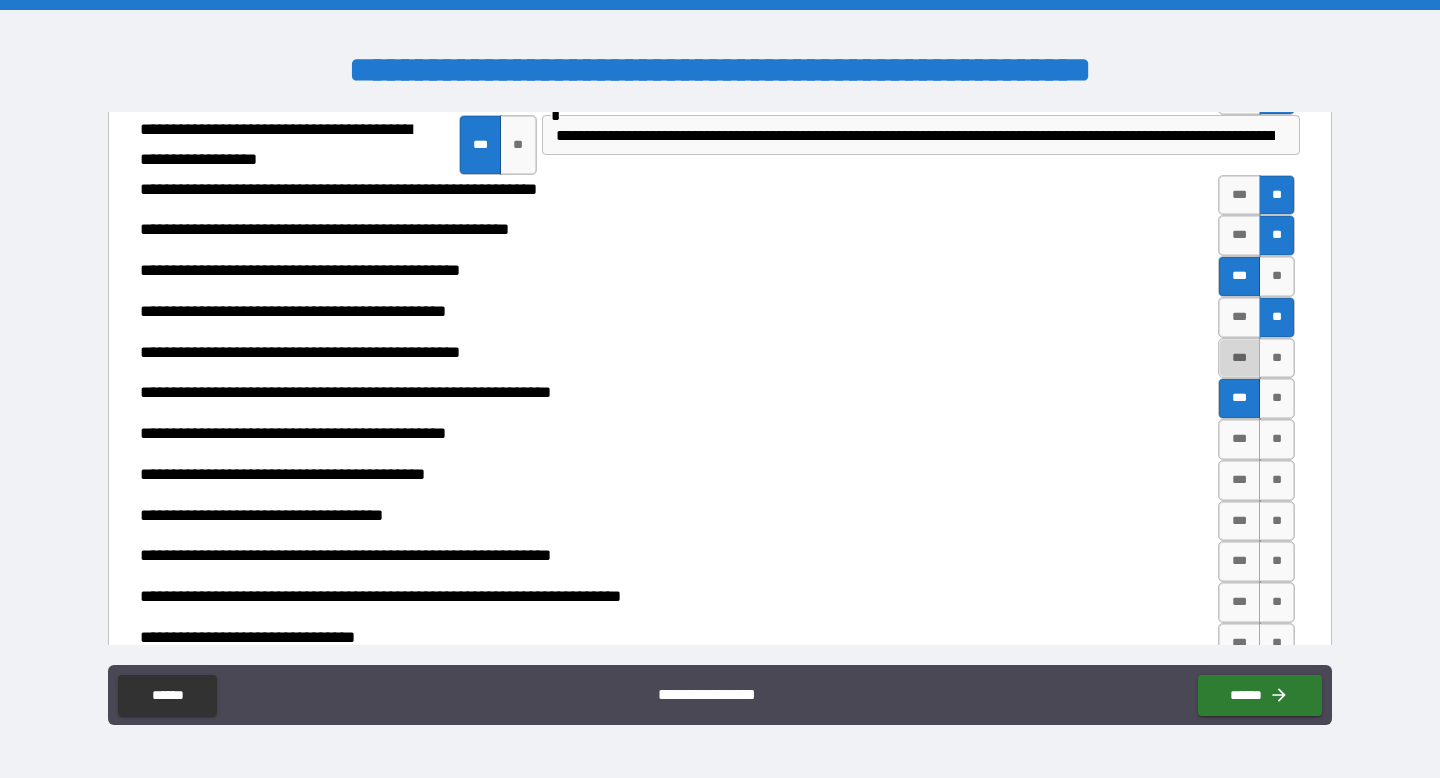 click on "***" at bounding box center (1239, 358) 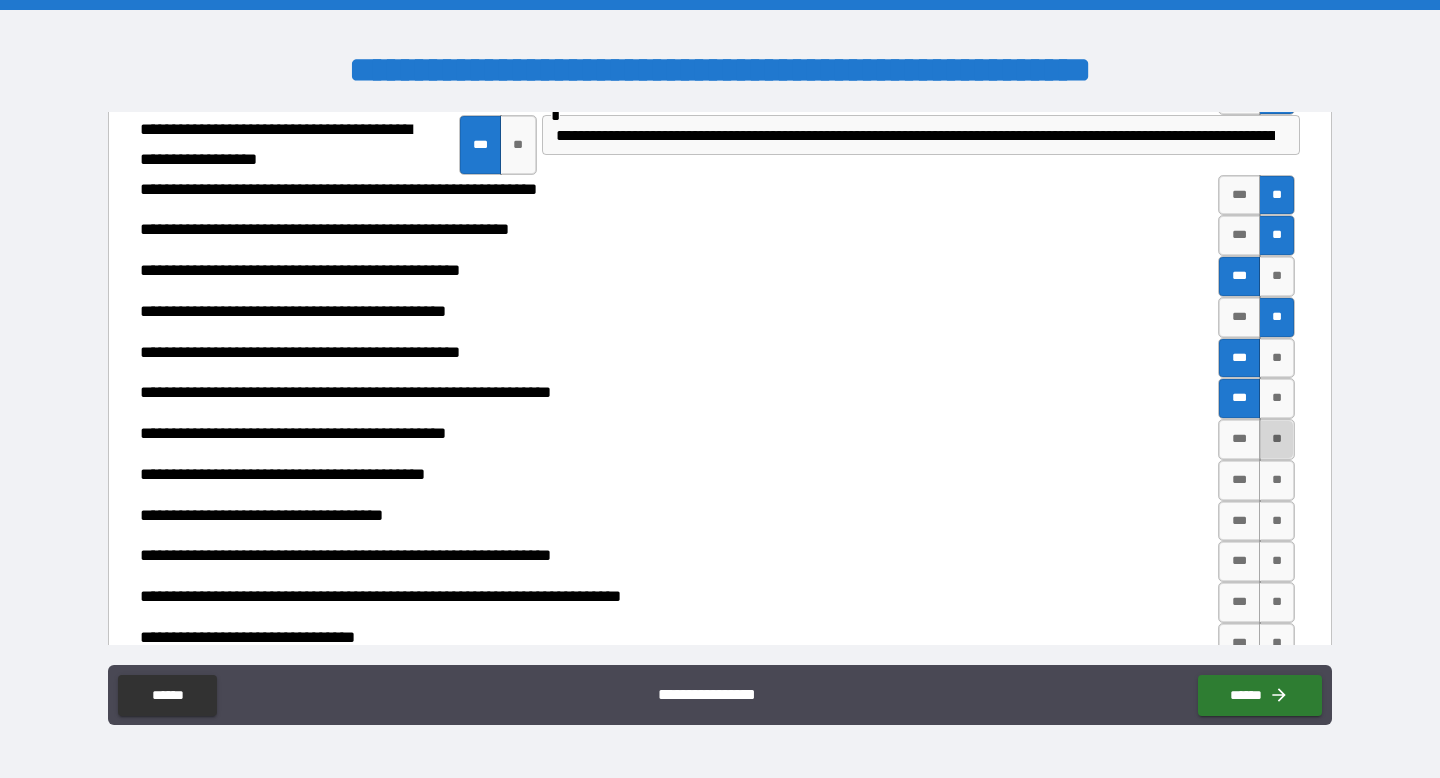 click on "**" at bounding box center (1277, 439) 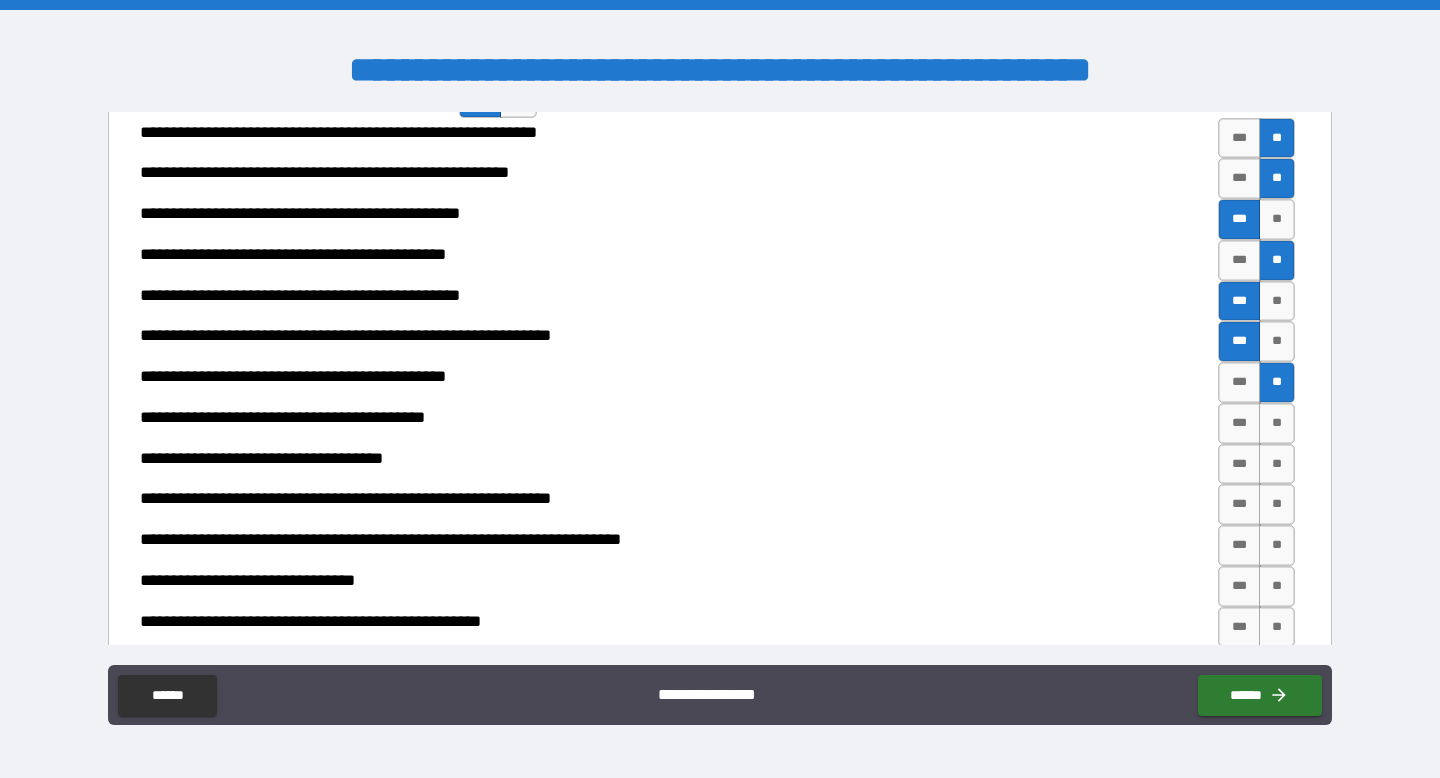 scroll, scrollTop: 1856, scrollLeft: 0, axis: vertical 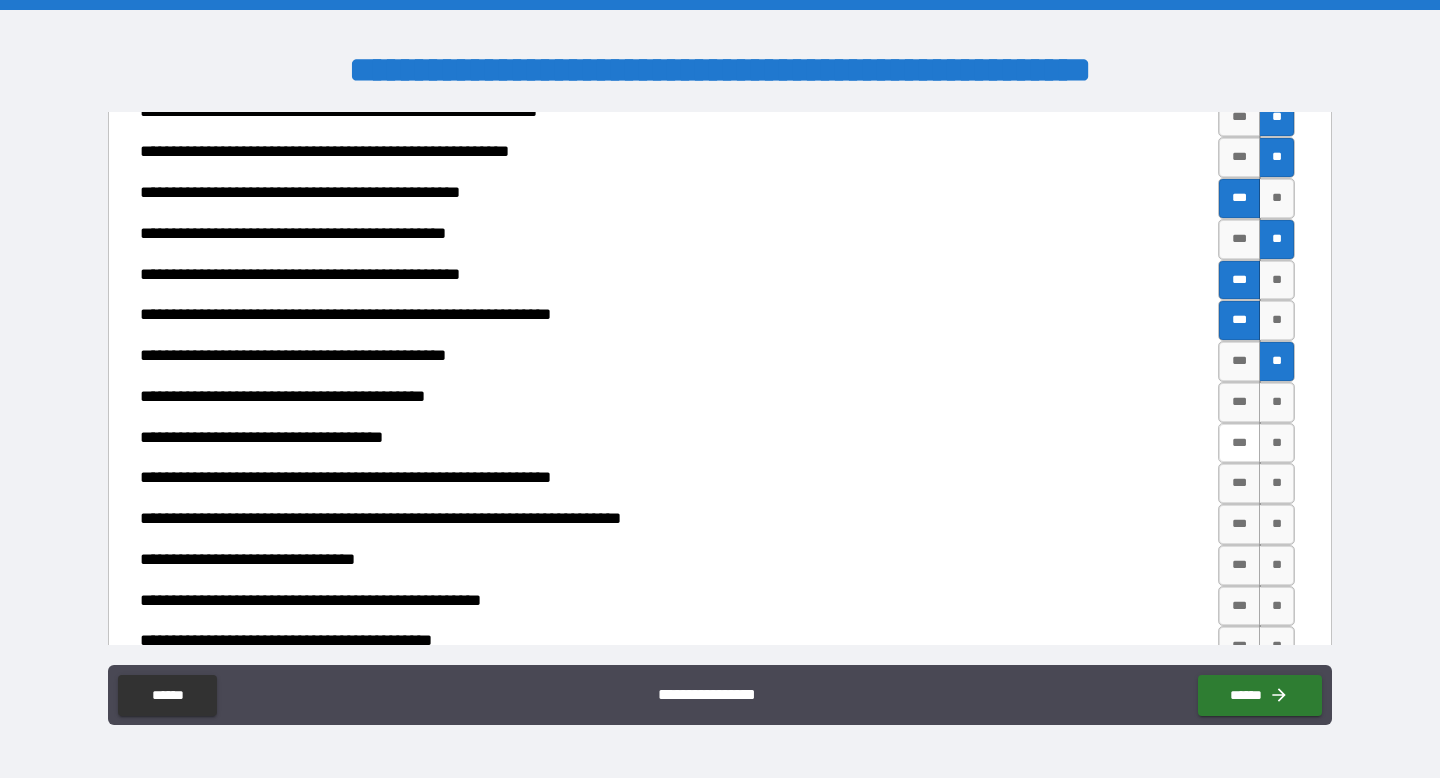 click on "***" at bounding box center [1239, 443] 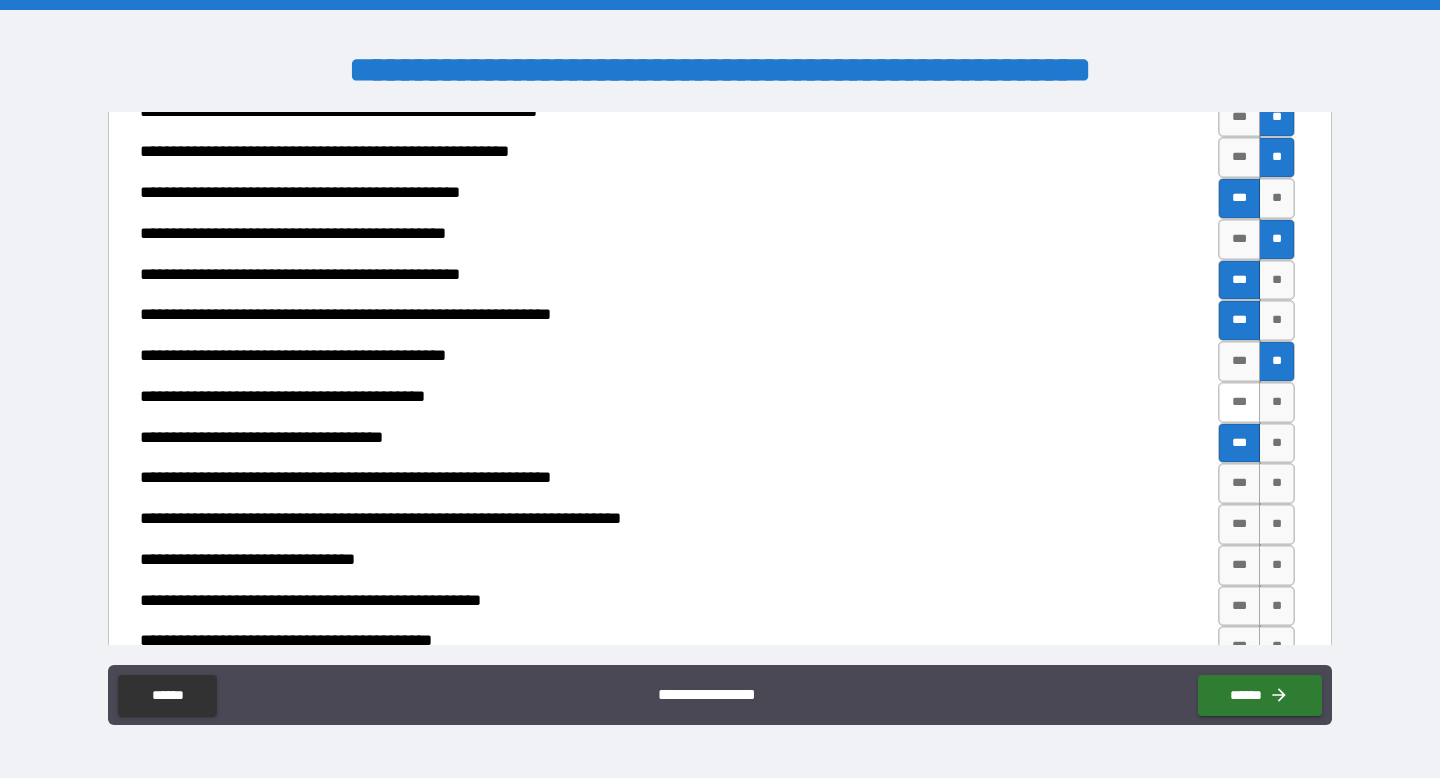 click on "***" at bounding box center [1239, 402] 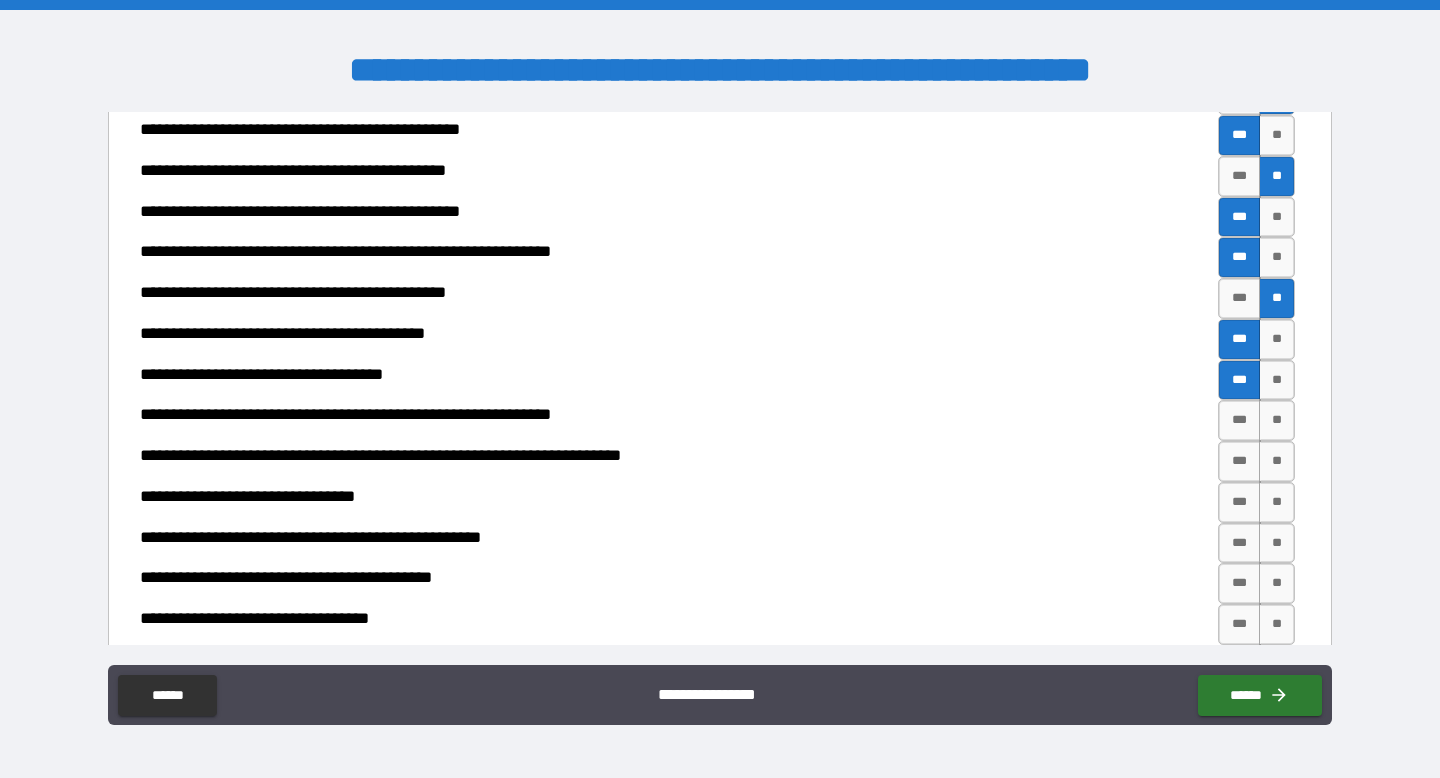 scroll, scrollTop: 2066, scrollLeft: 0, axis: vertical 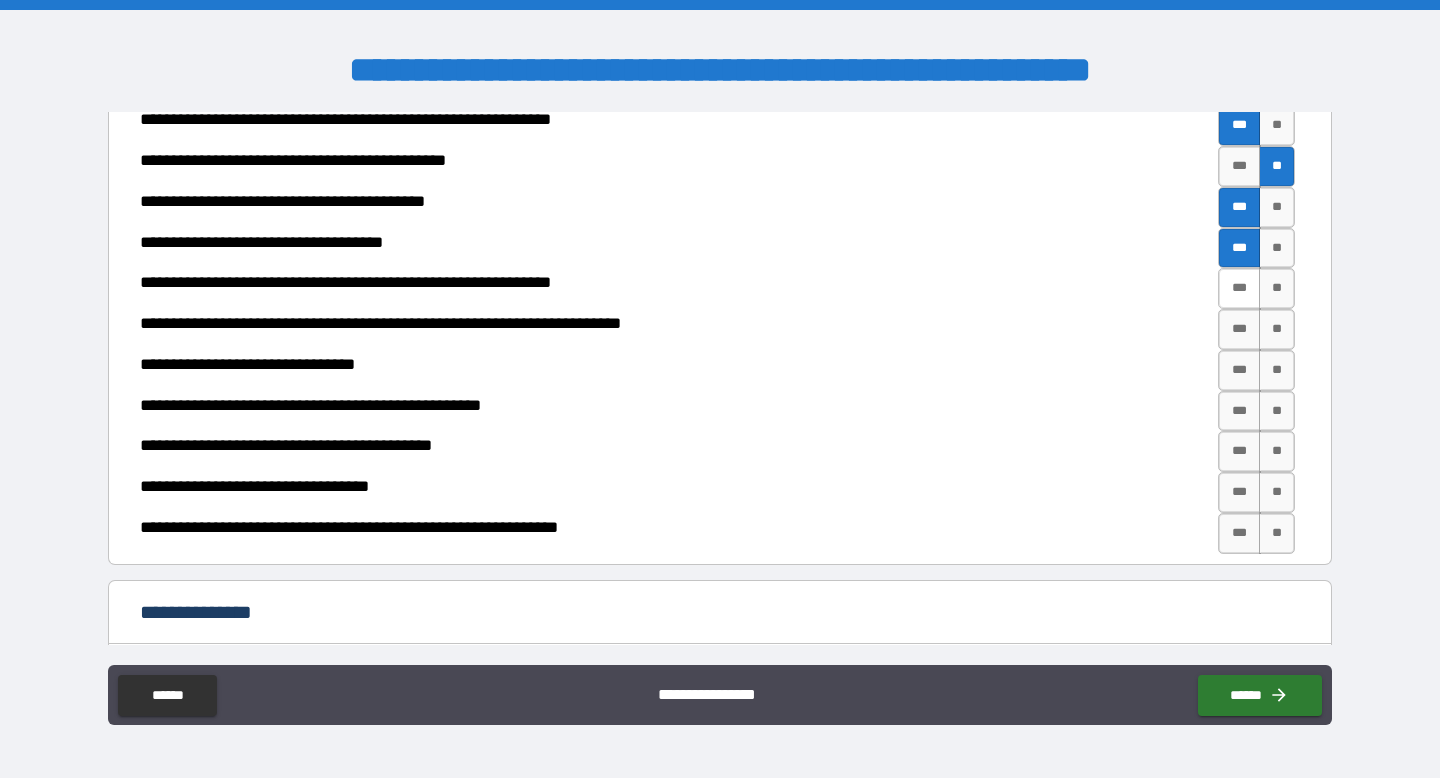 click on "***" at bounding box center (1239, 288) 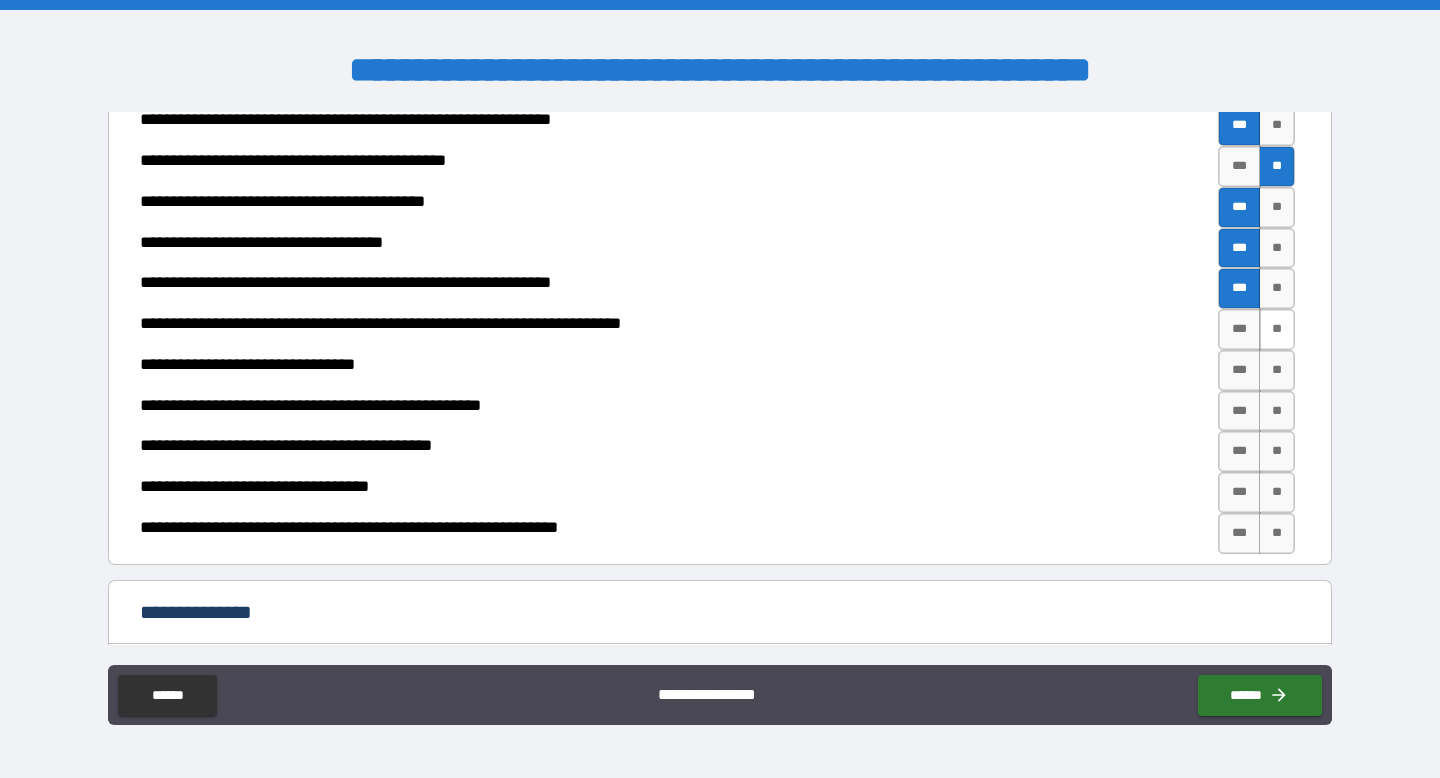click on "**" at bounding box center (1277, 329) 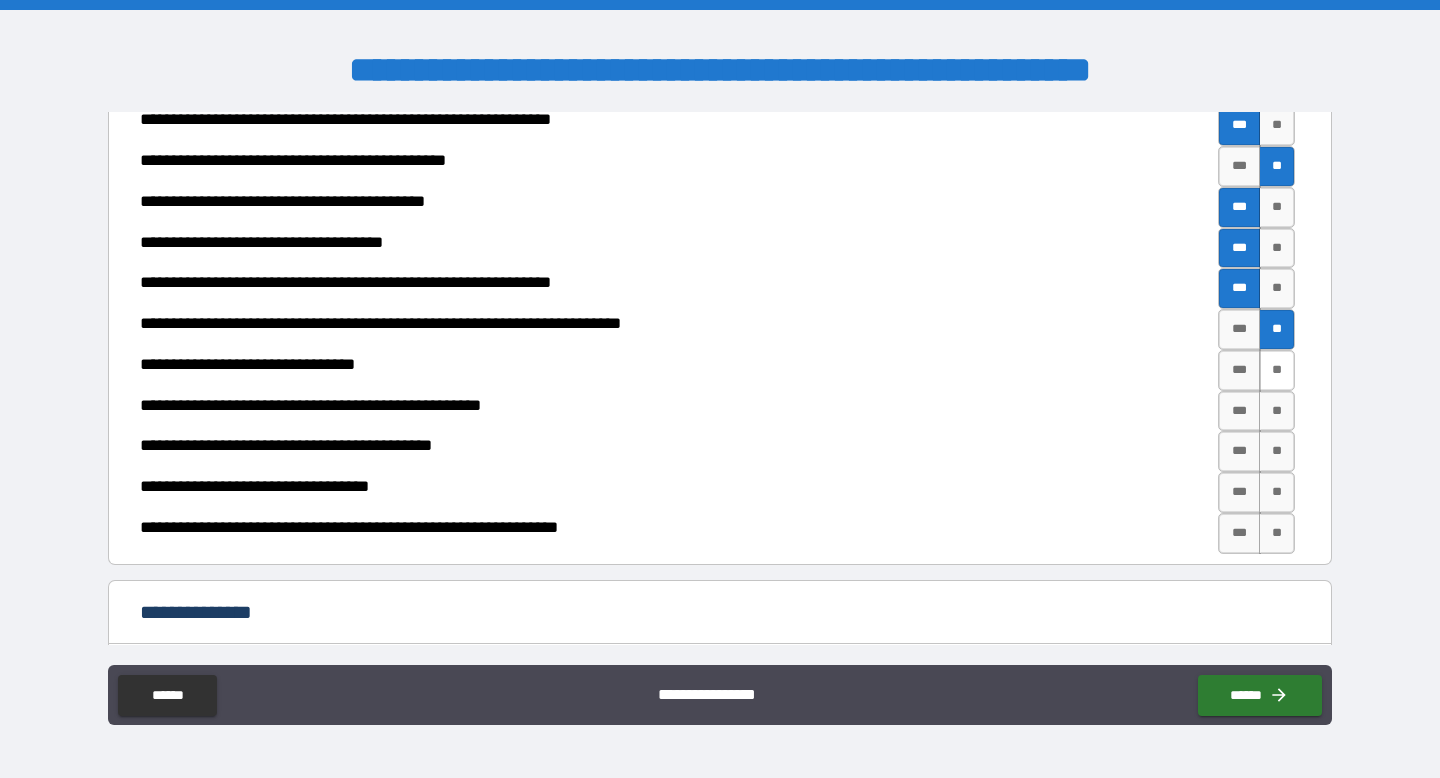 click on "**" at bounding box center (1277, 370) 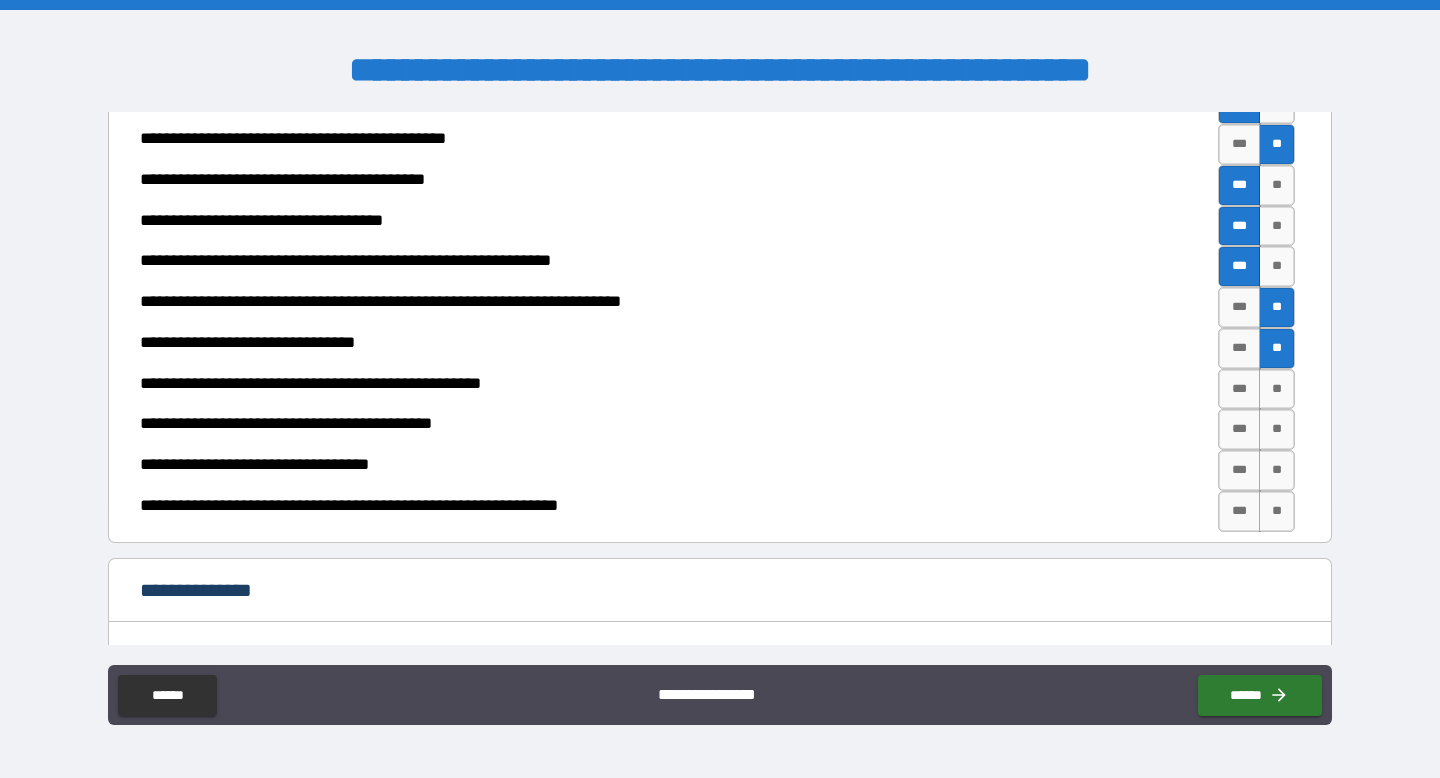 scroll, scrollTop: 2091, scrollLeft: 0, axis: vertical 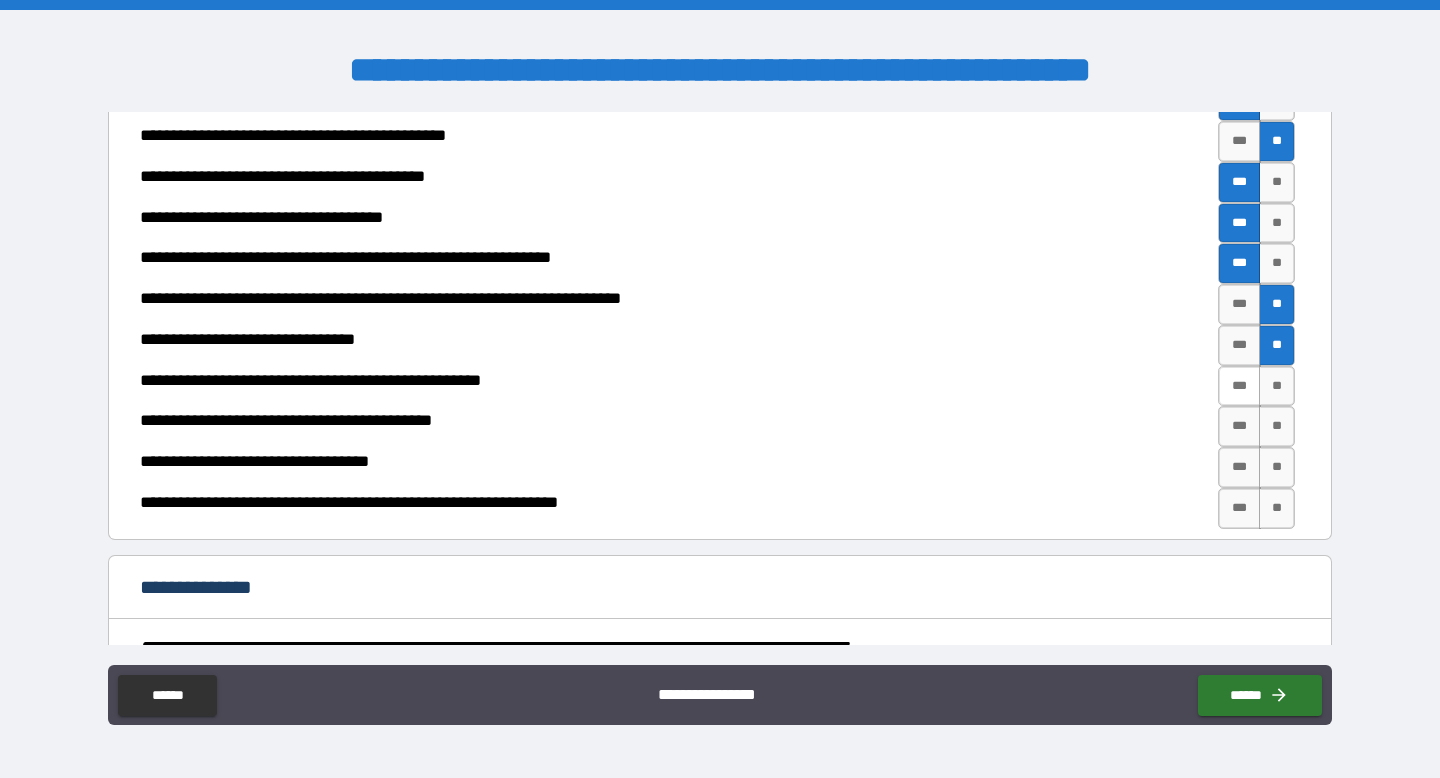 click on "***" at bounding box center [1239, 386] 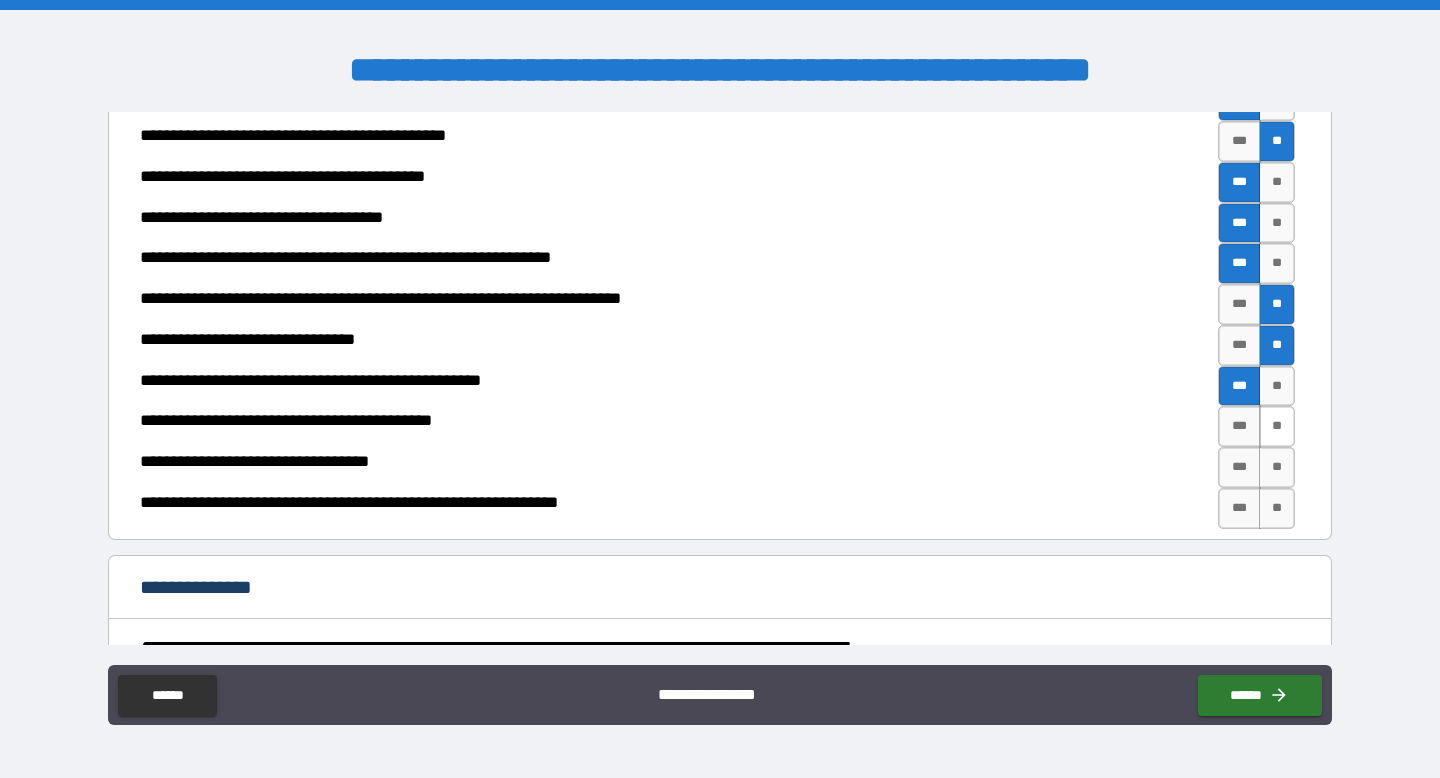 click on "**" at bounding box center [1277, 426] 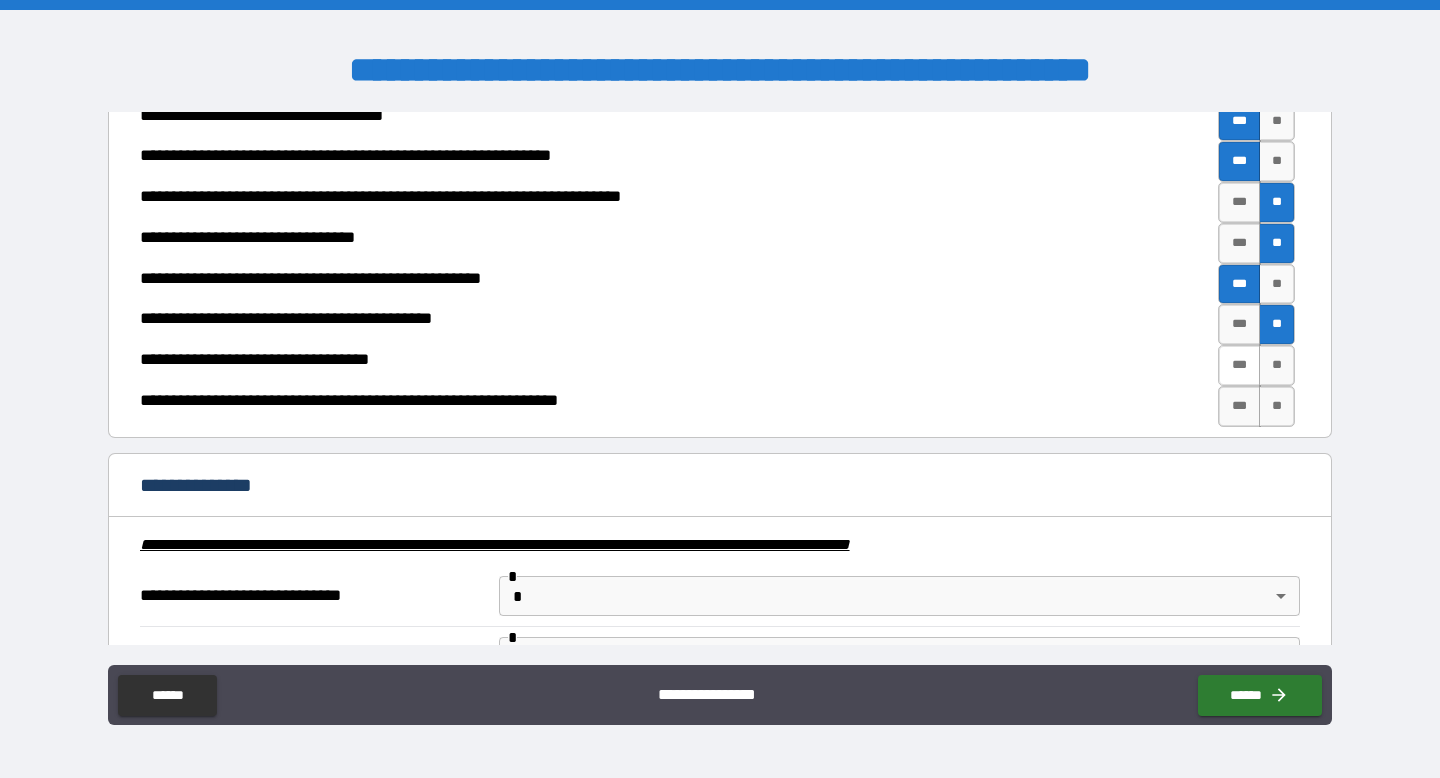 scroll, scrollTop: 2226, scrollLeft: 0, axis: vertical 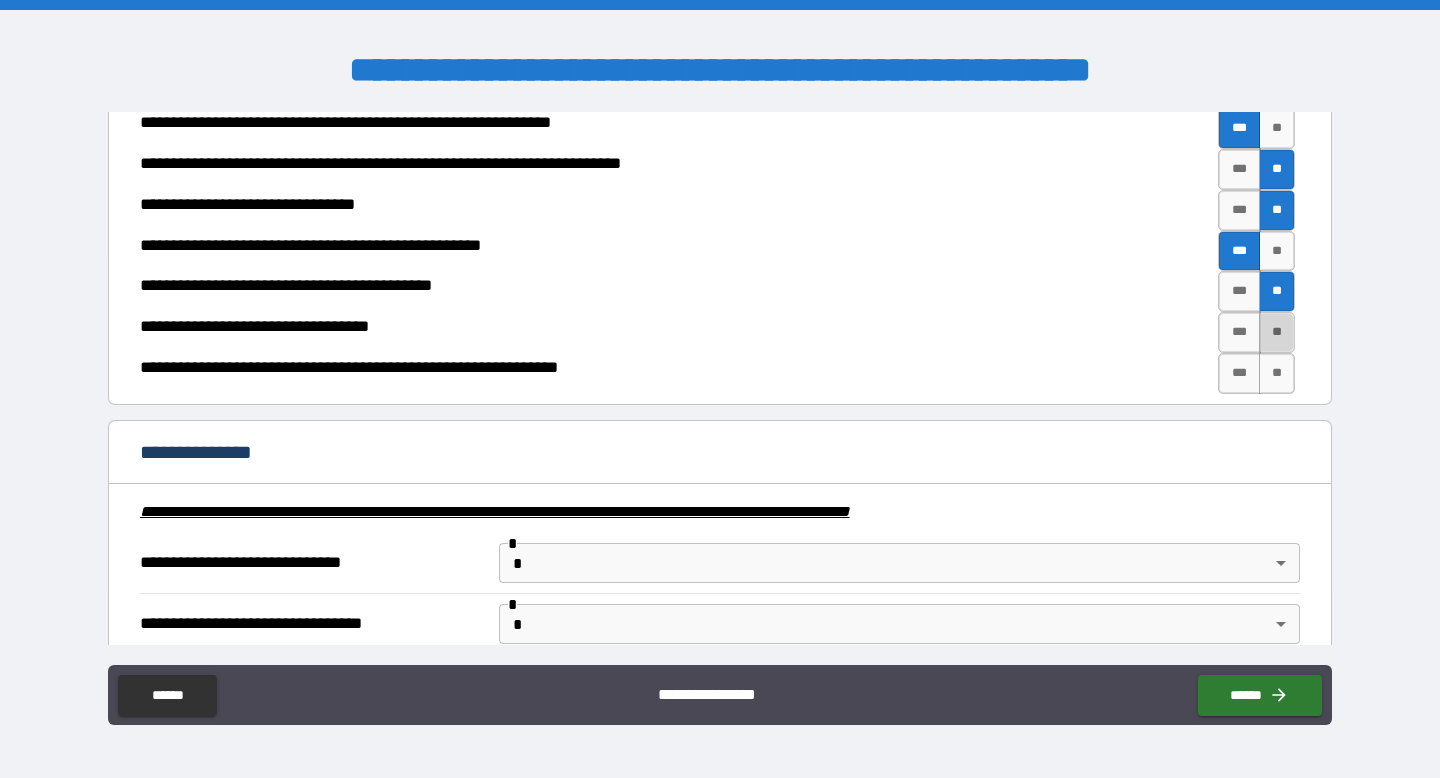 click on "**" at bounding box center (1277, 332) 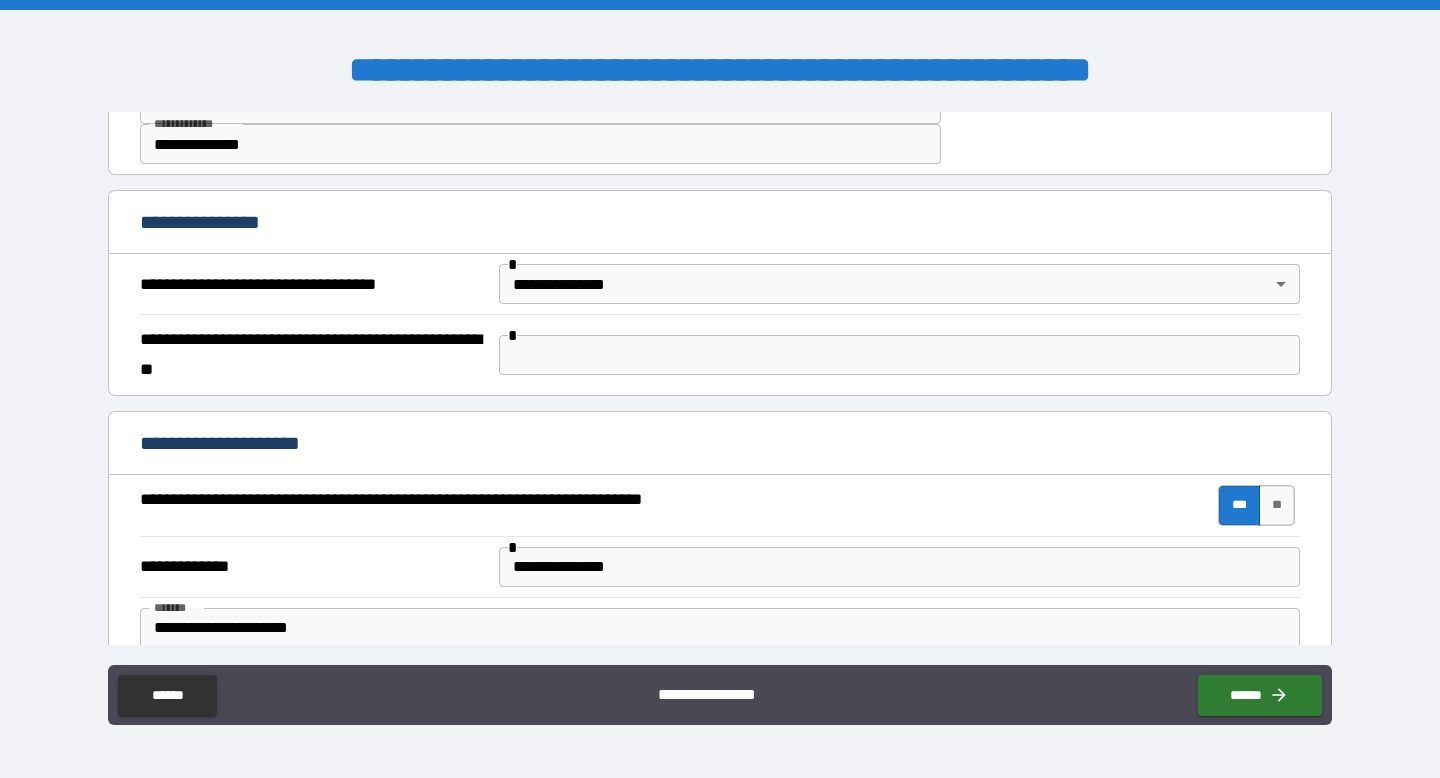 scroll, scrollTop: 0, scrollLeft: 0, axis: both 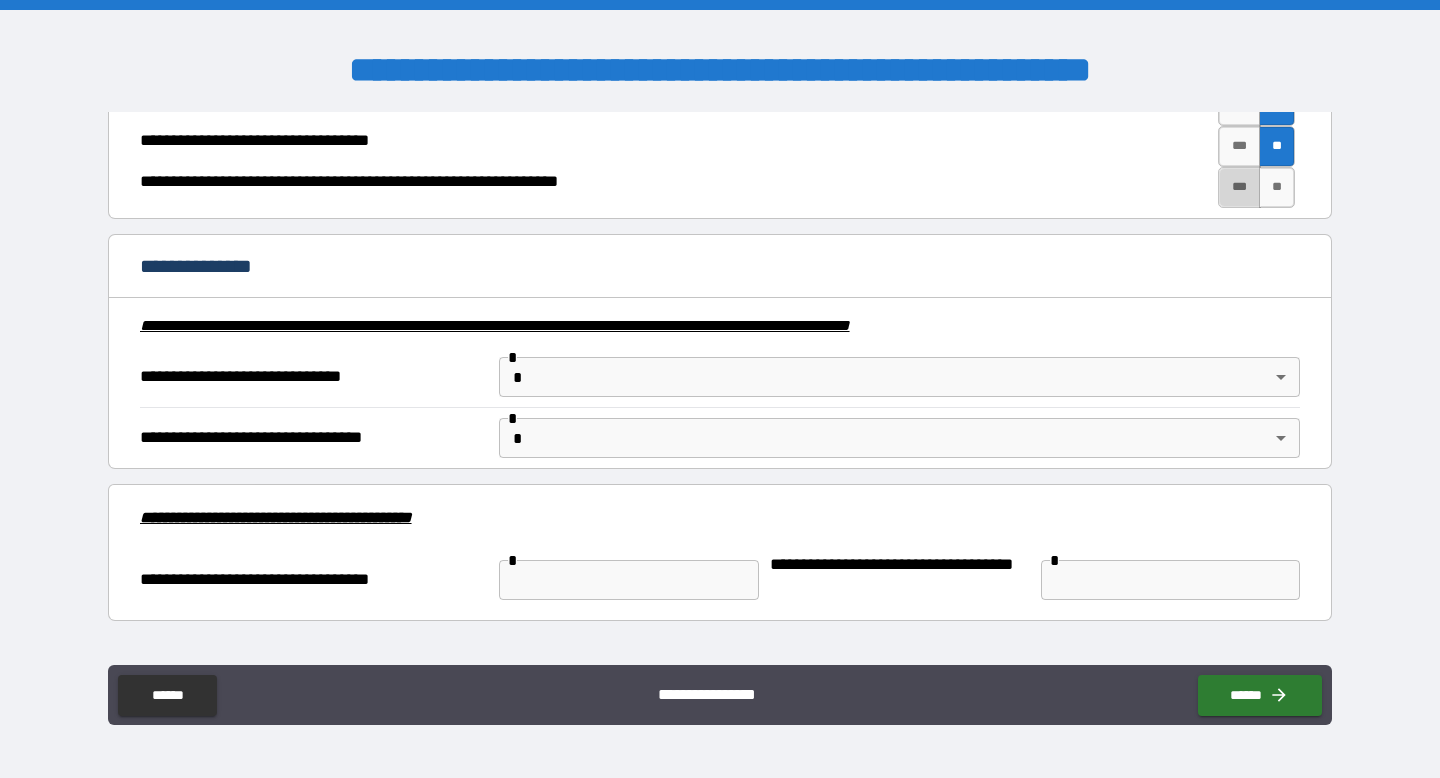 click on "***" at bounding box center (1239, 187) 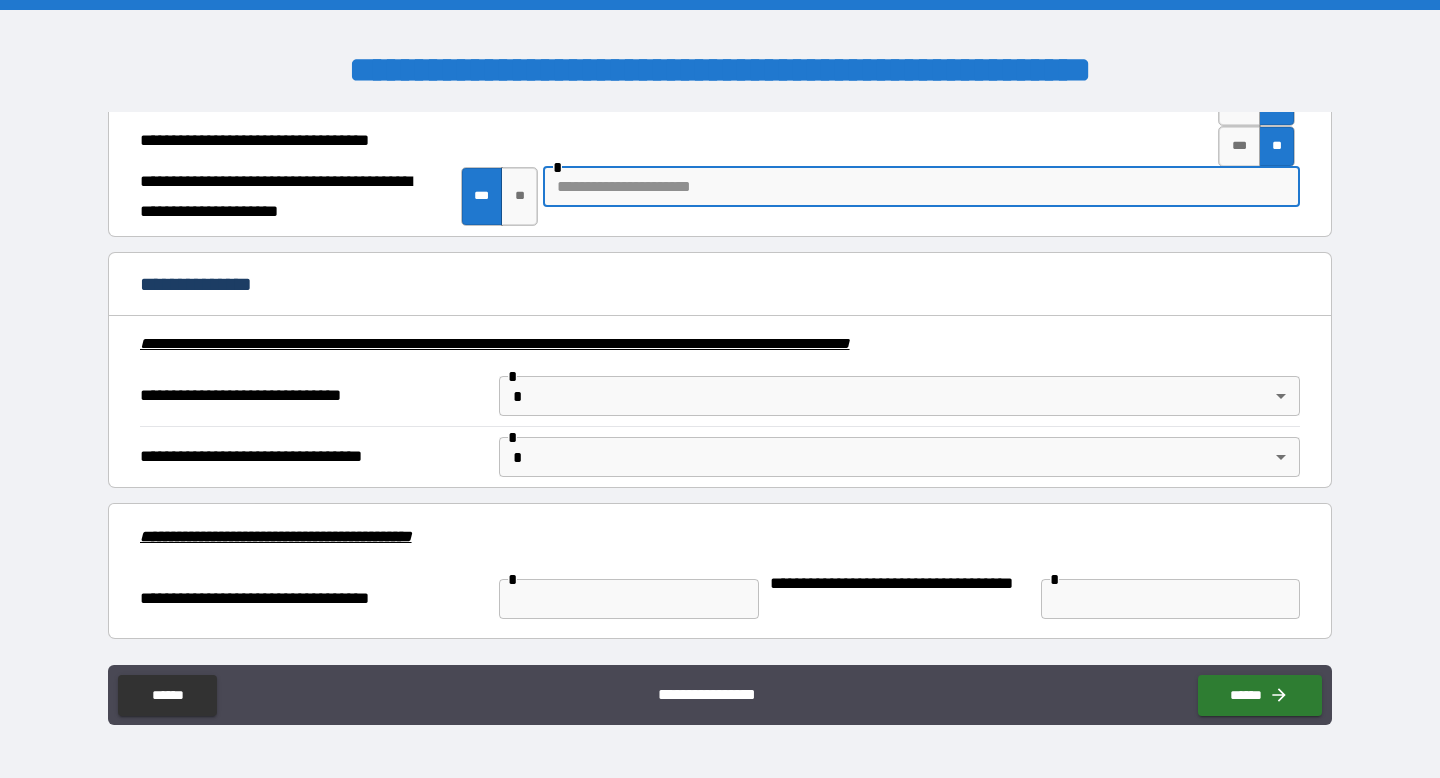 click at bounding box center [921, 187] 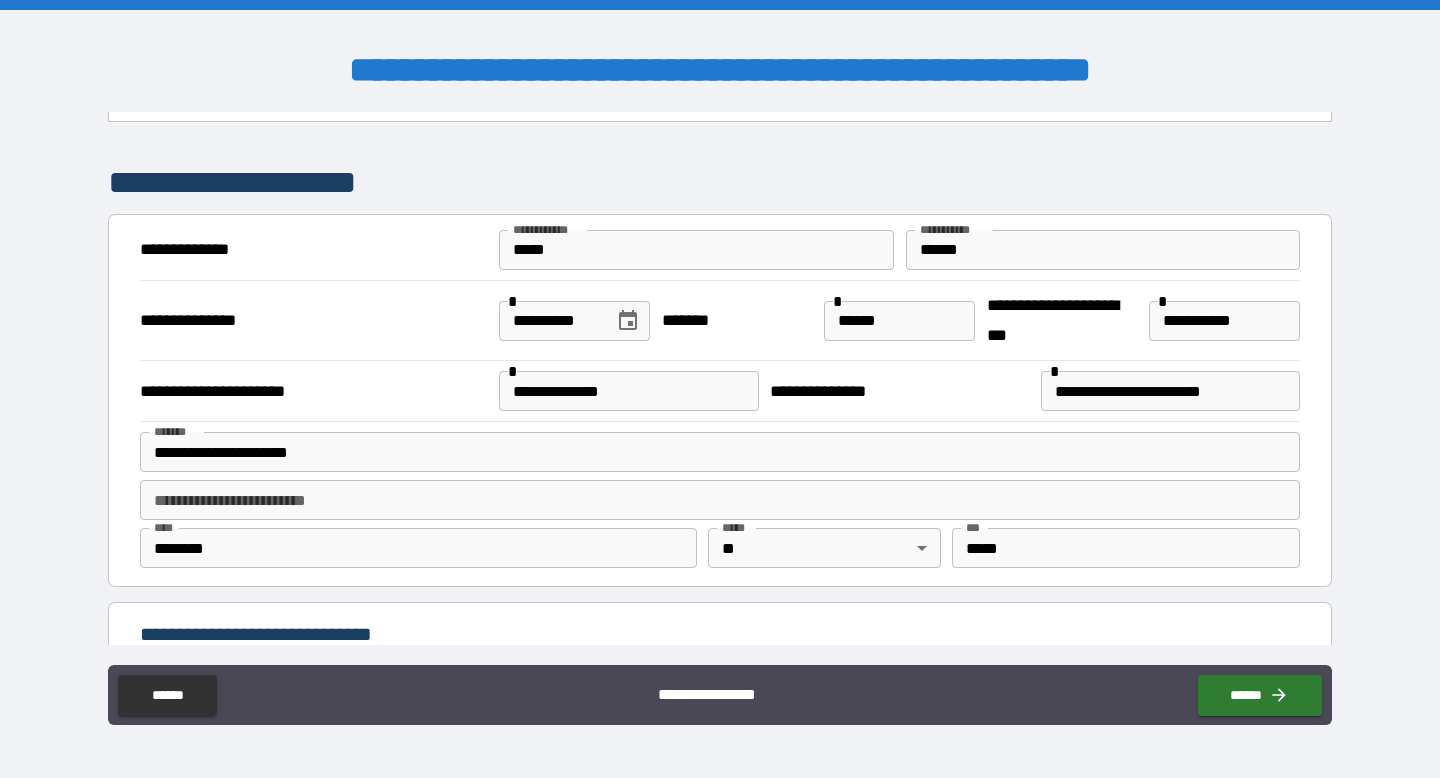 scroll, scrollTop: 0, scrollLeft: 0, axis: both 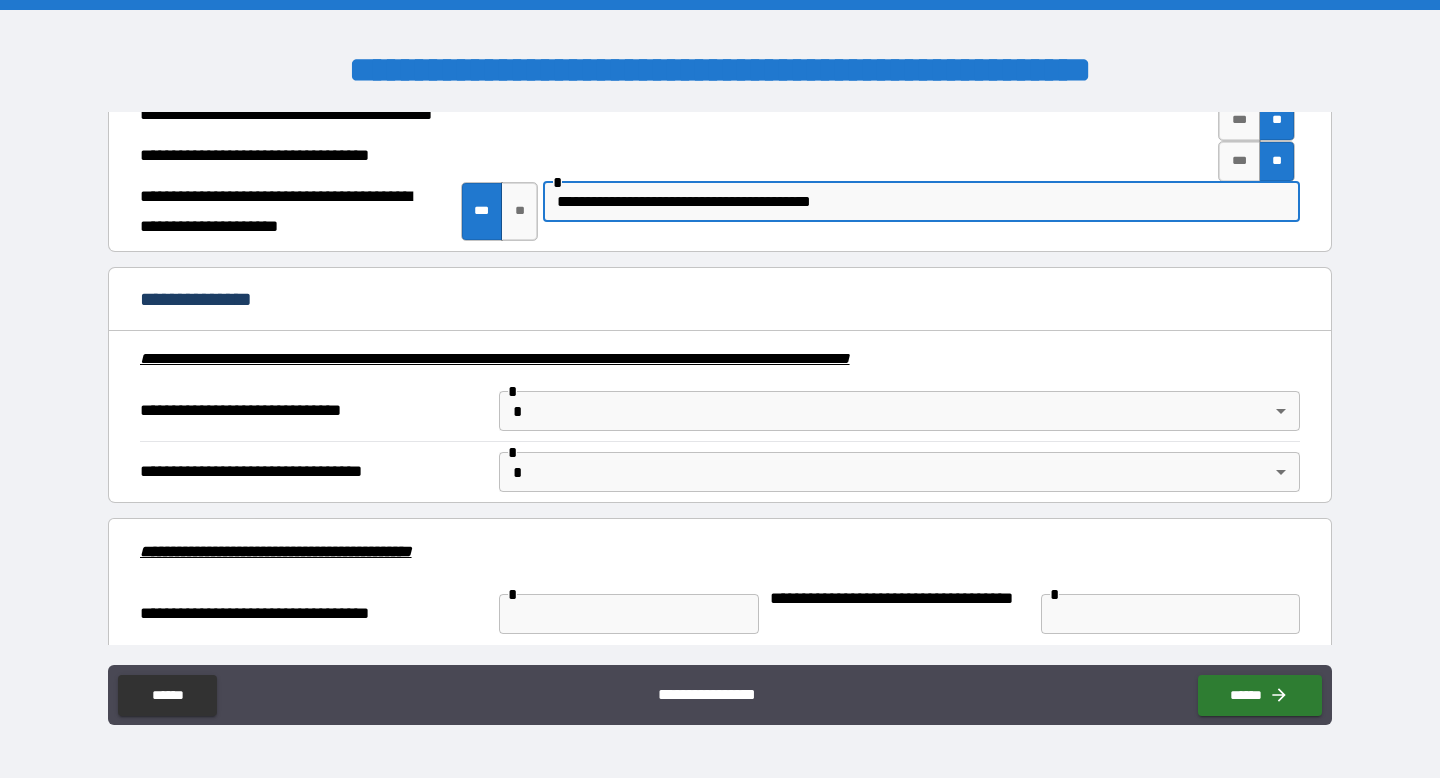 drag, startPoint x: 746, startPoint y: 205, endPoint x: 683, endPoint y: 208, distance: 63.07139 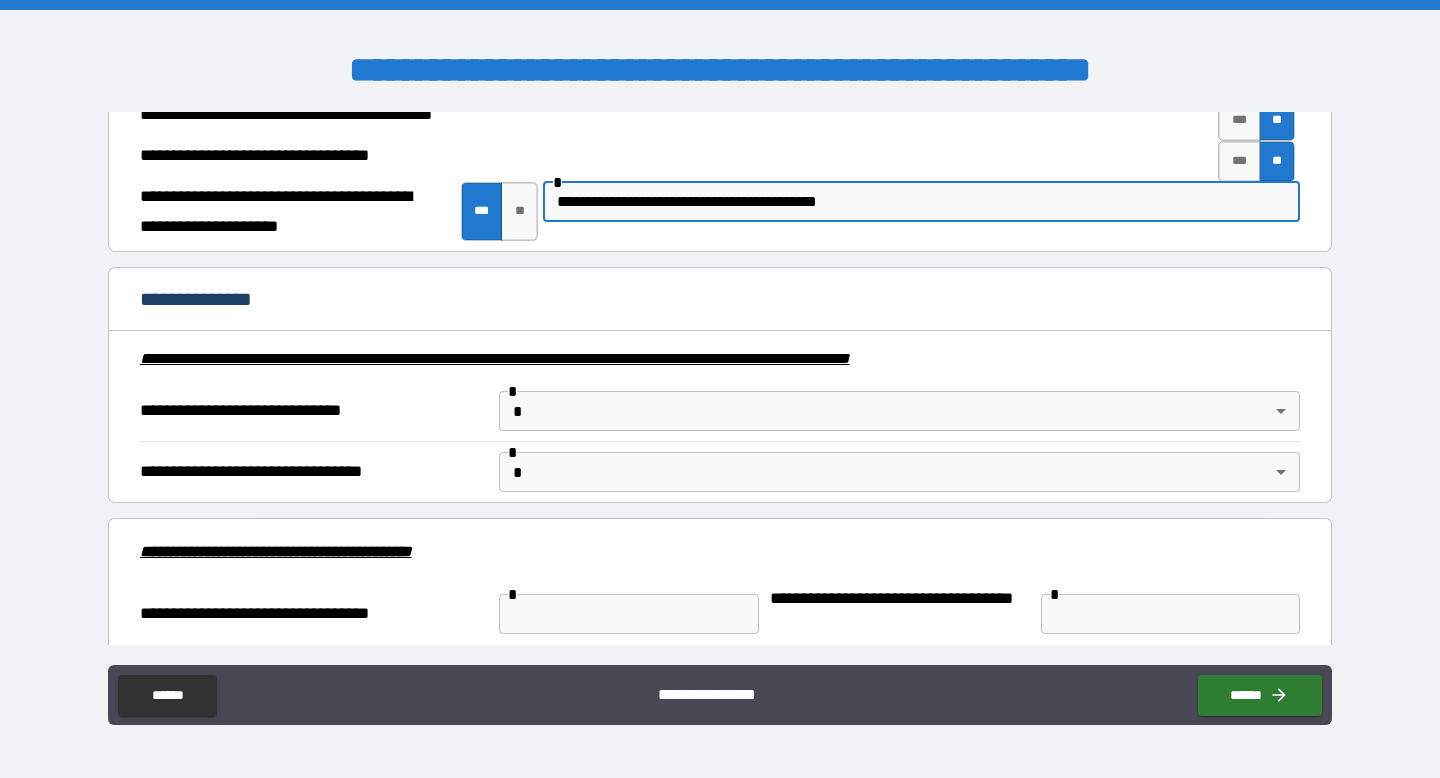 click on "**********" at bounding box center (921, 202) 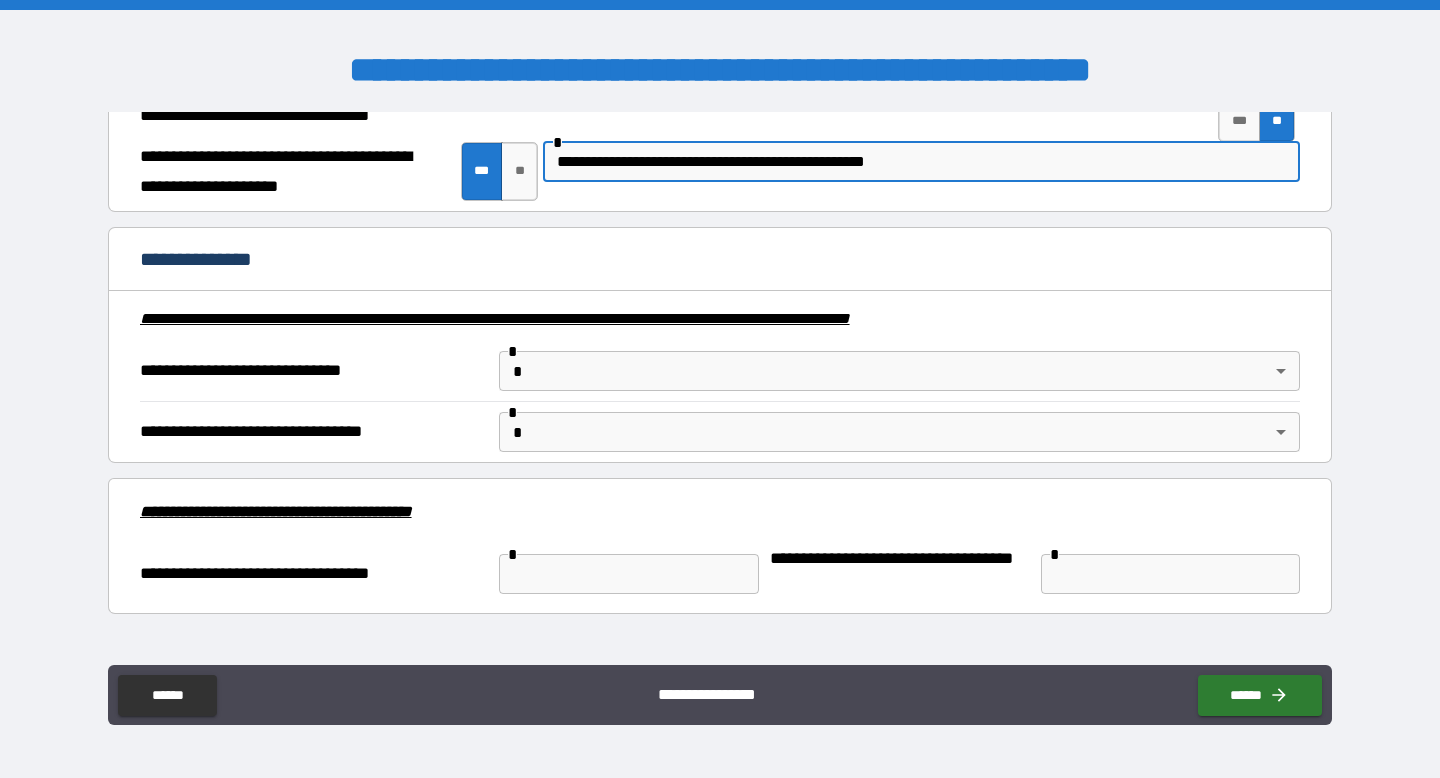 scroll, scrollTop: 2528, scrollLeft: 0, axis: vertical 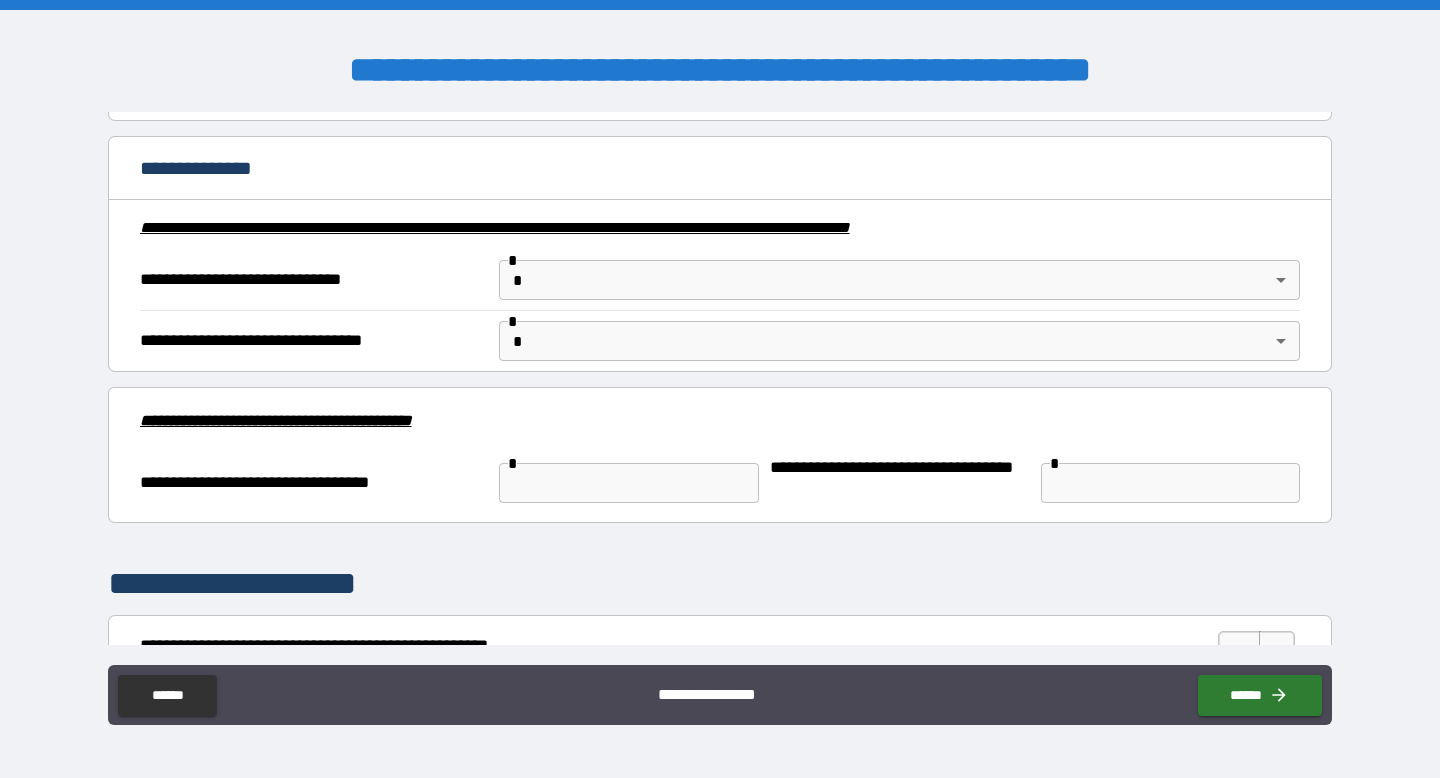 type on "**********" 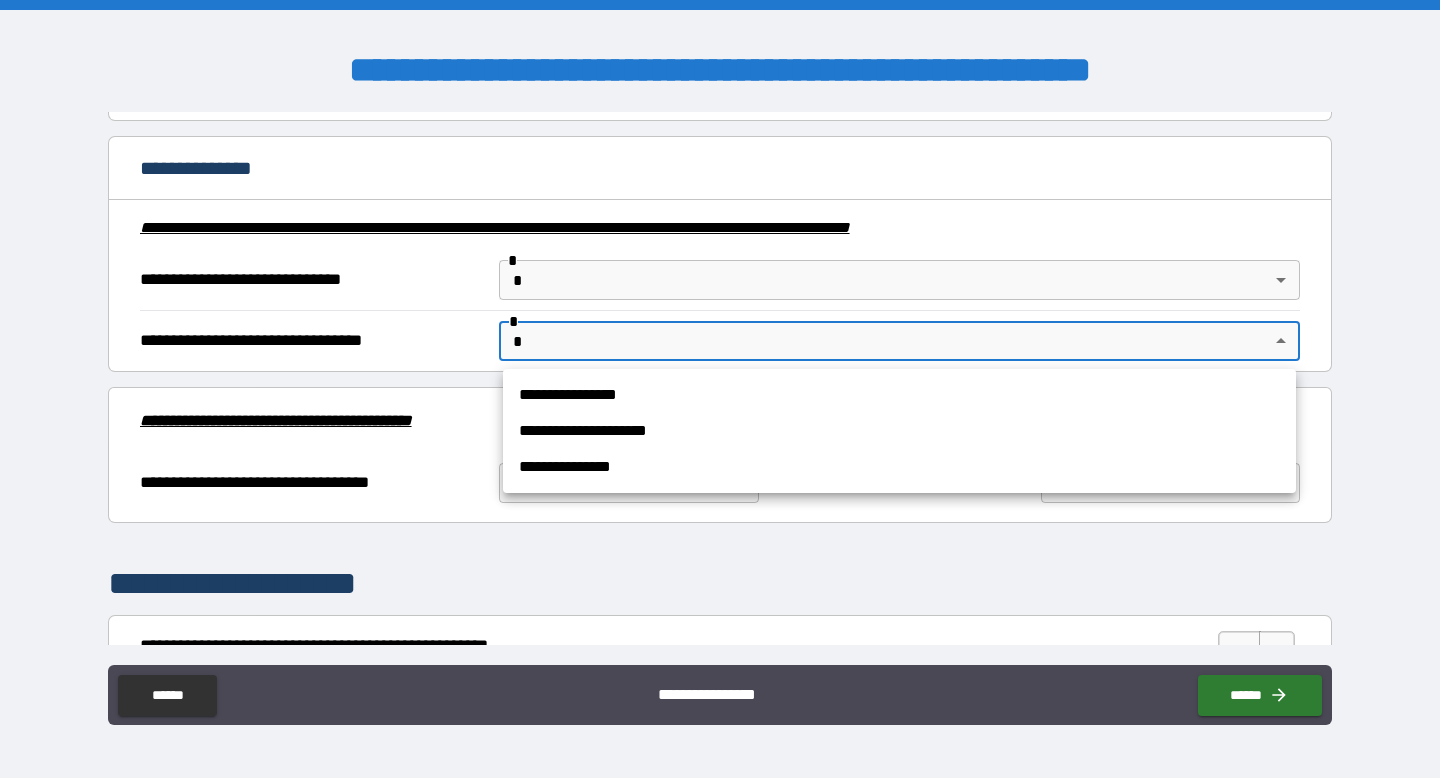 click at bounding box center [720, 389] 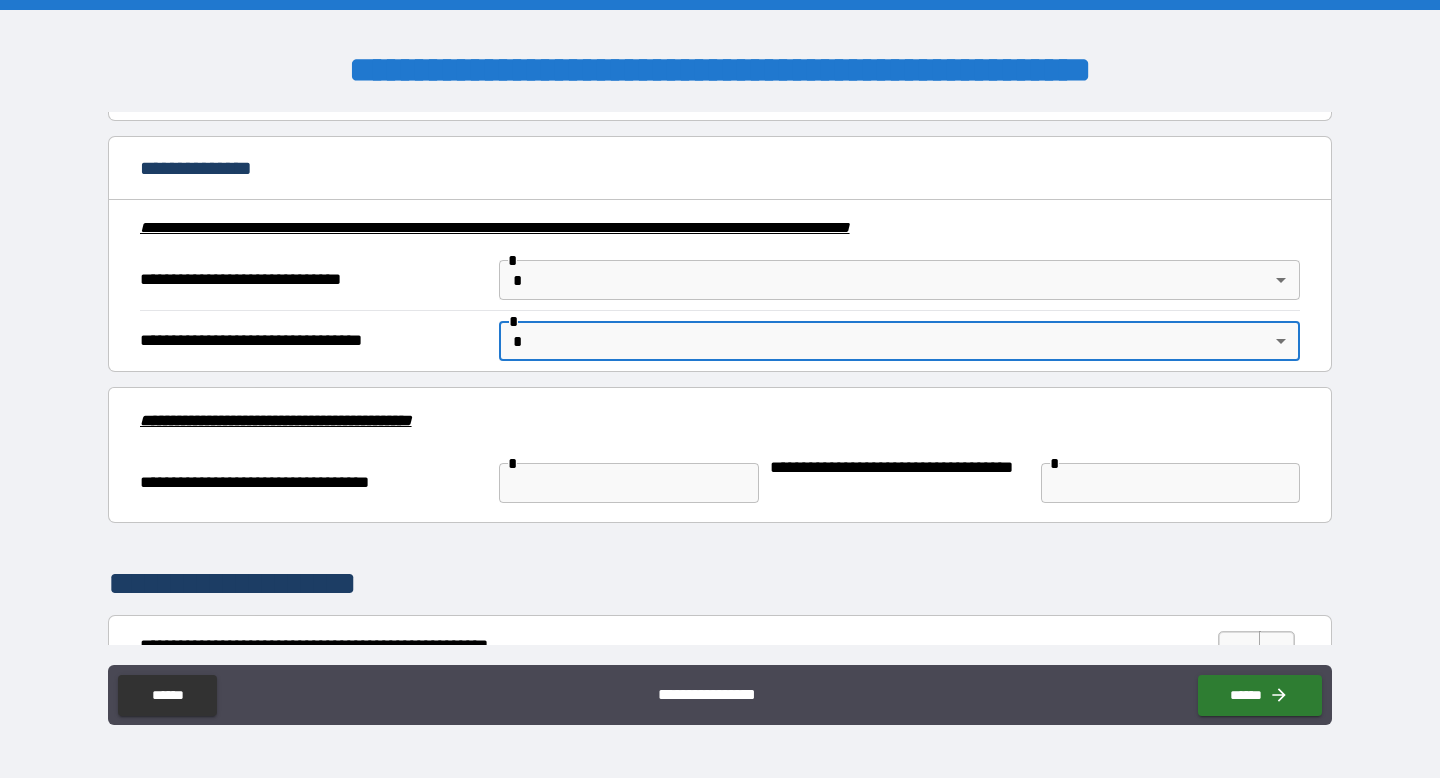 click on "**********" at bounding box center [720, 389] 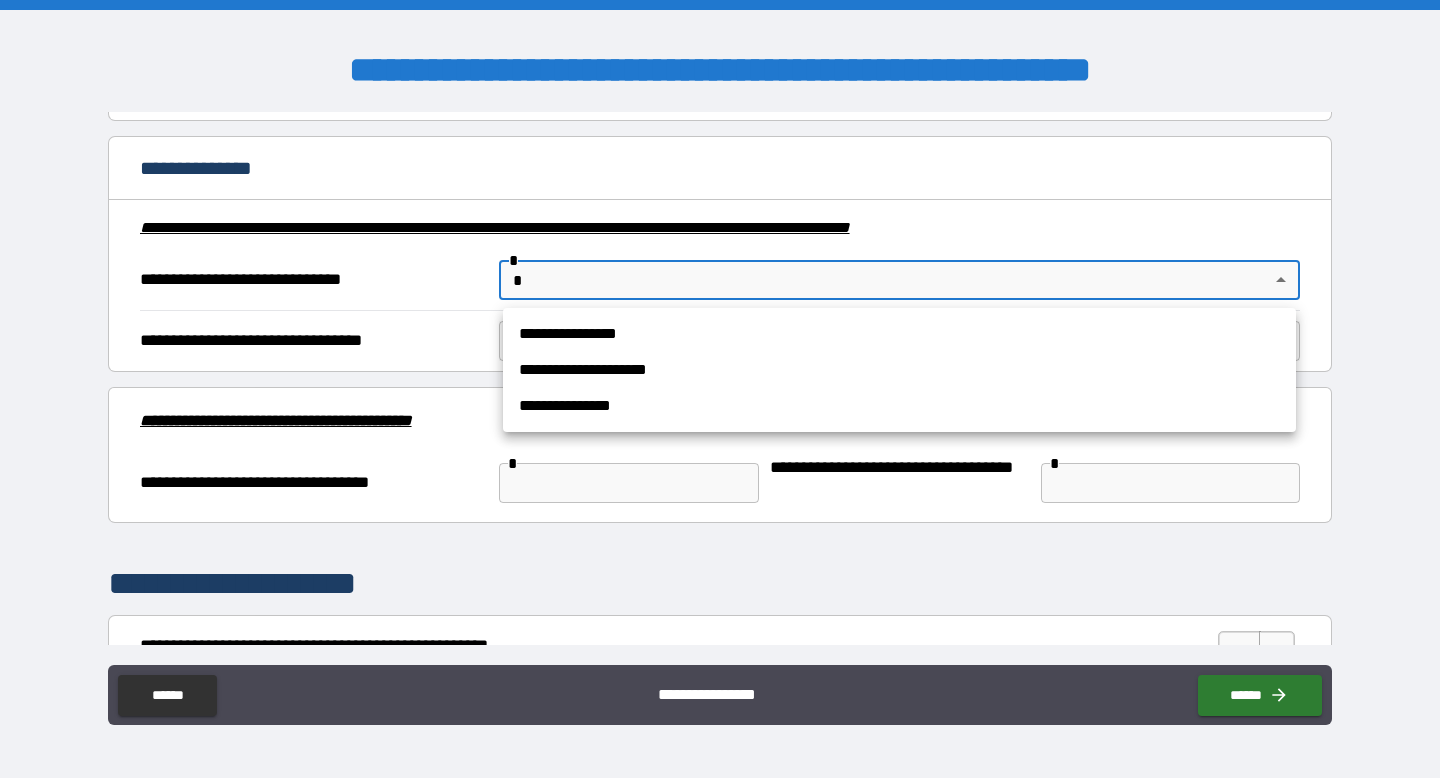 click on "**********" at bounding box center [899, 370] 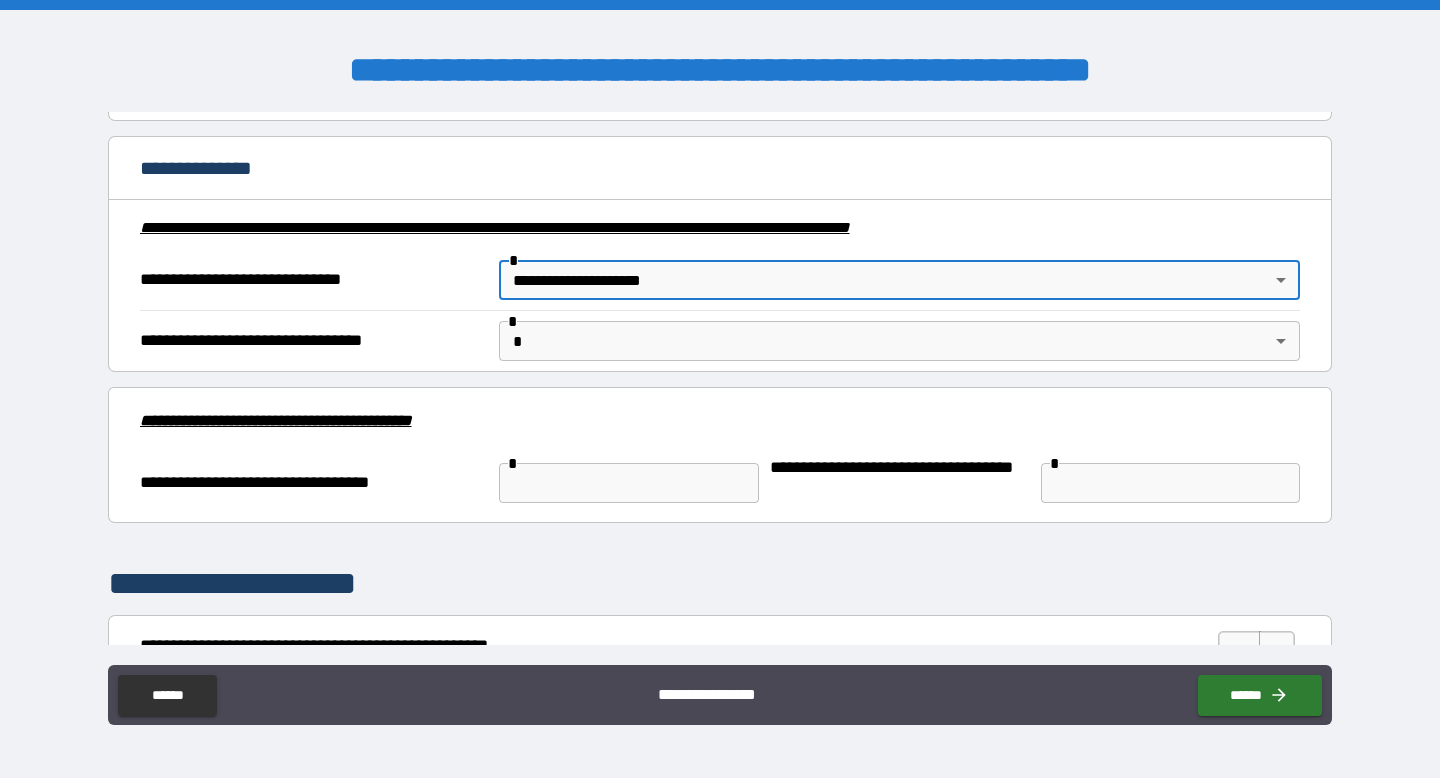 type on "**********" 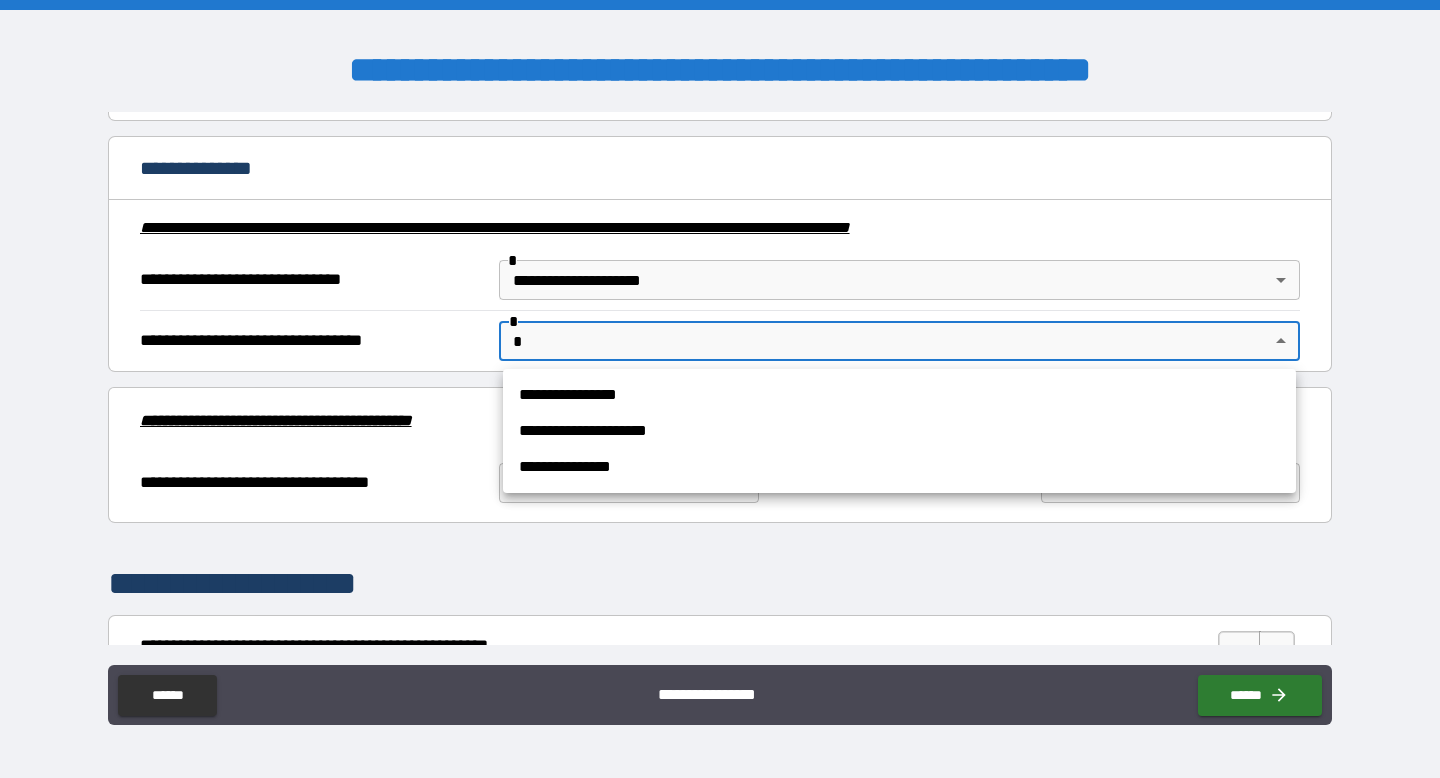 click on "**********" at bounding box center (899, 431) 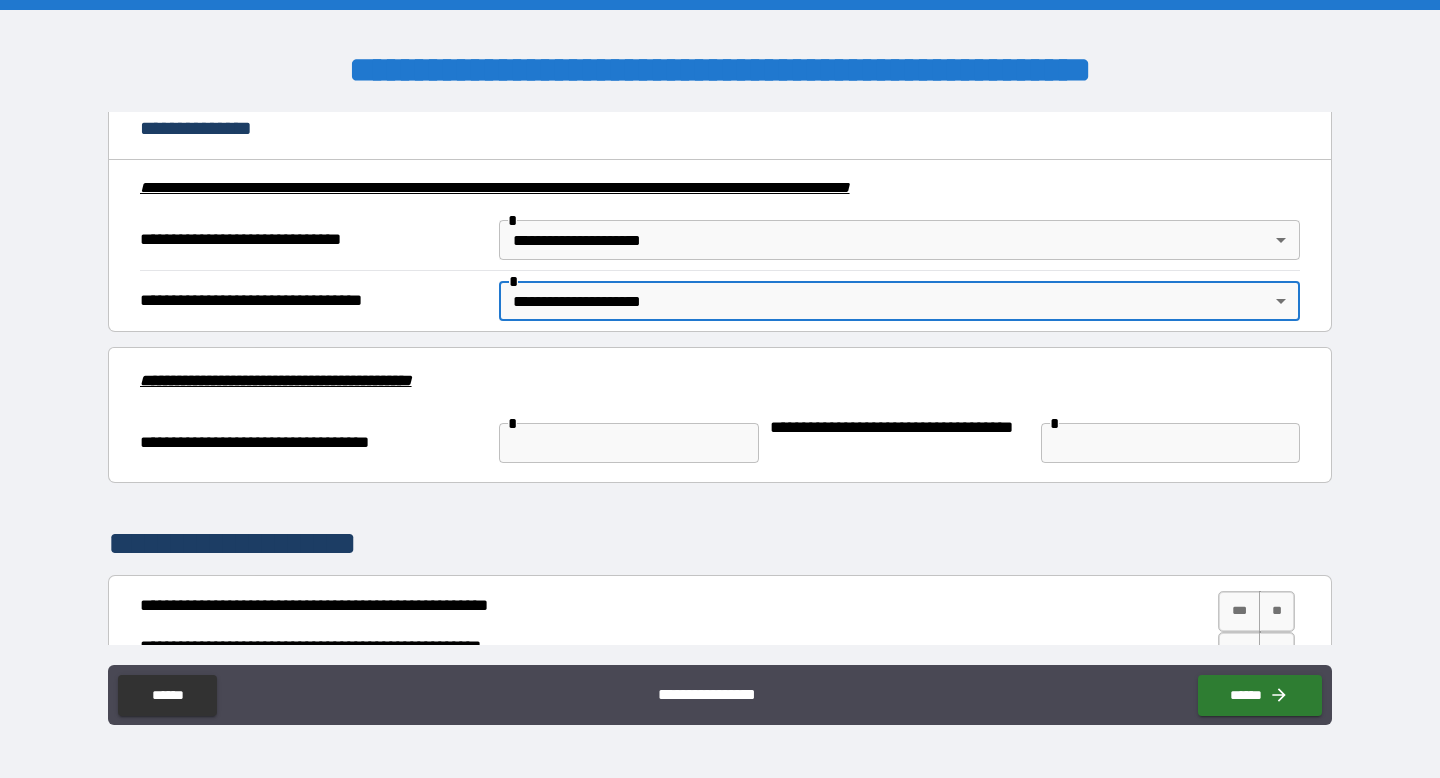 scroll, scrollTop: 2569, scrollLeft: 0, axis: vertical 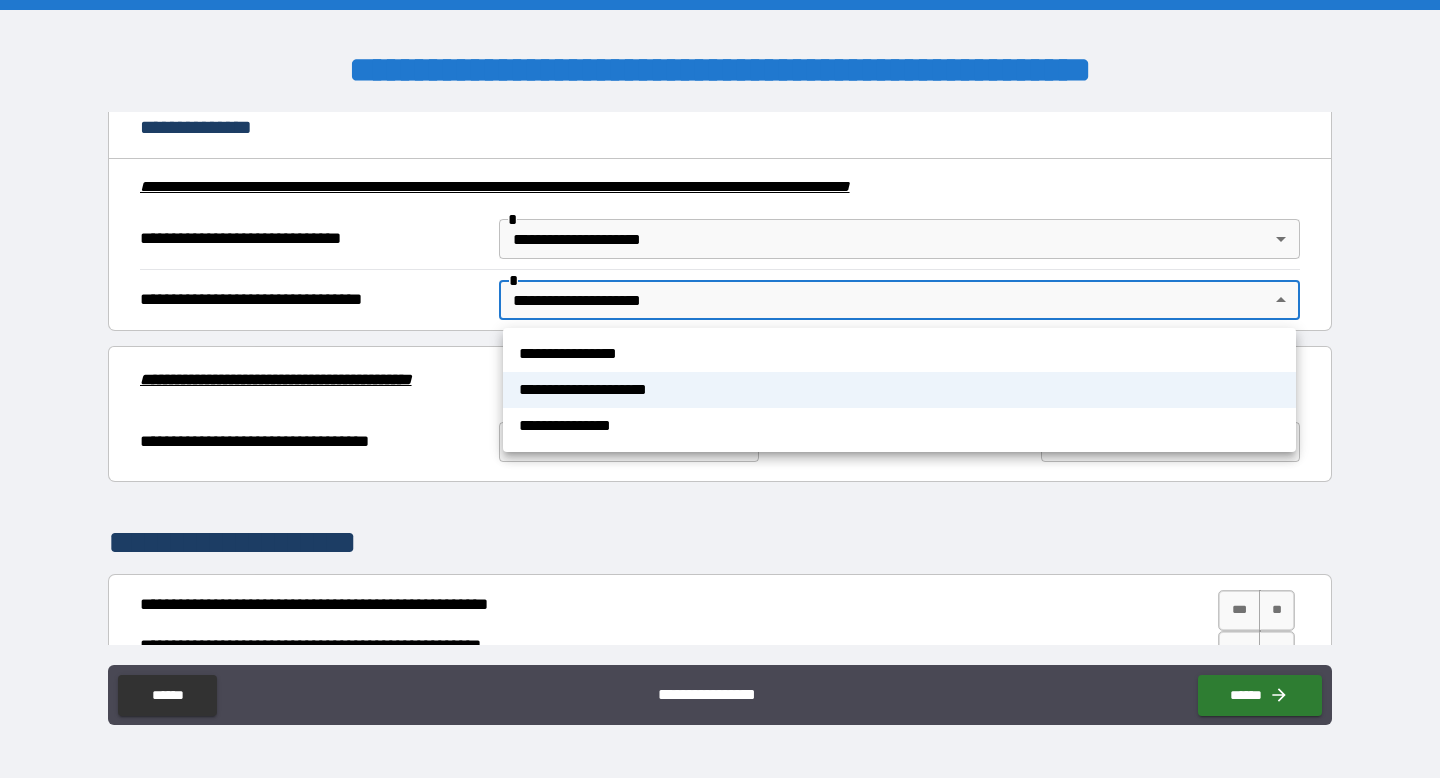 click on "**********" at bounding box center (720, 389) 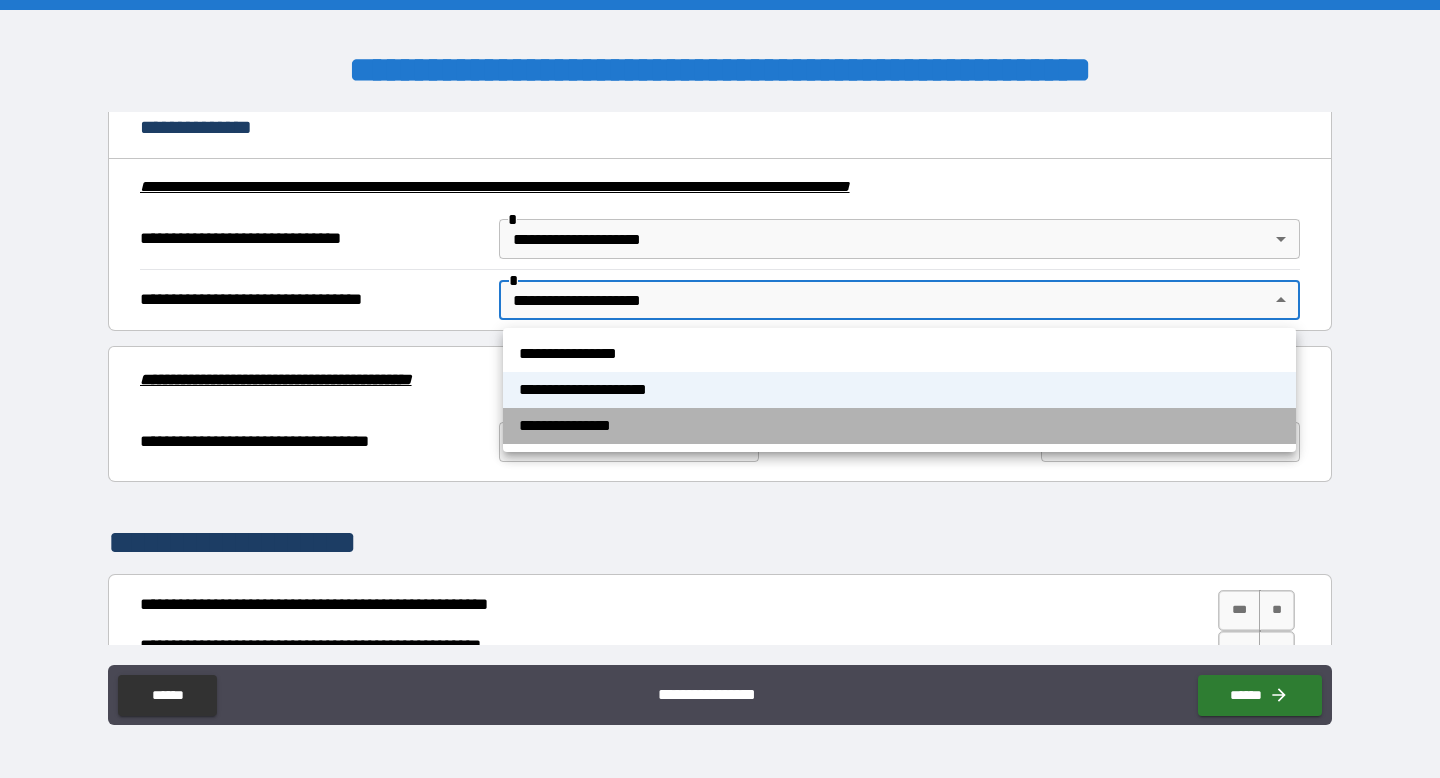 click on "**********" at bounding box center (899, 426) 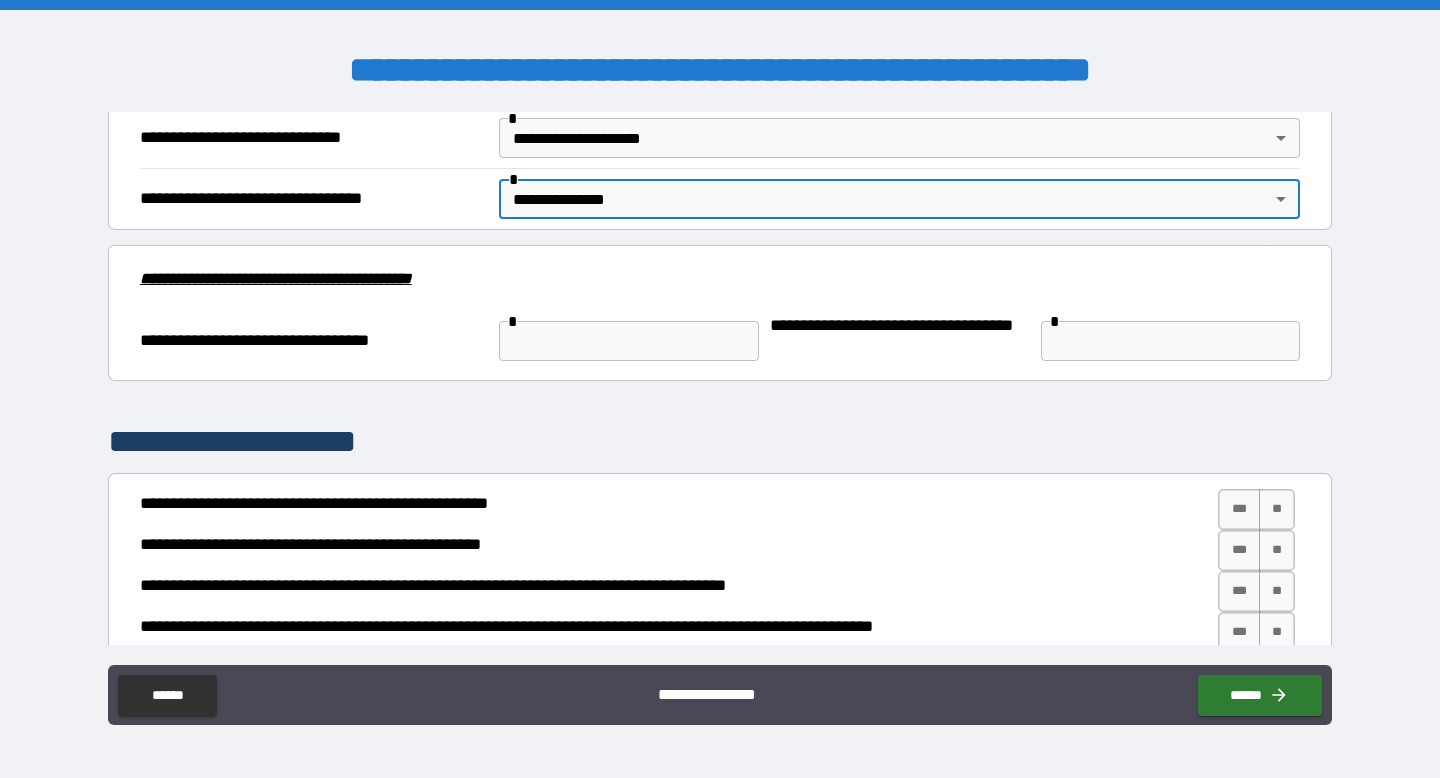 scroll, scrollTop: 2678, scrollLeft: 0, axis: vertical 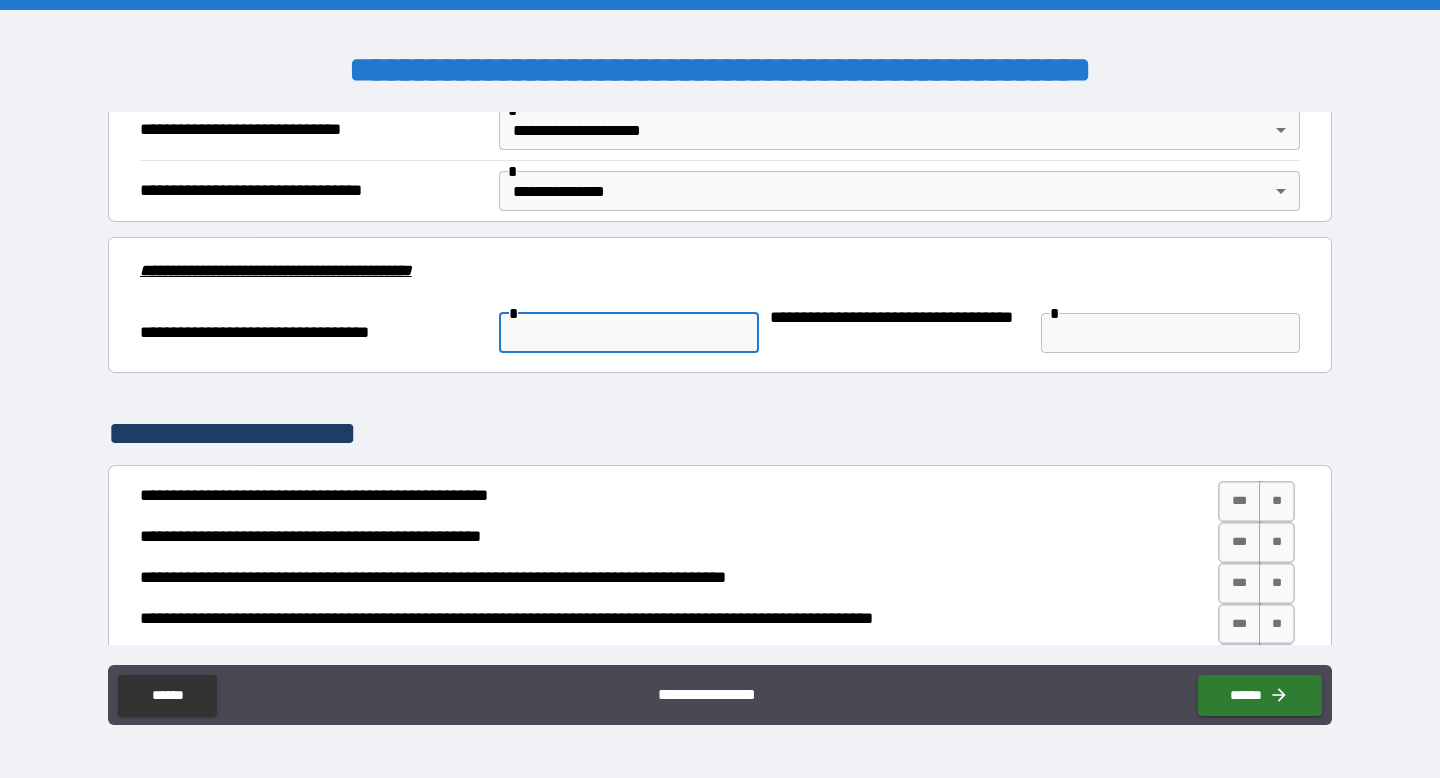 click at bounding box center [628, 333] 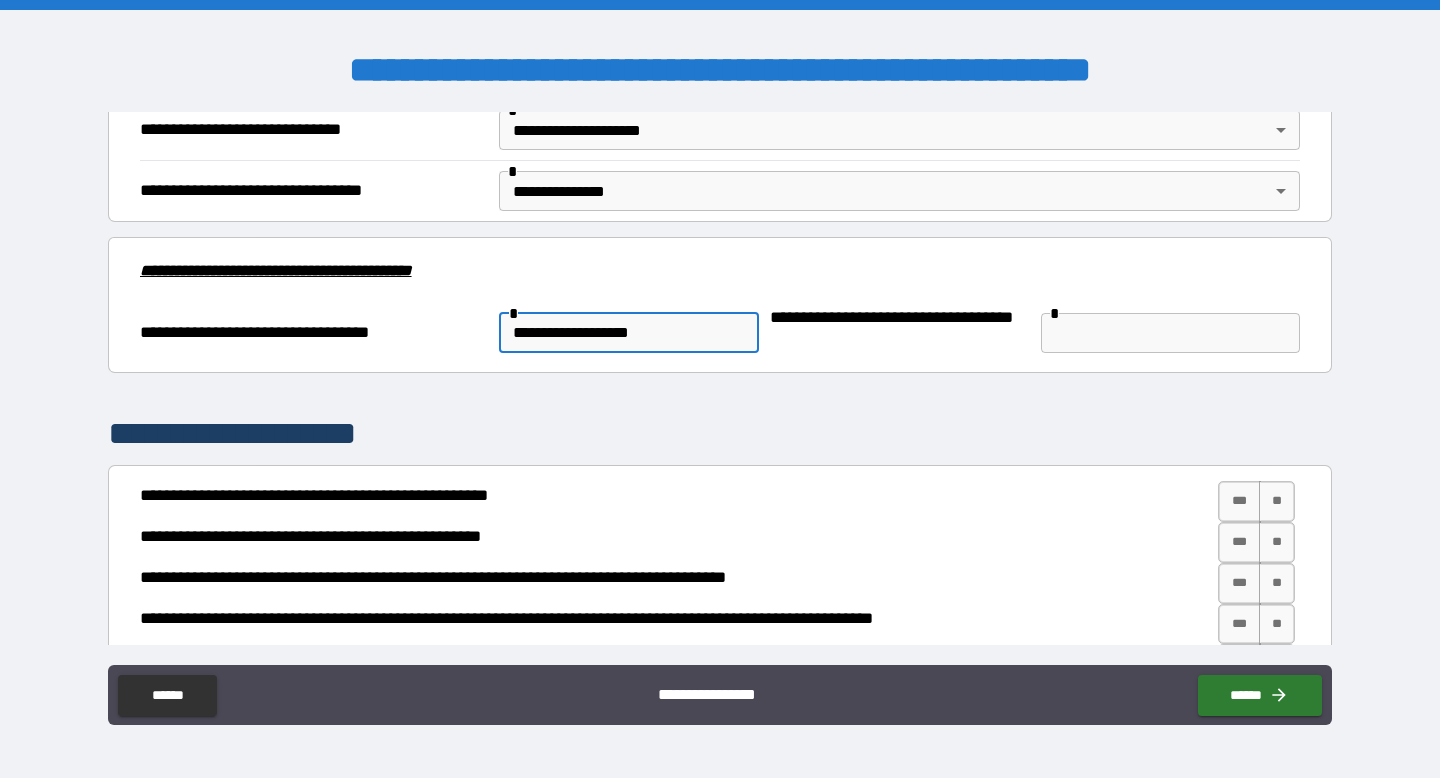 click on "**********" at bounding box center [628, 333] 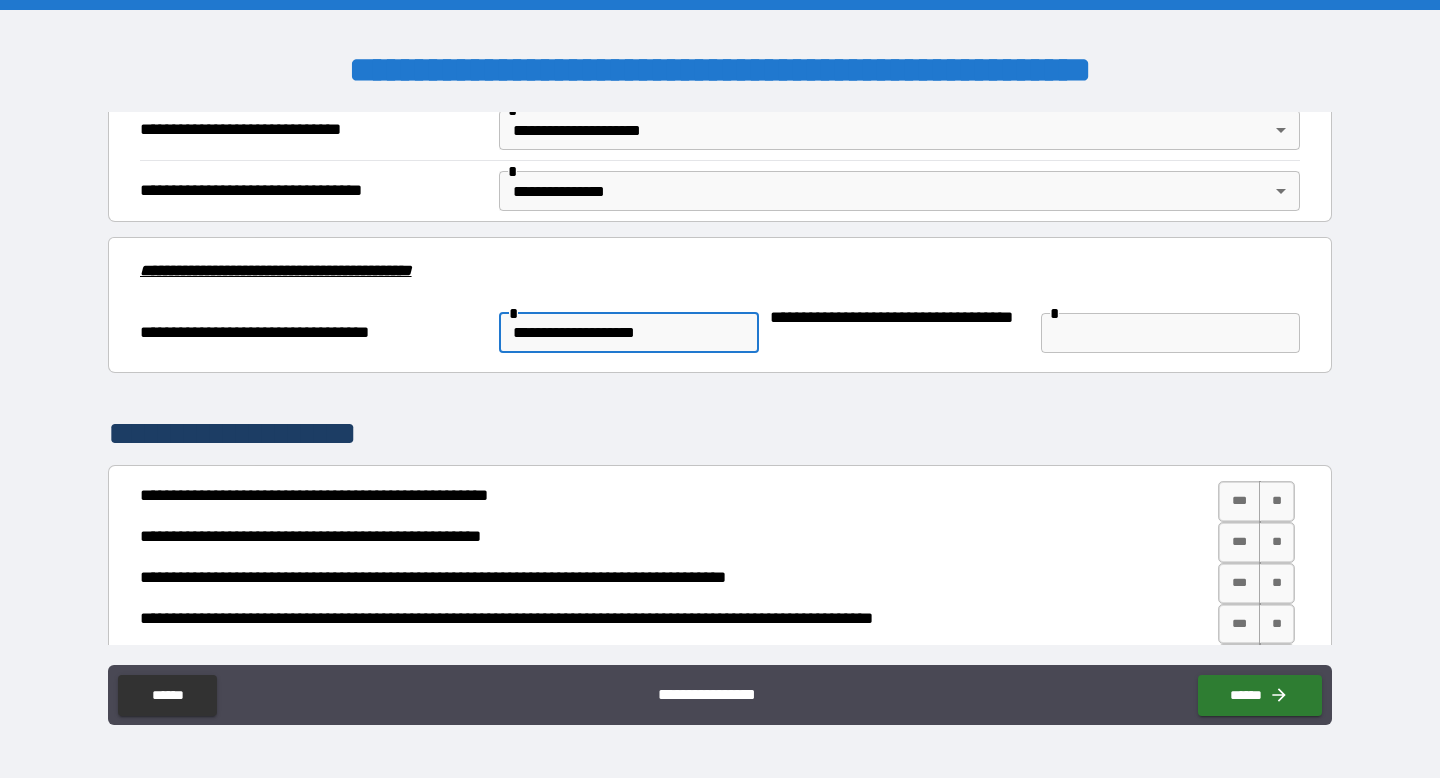 click on "**********" at bounding box center (628, 333) 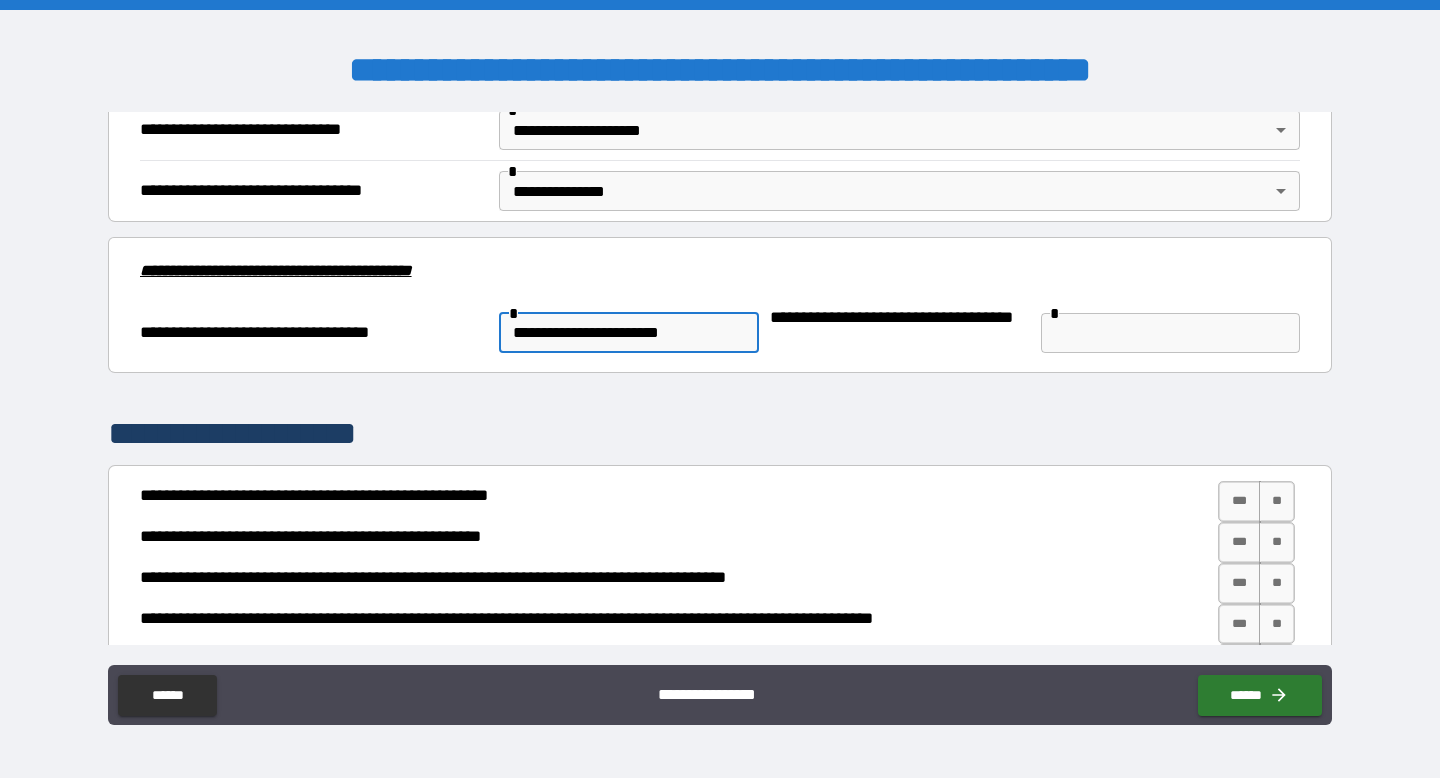 type on "**********" 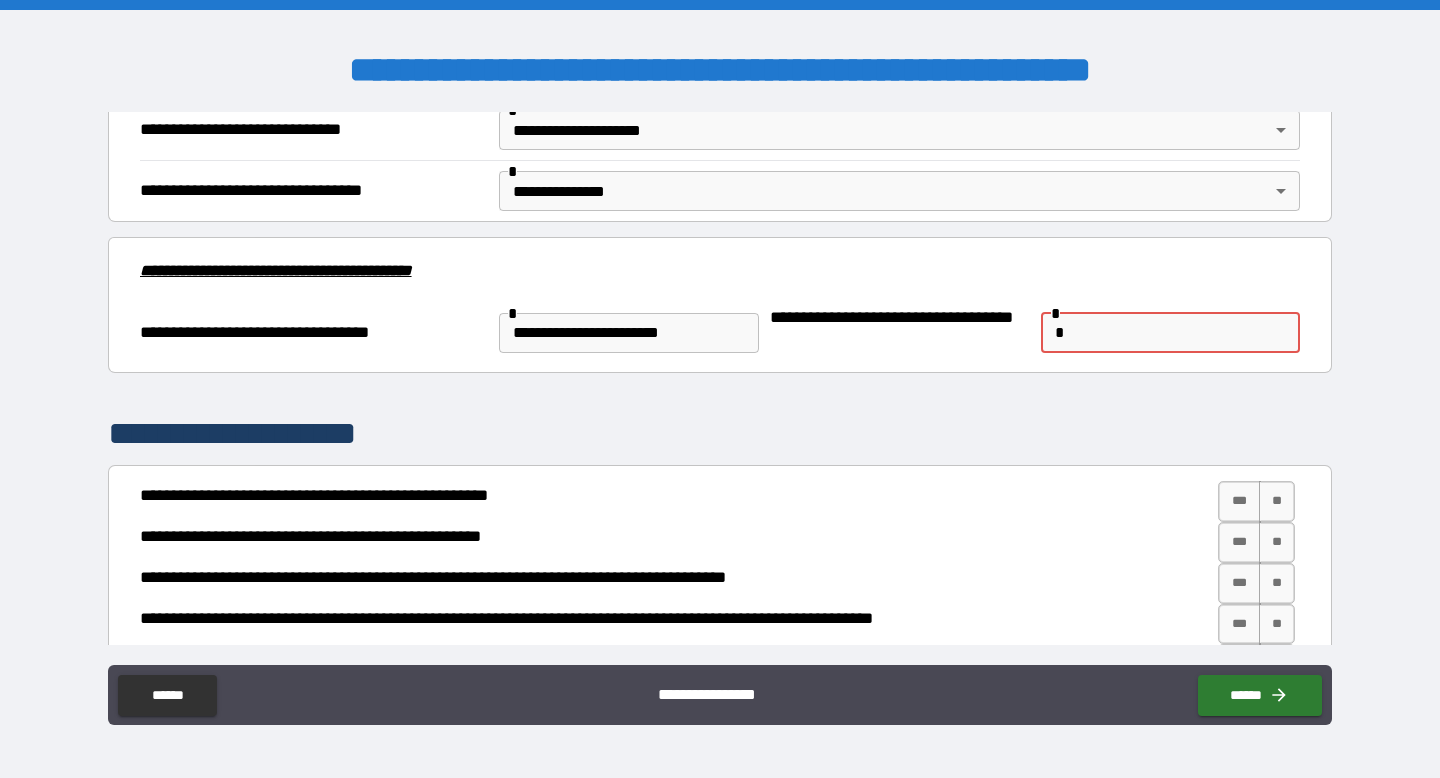 click on "*" at bounding box center [1170, 333] 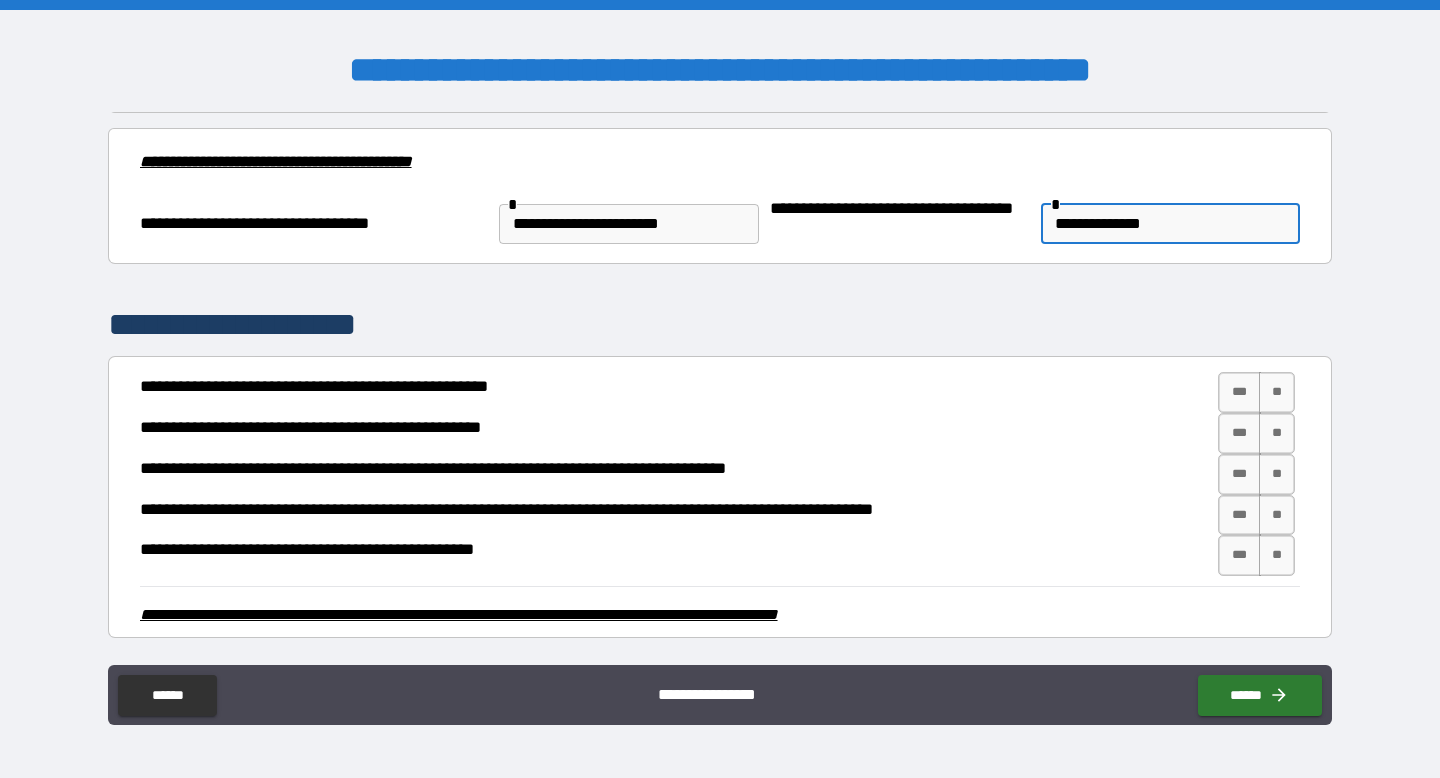 scroll, scrollTop: 2896, scrollLeft: 0, axis: vertical 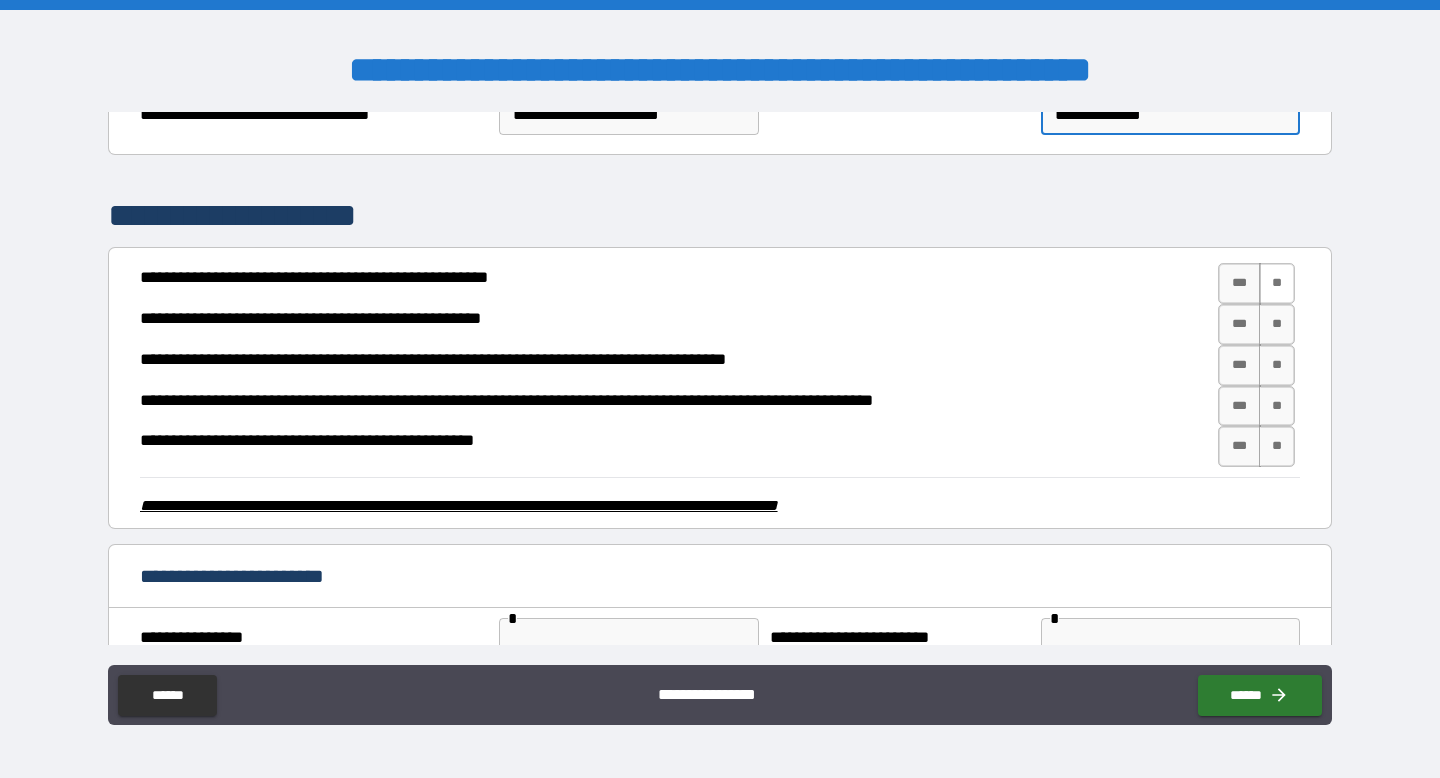 type on "**********" 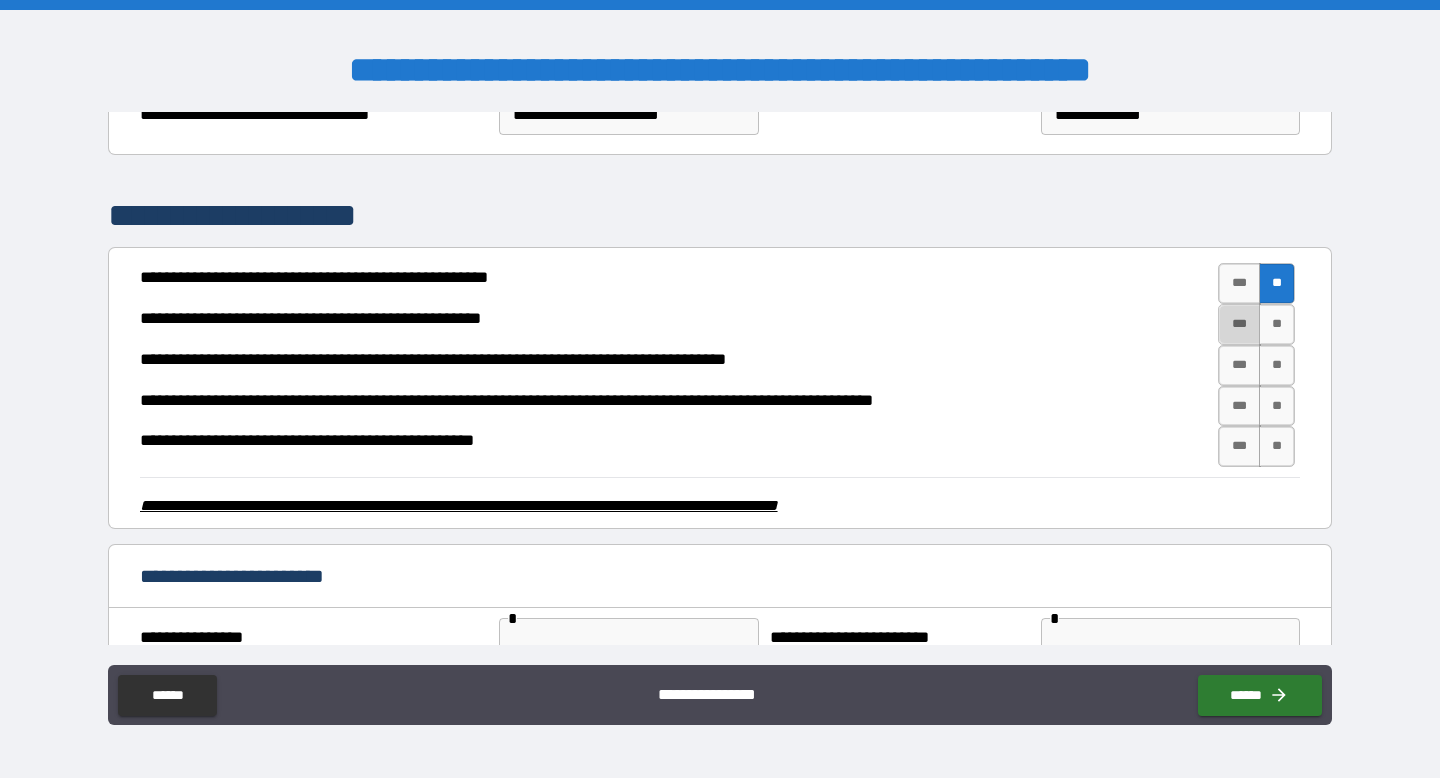 click on "***" at bounding box center [1239, 324] 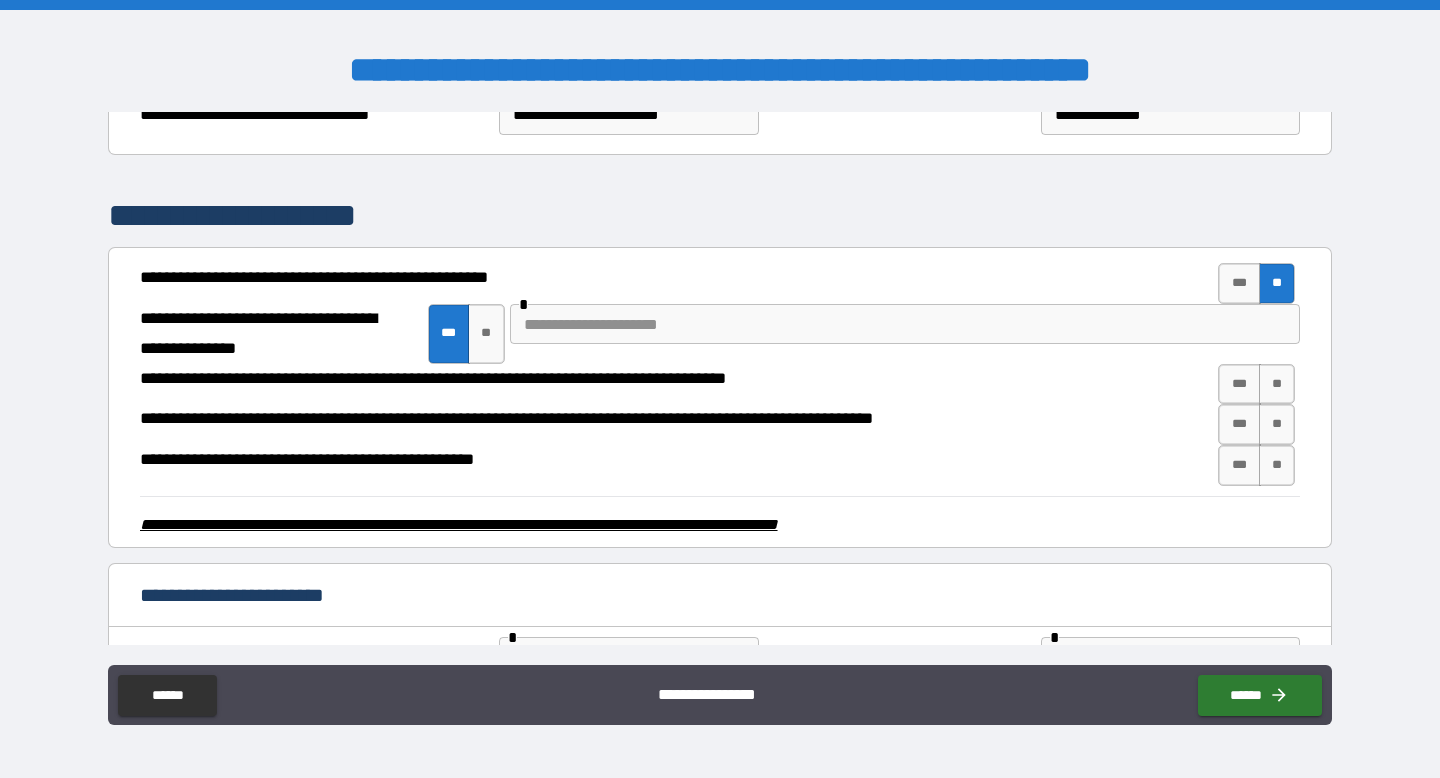 click at bounding box center (905, 324) 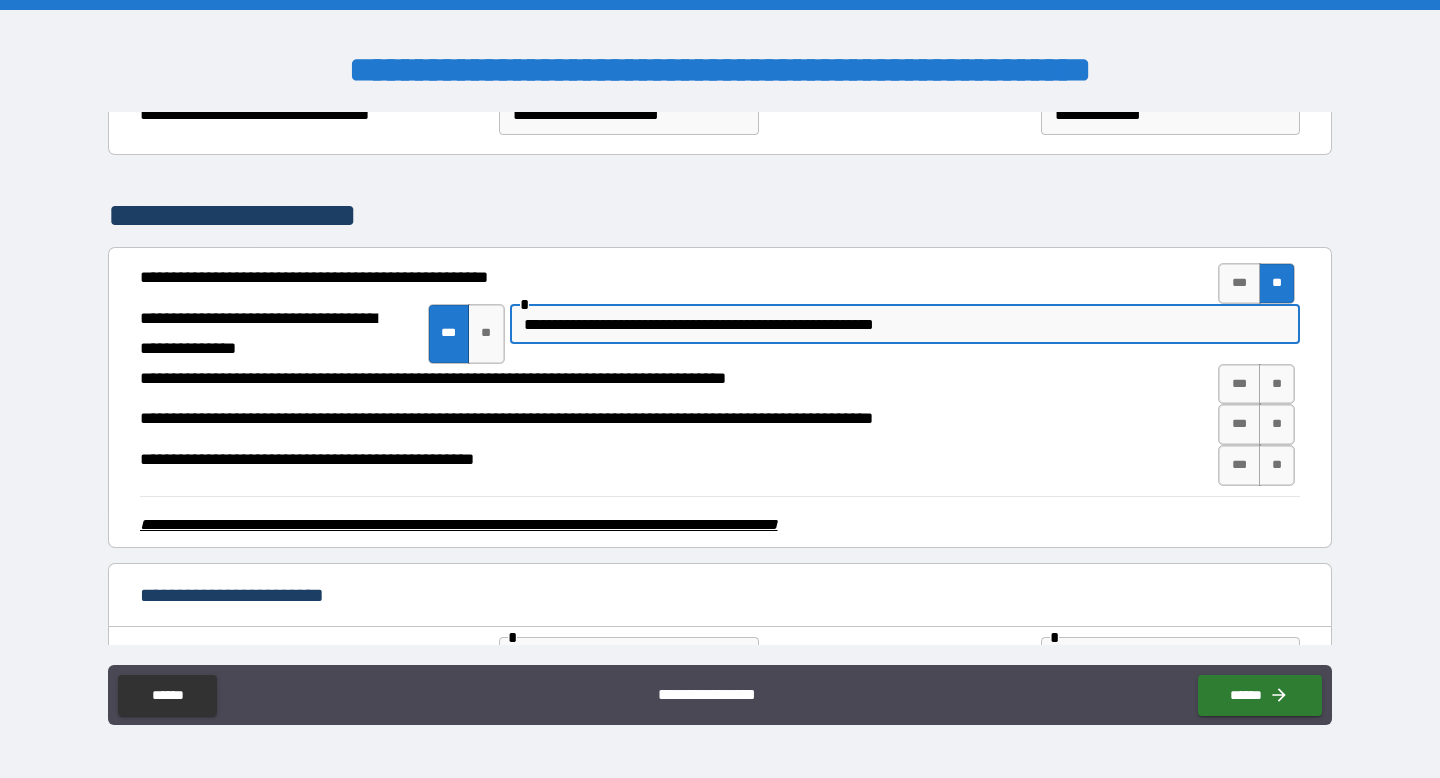 click on "**********" at bounding box center (905, 324) 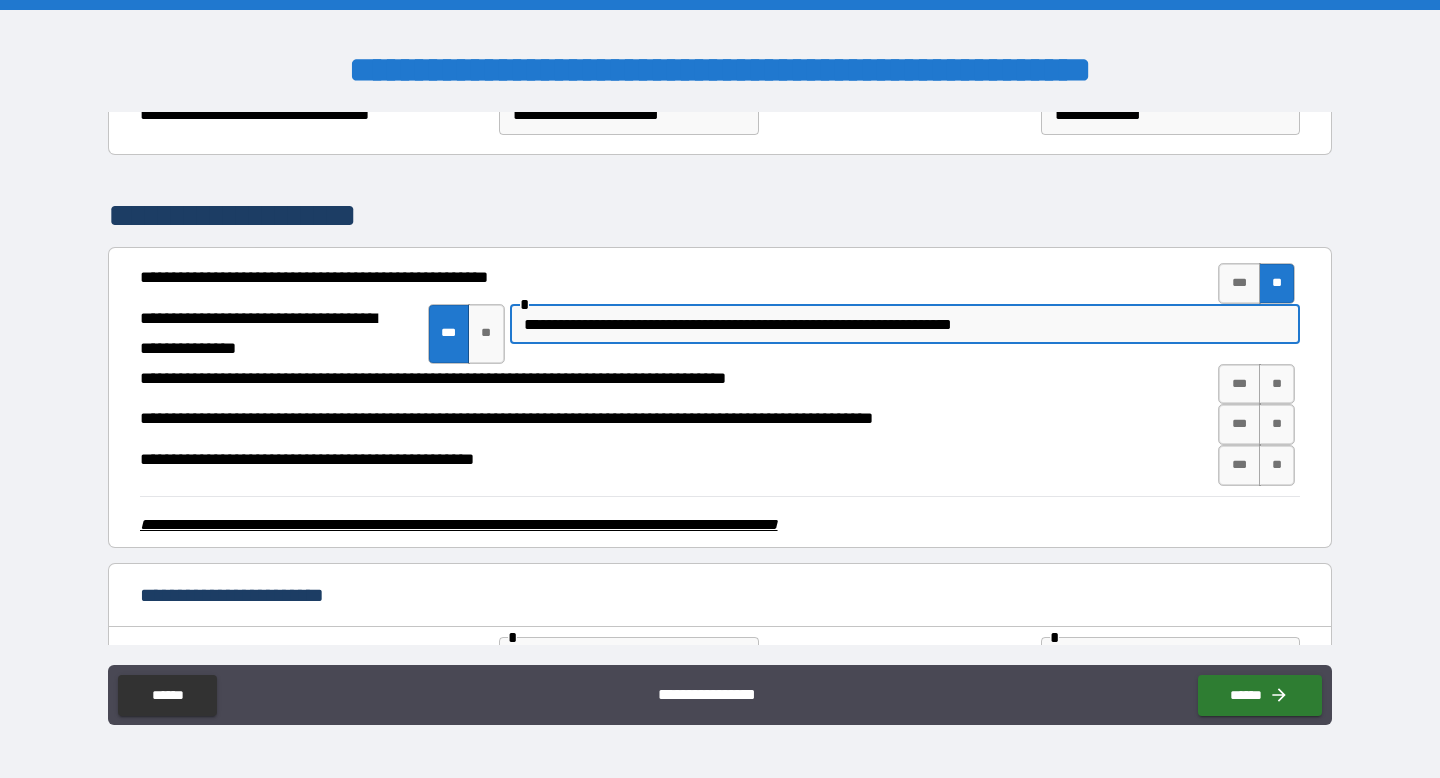 click on "**********" at bounding box center (905, 324) 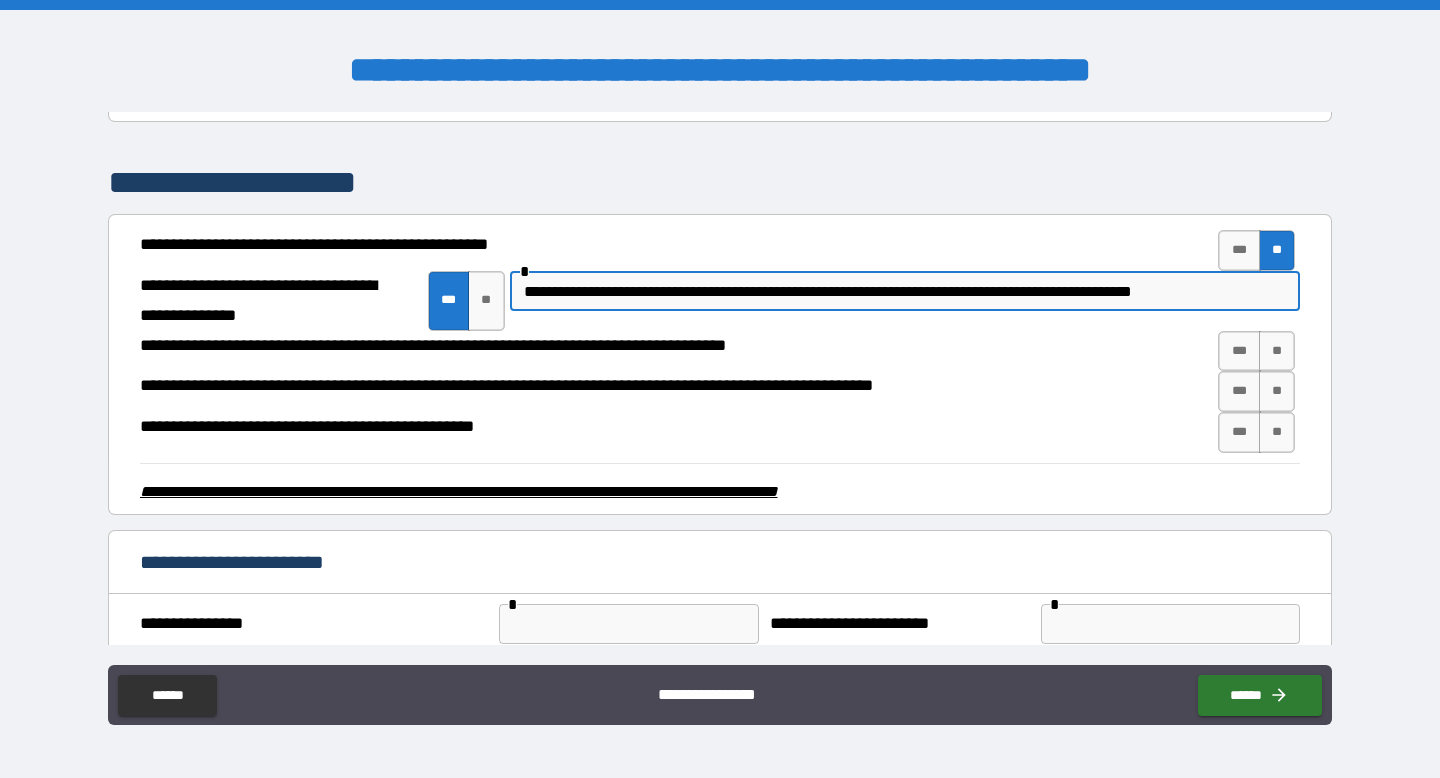 scroll, scrollTop: 2933, scrollLeft: 0, axis: vertical 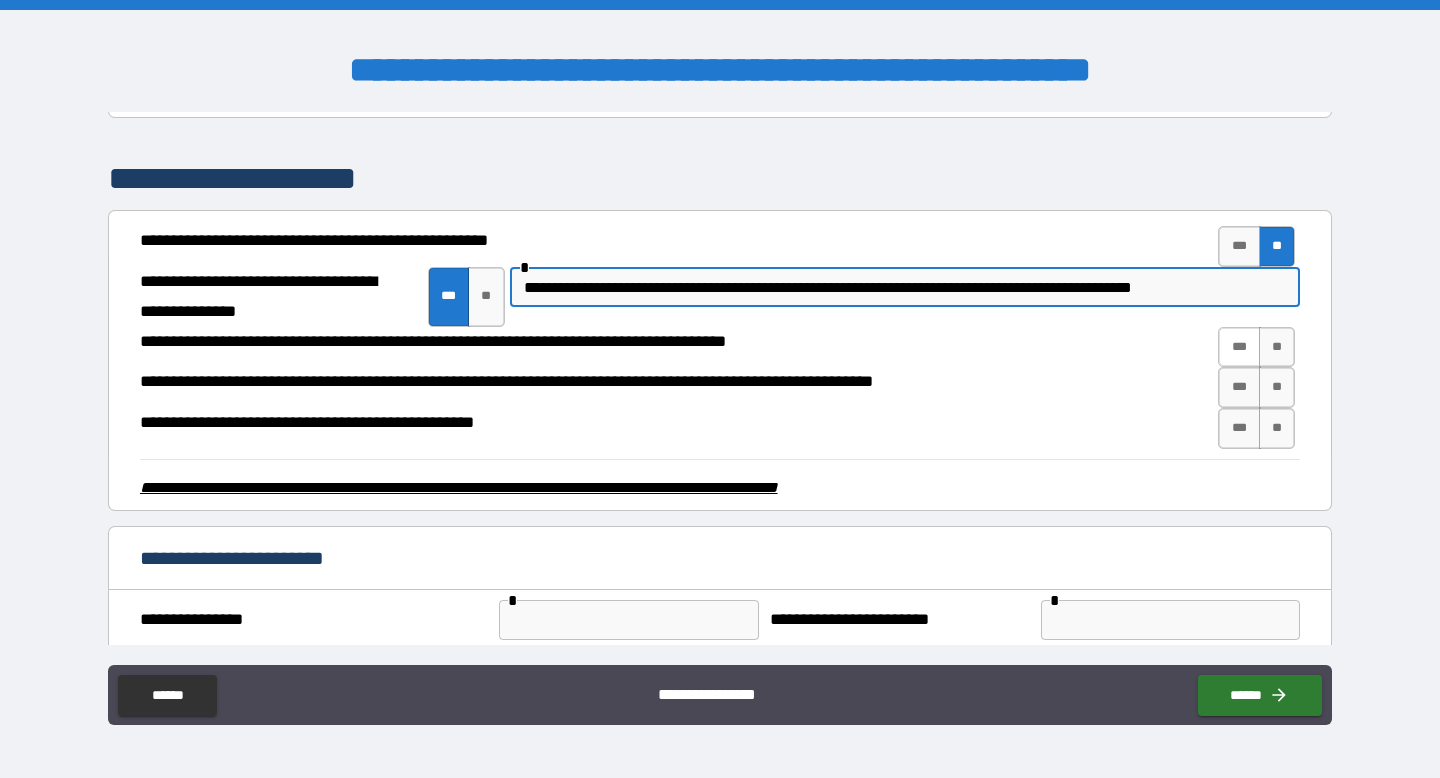 type on "**********" 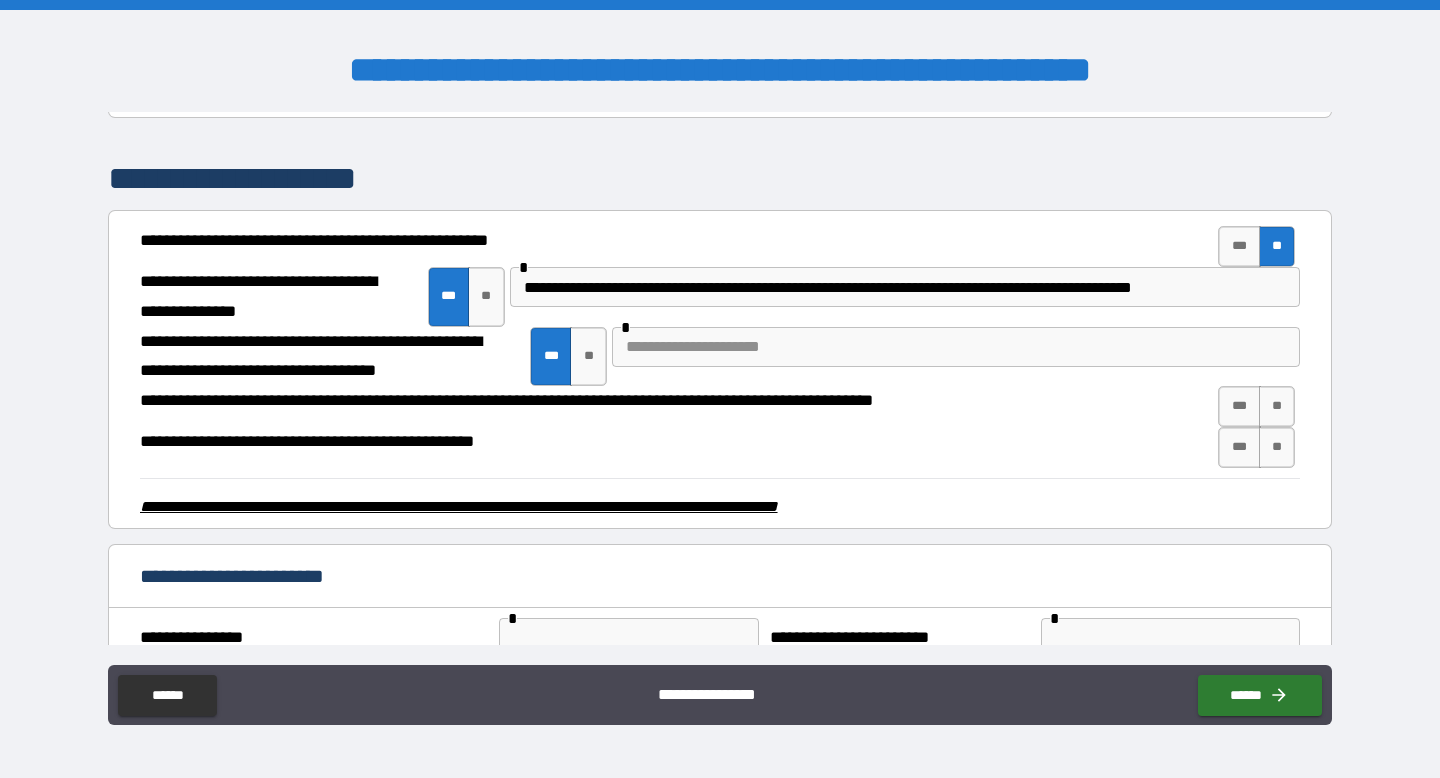 click at bounding box center [956, 347] 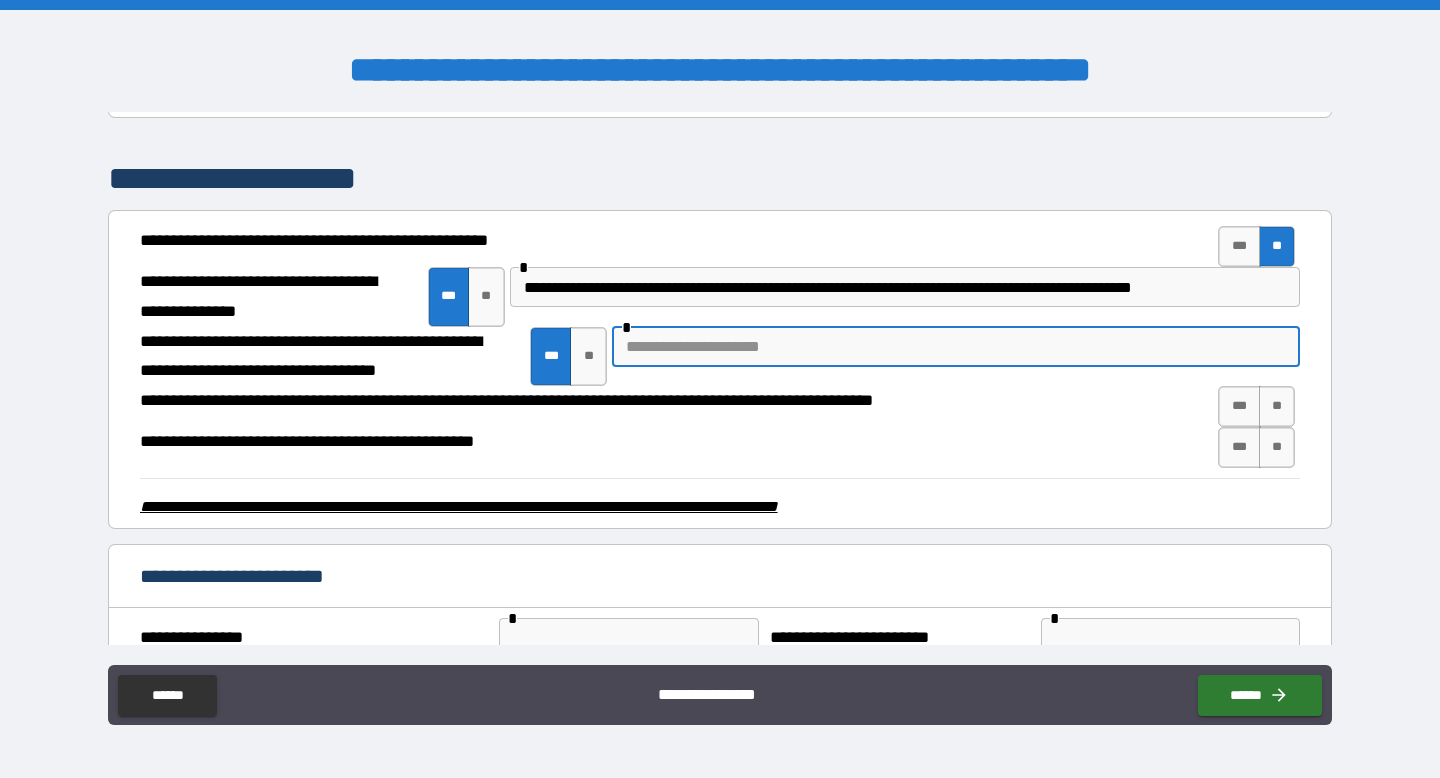 type on "*" 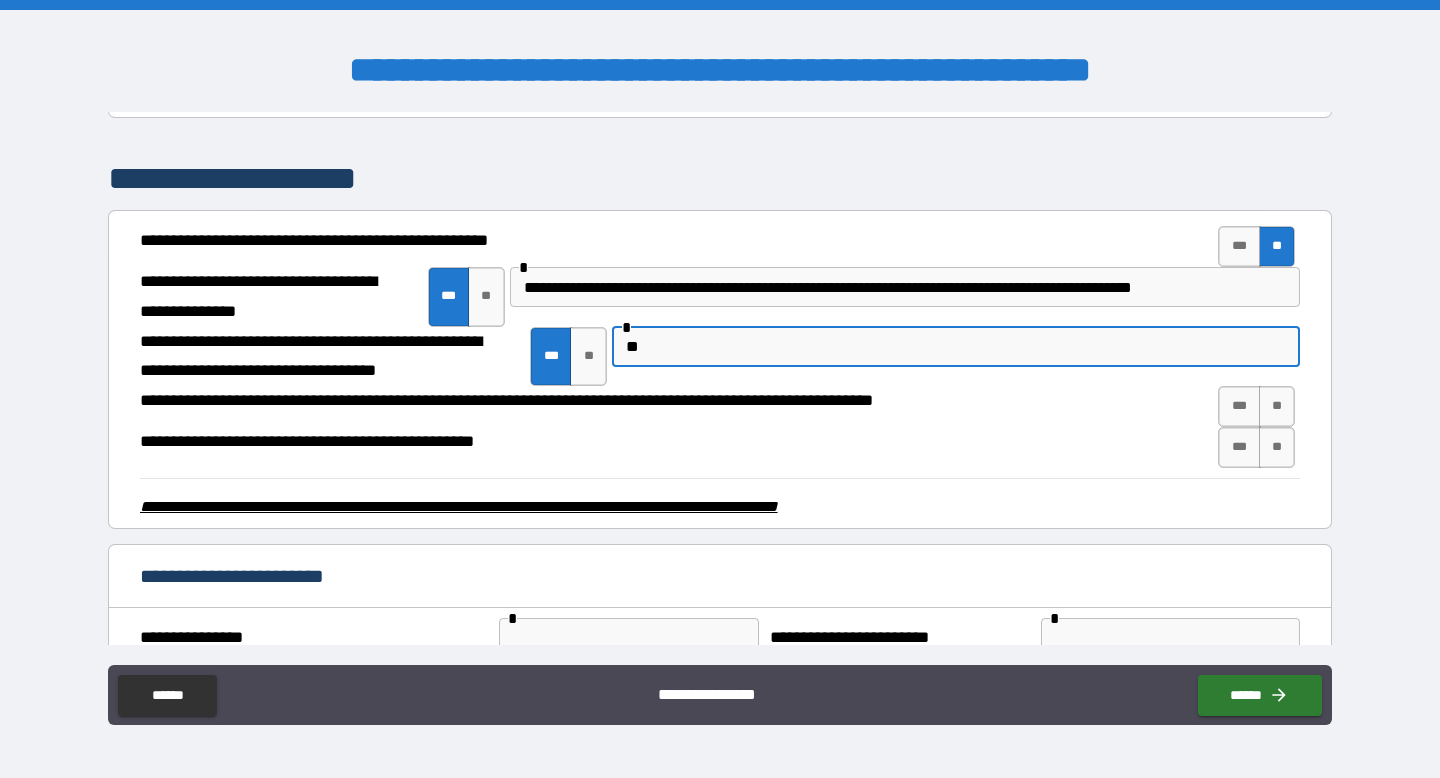 type on "*" 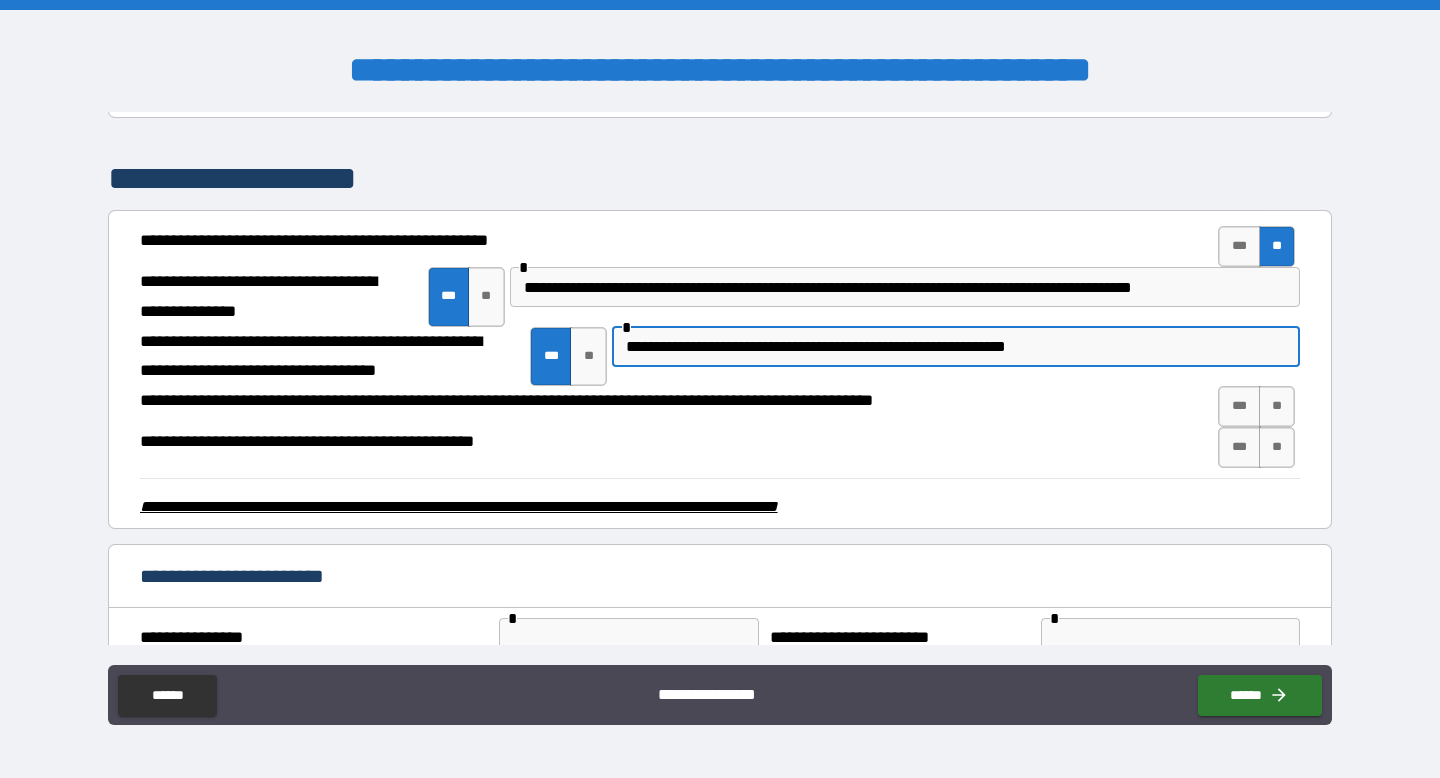 click on "**********" at bounding box center [956, 347] 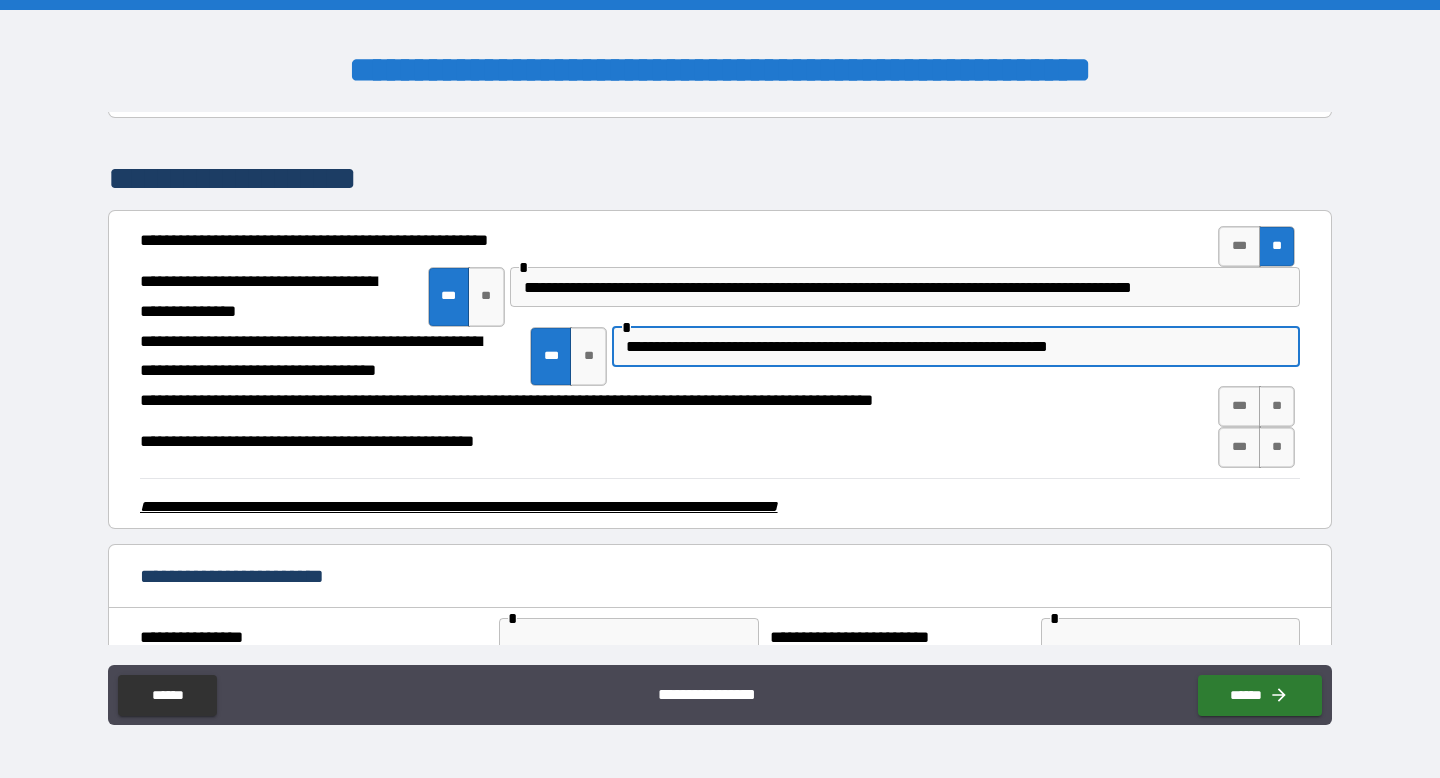 click on "**********" at bounding box center (956, 347) 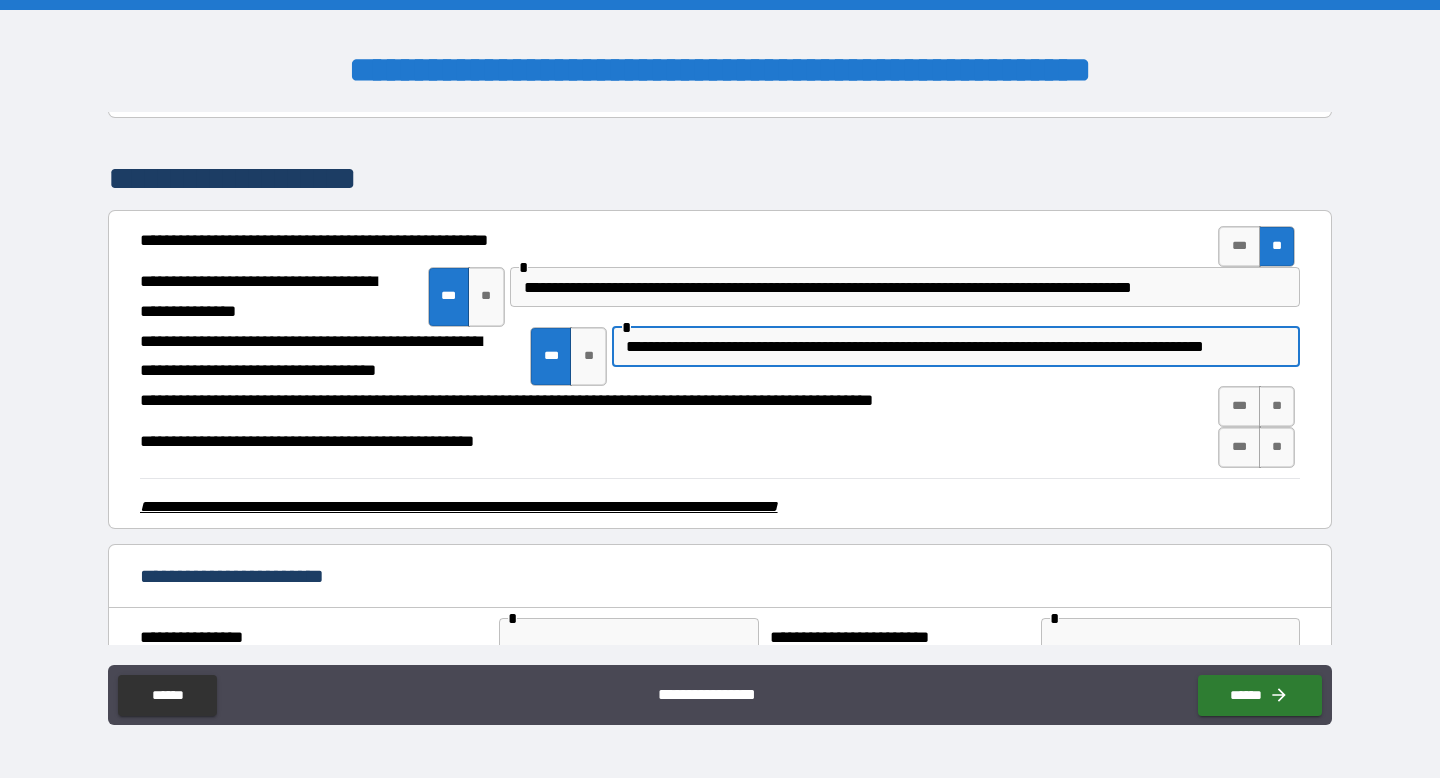 scroll, scrollTop: 0, scrollLeft: 52, axis: horizontal 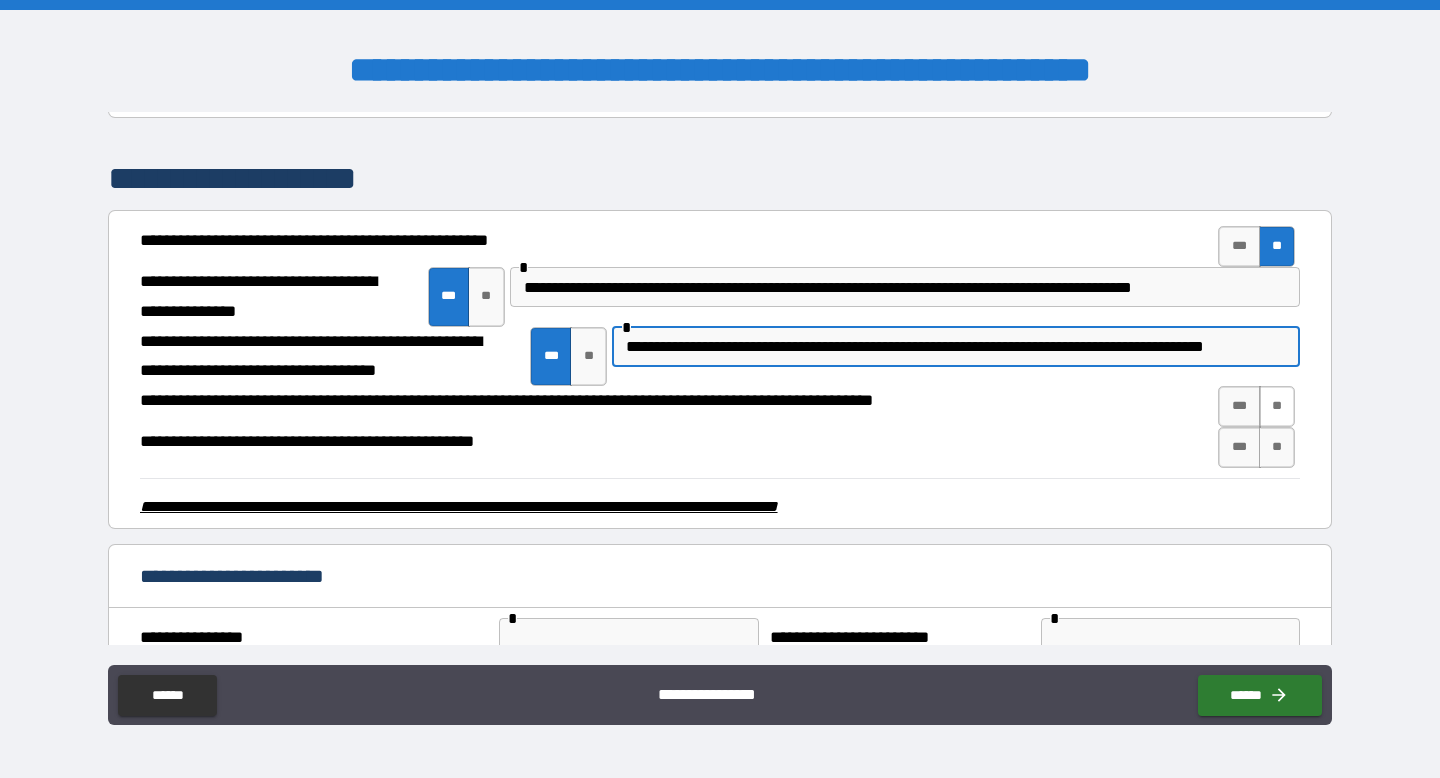 type on "**********" 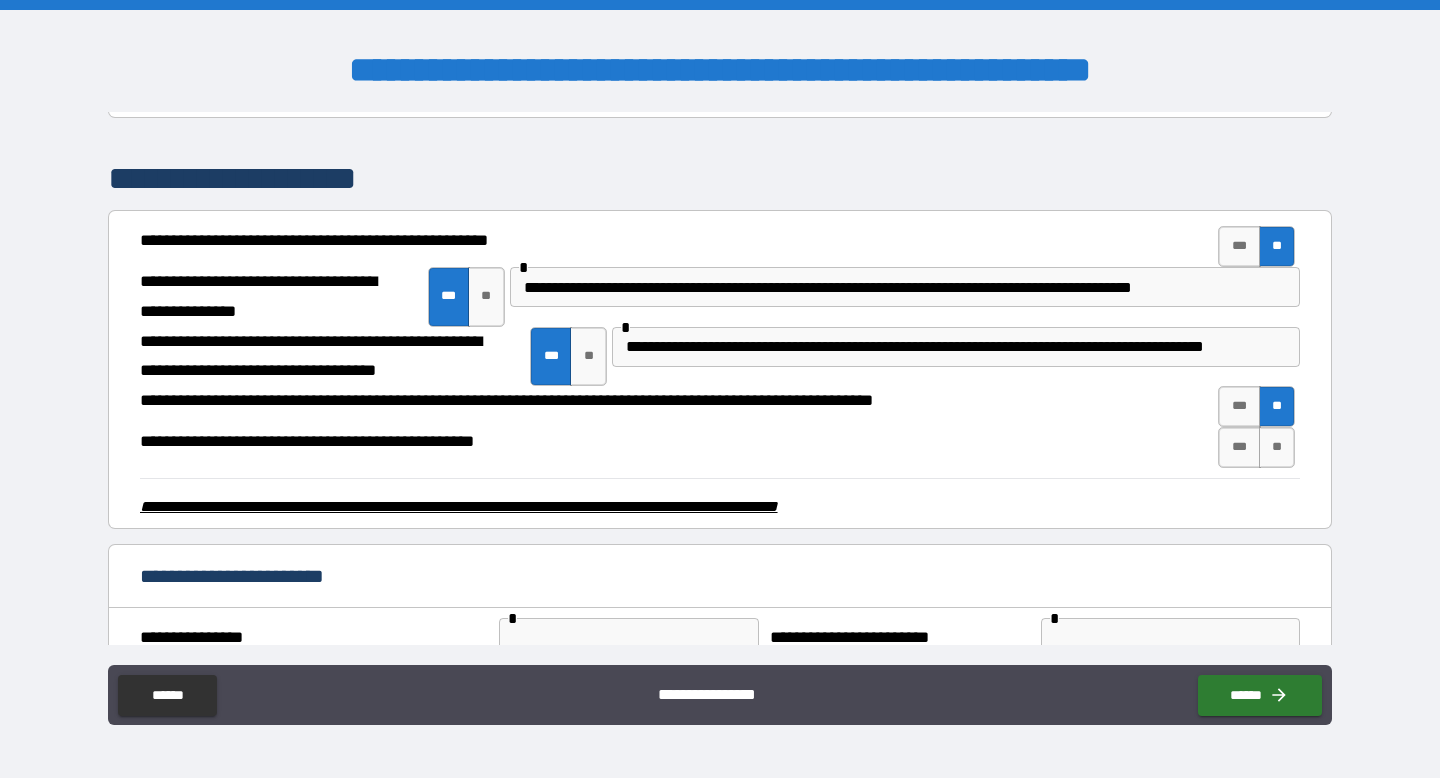 scroll, scrollTop: 0, scrollLeft: 0, axis: both 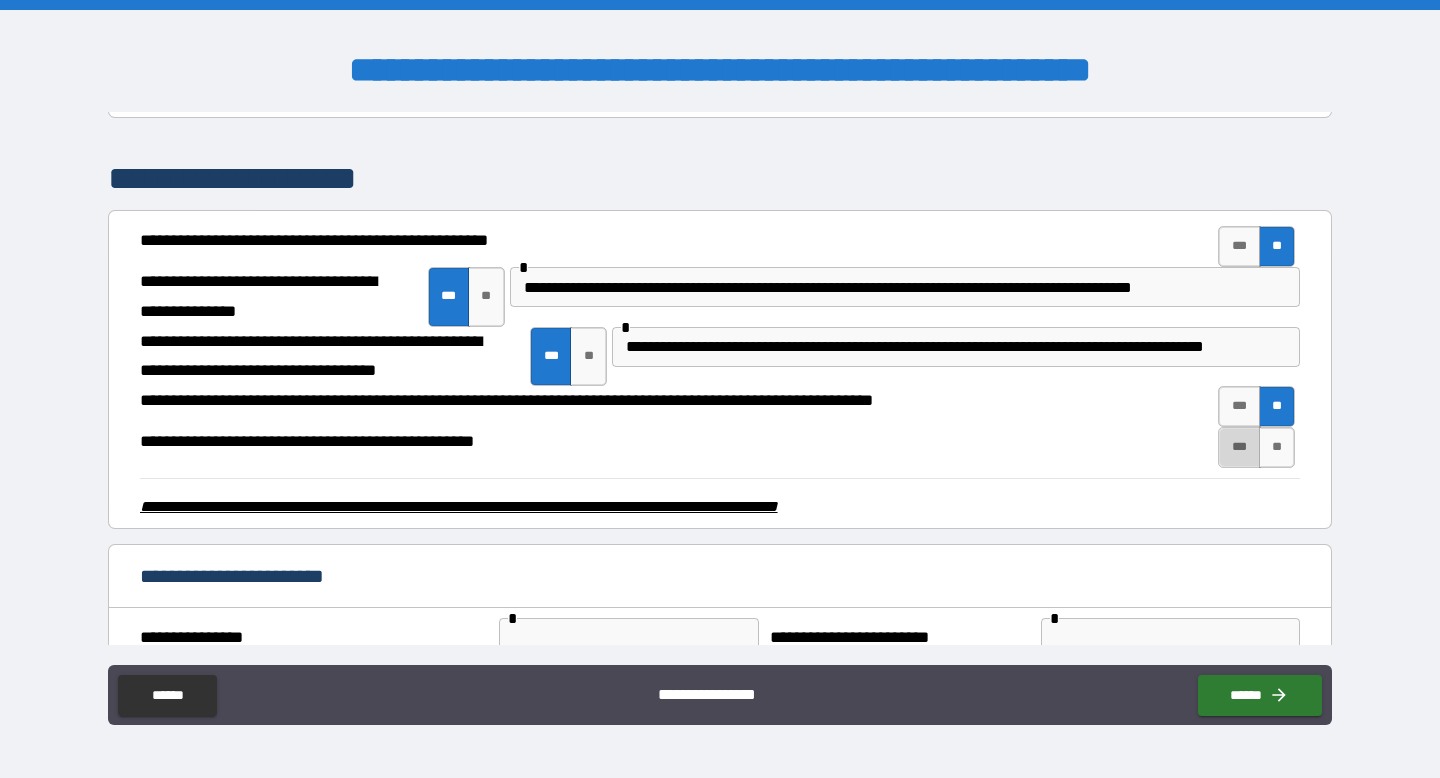 click on "***" at bounding box center [1239, 447] 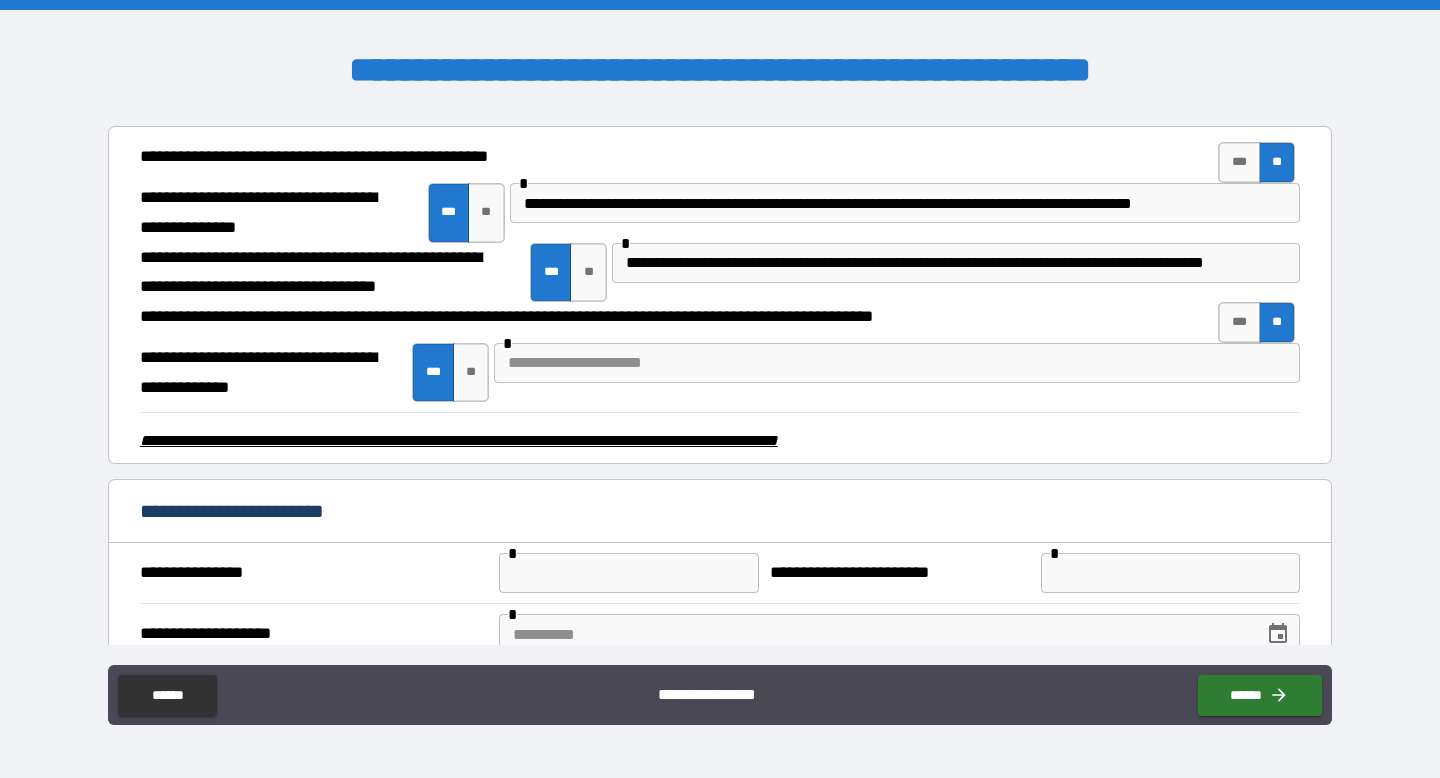 scroll, scrollTop: 3021, scrollLeft: 0, axis: vertical 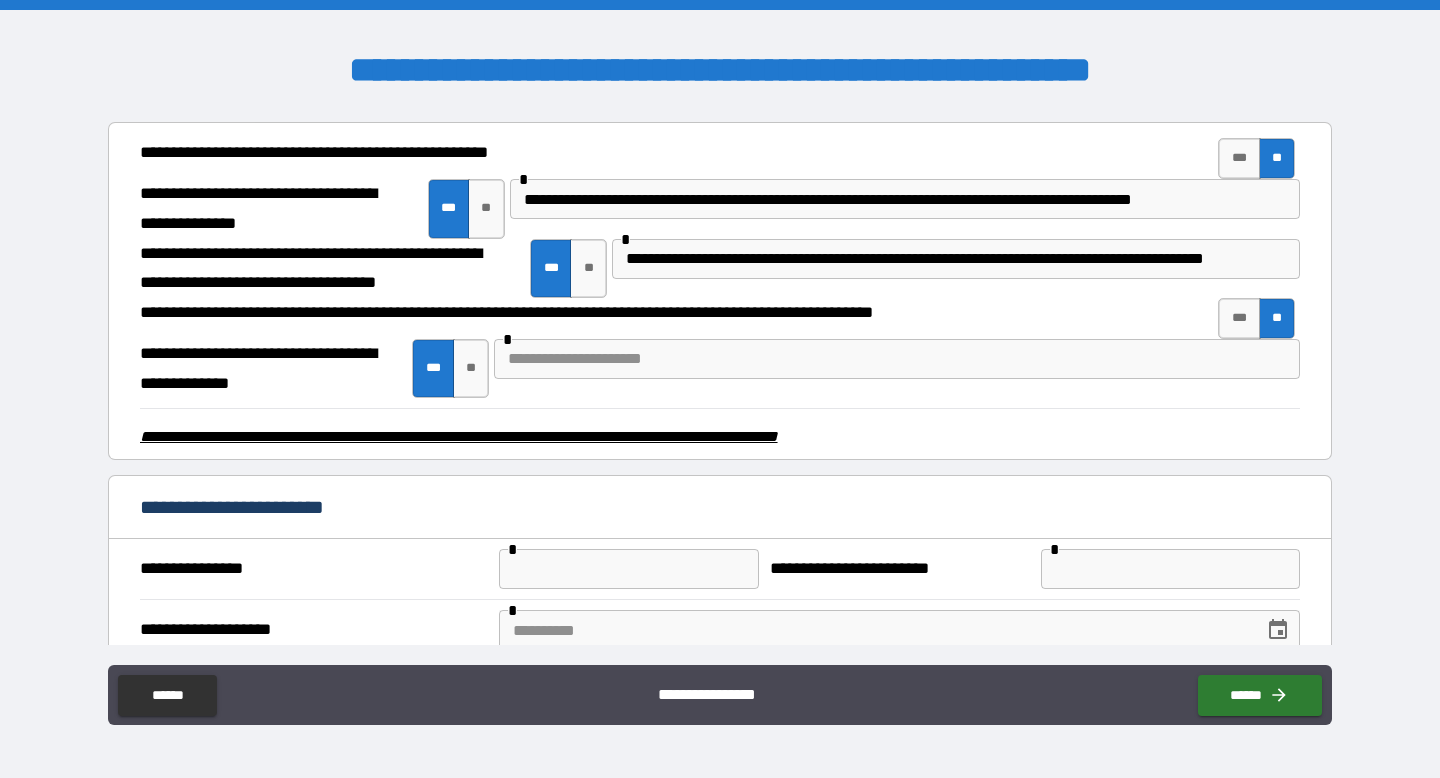 click at bounding box center [897, 359] 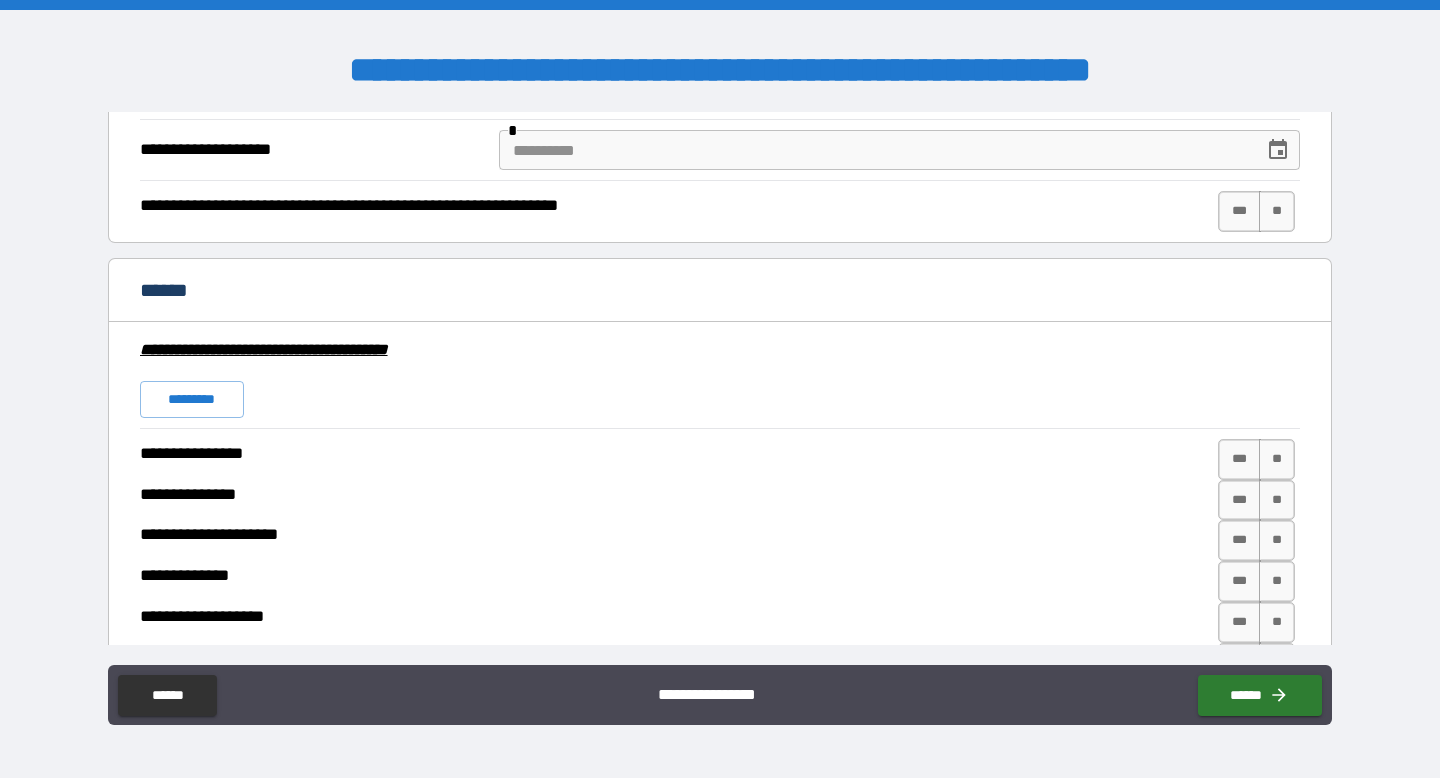 scroll, scrollTop: 3214, scrollLeft: 0, axis: vertical 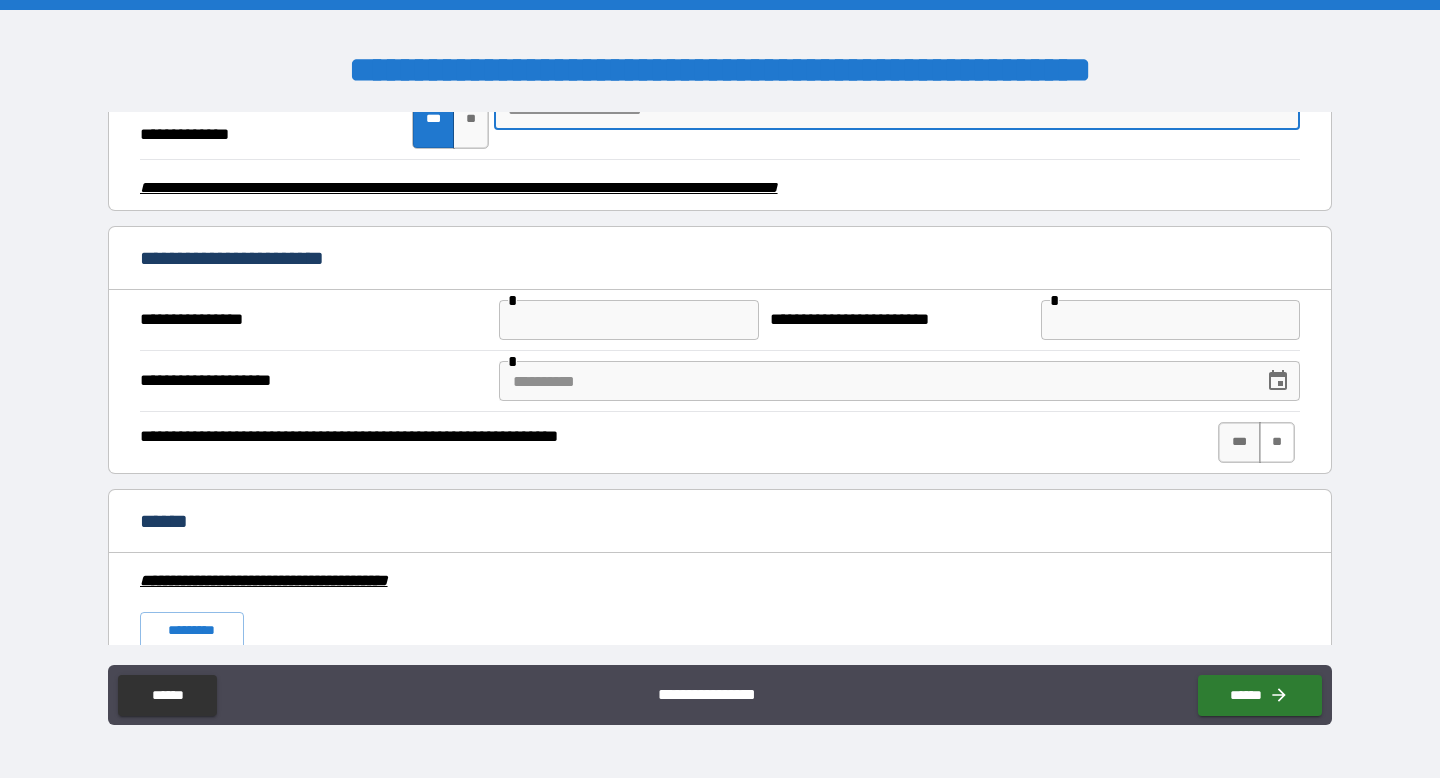 click on "**" at bounding box center (1277, 442) 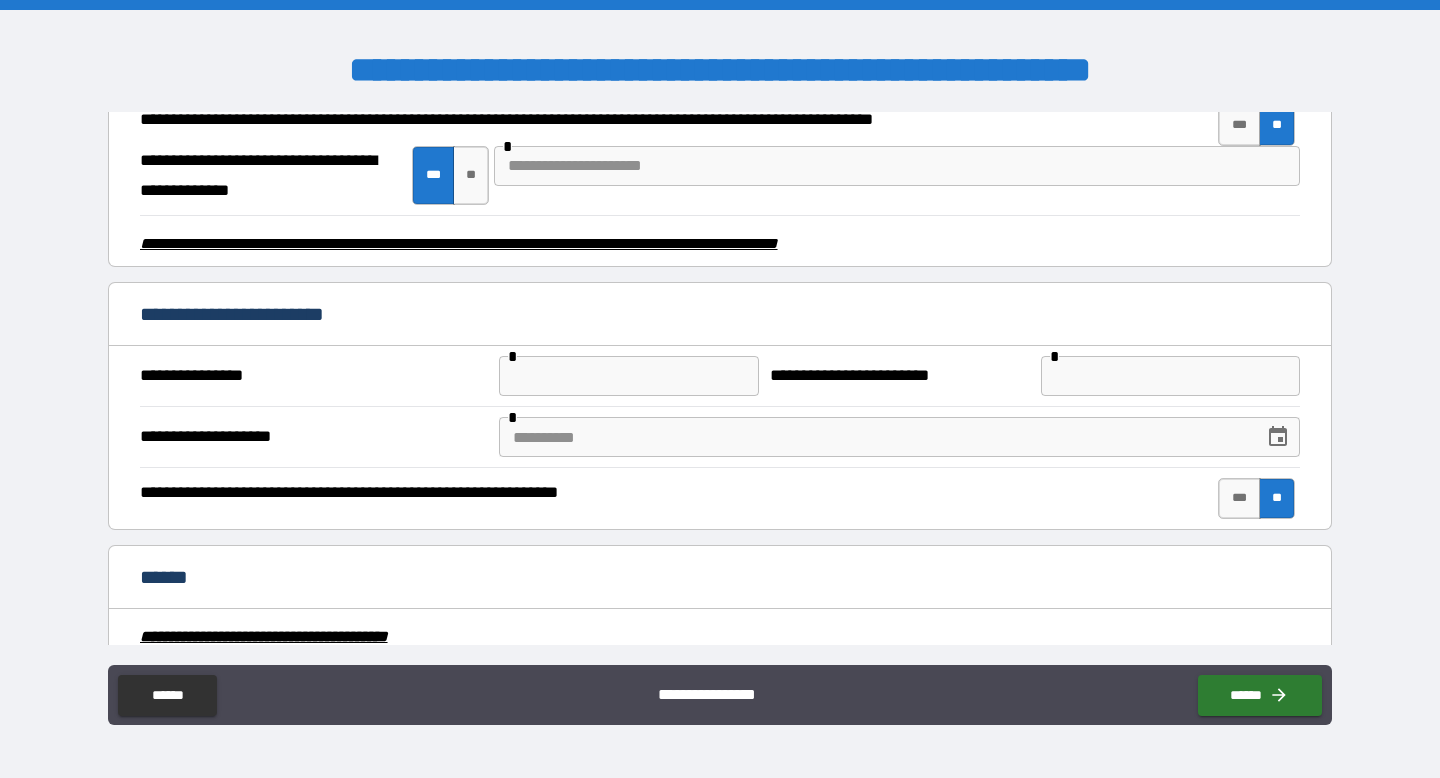 scroll, scrollTop: 3176, scrollLeft: 0, axis: vertical 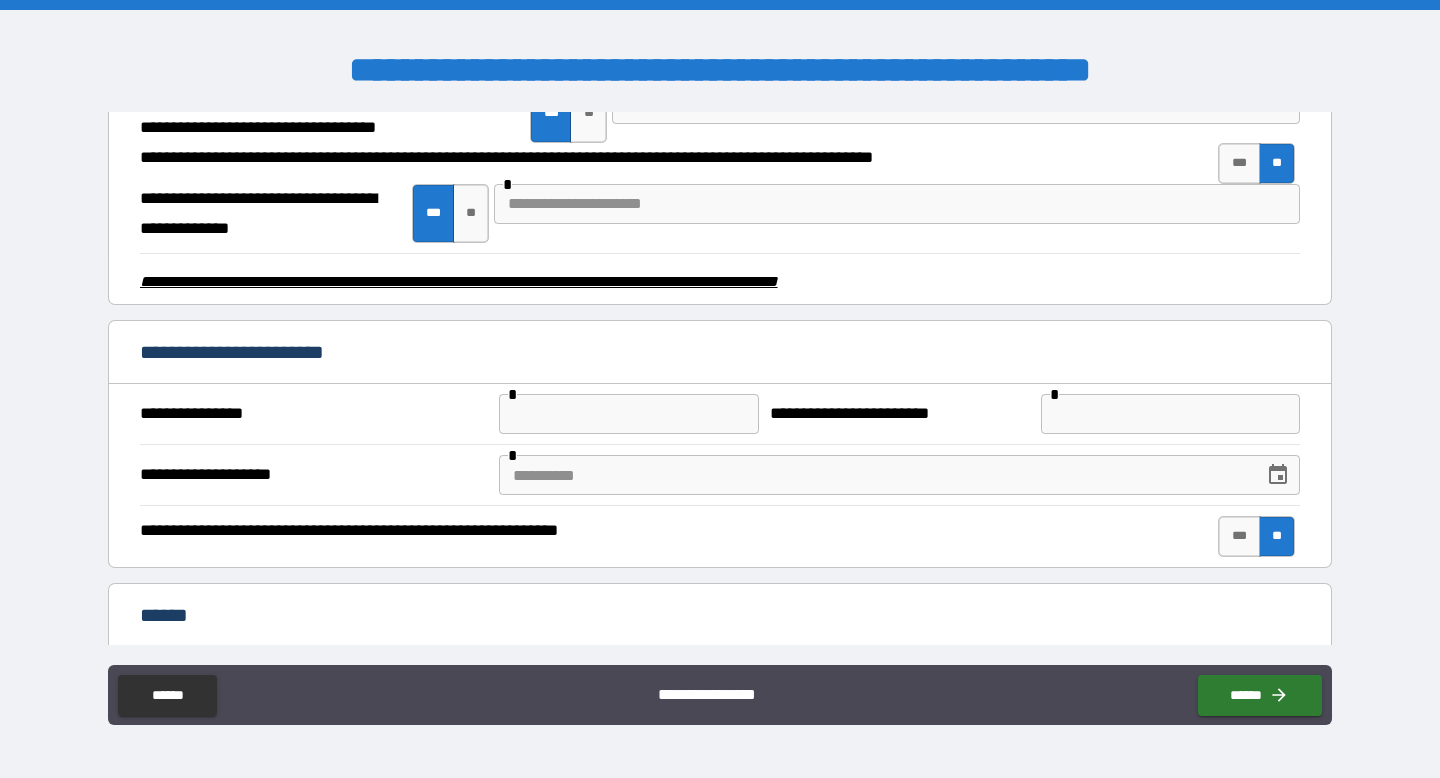 click at bounding box center (628, 414) 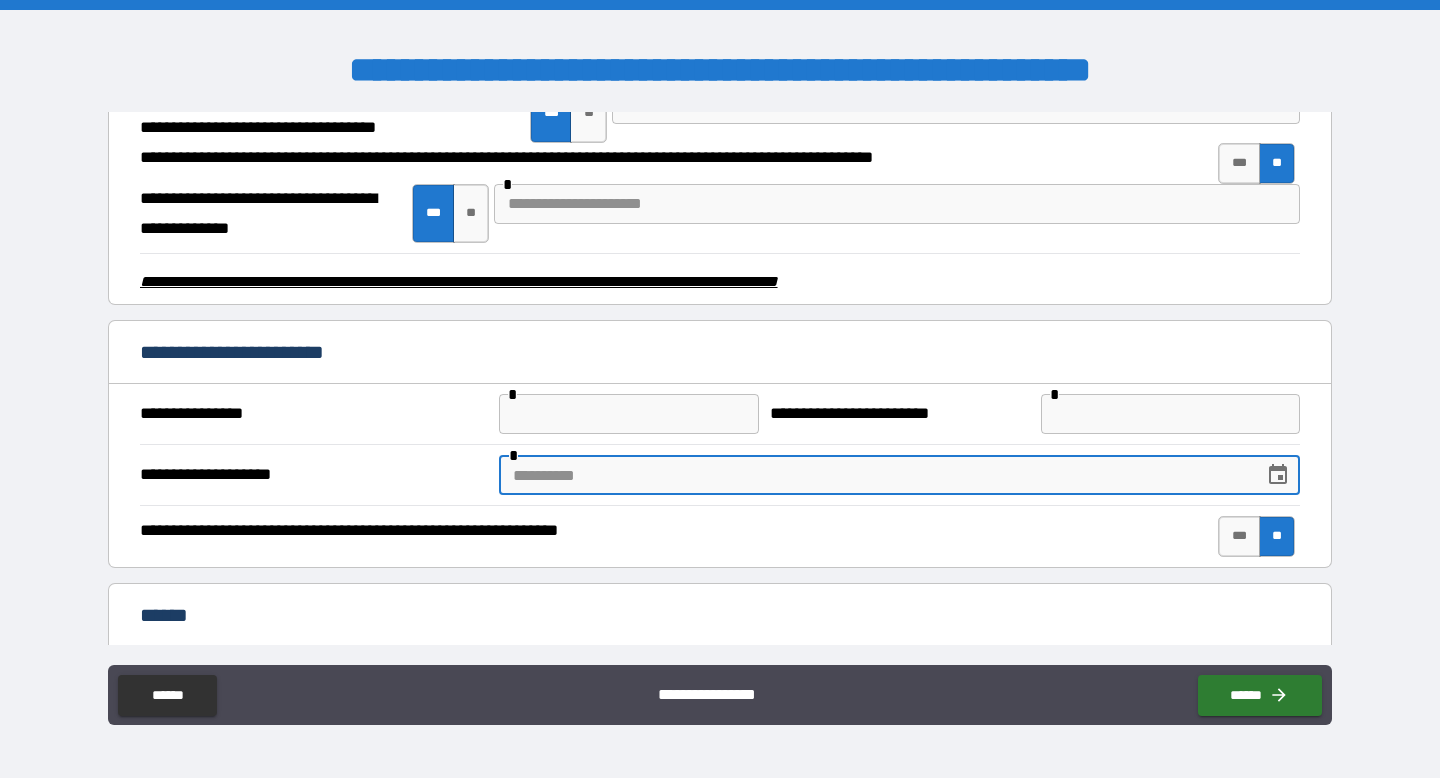 click at bounding box center (874, 475) 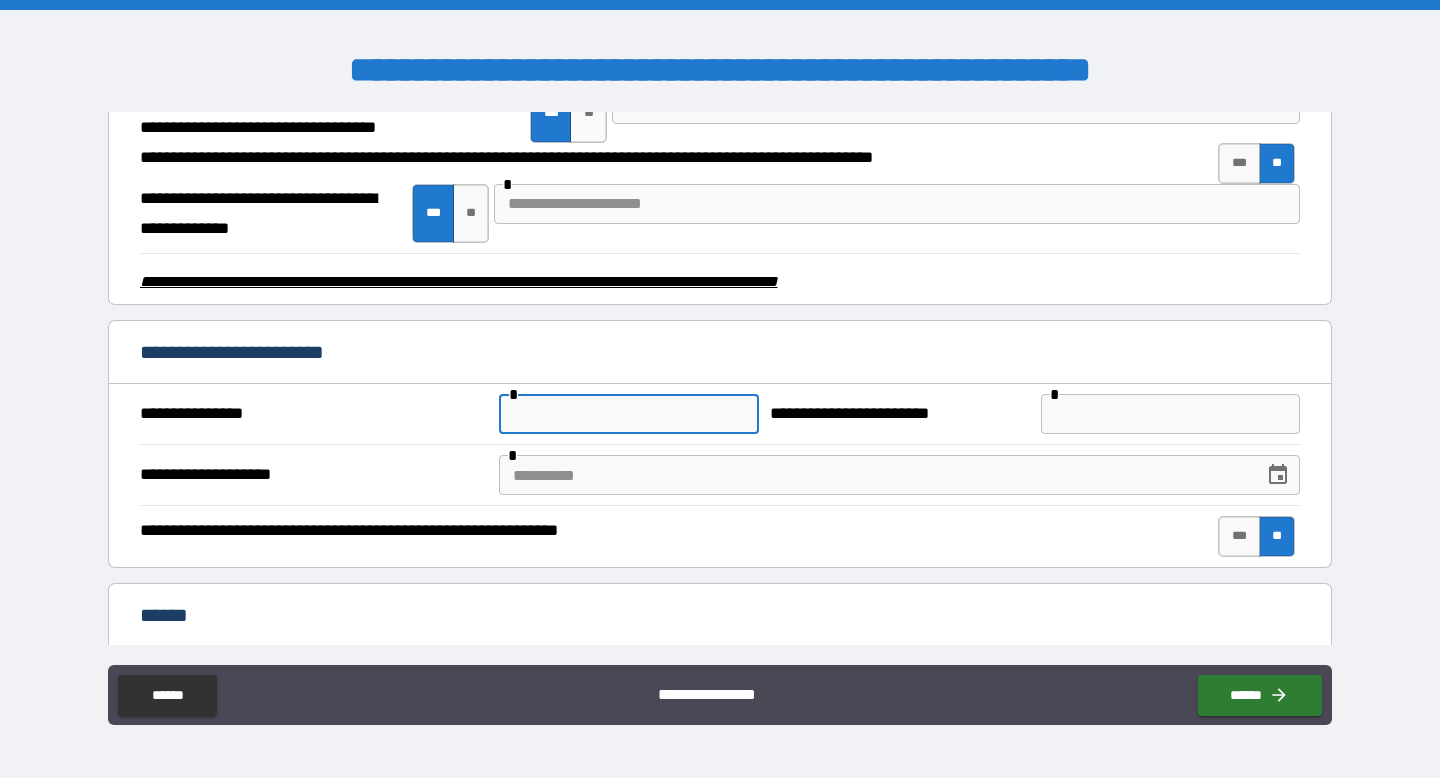 paste on "**********" 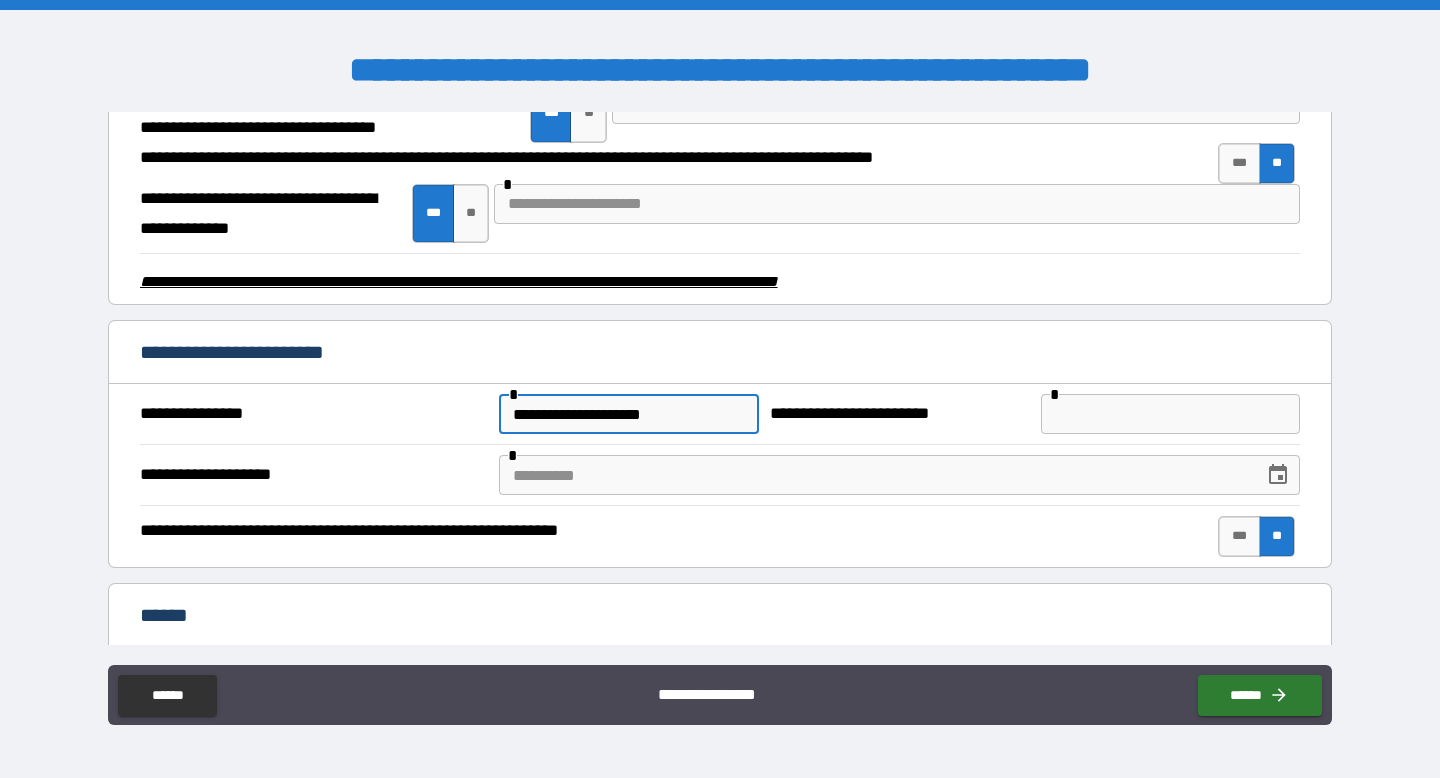 type on "**********" 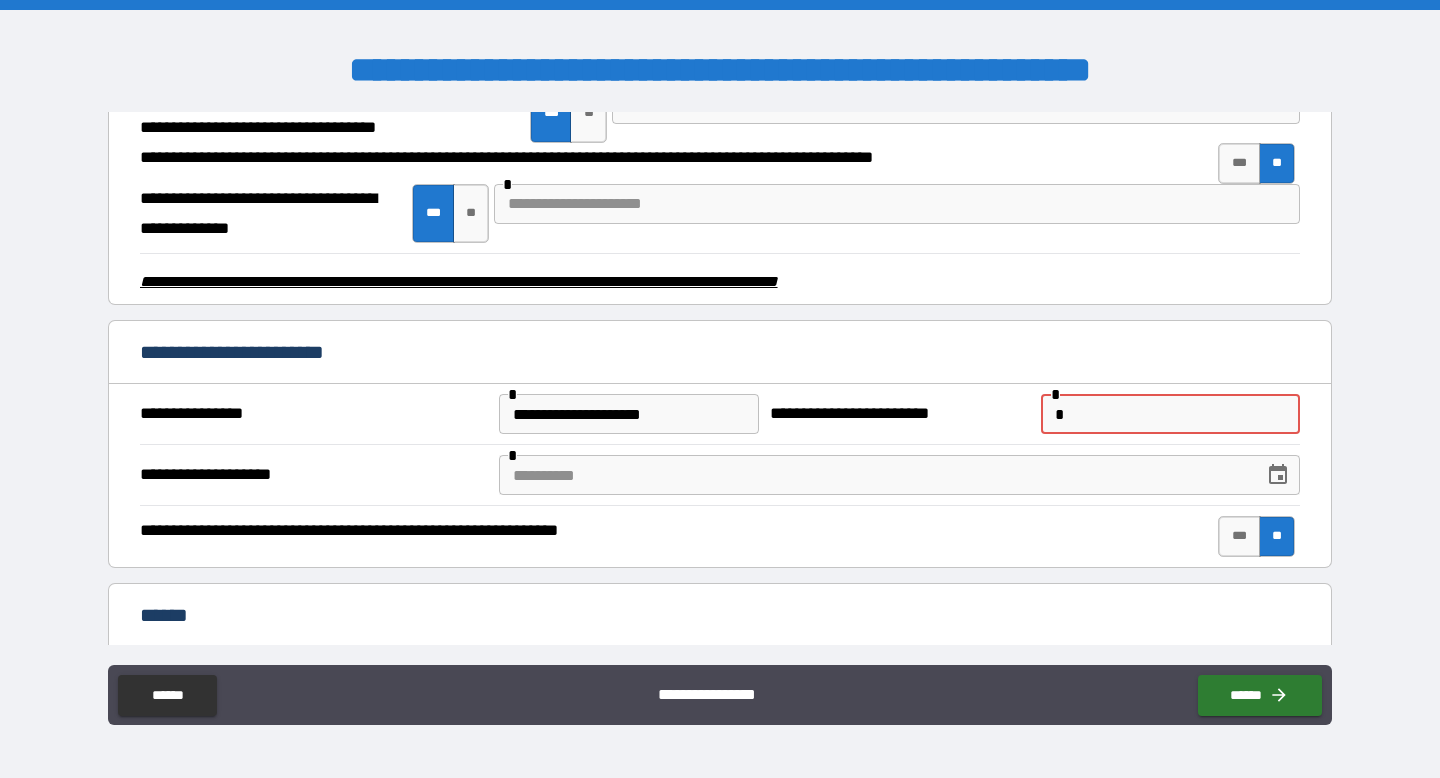 paste on "**********" 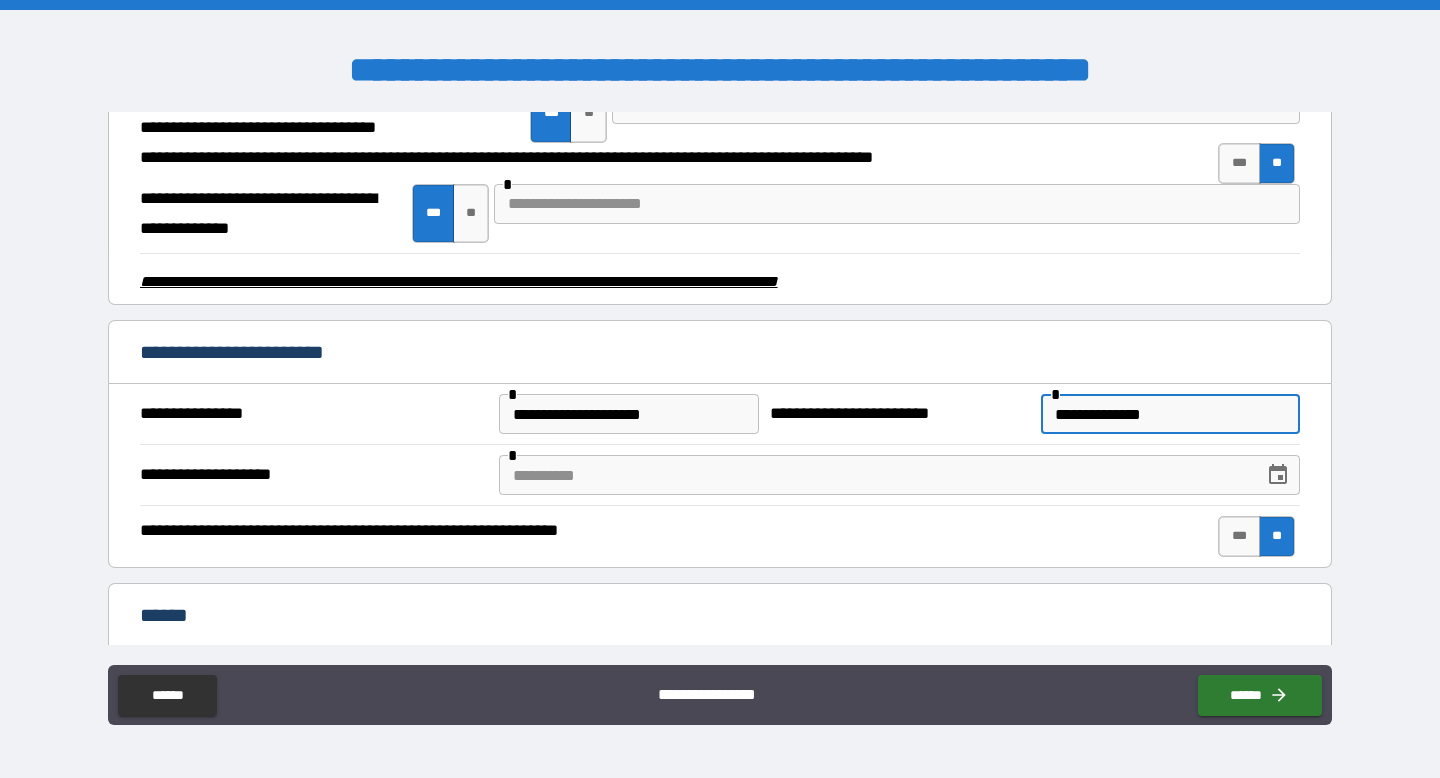 type on "**********" 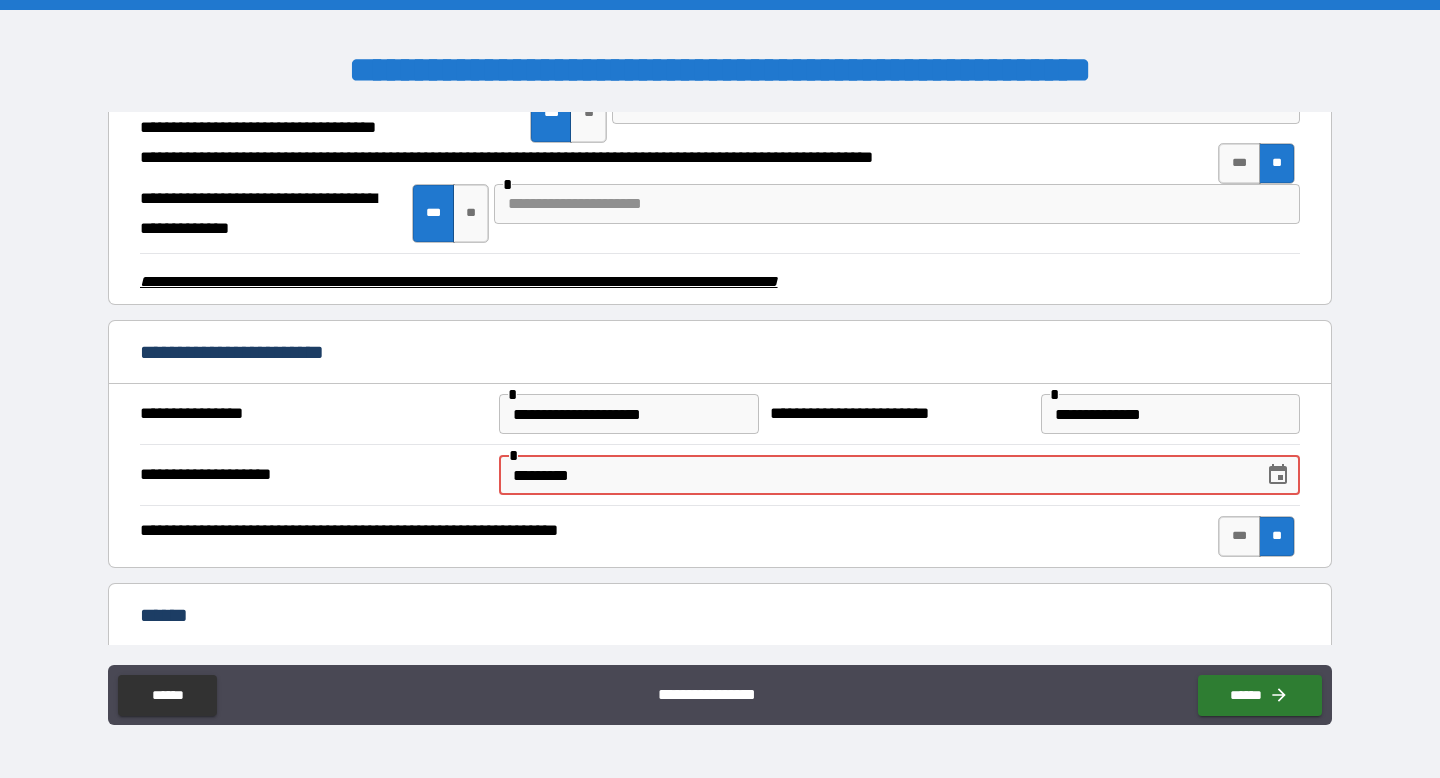 click on "*********" at bounding box center [874, 475] 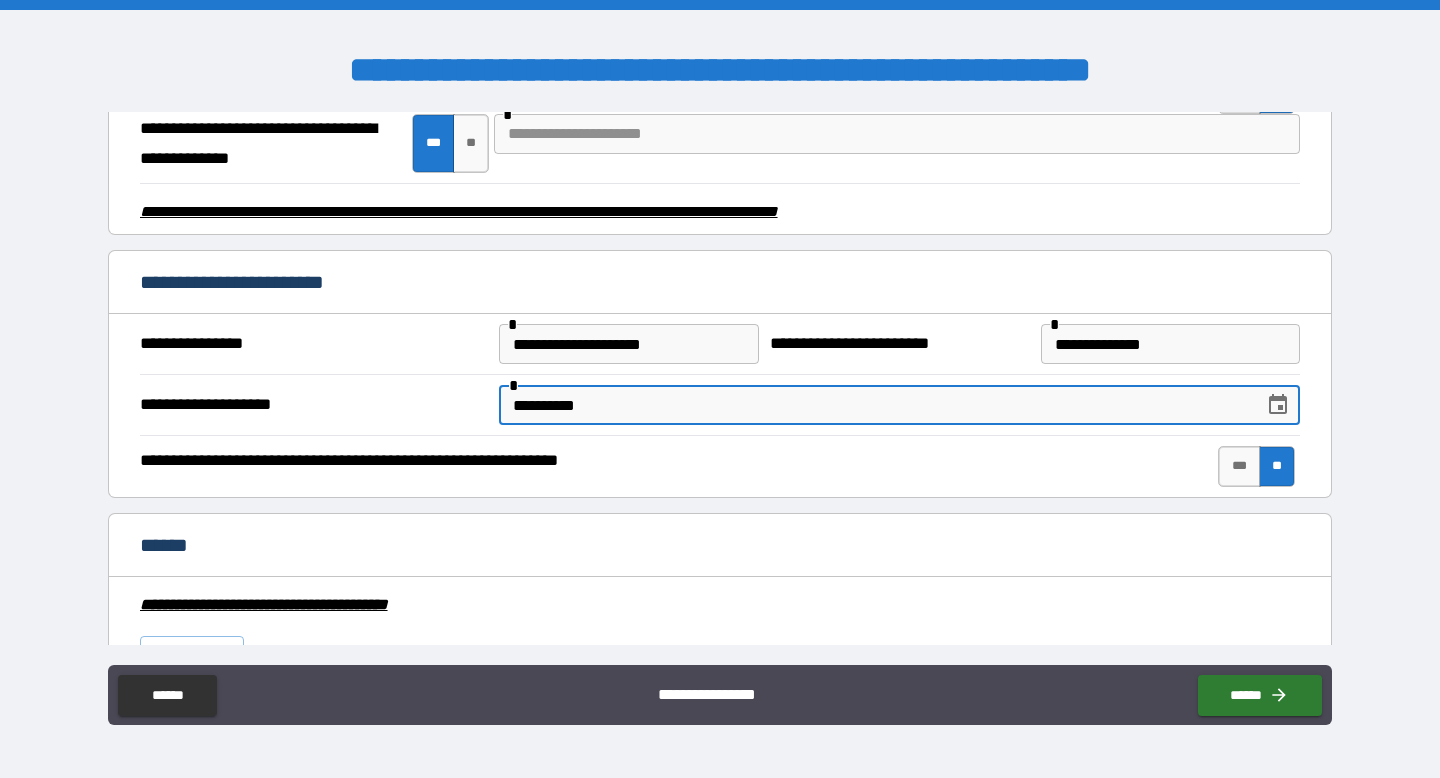 scroll, scrollTop: 3293, scrollLeft: 0, axis: vertical 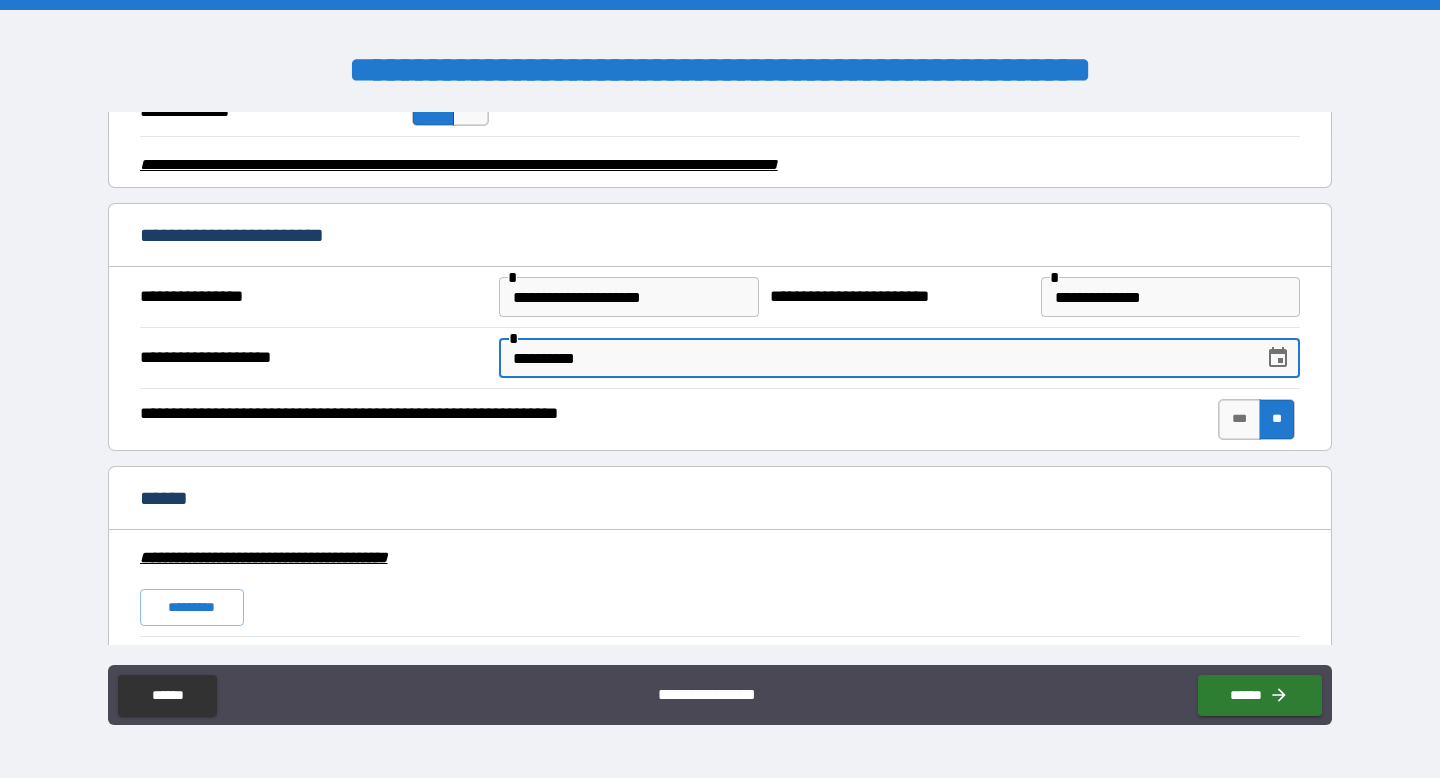 type on "**********" 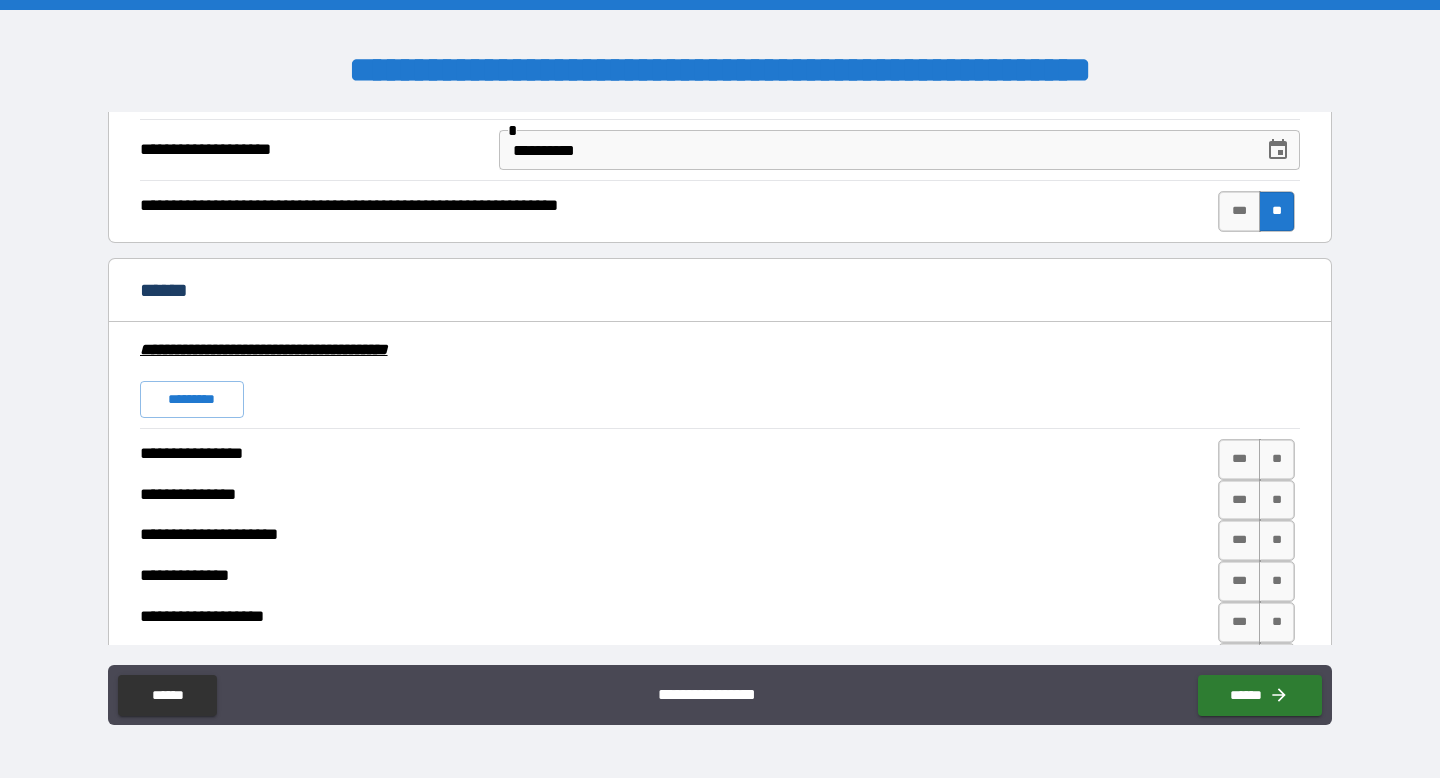 scroll, scrollTop: 3571, scrollLeft: 0, axis: vertical 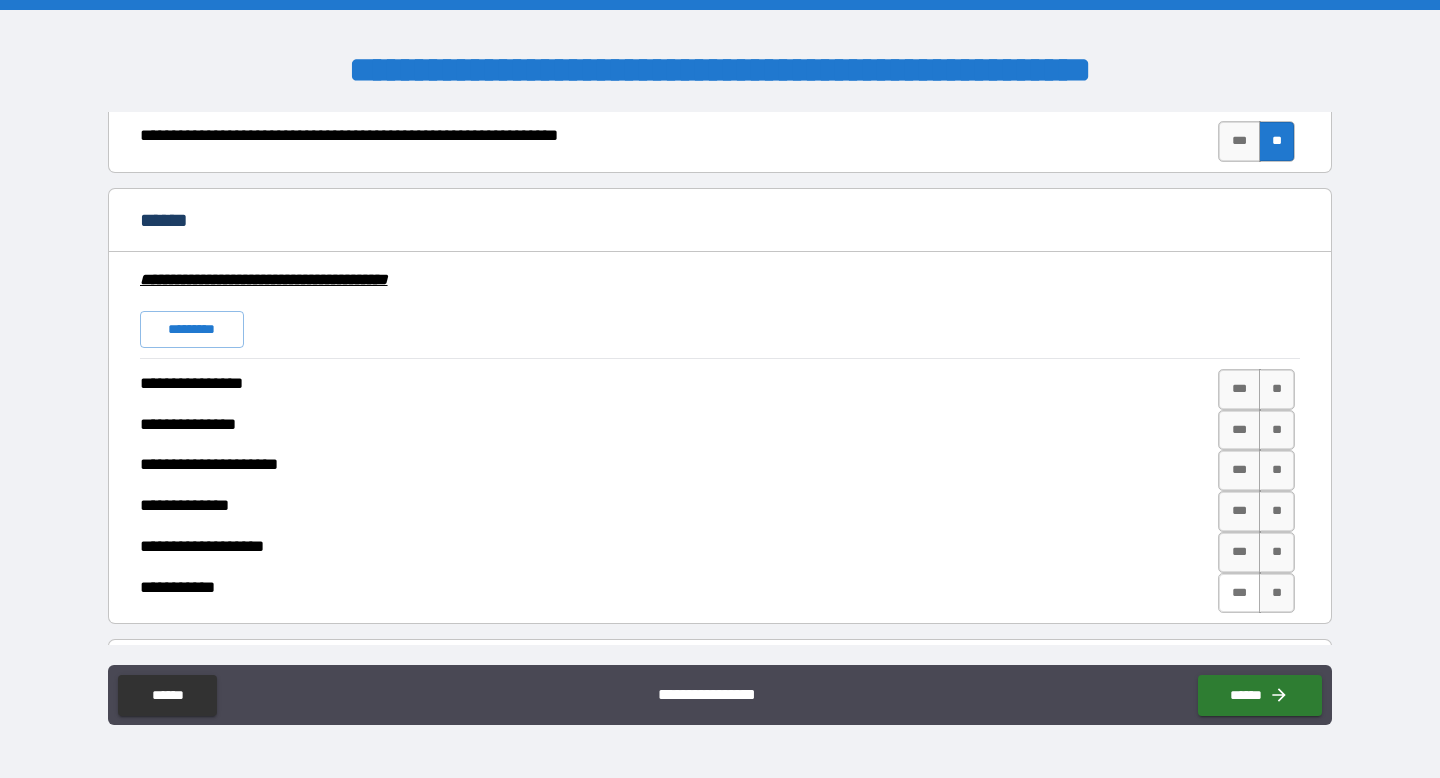 click on "***" at bounding box center [1239, 593] 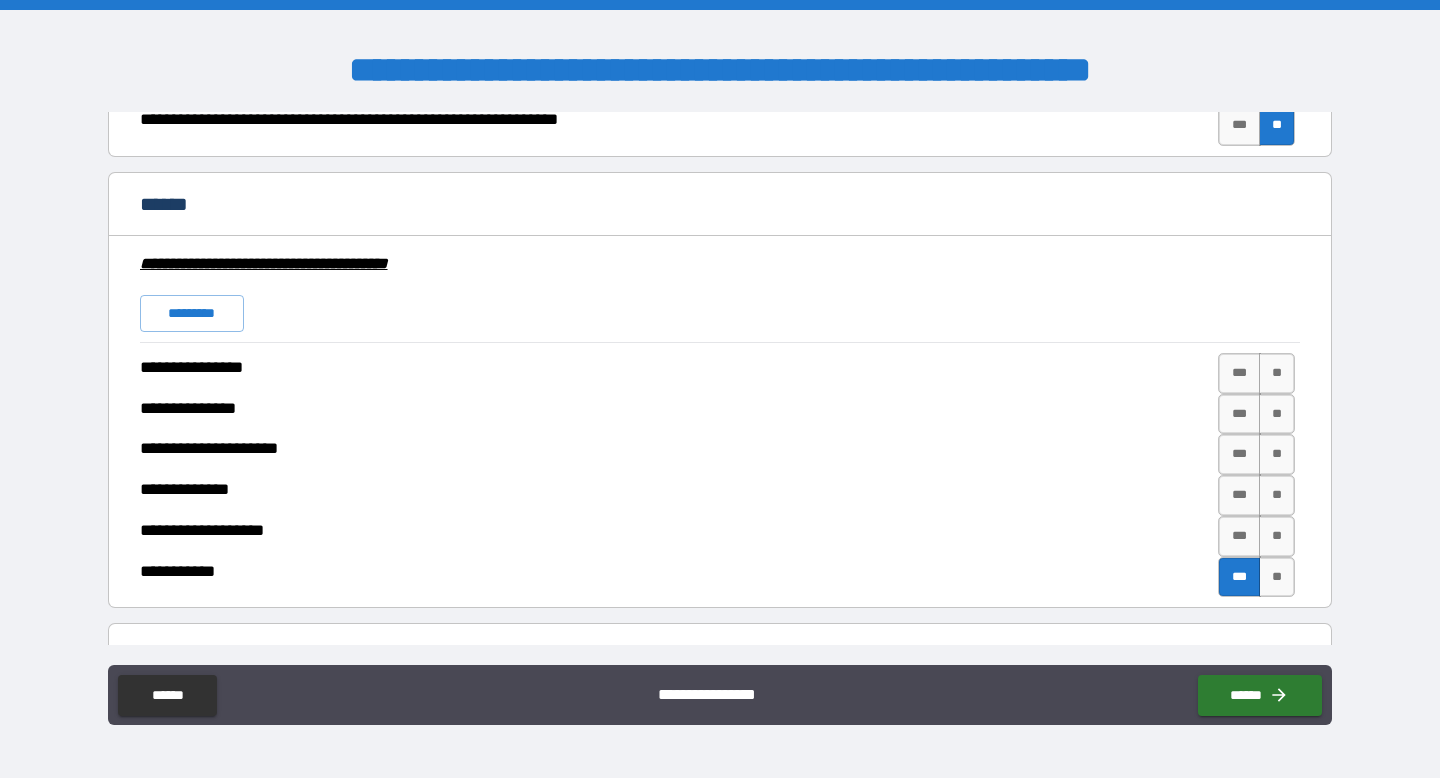 scroll, scrollTop: 3591, scrollLeft: 0, axis: vertical 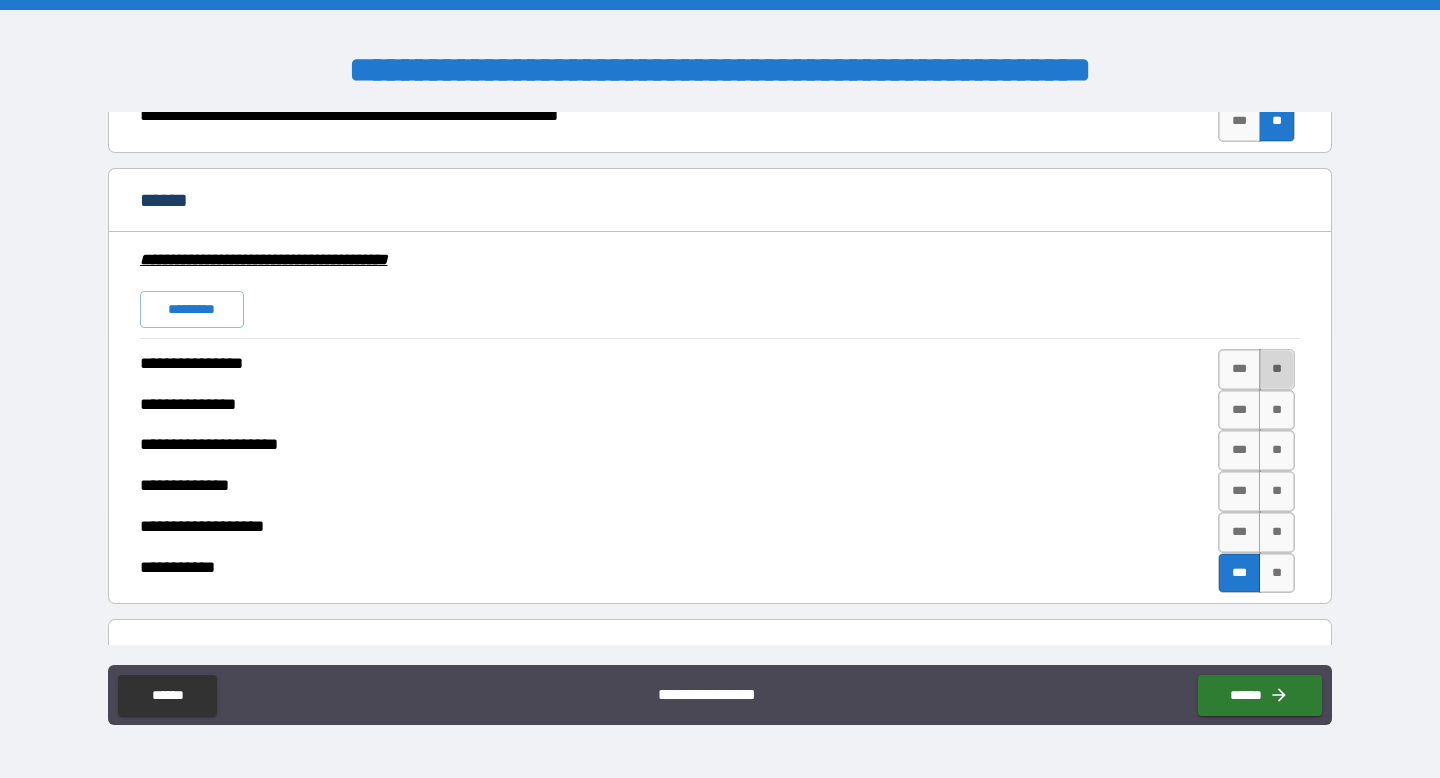click on "**" at bounding box center (1277, 369) 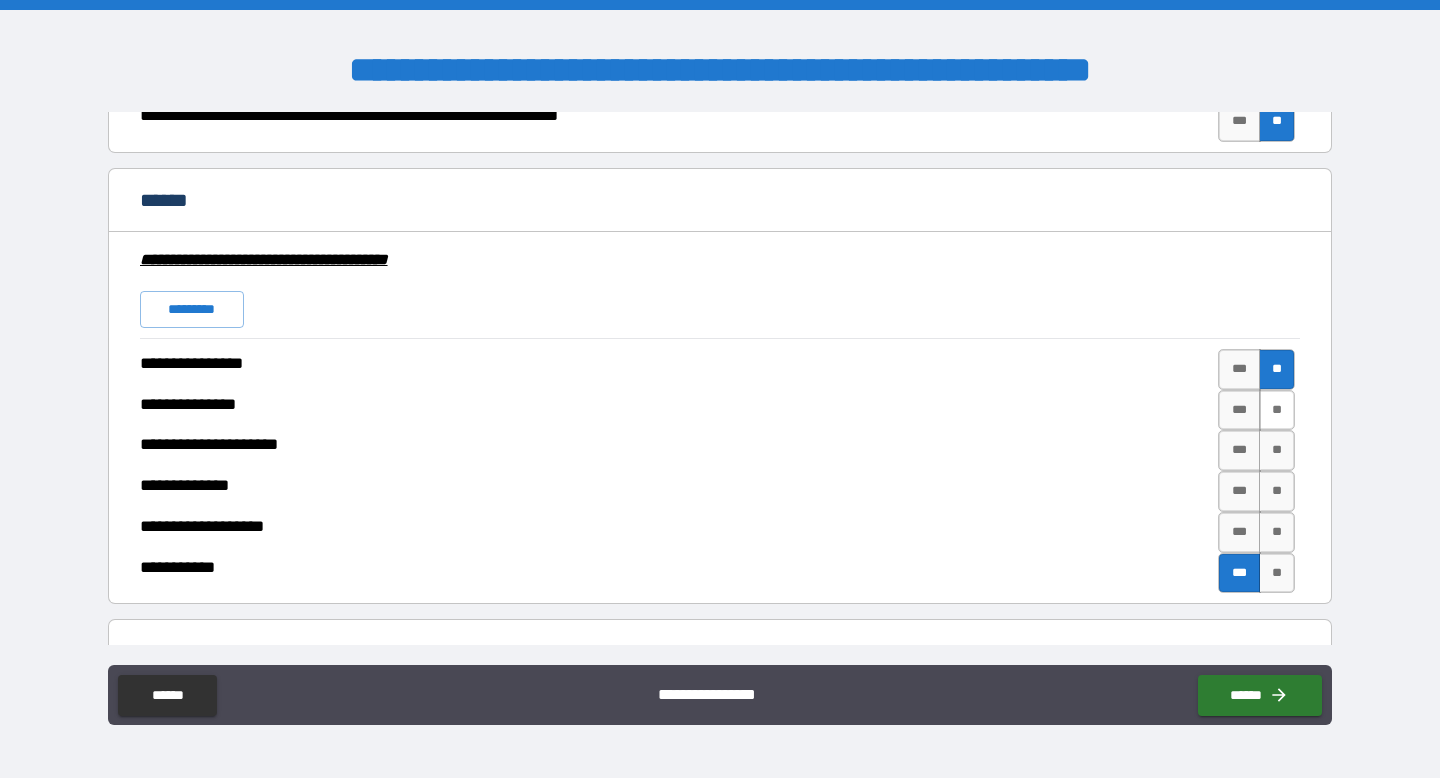 click on "**" at bounding box center (1277, 410) 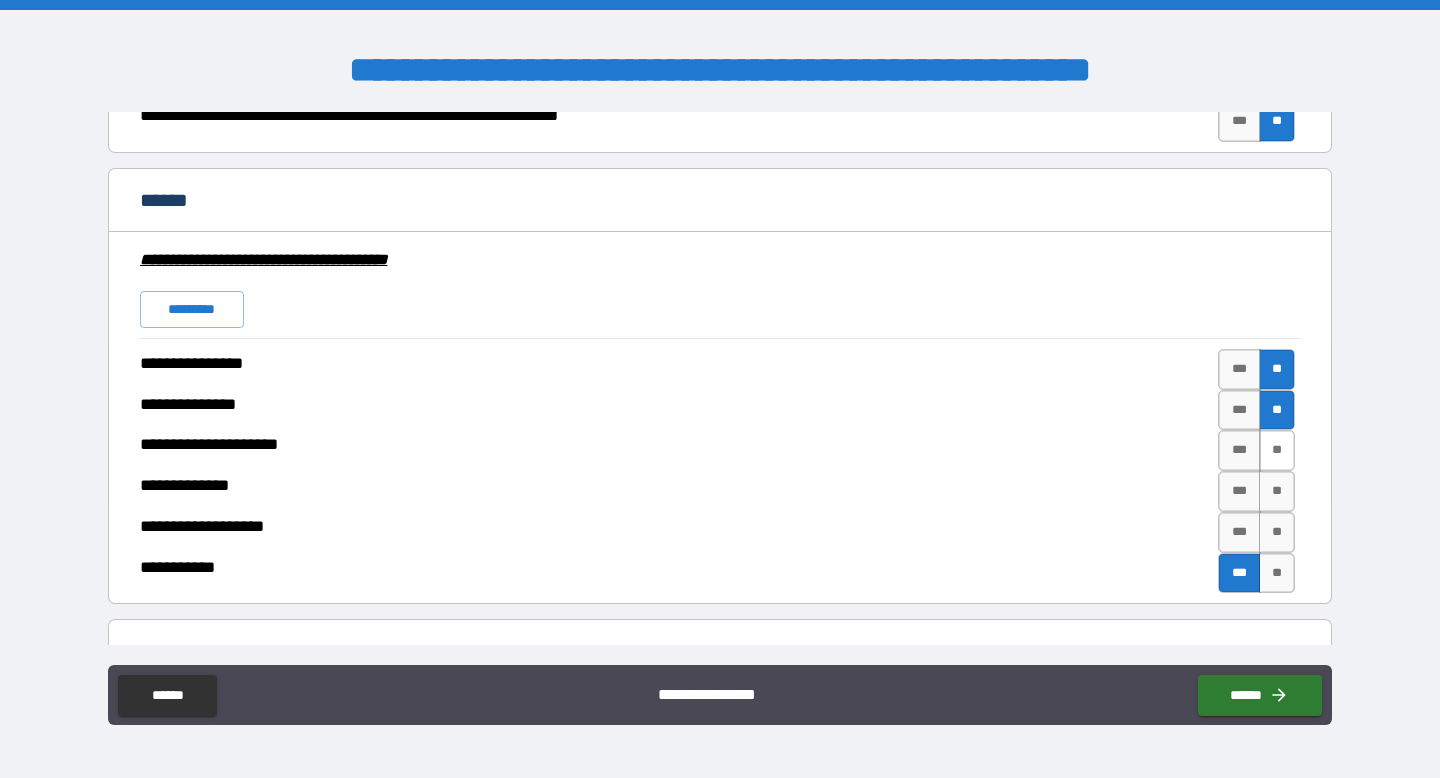 click on "**" at bounding box center [1277, 450] 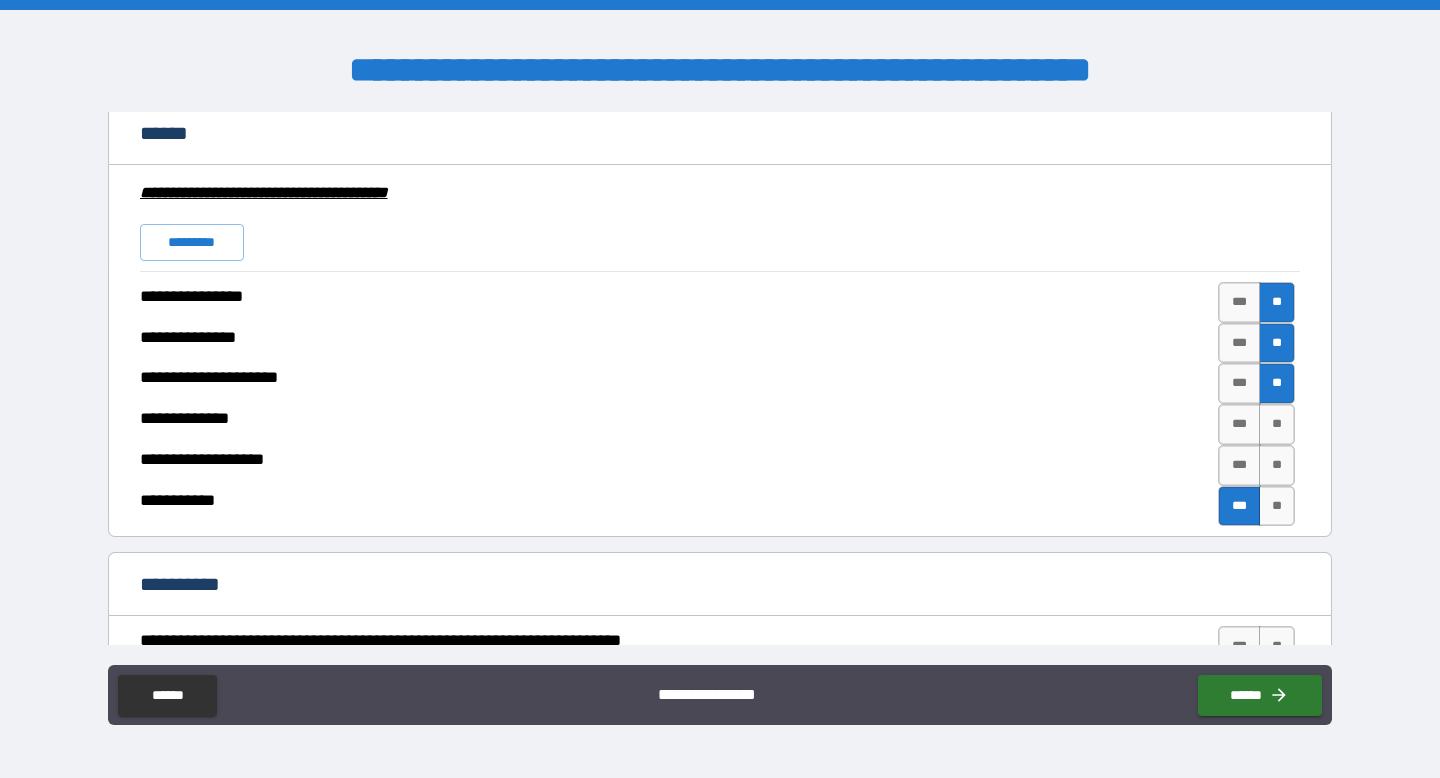 scroll, scrollTop: 3677, scrollLeft: 0, axis: vertical 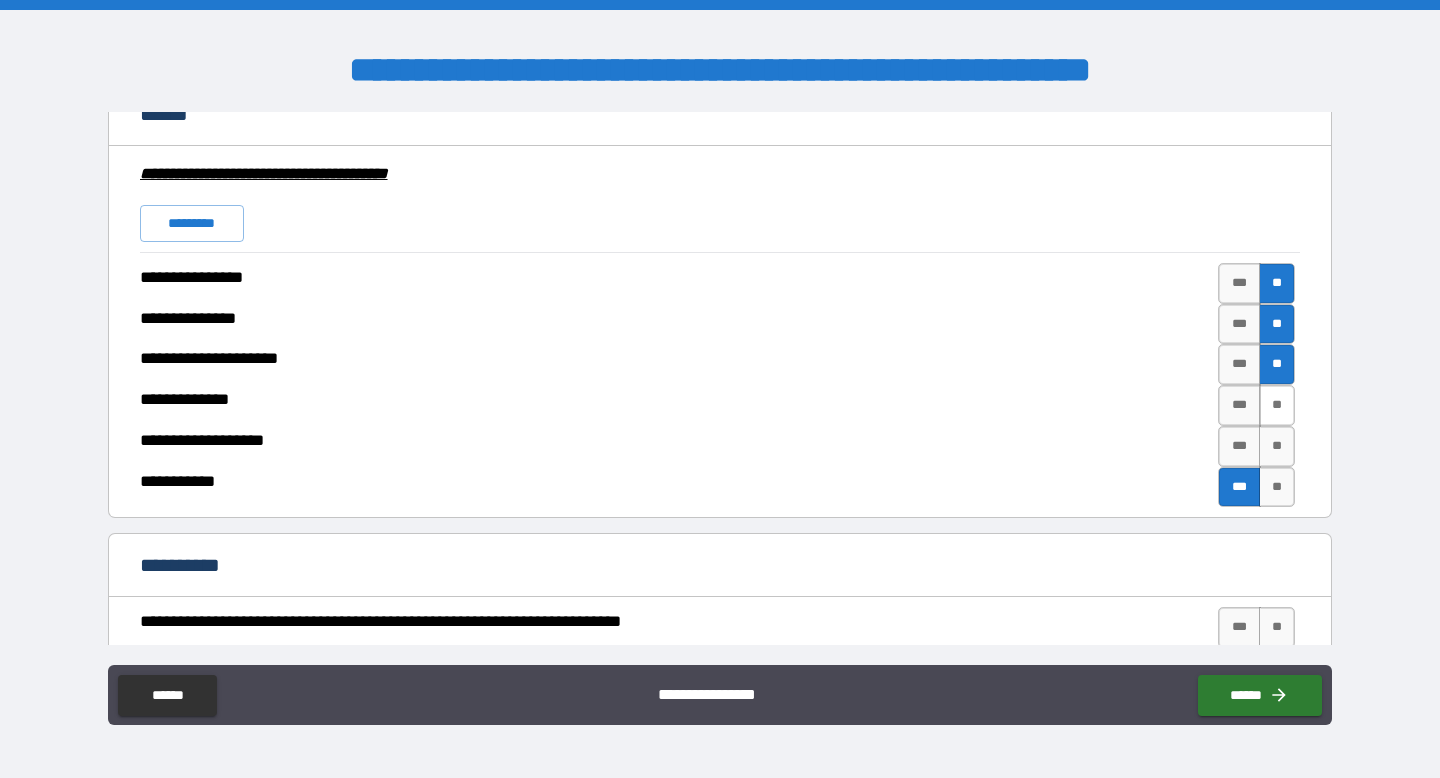 click on "**" at bounding box center (1277, 405) 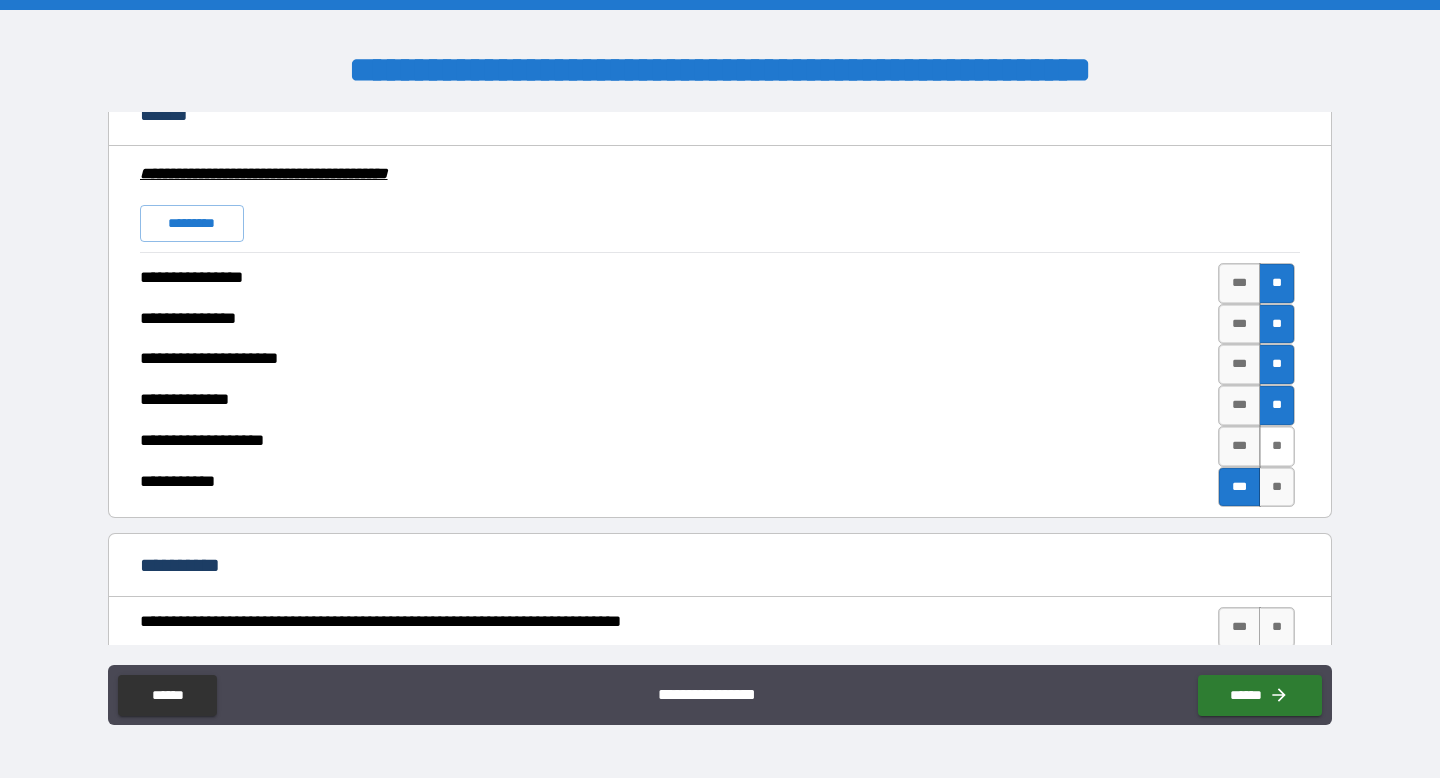 click on "**" at bounding box center (1277, 446) 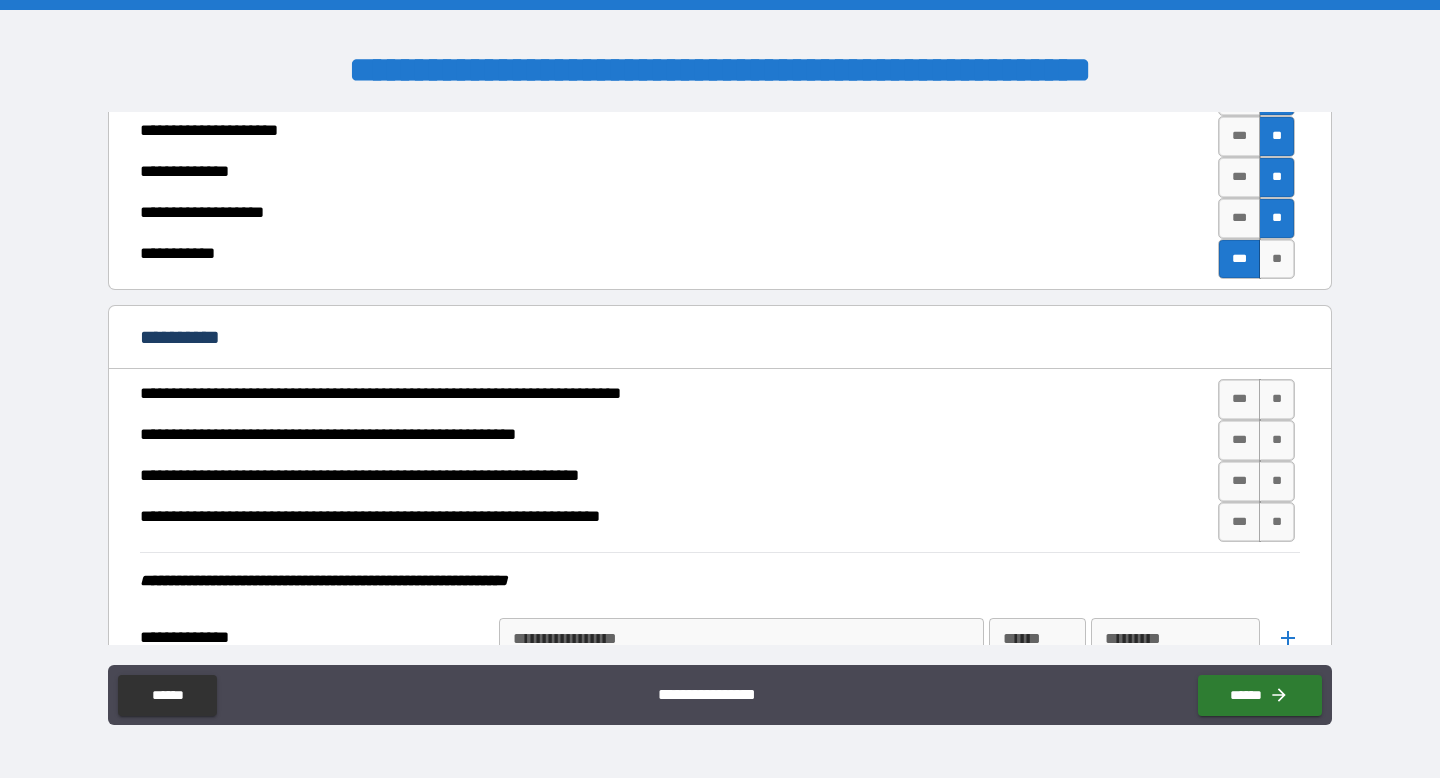 scroll, scrollTop: 3915, scrollLeft: 0, axis: vertical 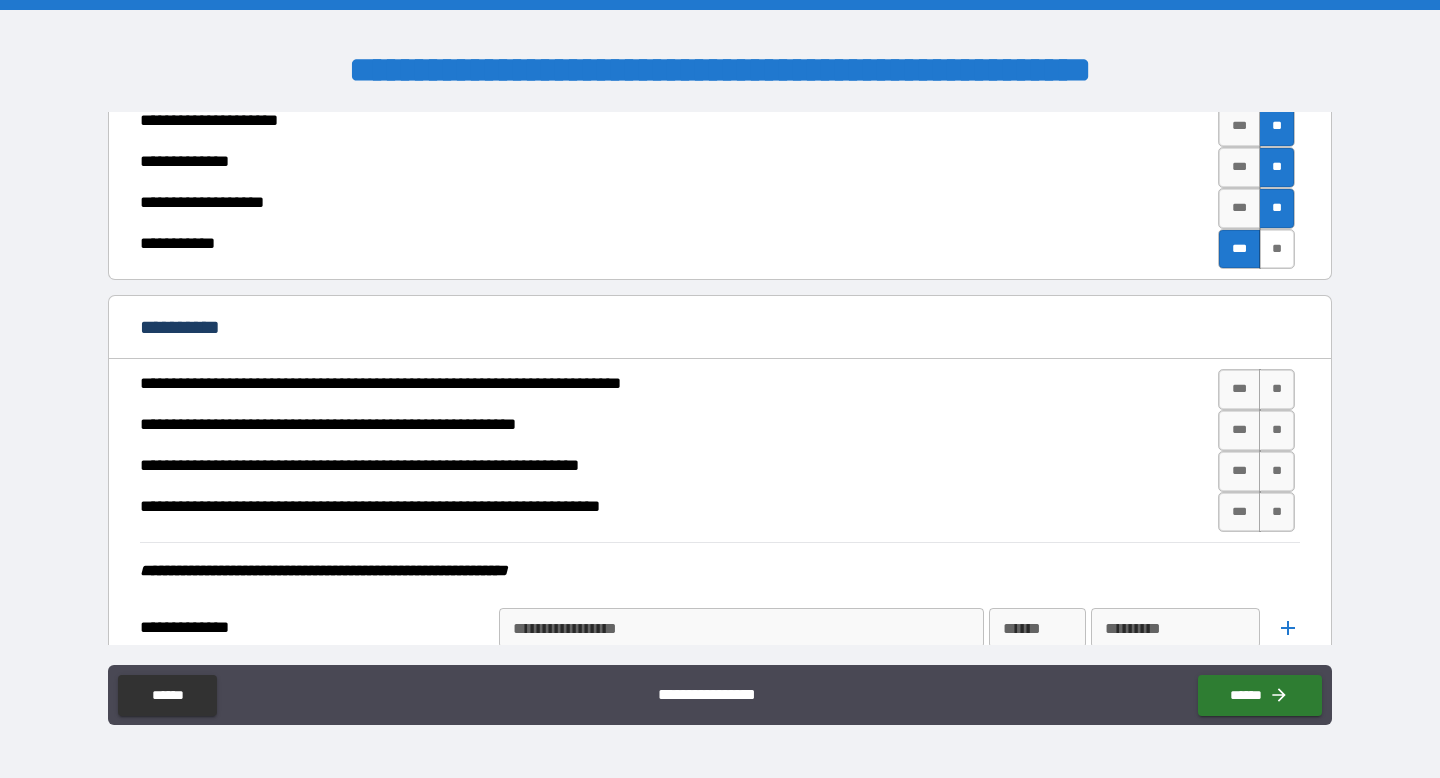 click on "**" at bounding box center [1277, 249] 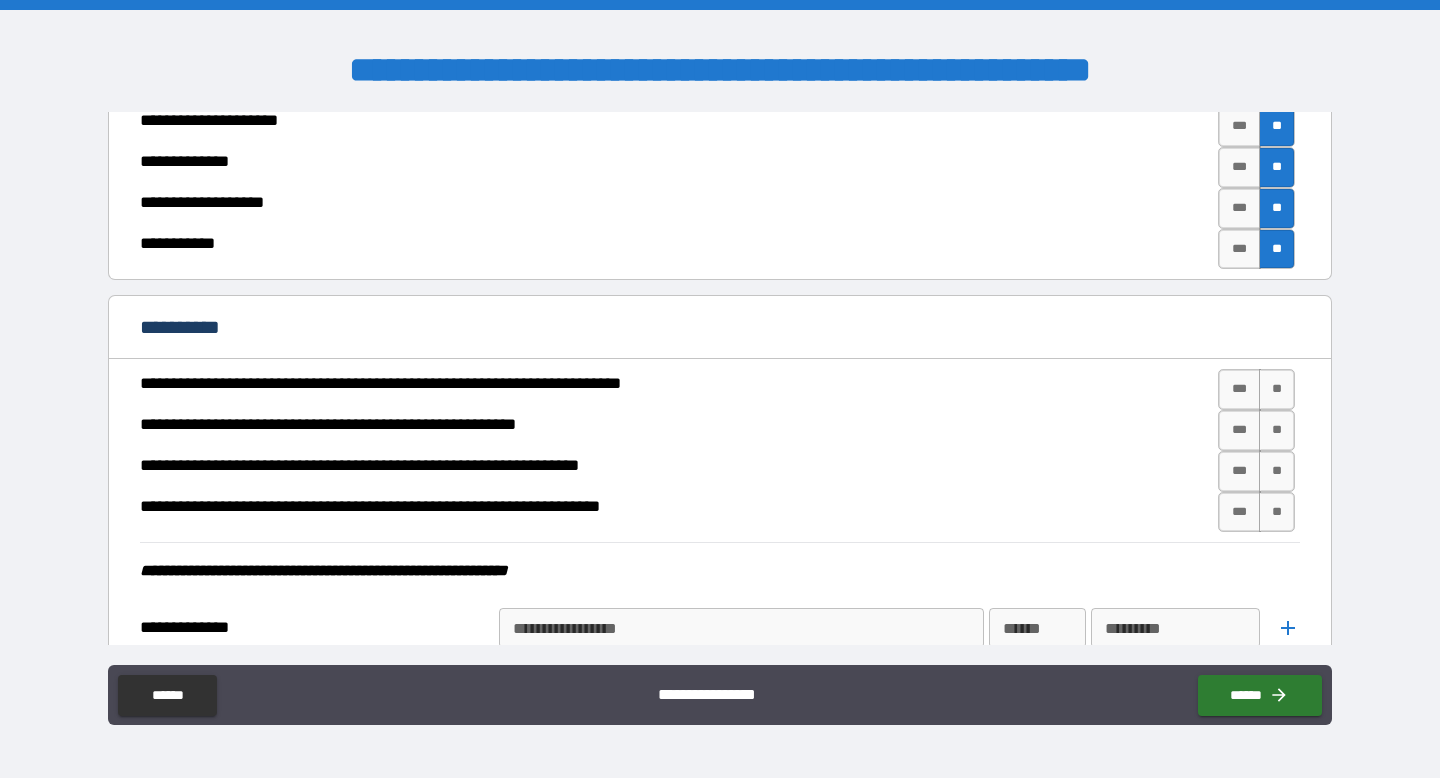 scroll, scrollTop: 4085, scrollLeft: 0, axis: vertical 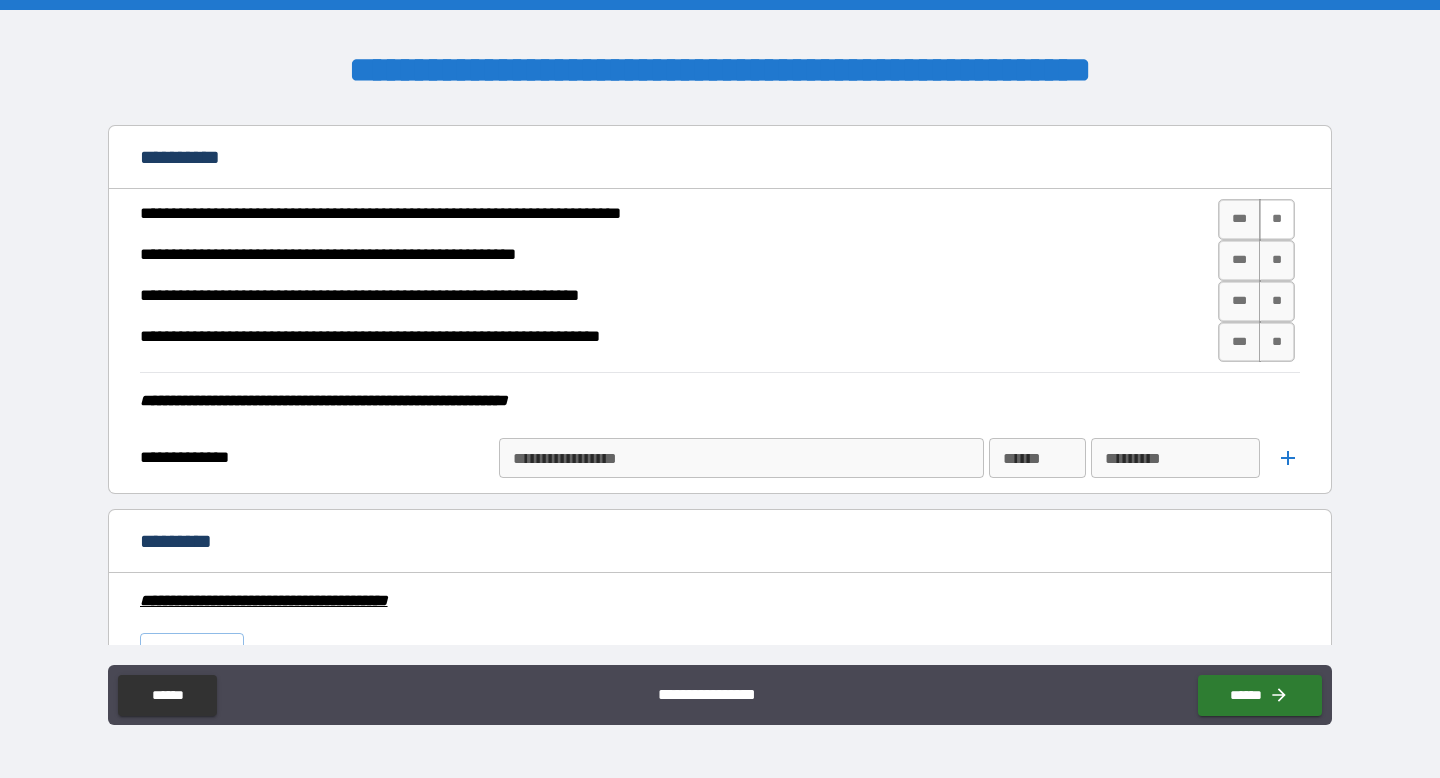 click on "**" at bounding box center (1277, 219) 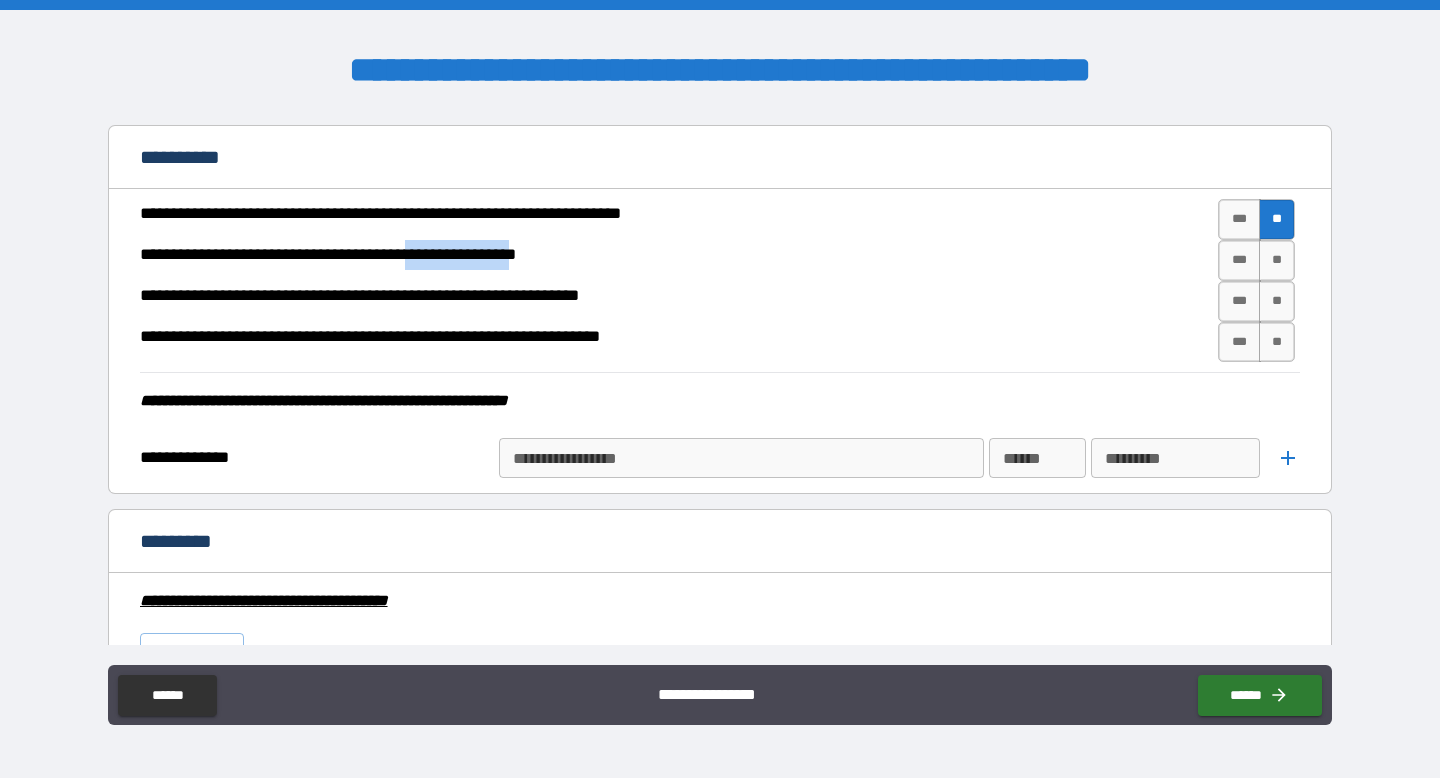 drag, startPoint x: 581, startPoint y: 254, endPoint x: 446, endPoint y: 261, distance: 135.18137 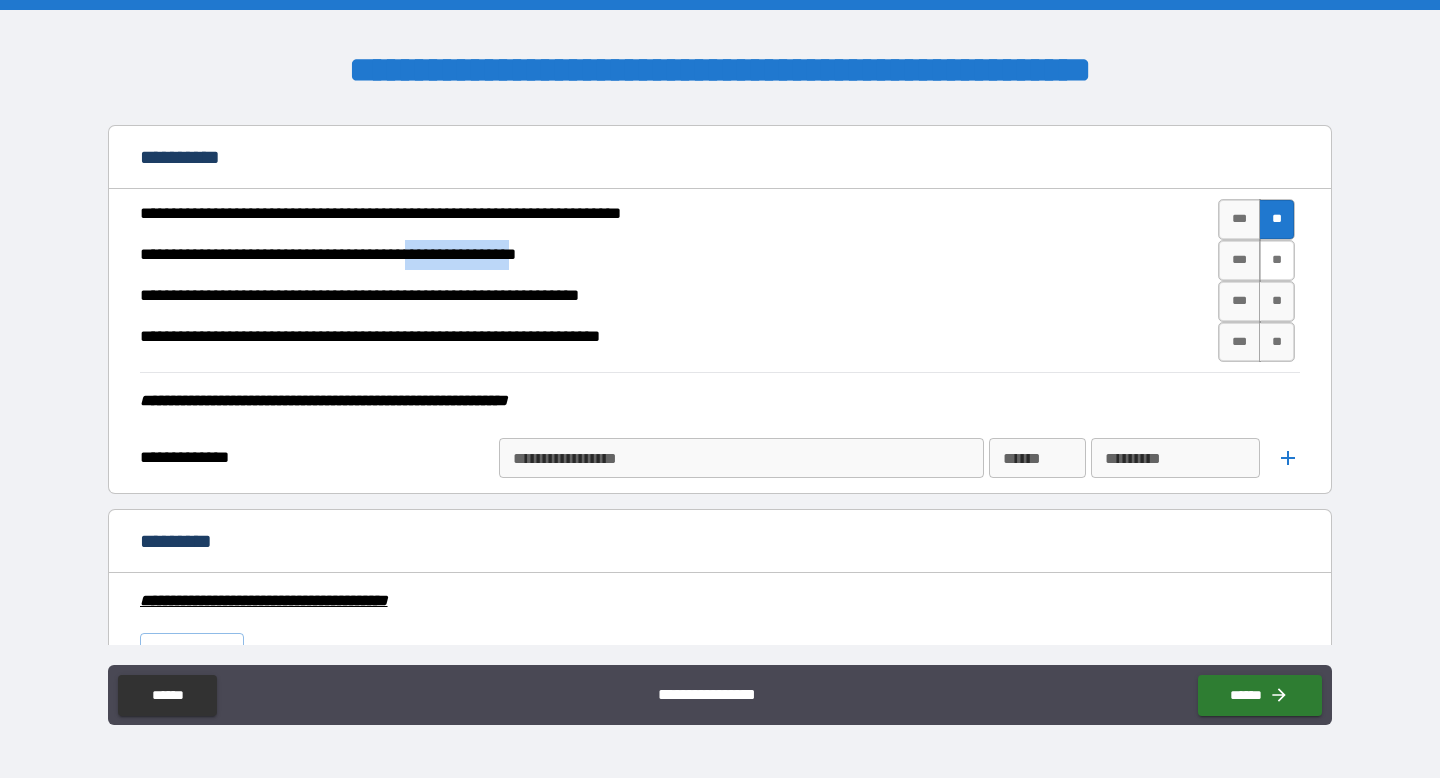 click on "**" at bounding box center [1277, 260] 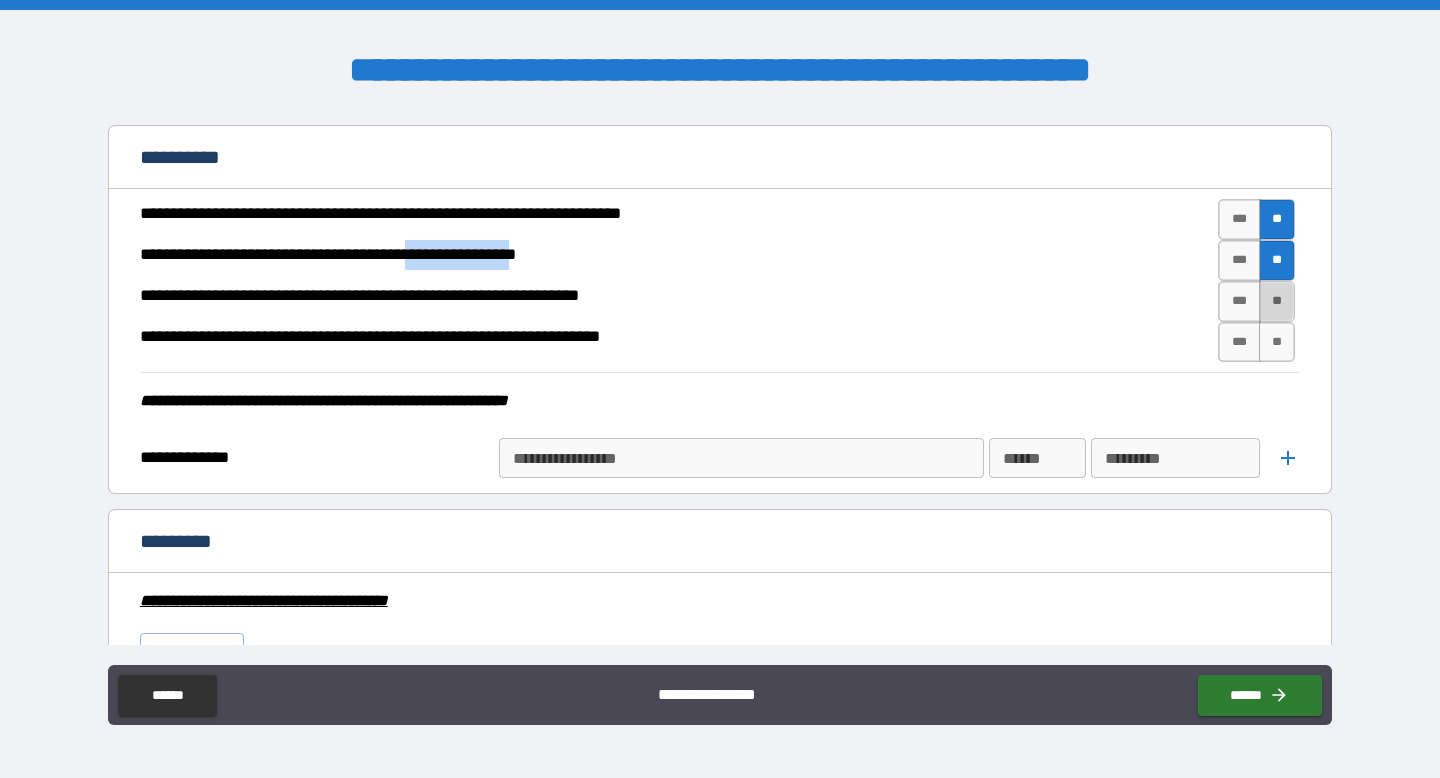 click on "**" at bounding box center [1277, 301] 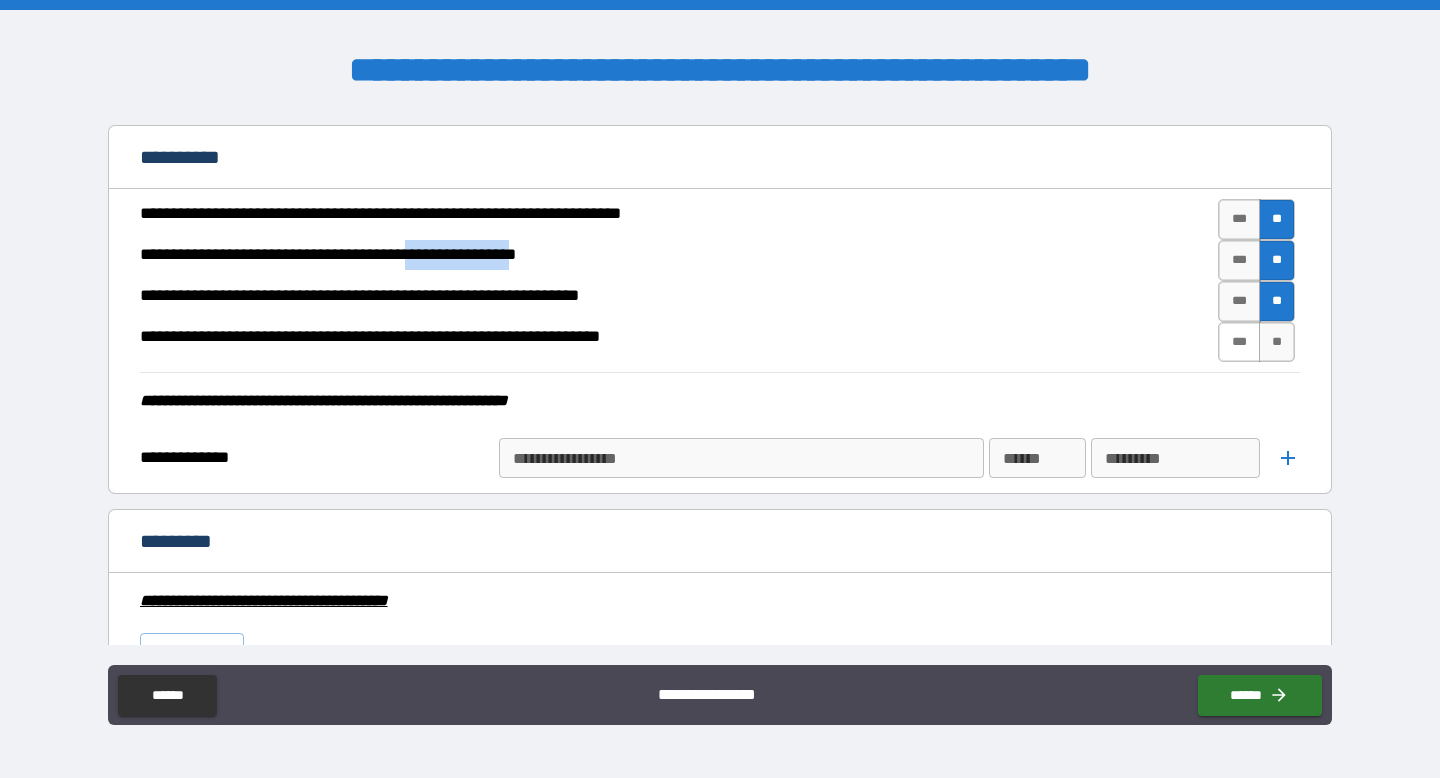 click on "***" at bounding box center [1239, 342] 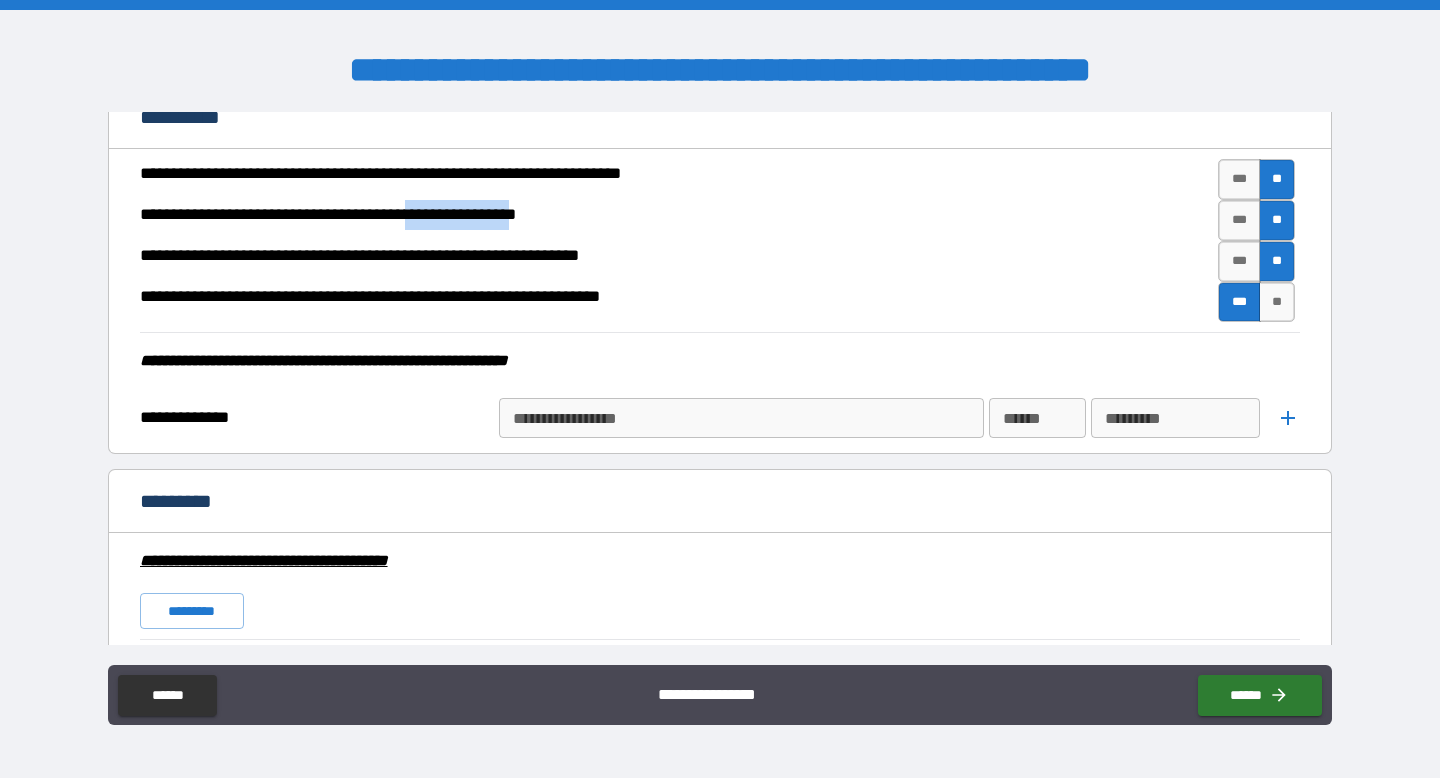 scroll, scrollTop: 4223, scrollLeft: 0, axis: vertical 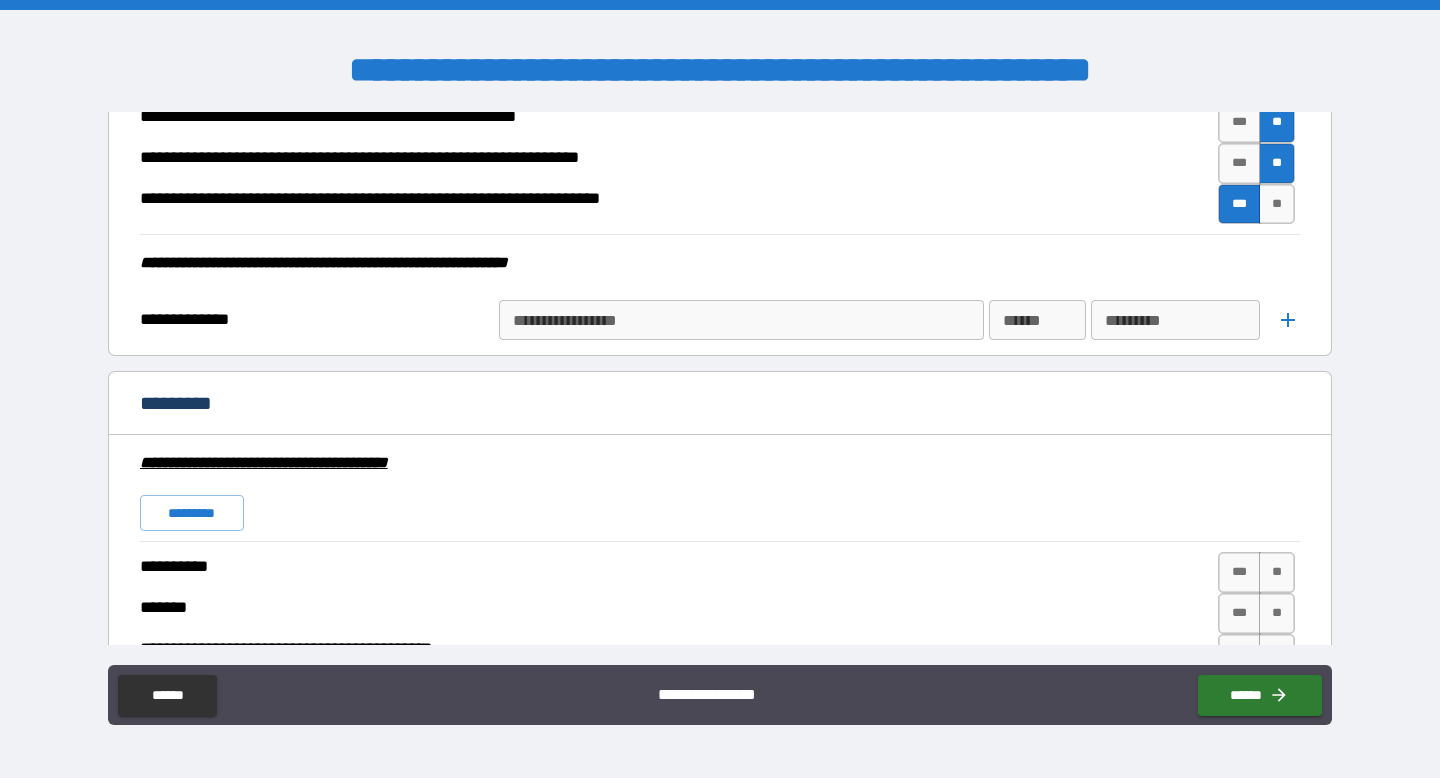 click on "**********" at bounding box center (740, 320) 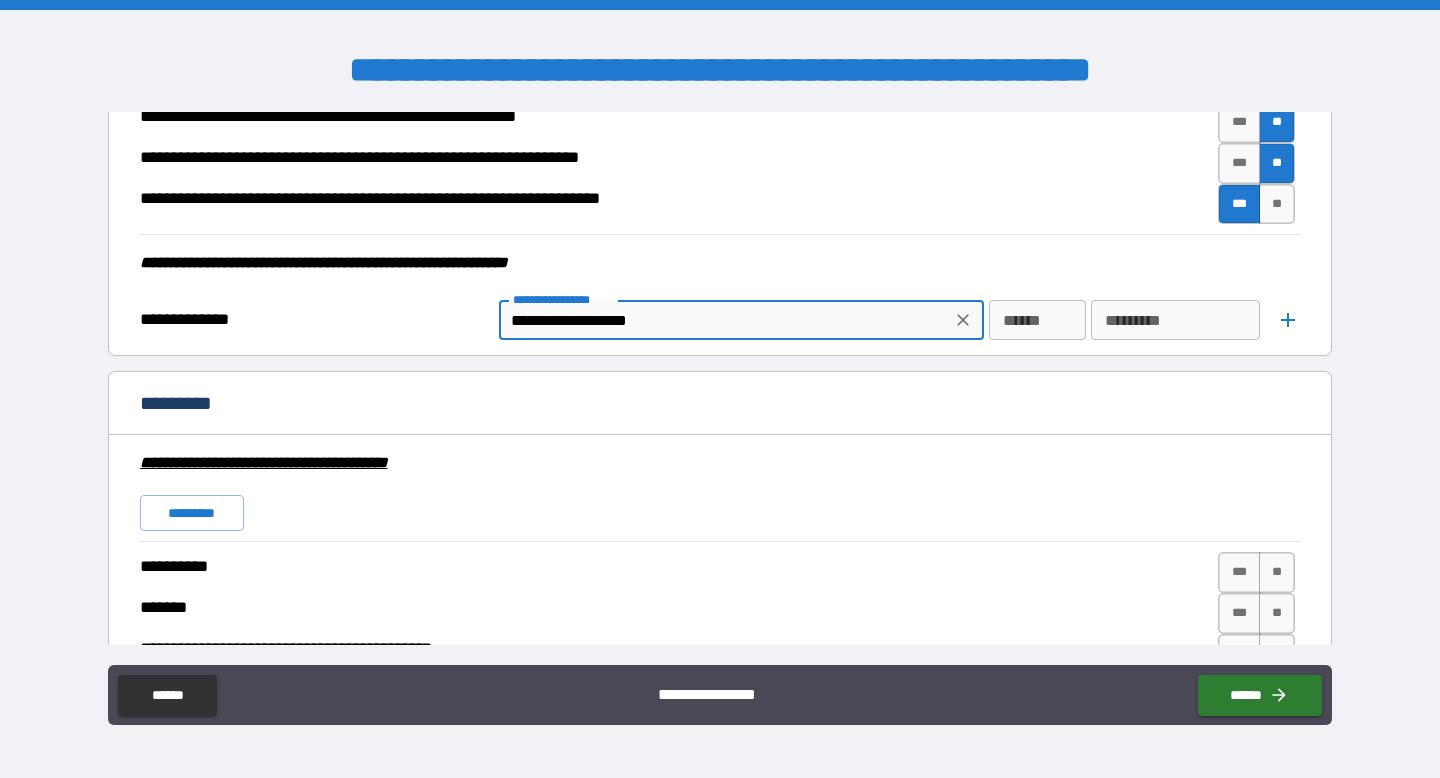 type on "**********" 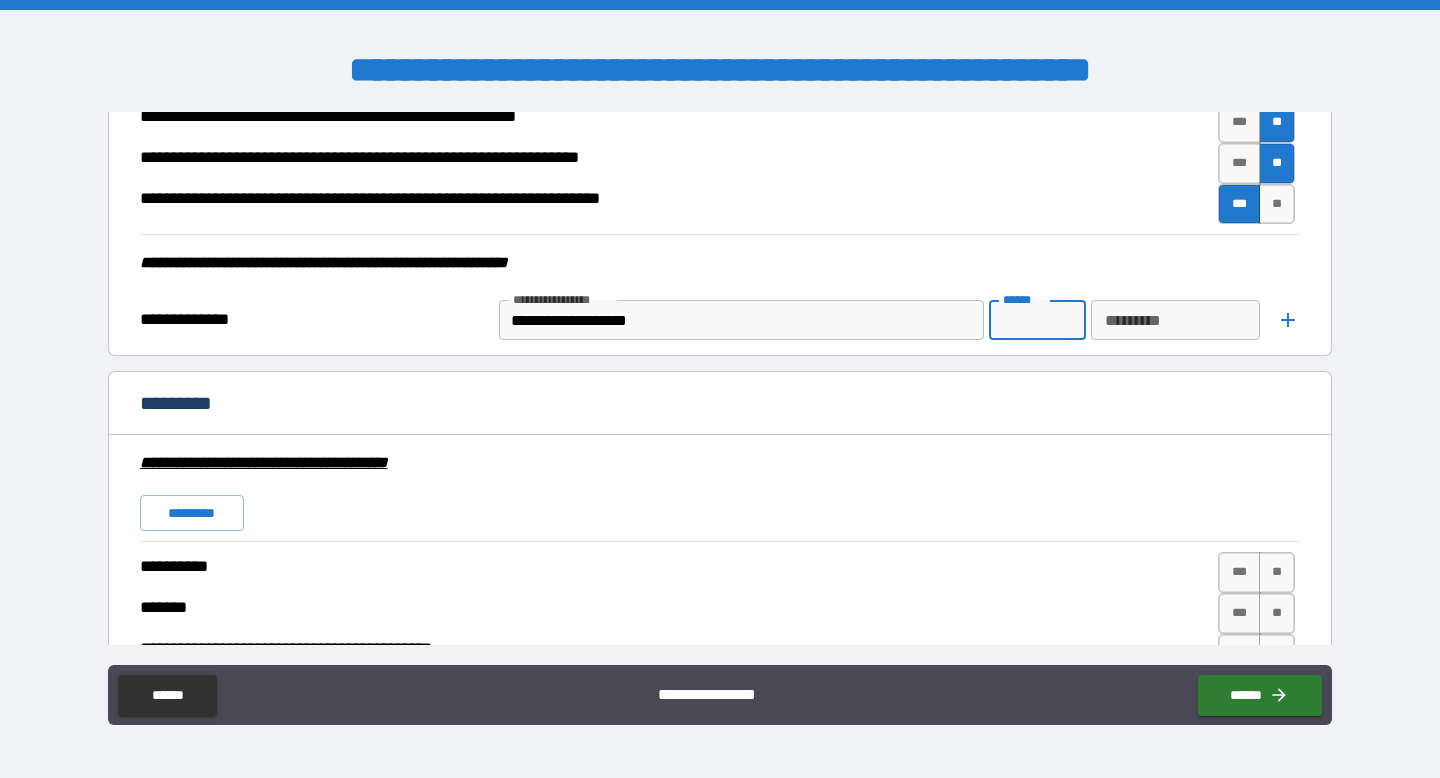 paste on "**********" 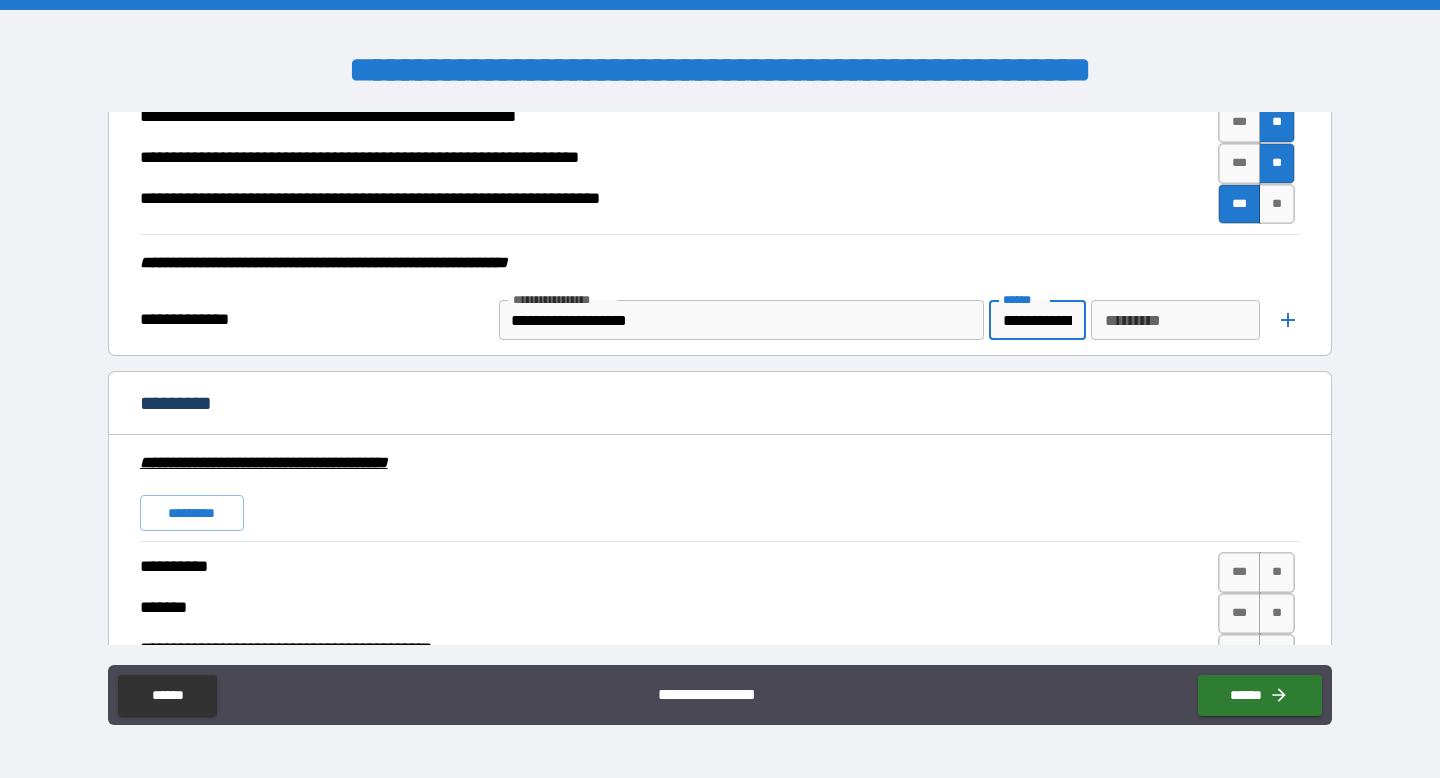 scroll, scrollTop: 0, scrollLeft: 43, axis: horizontal 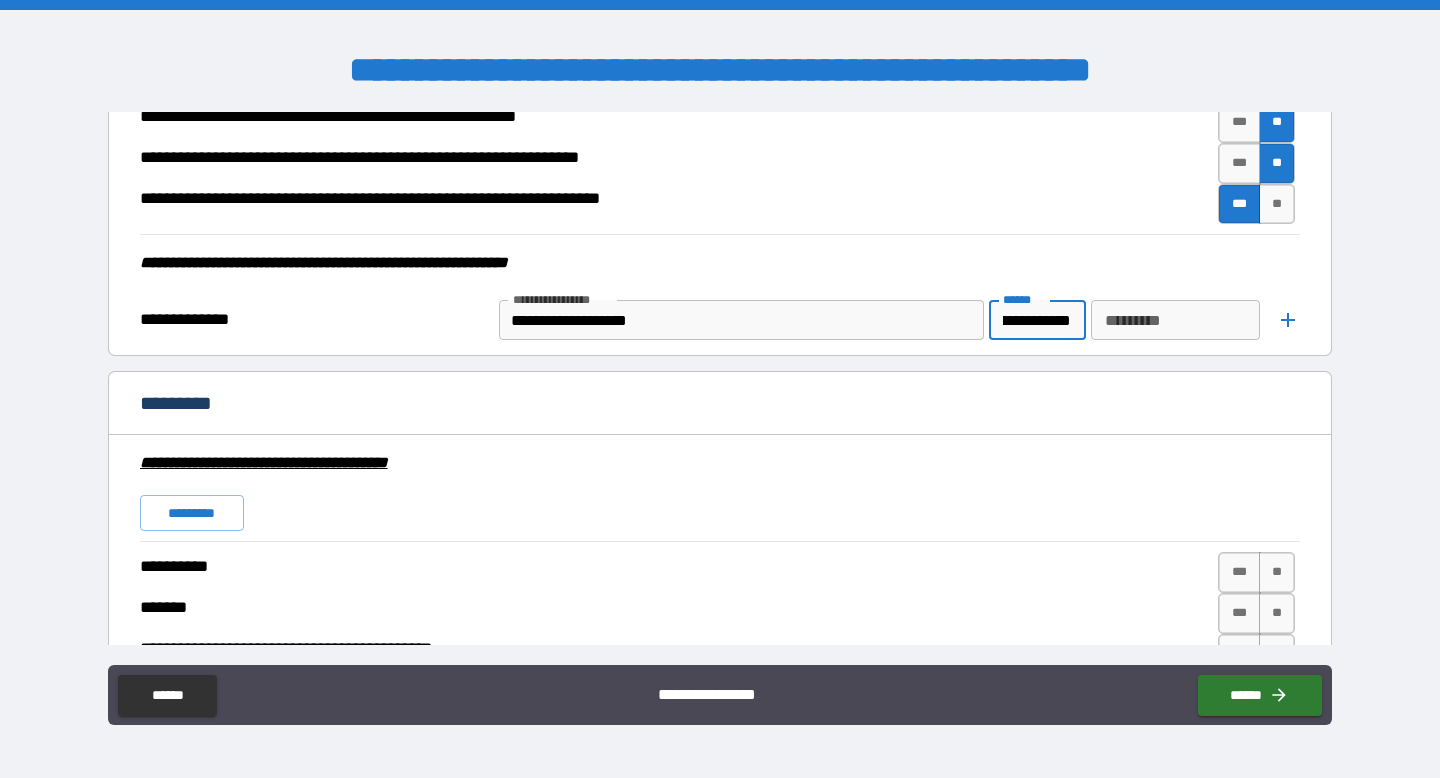 type on "**********" 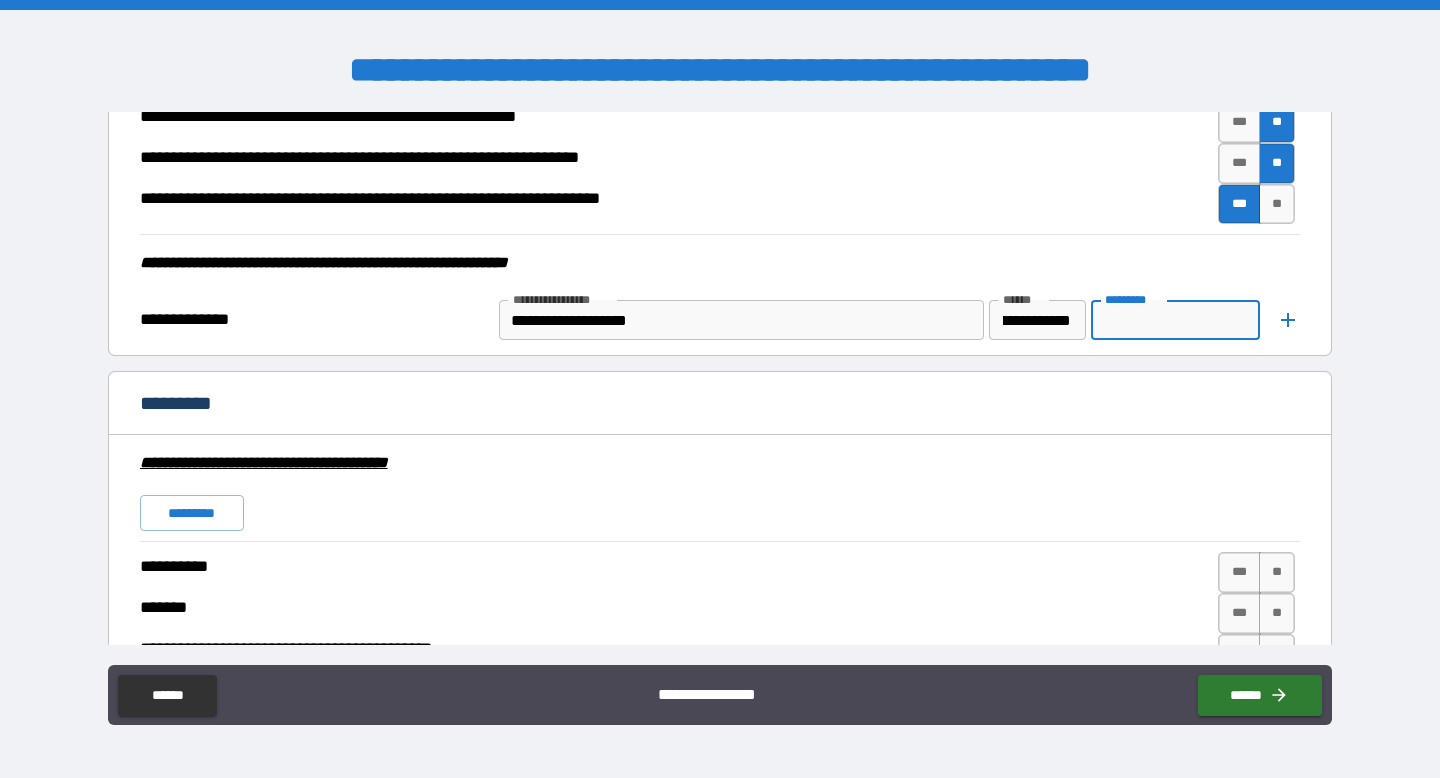 scroll, scrollTop: 0, scrollLeft: 0, axis: both 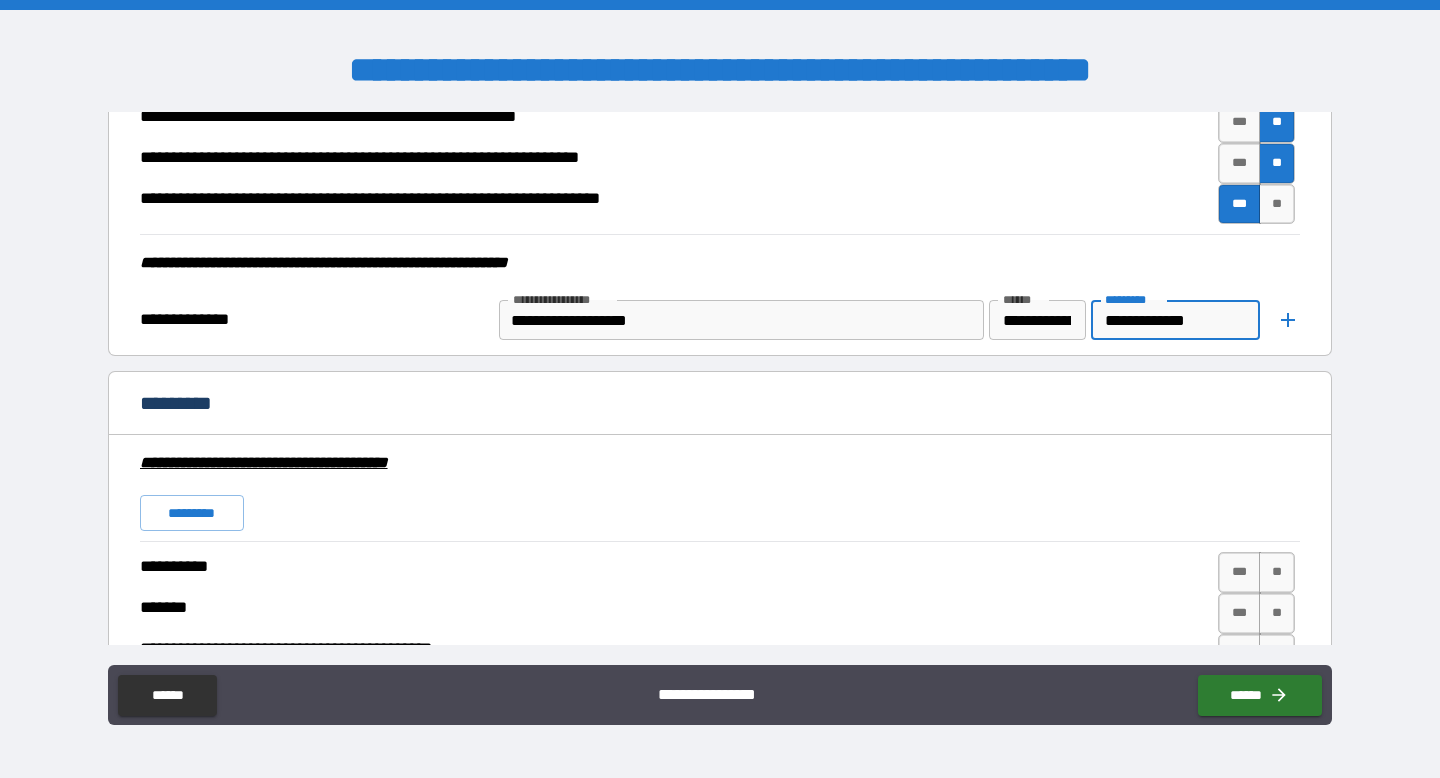 type on "**********" 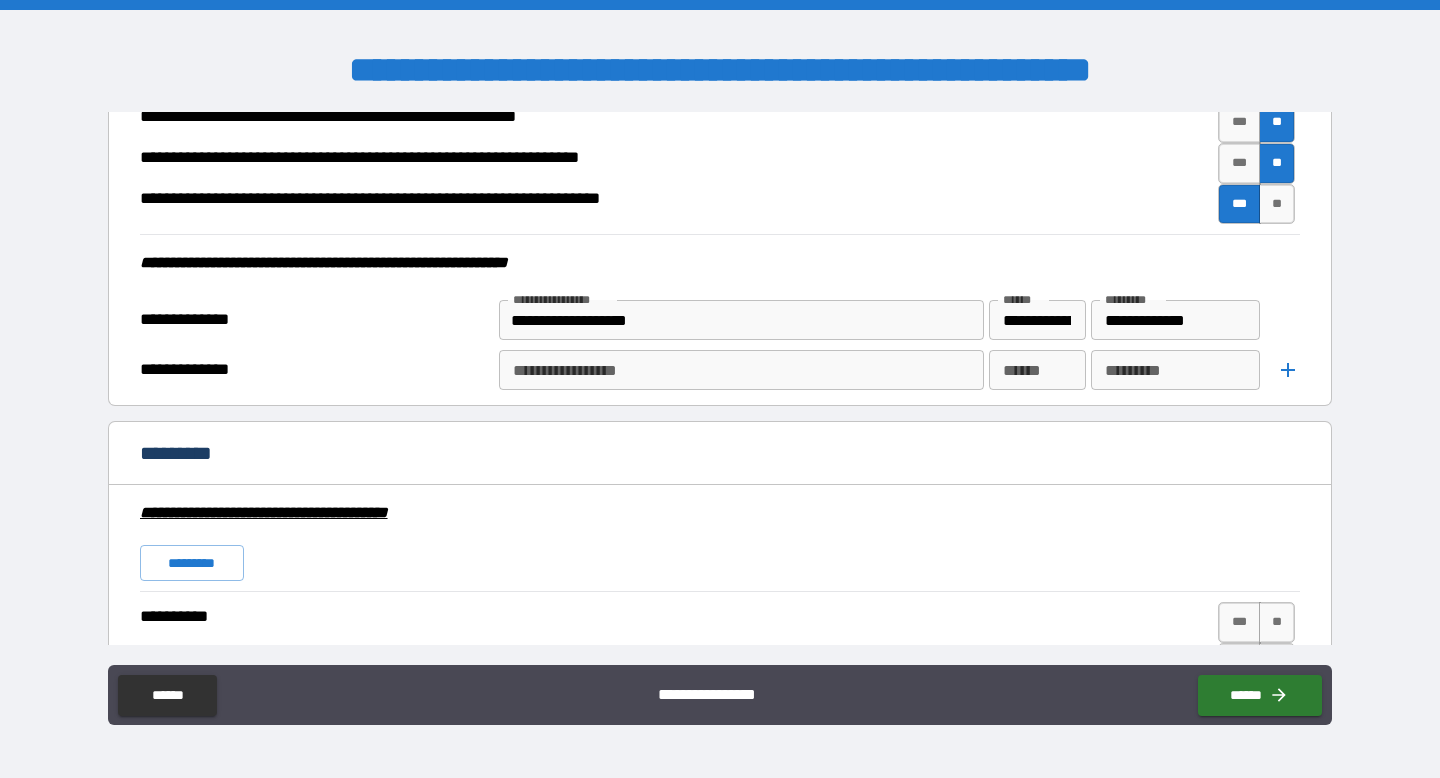 click on "**********" at bounding box center (740, 370) 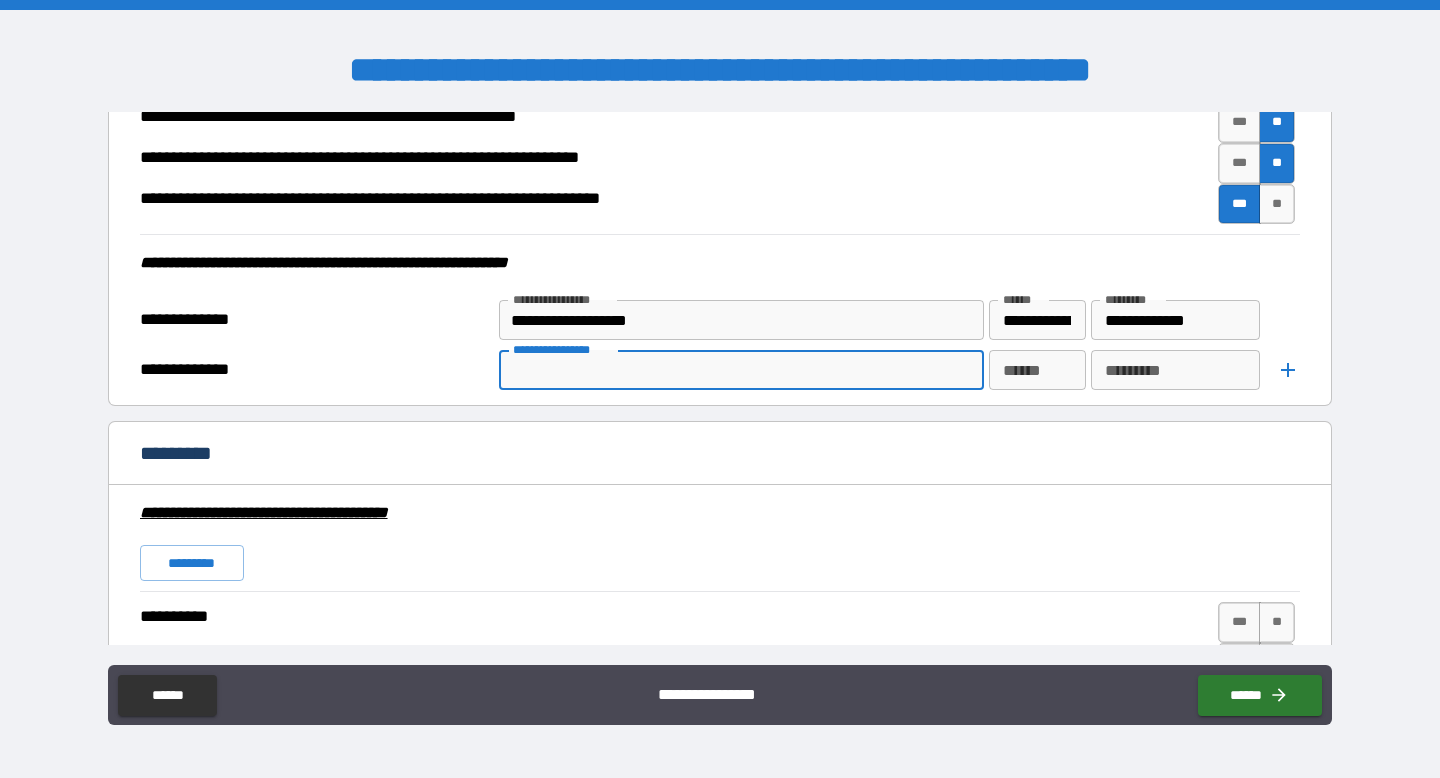 paste on "**********" 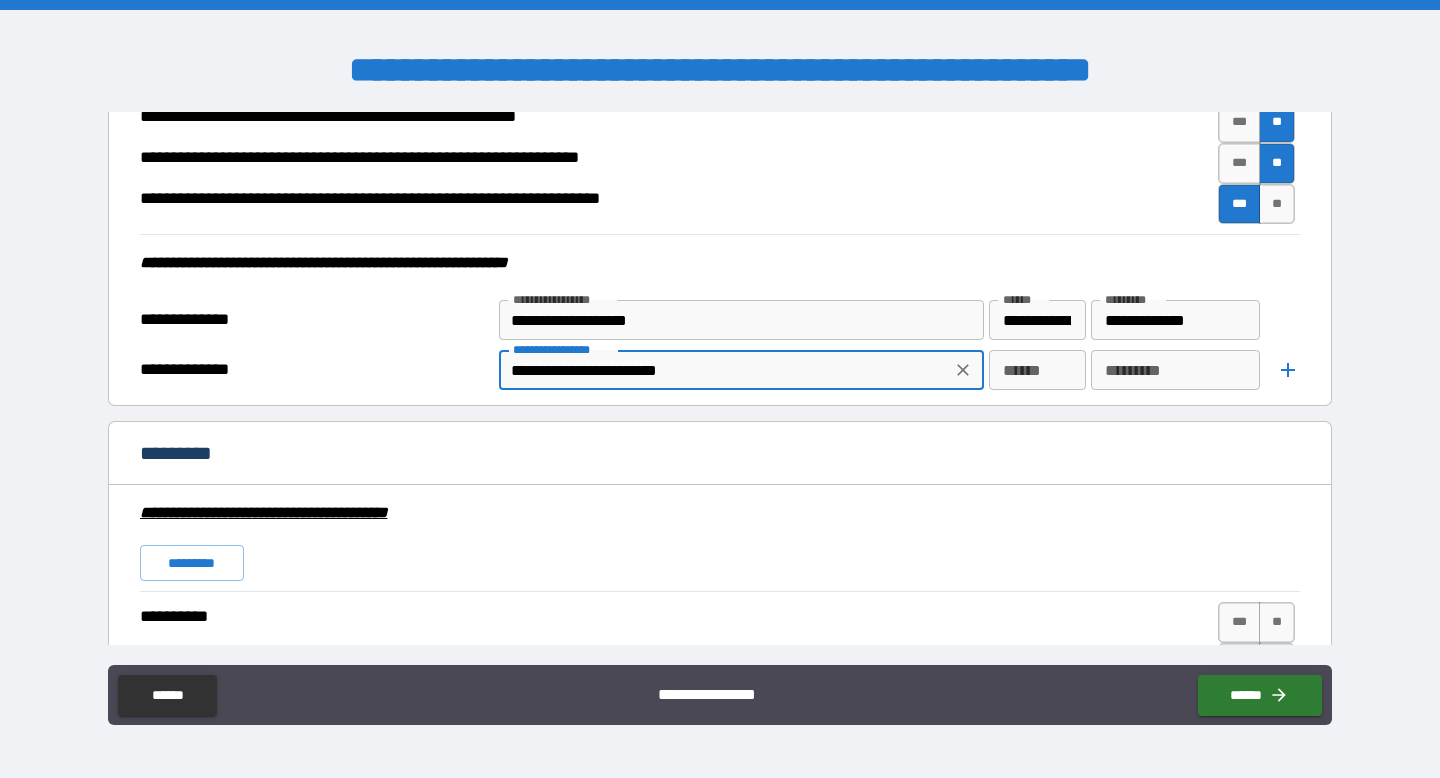 drag, startPoint x: 760, startPoint y: 375, endPoint x: 594, endPoint y: 374, distance: 166.003 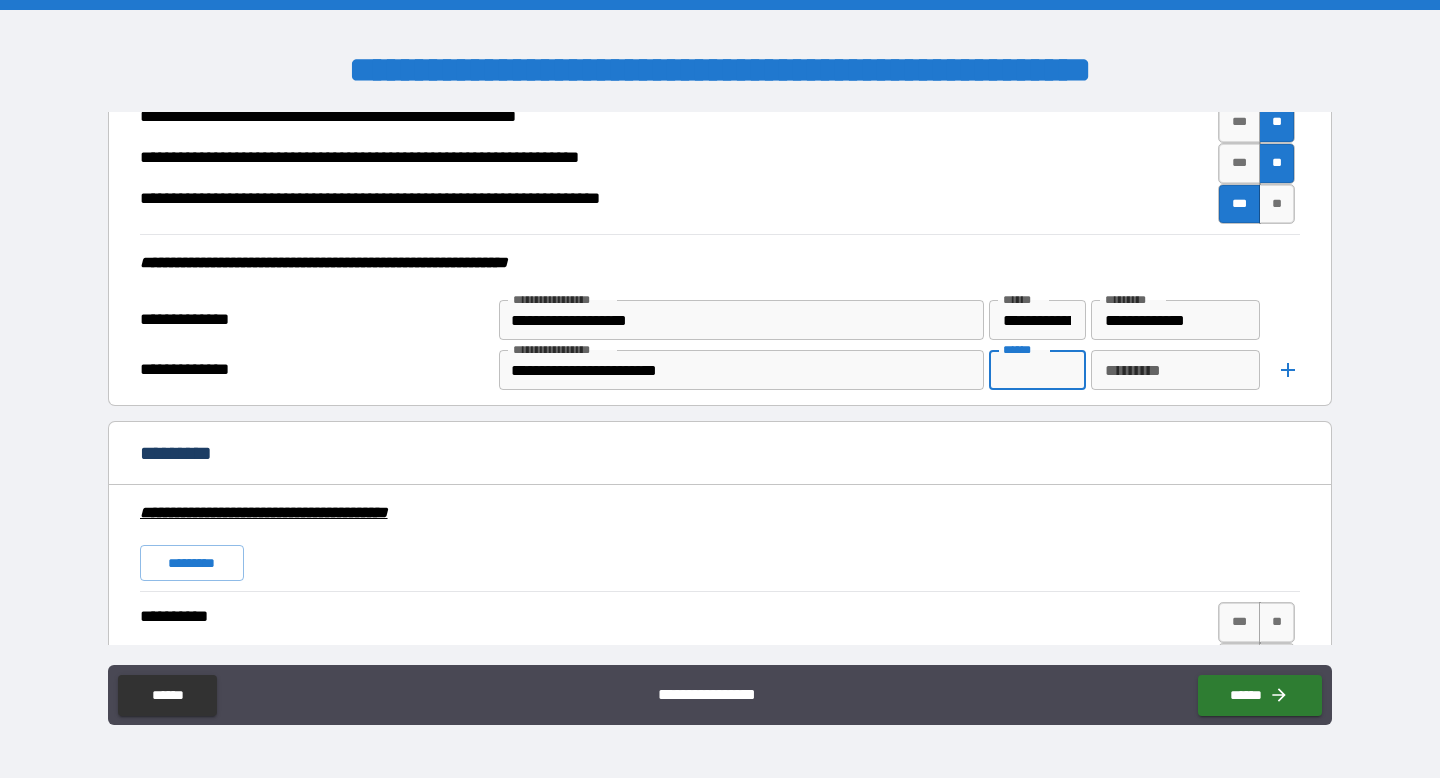 paste on "**********" 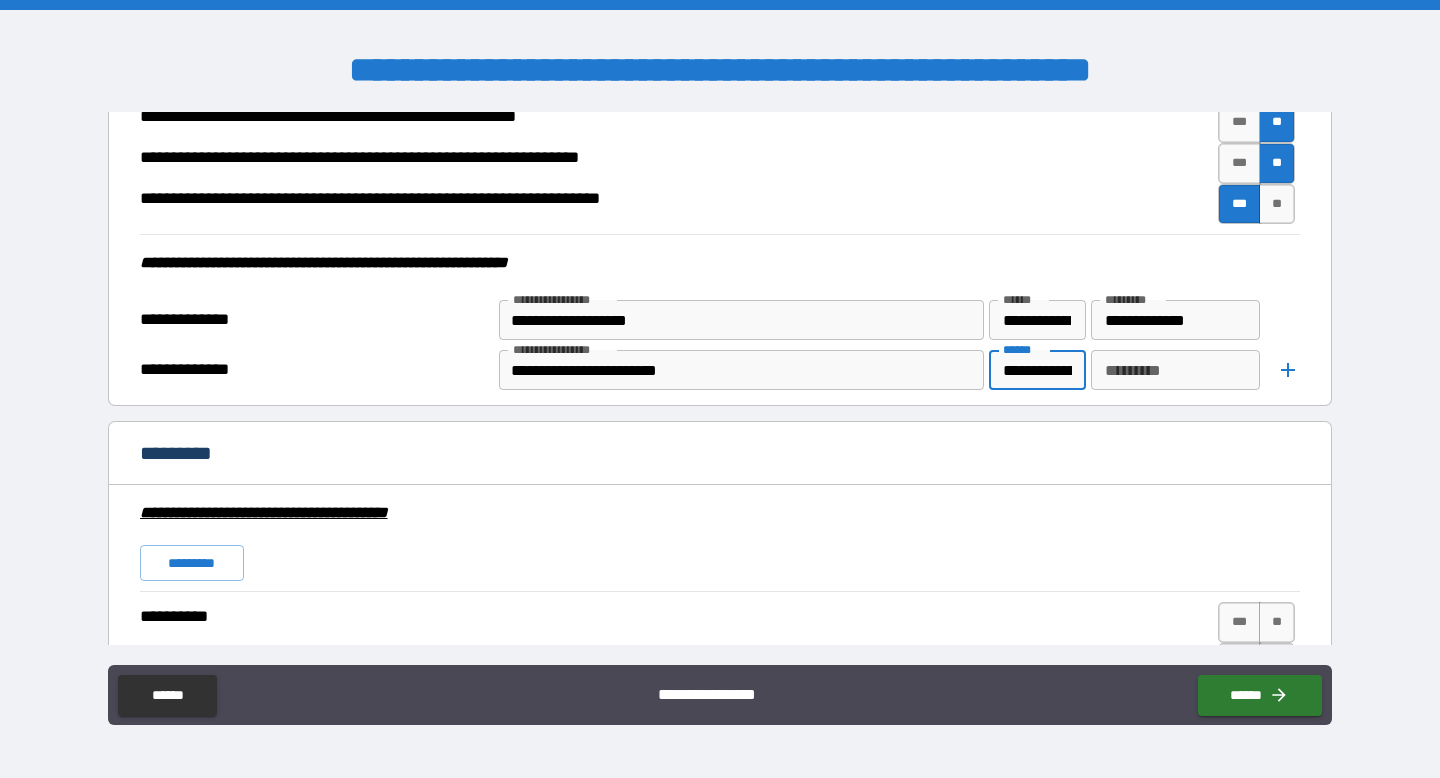 scroll, scrollTop: 0, scrollLeft: 38, axis: horizontal 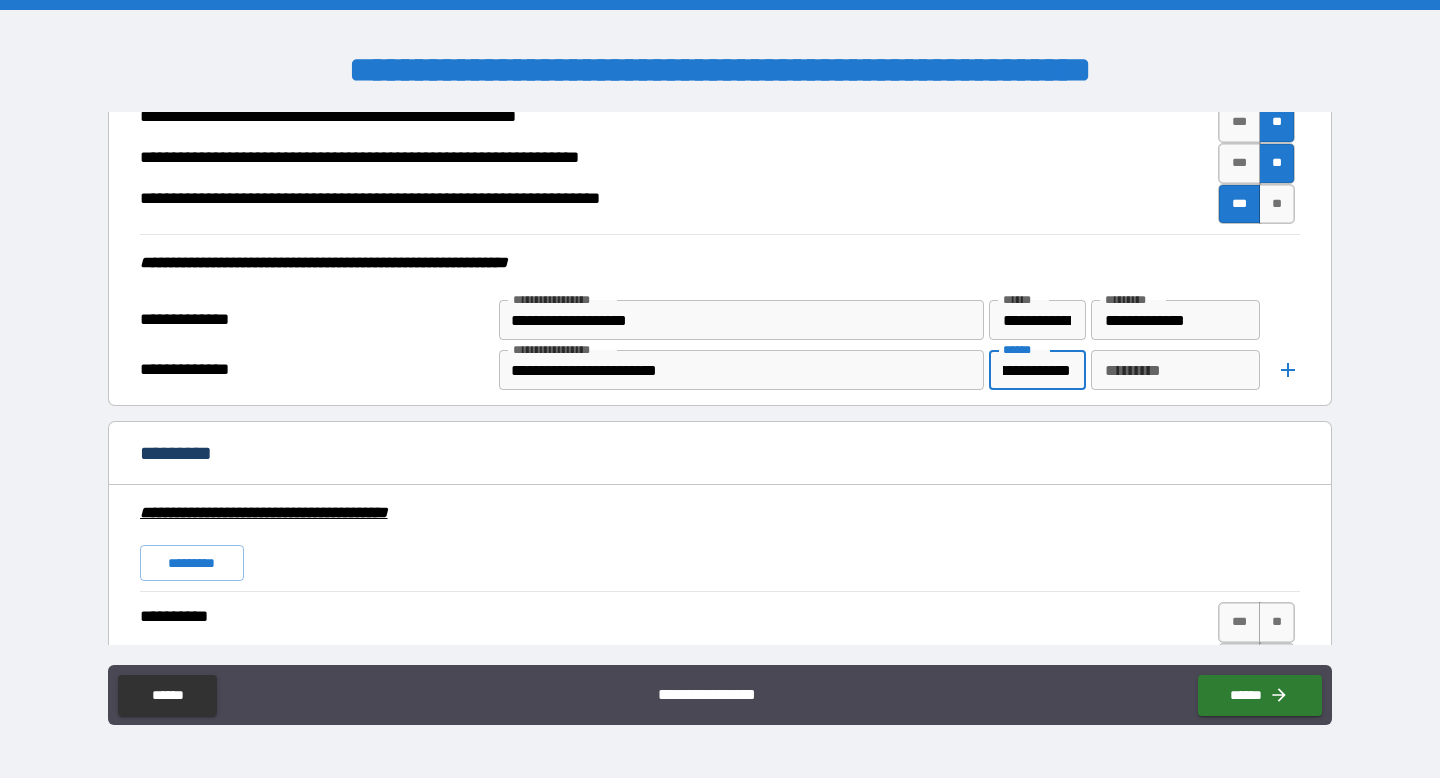 drag, startPoint x: 1066, startPoint y: 371, endPoint x: 1010, endPoint y: 379, distance: 56.568542 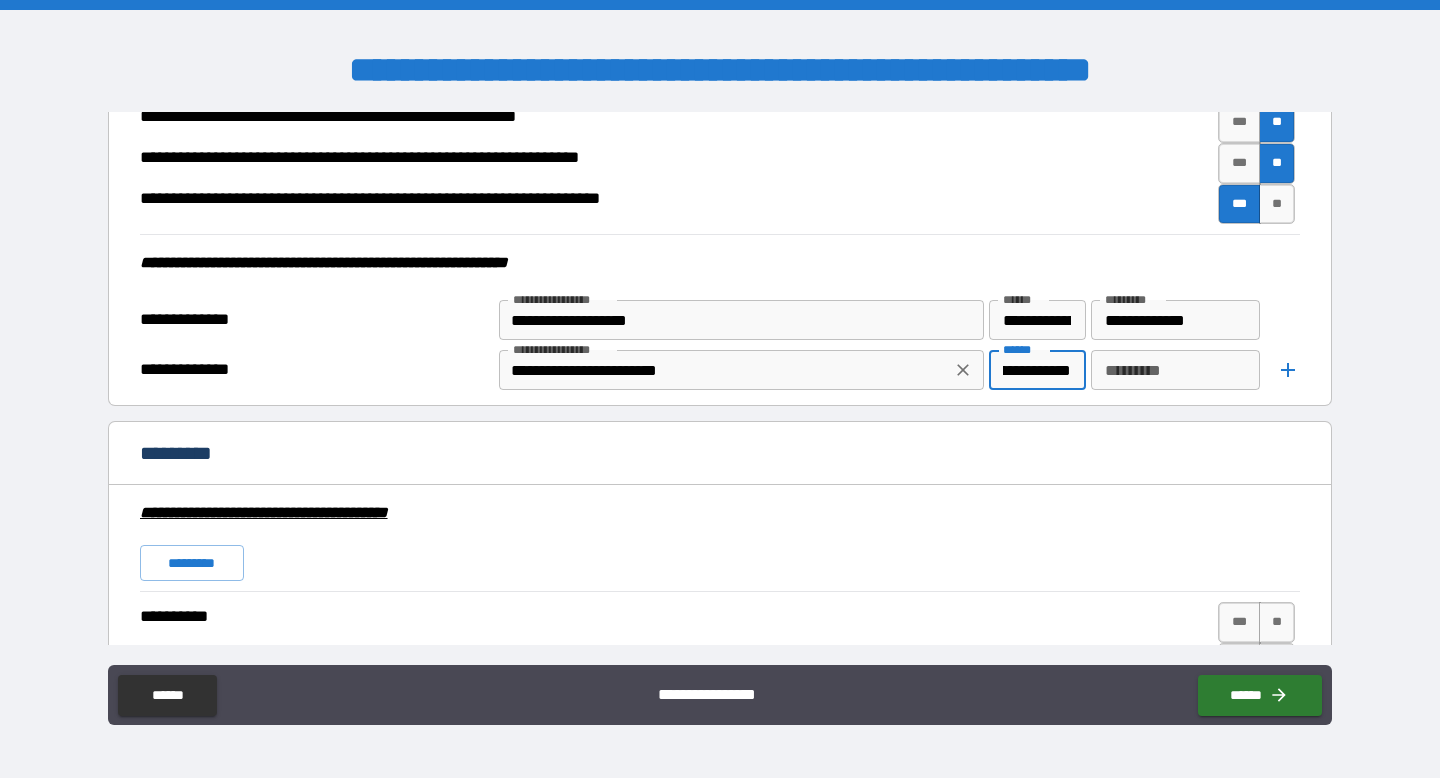 type on "**********" 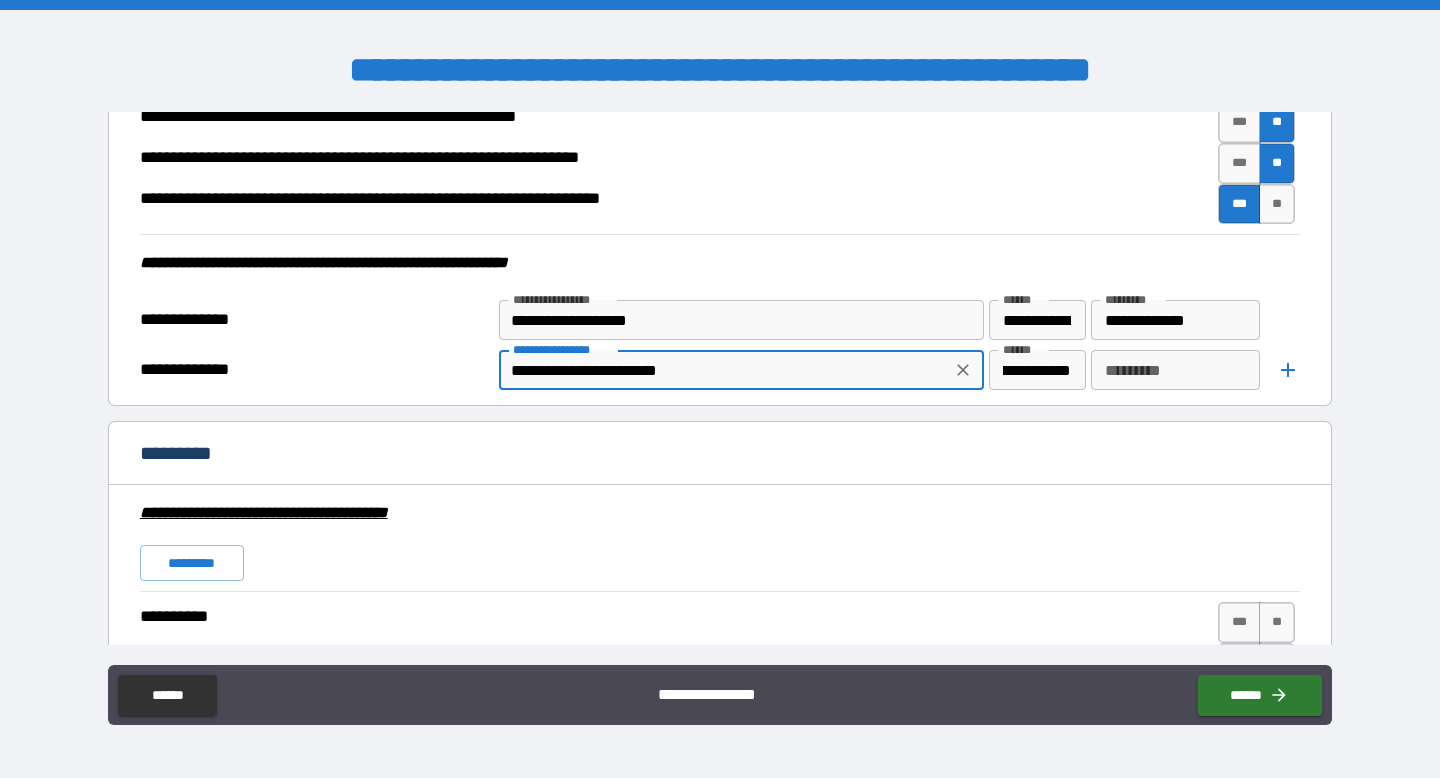 scroll, scrollTop: 0, scrollLeft: 0, axis: both 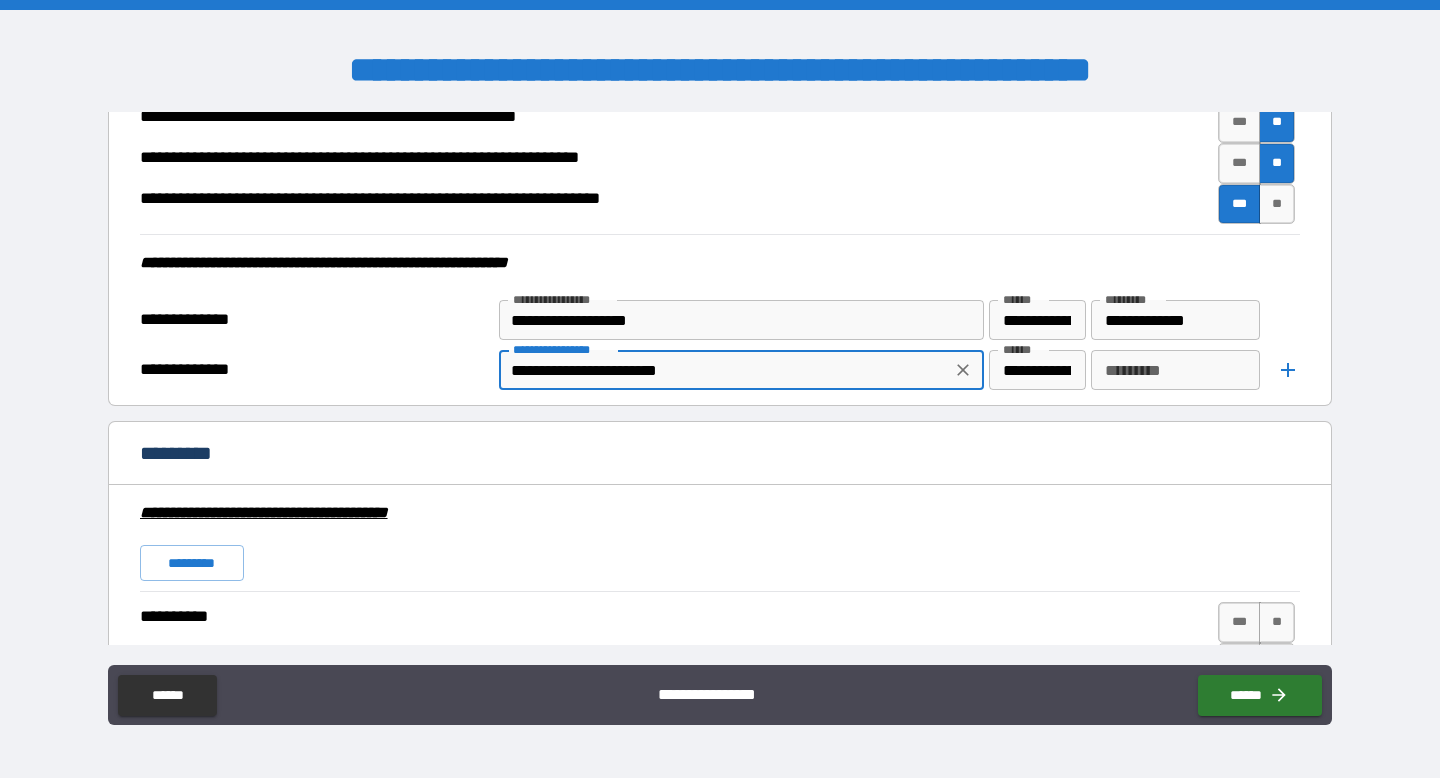click on "**********" at bounding box center (725, 370) 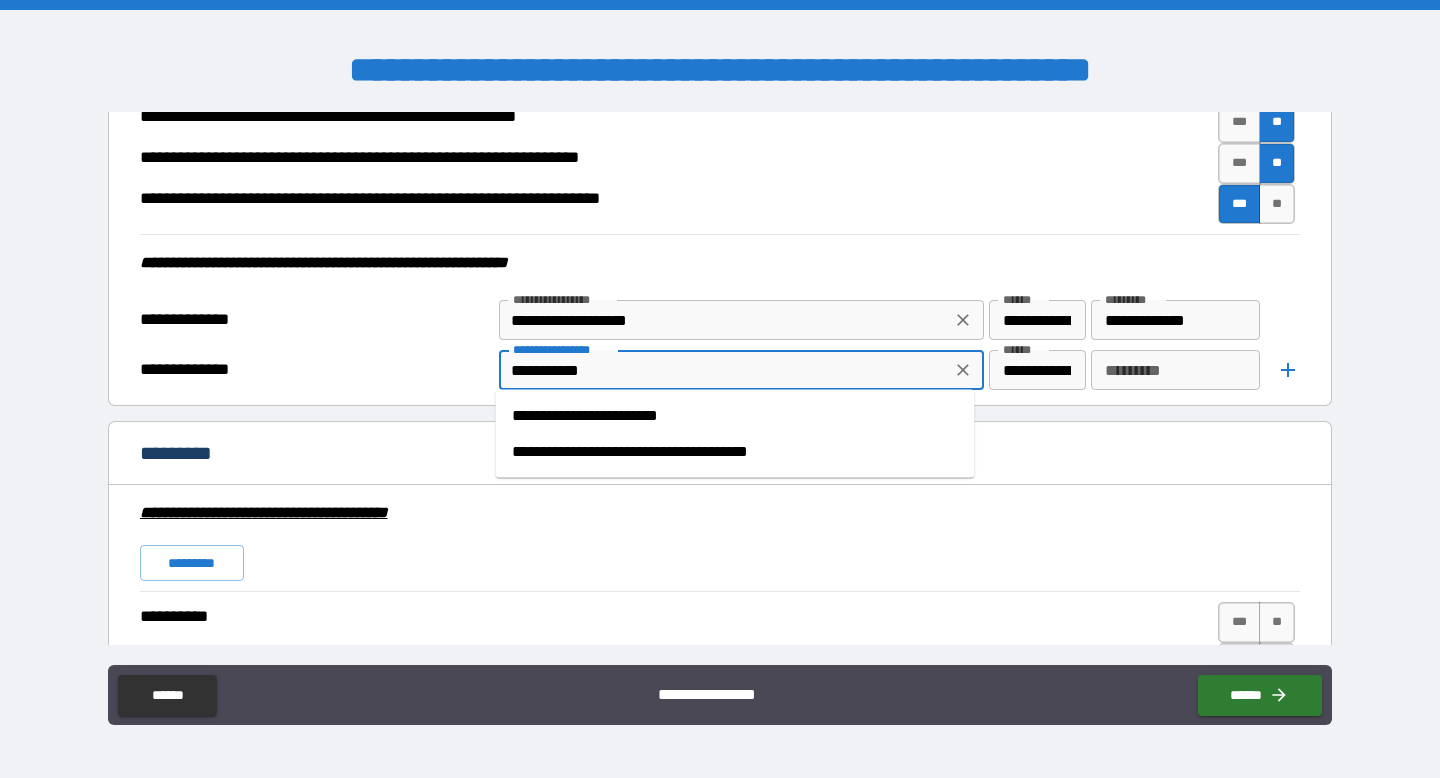 type on "**********" 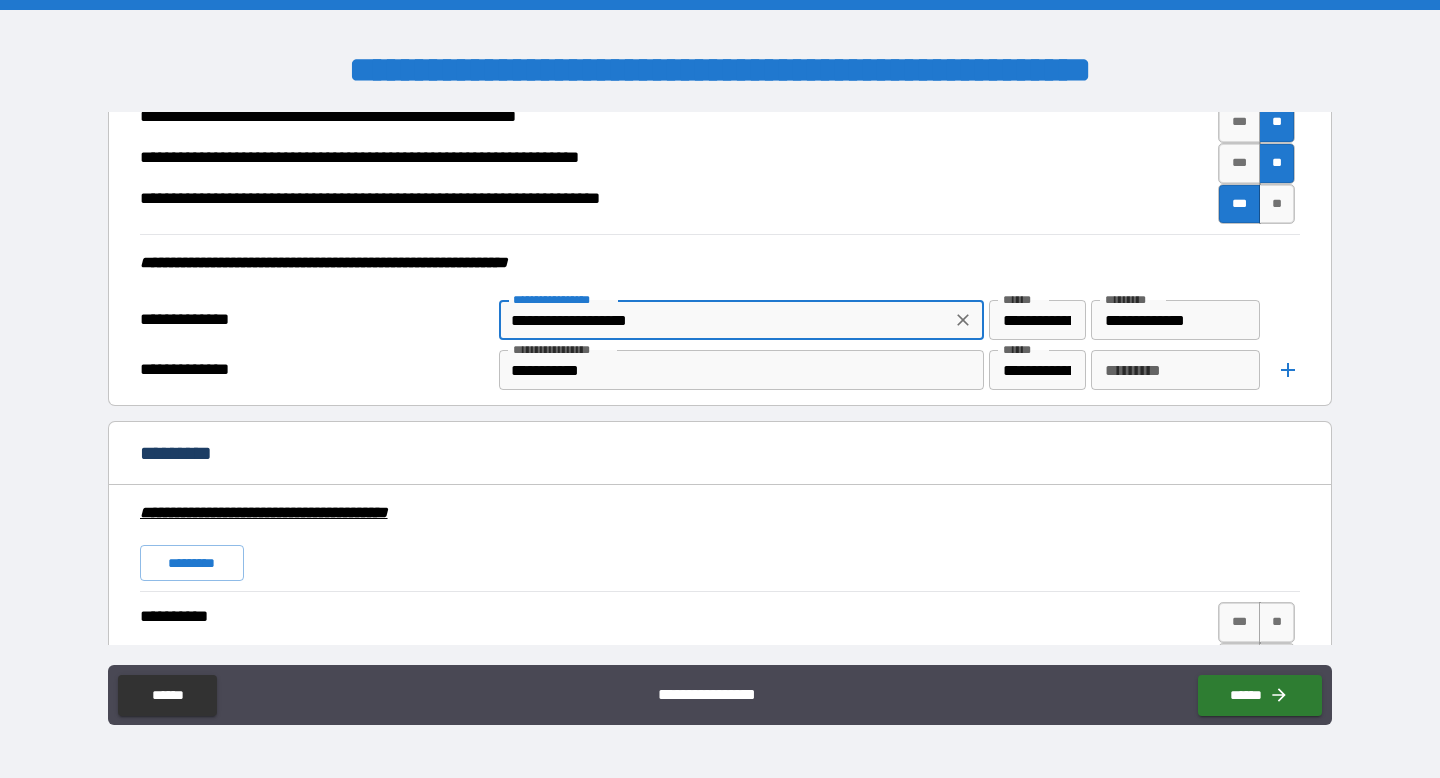 click on "**********" at bounding box center (725, 320) 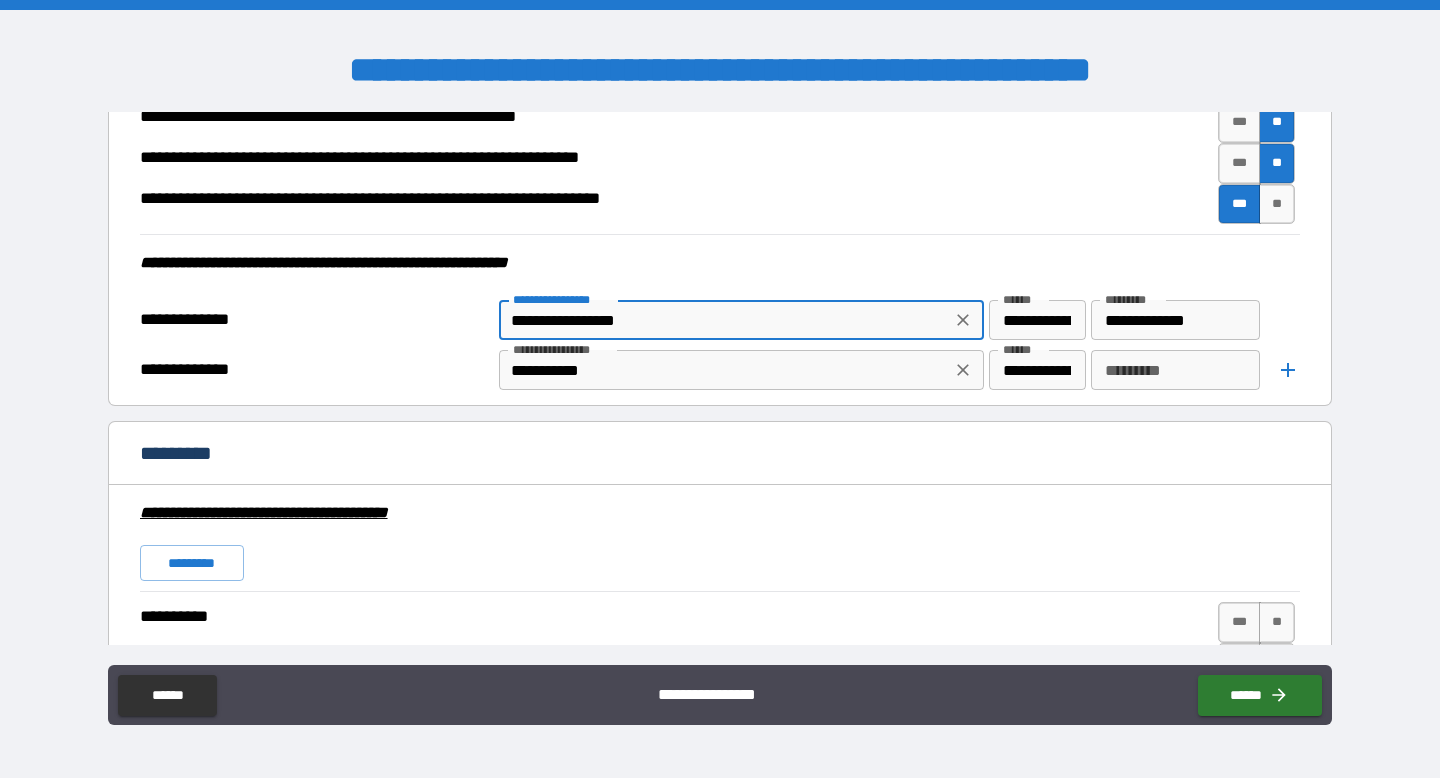 type on "**********" 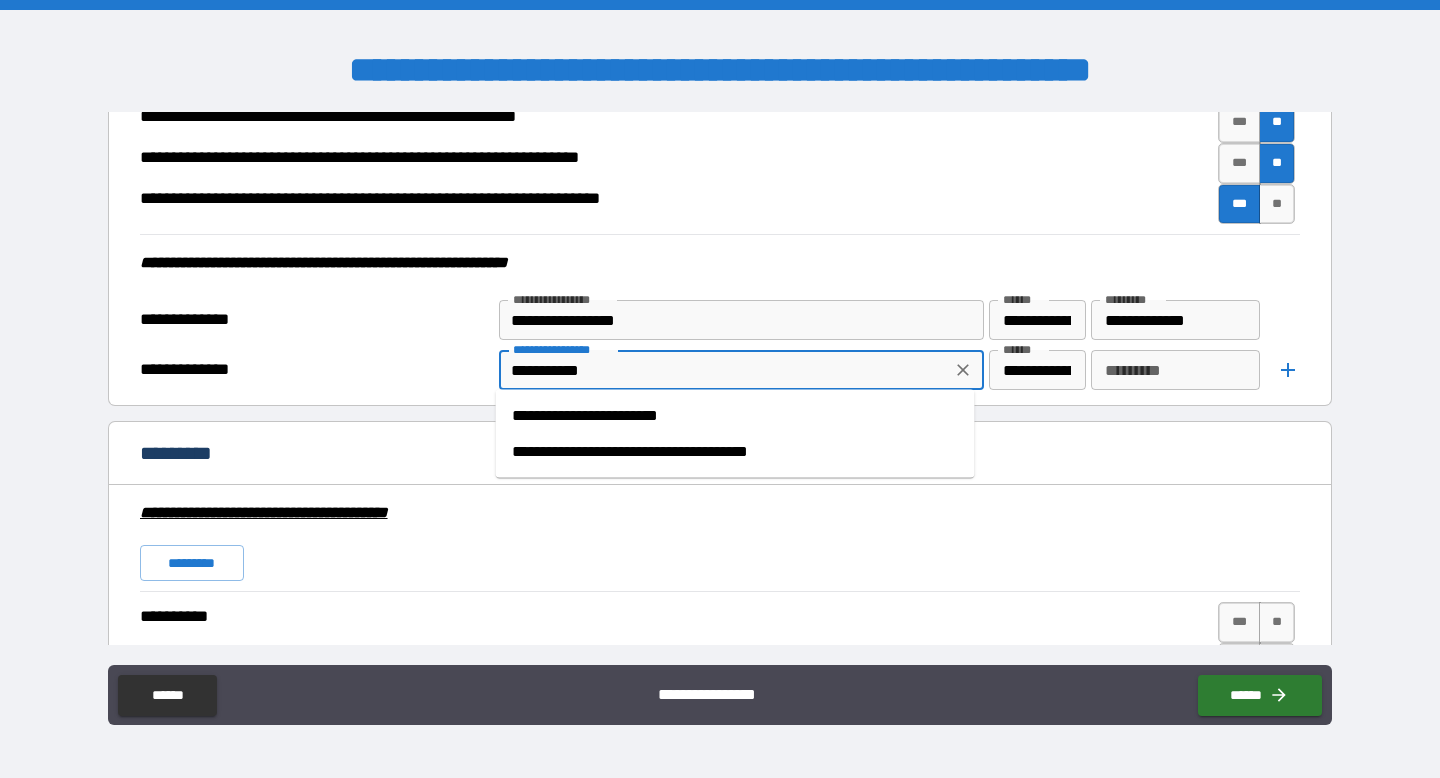 click on "**********" at bounding box center [725, 370] 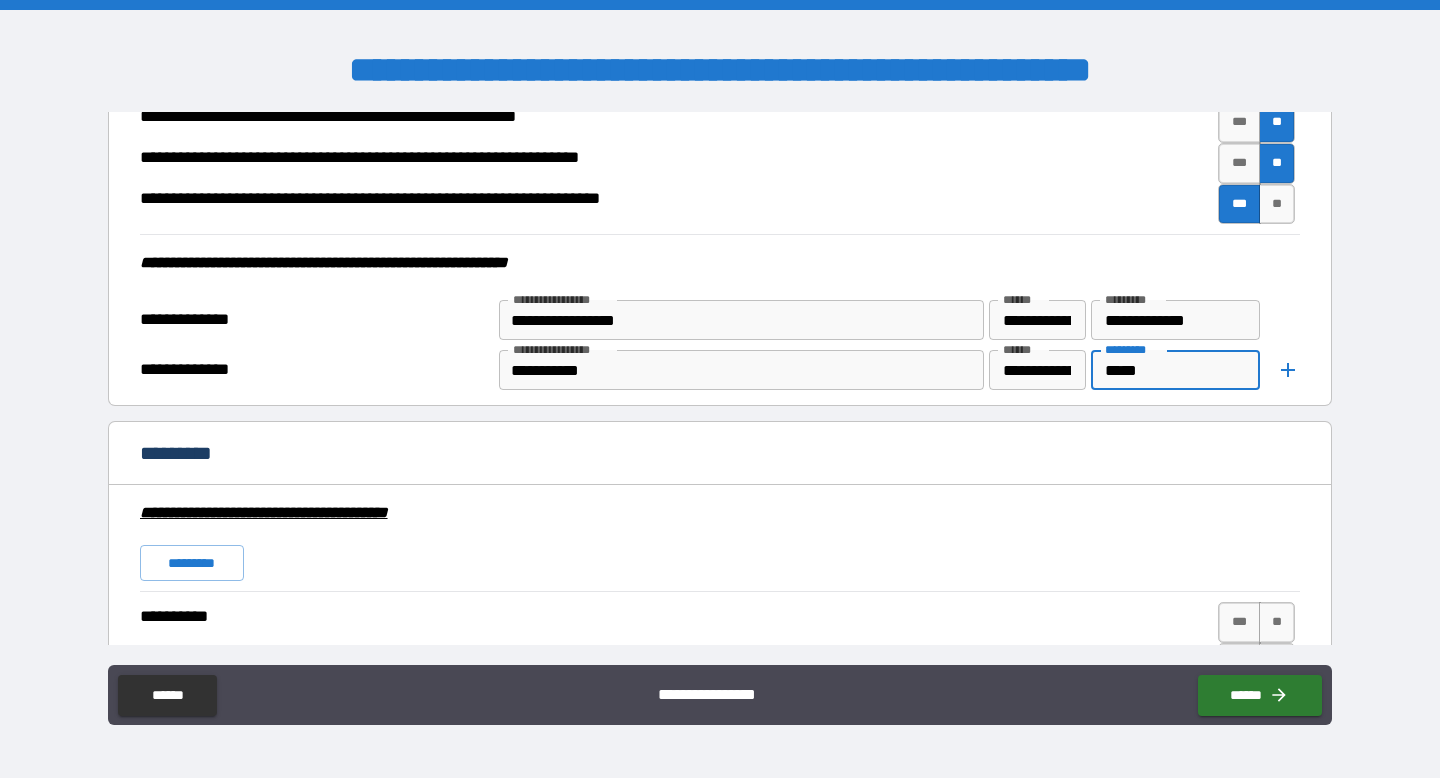 type on "*****" 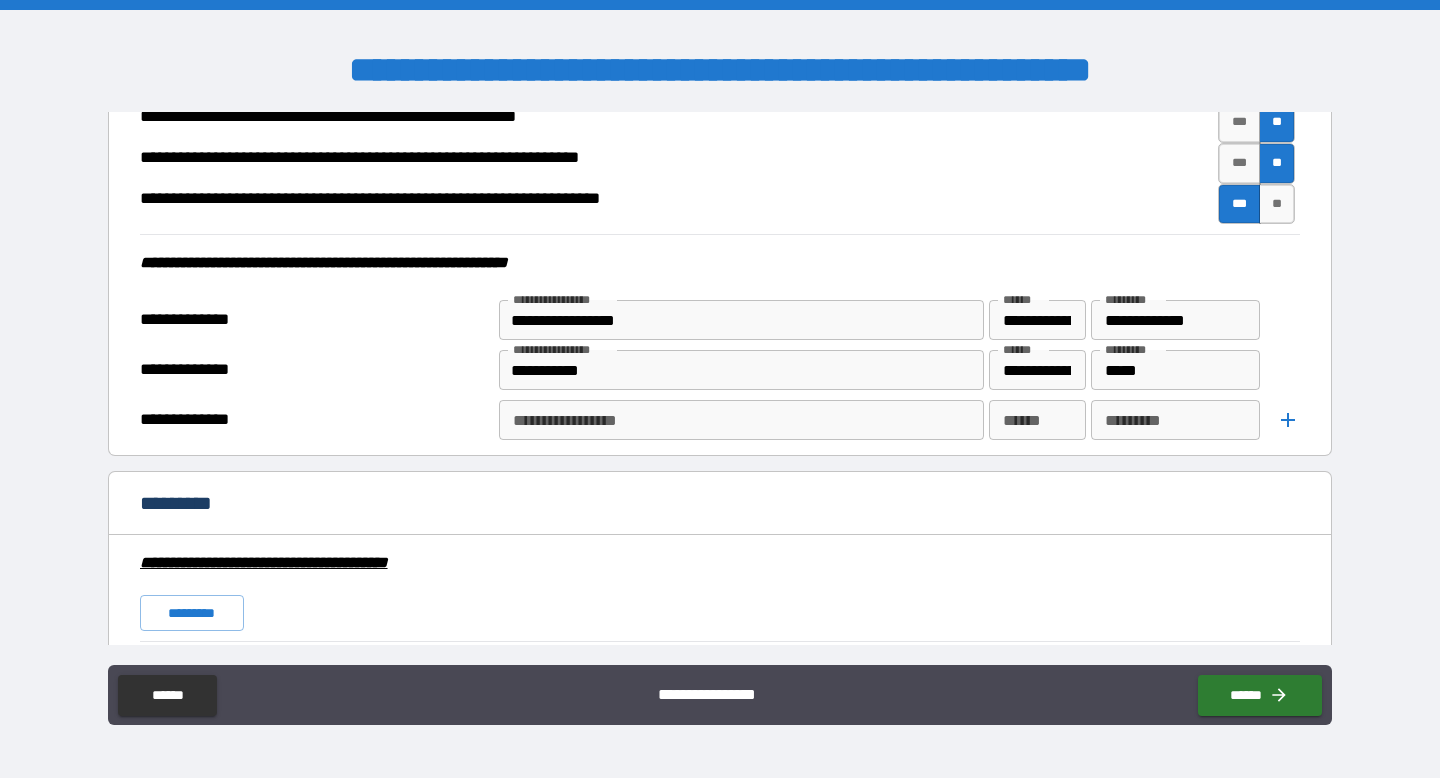 click on "**********" at bounding box center [741, 420] 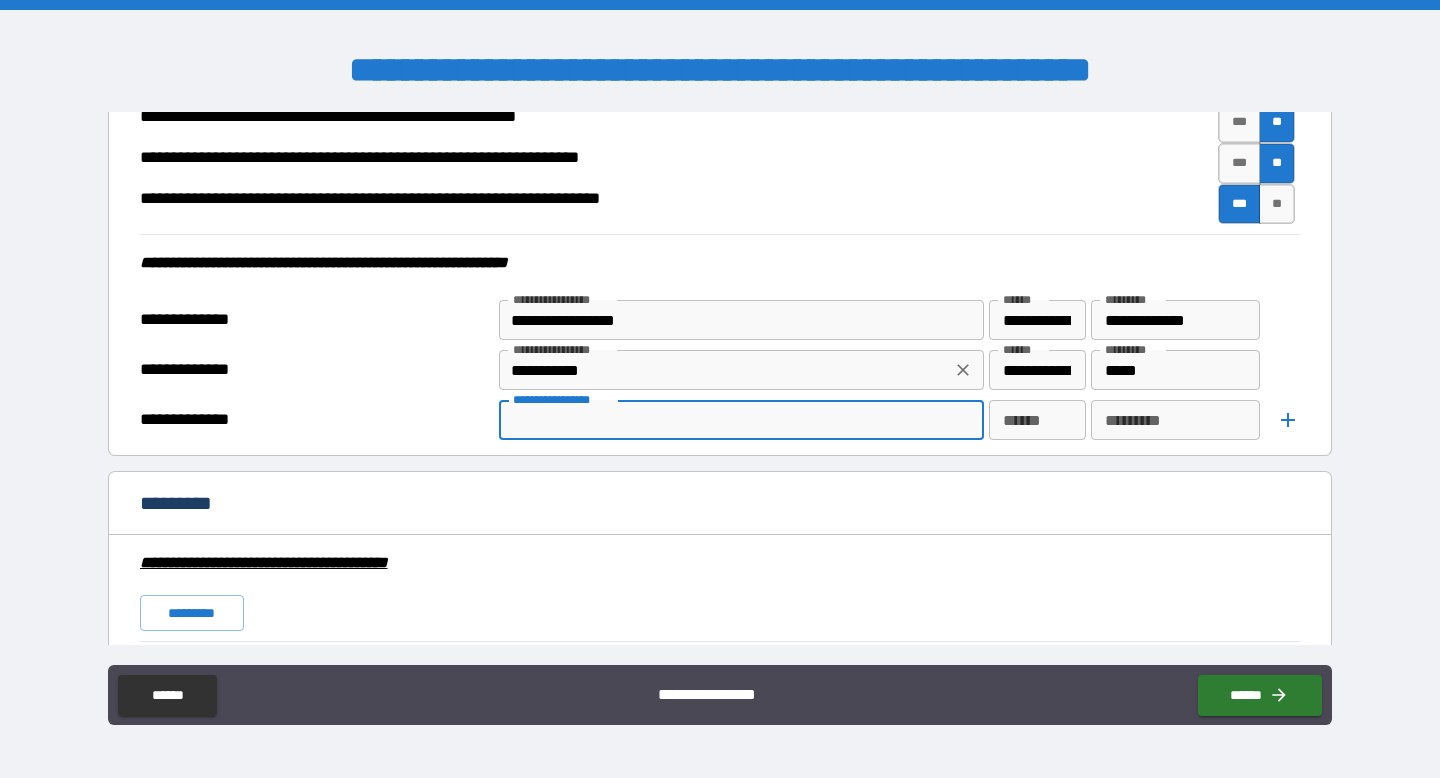paste on "**********" 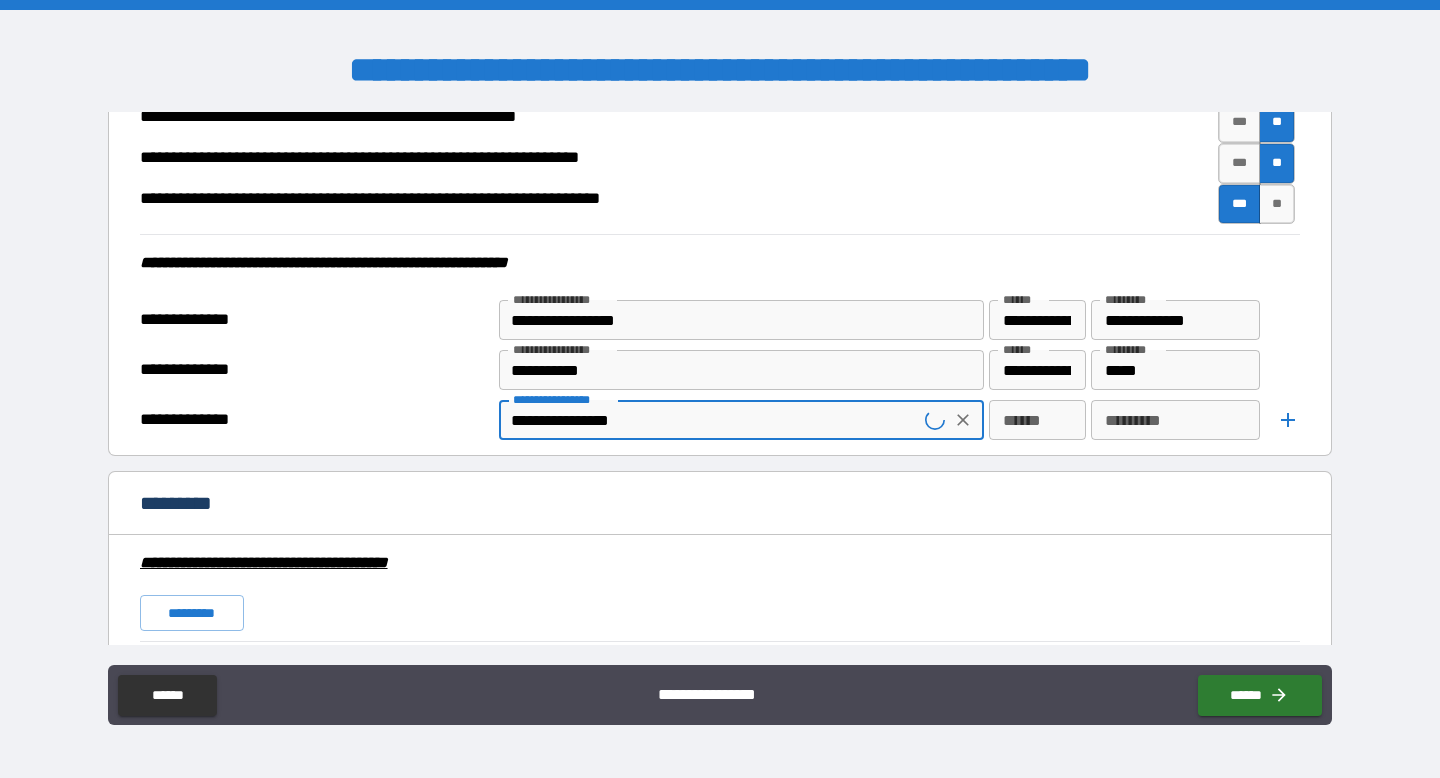 click on "**********" at bounding box center [715, 420] 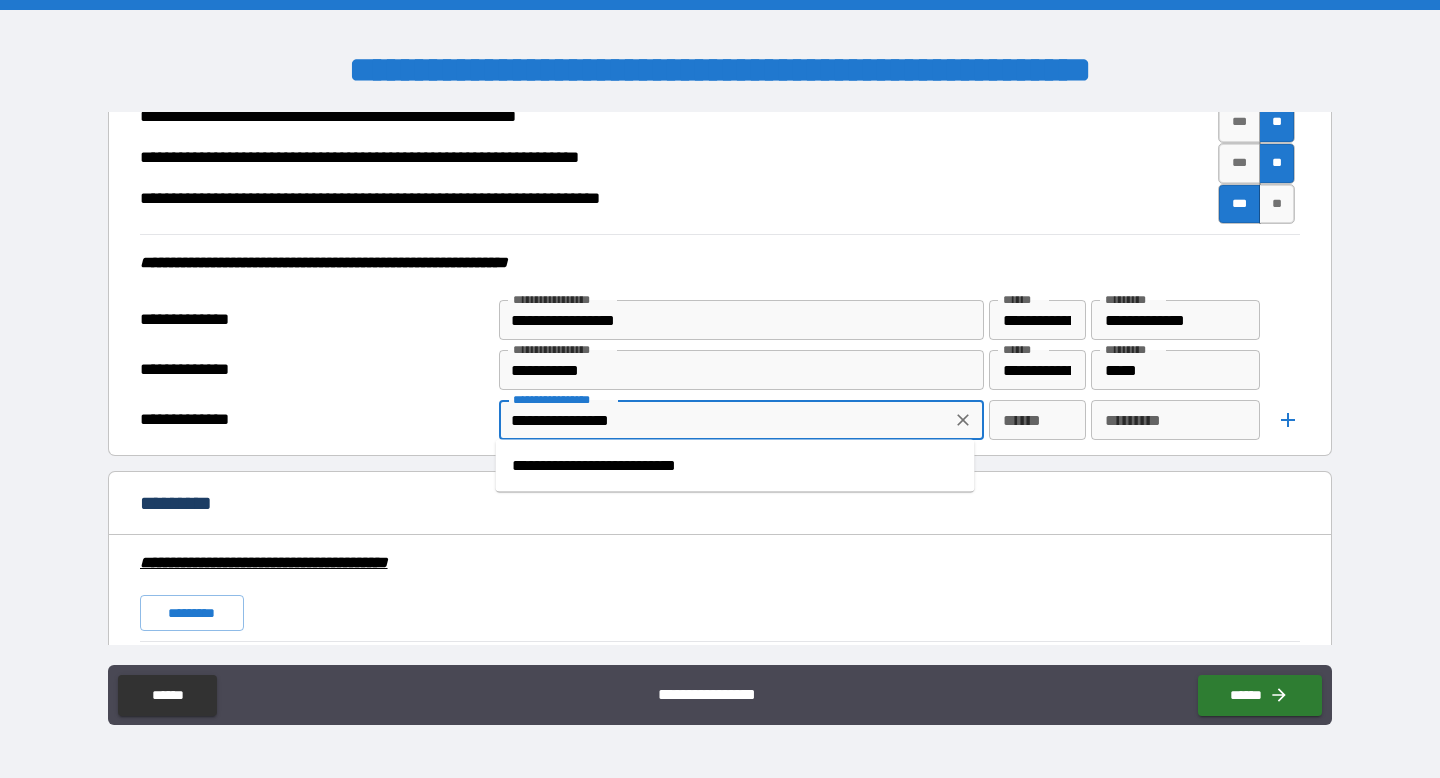 type on "**********" 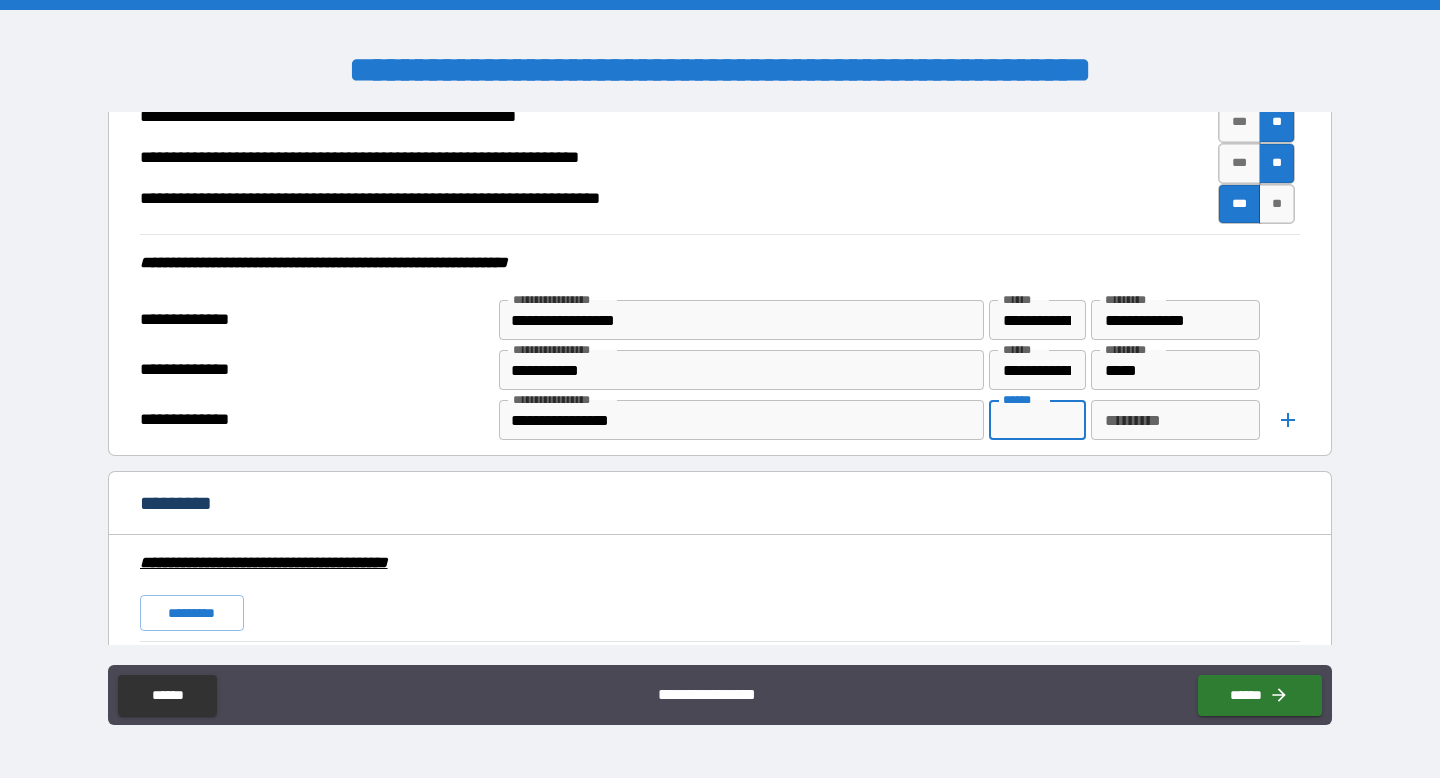 click on "******" at bounding box center (1037, 420) 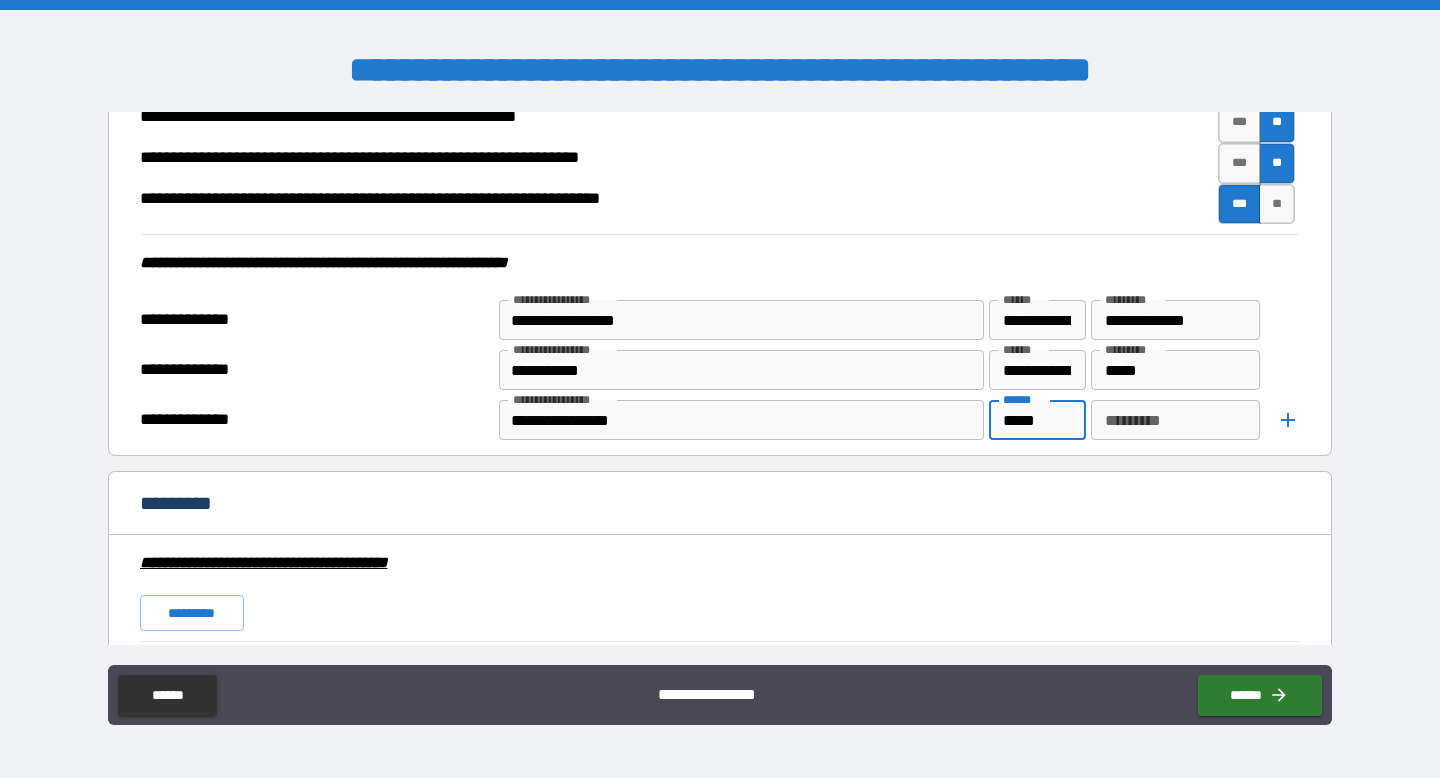 type on "*****" 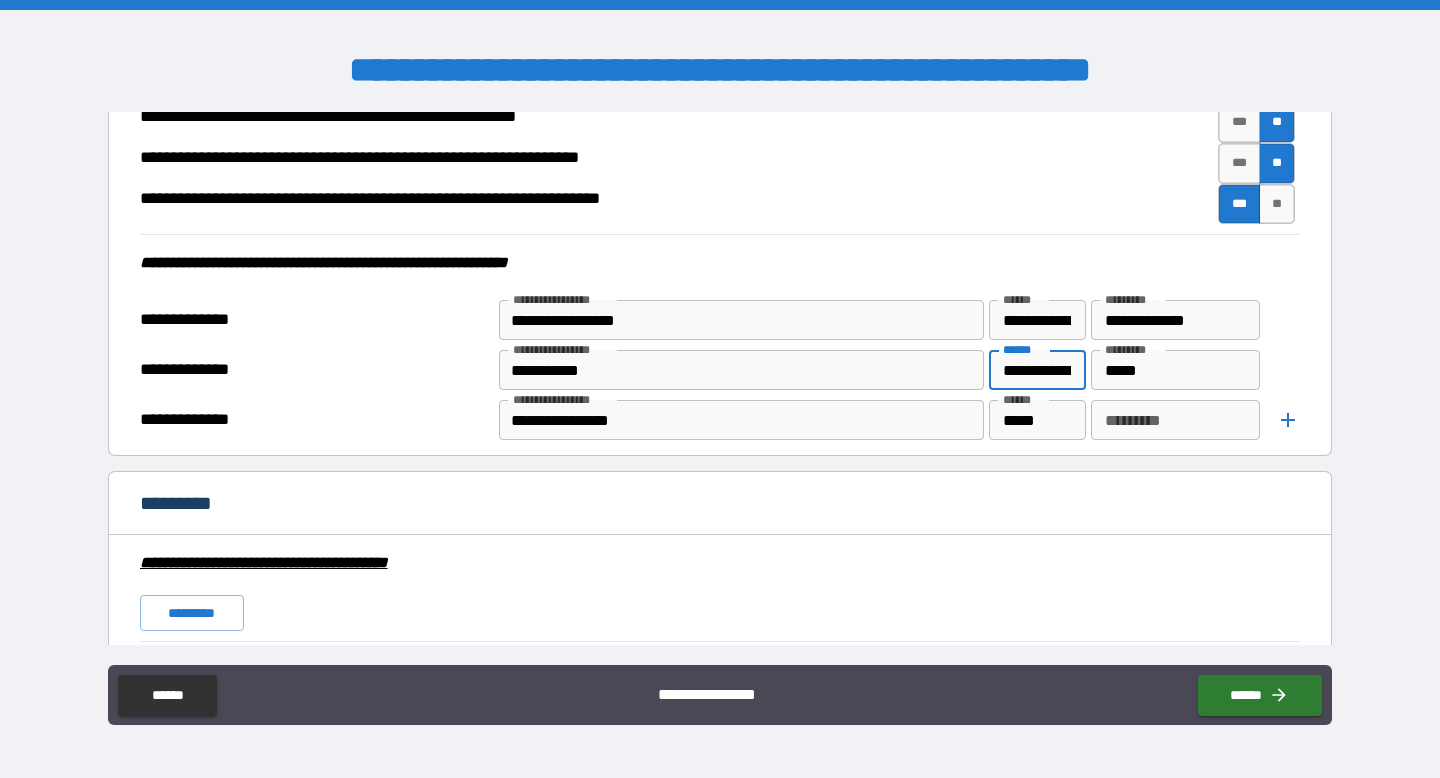 scroll, scrollTop: 0, scrollLeft: 38, axis: horizontal 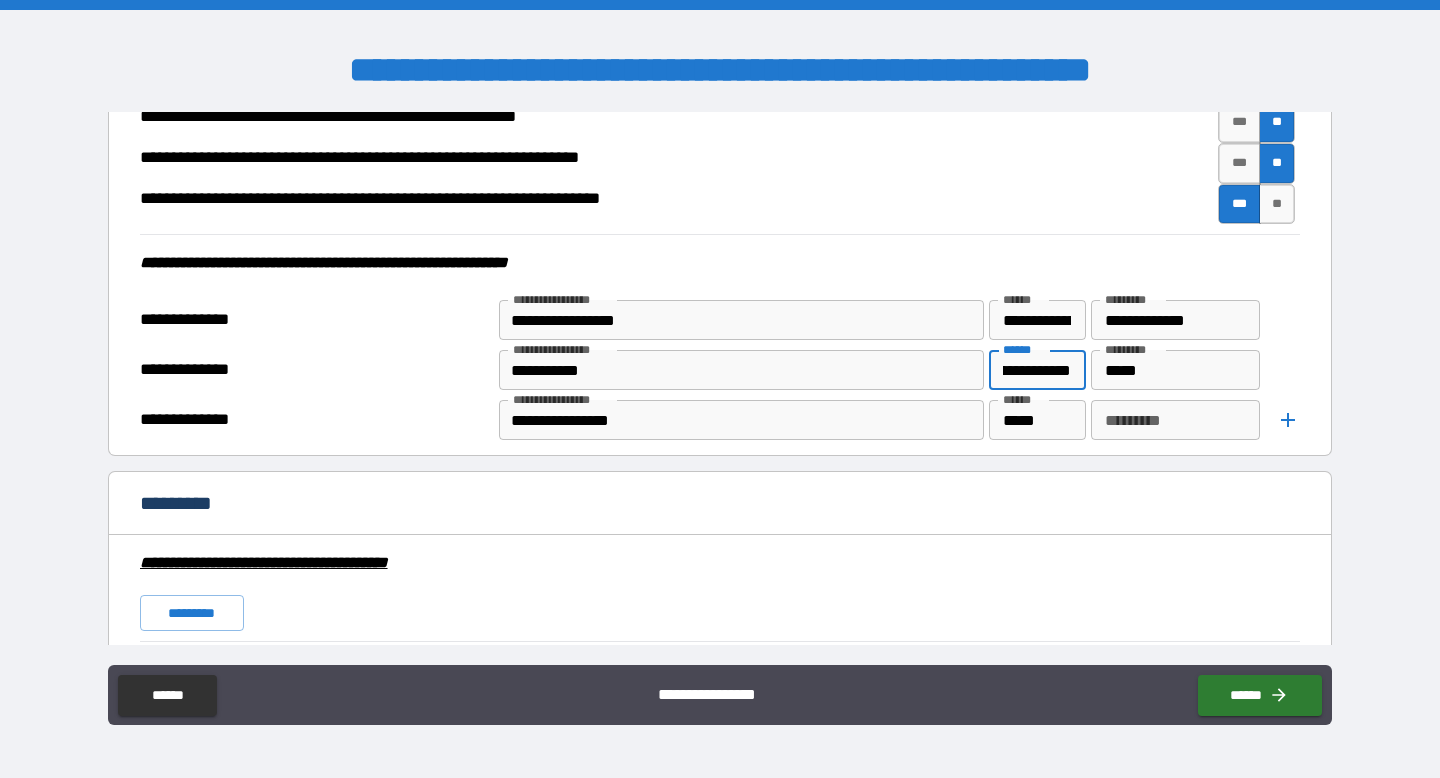 drag, startPoint x: 1050, startPoint y: 365, endPoint x: 1109, endPoint y: 371, distance: 59.3043 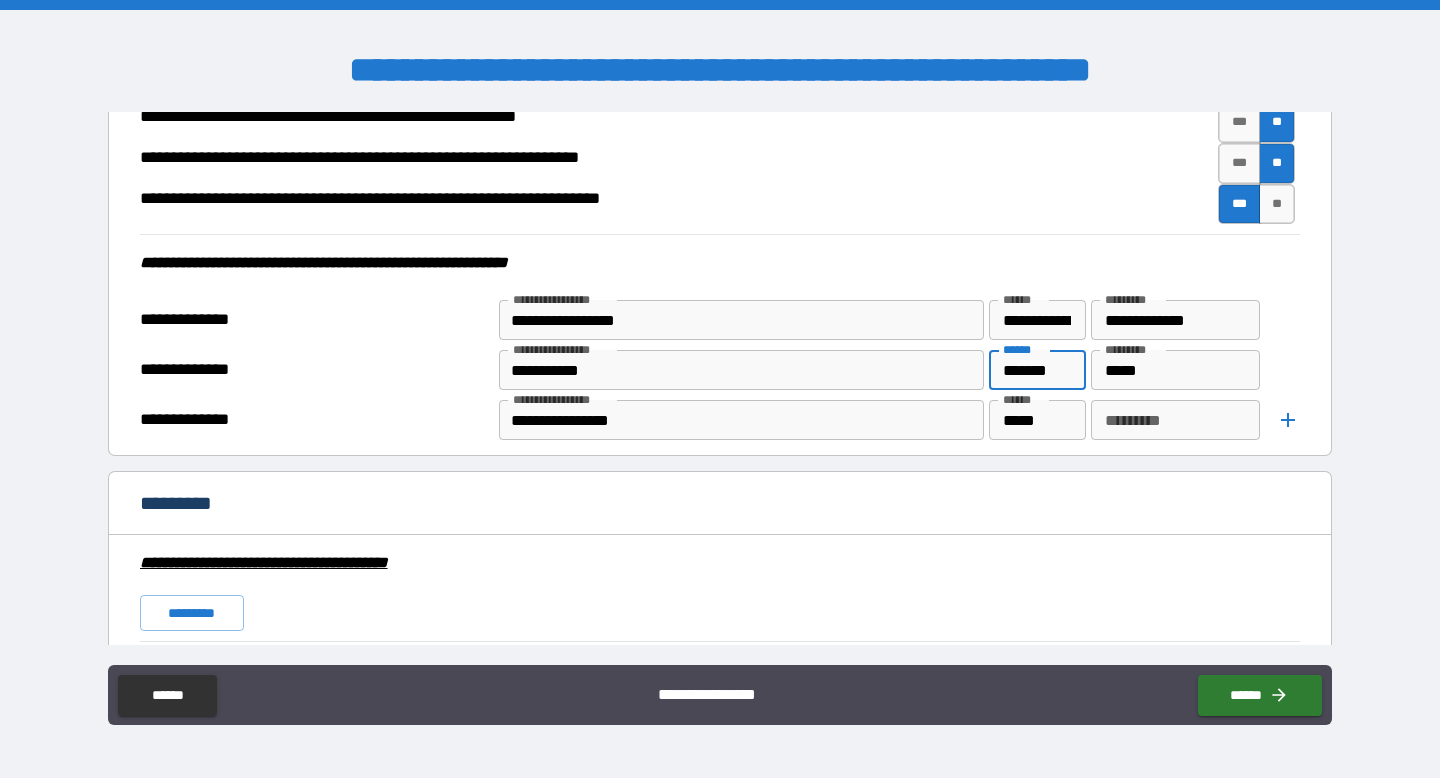 scroll, scrollTop: 0, scrollLeft: 0, axis: both 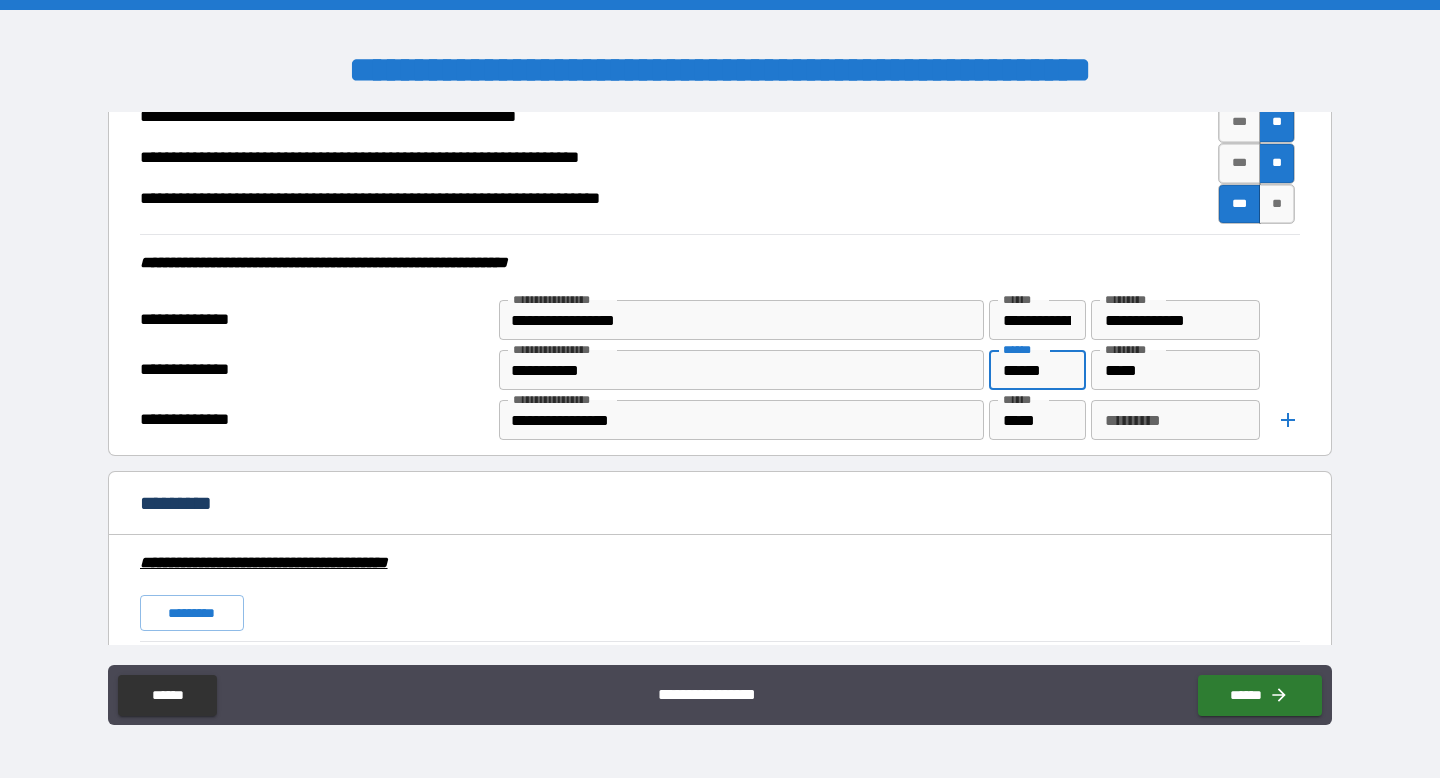 type on "*****" 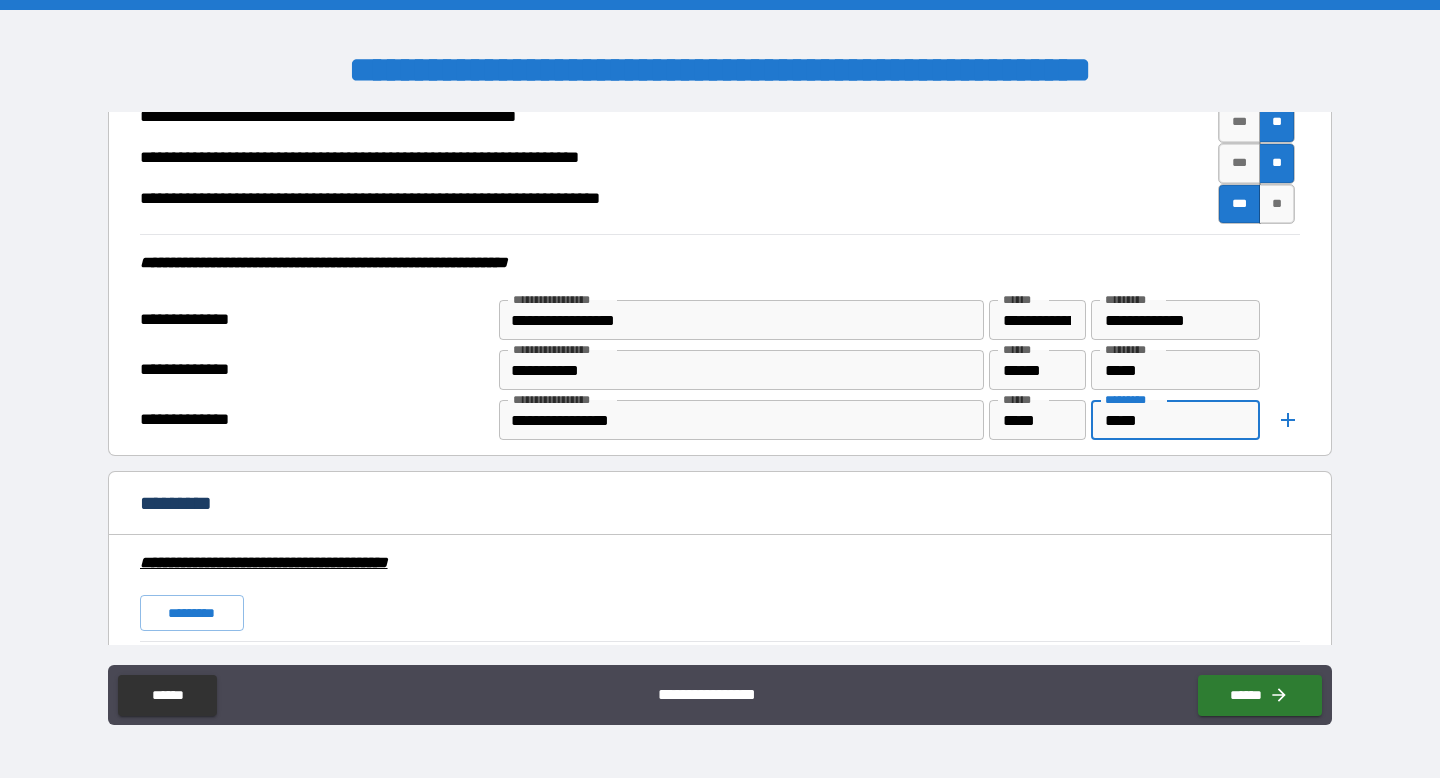 type on "*****" 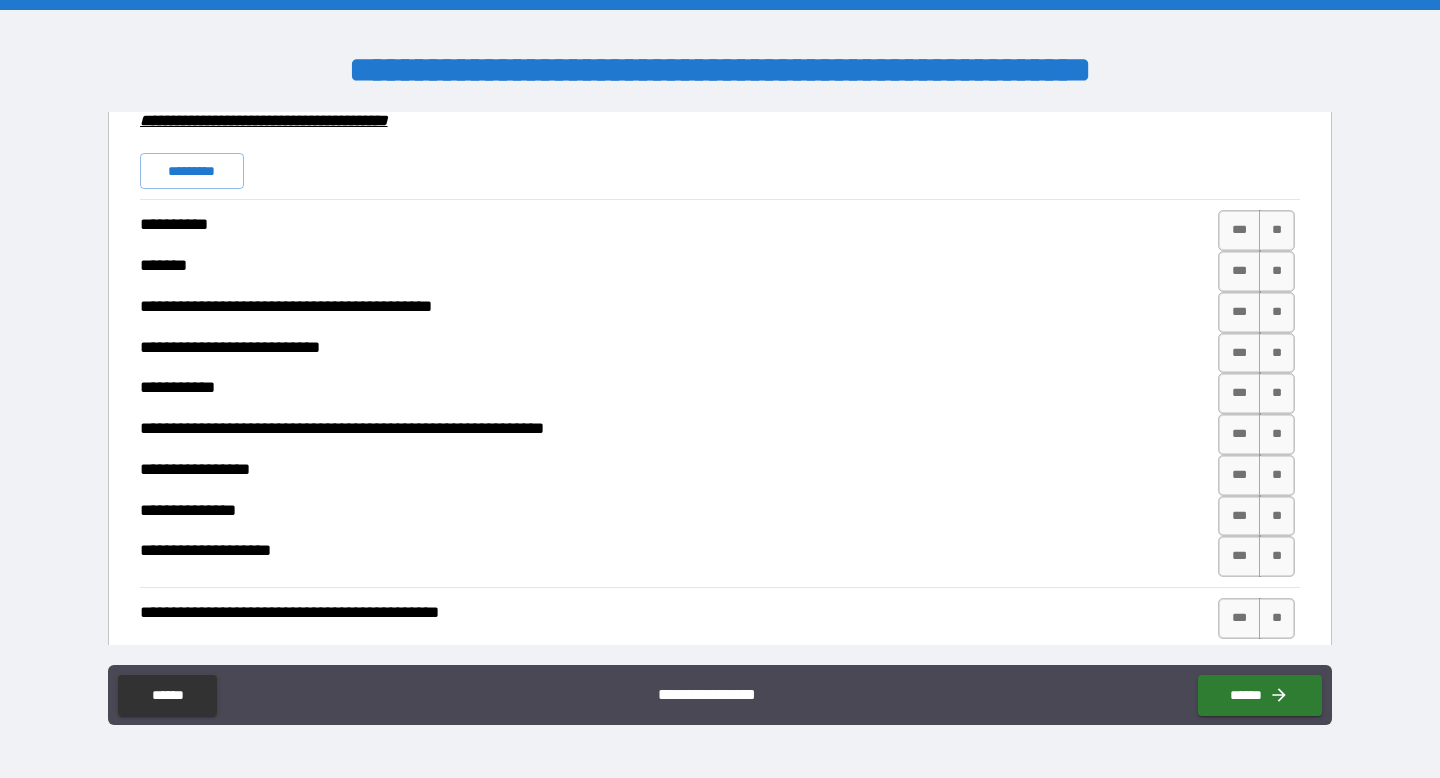scroll, scrollTop: 4646, scrollLeft: 0, axis: vertical 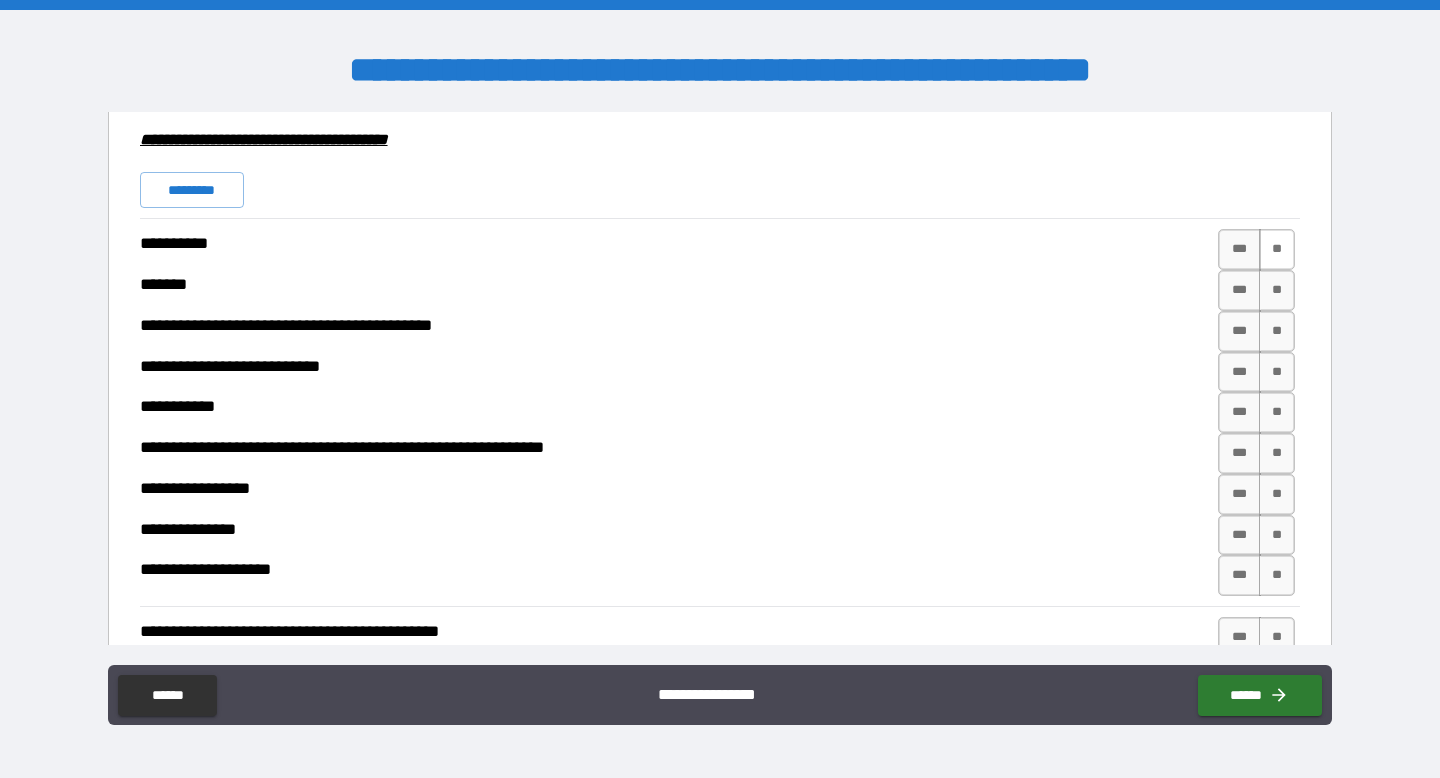 click on "**" at bounding box center (1277, 249) 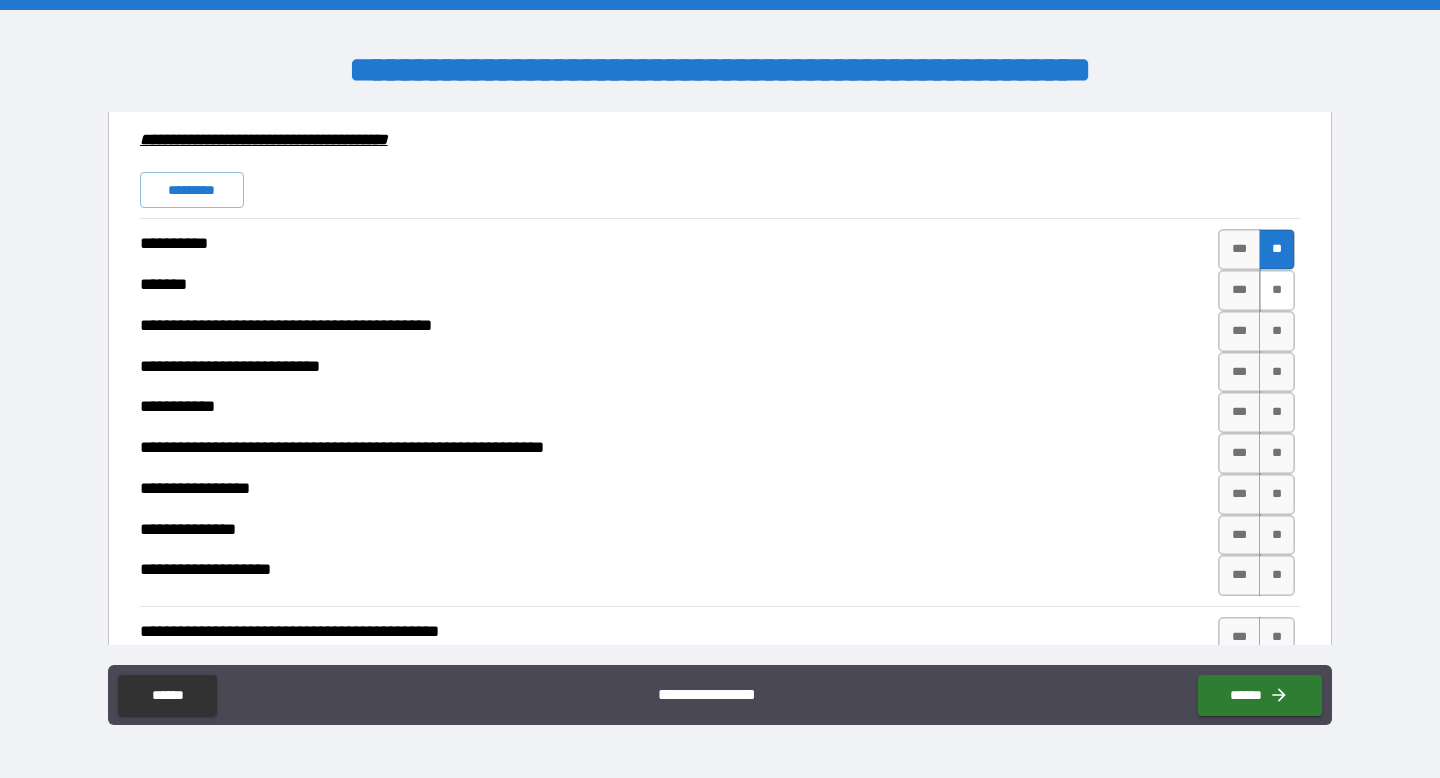 click on "**" at bounding box center [1277, 290] 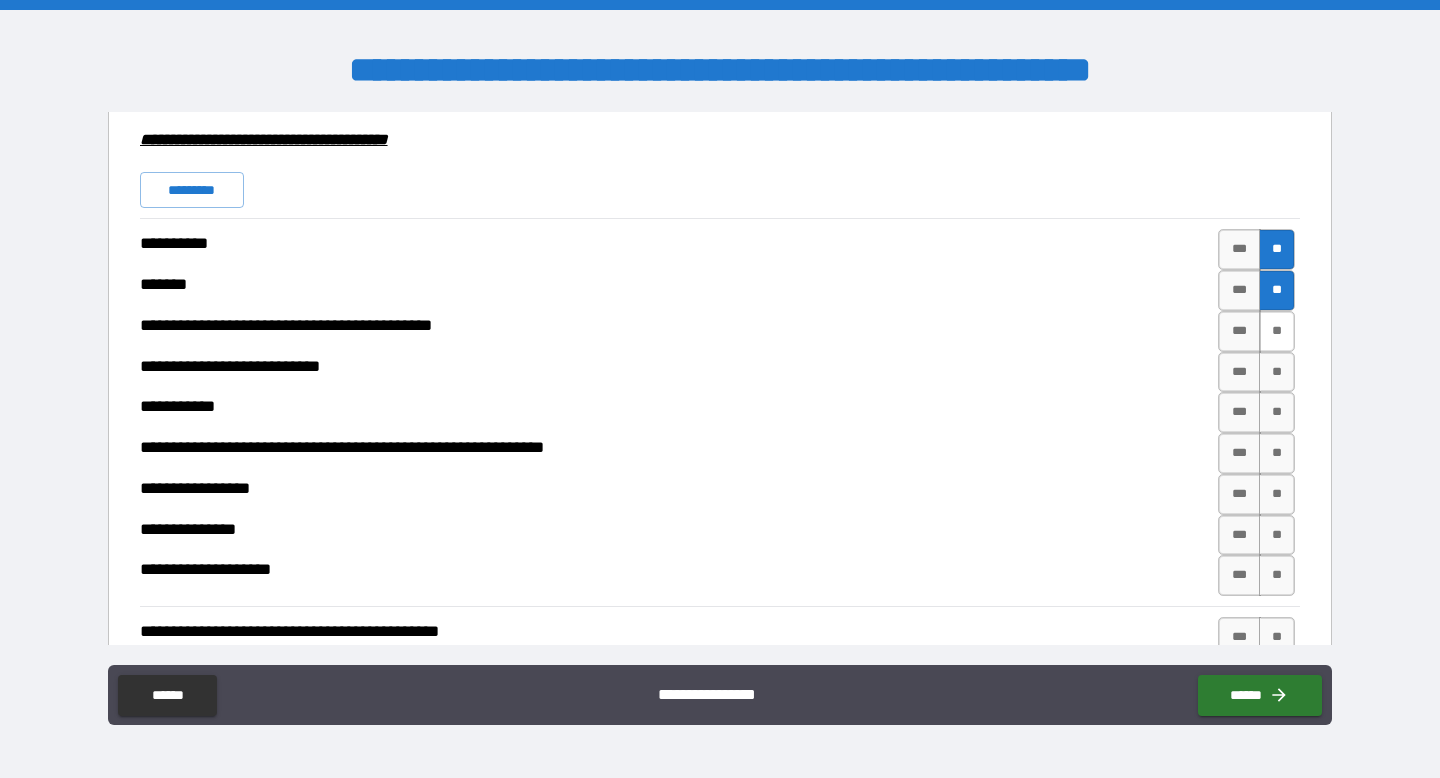 click on "**" at bounding box center [1277, 331] 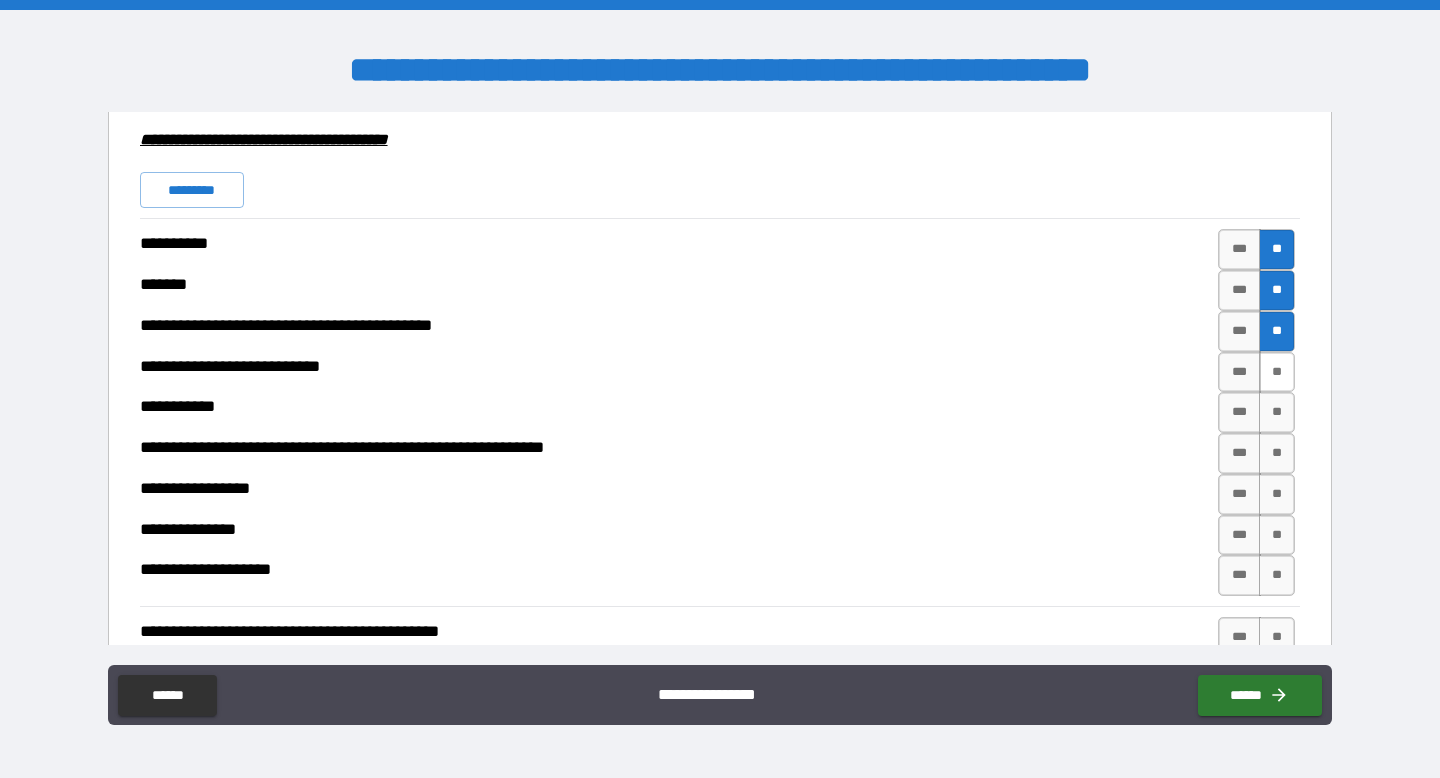 click on "**" at bounding box center [1277, 372] 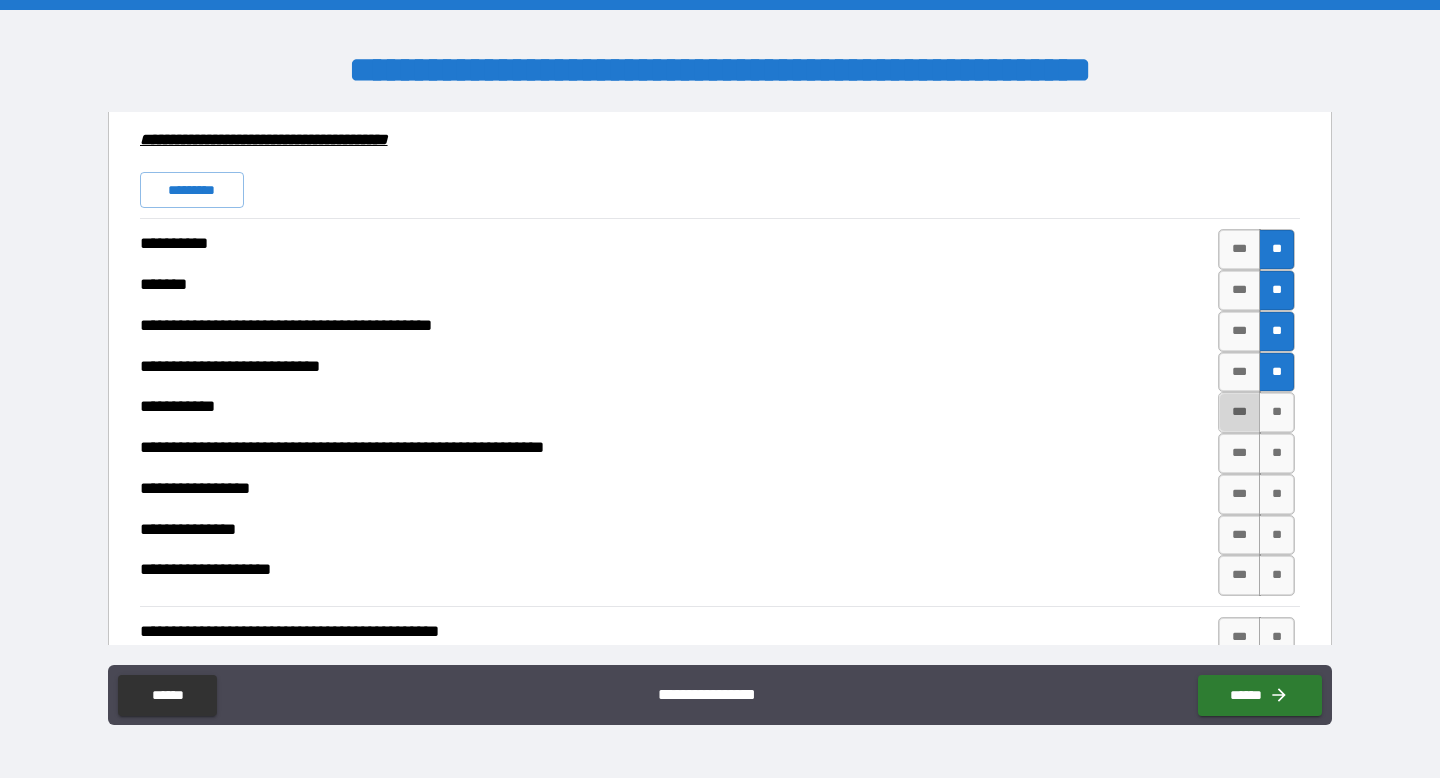 click on "***" at bounding box center [1239, 412] 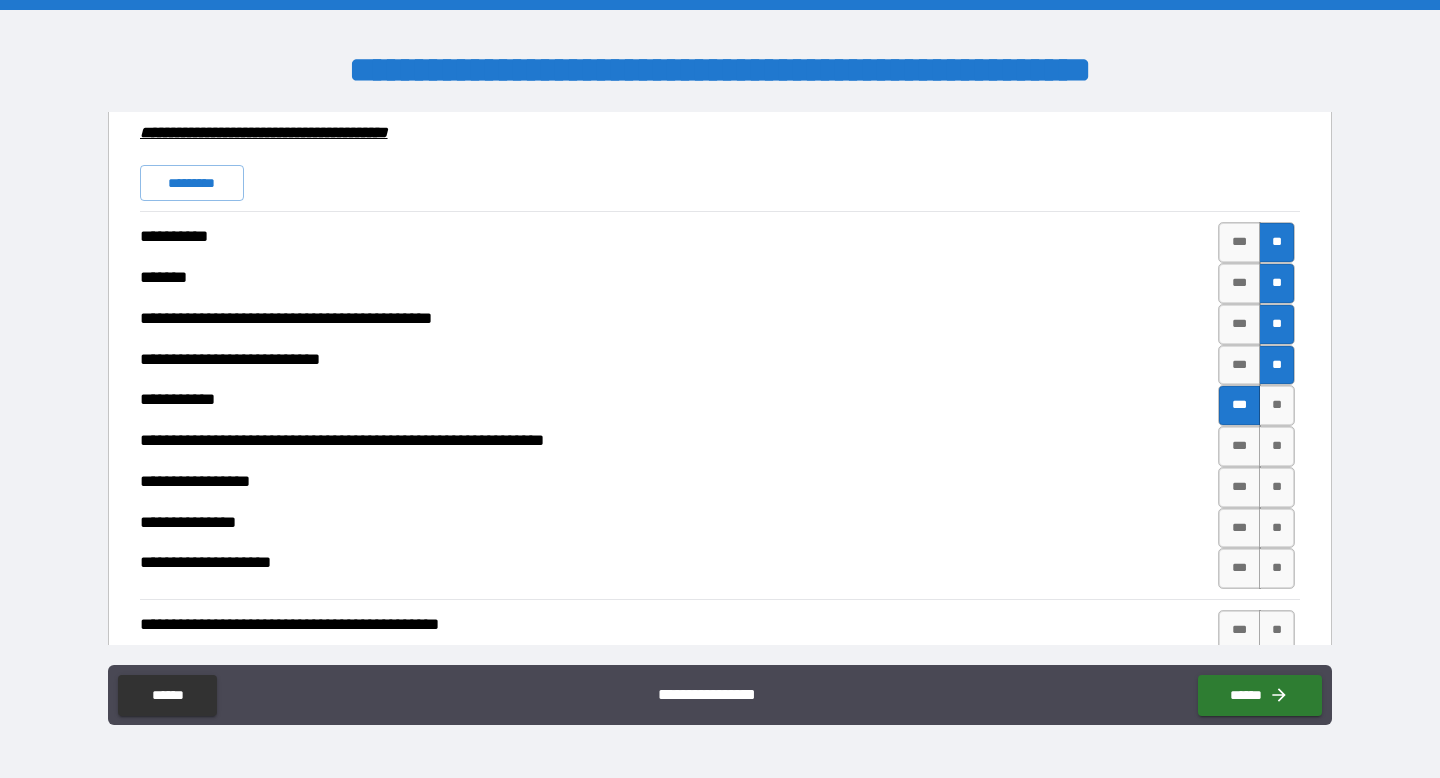 scroll, scrollTop: 4668, scrollLeft: 0, axis: vertical 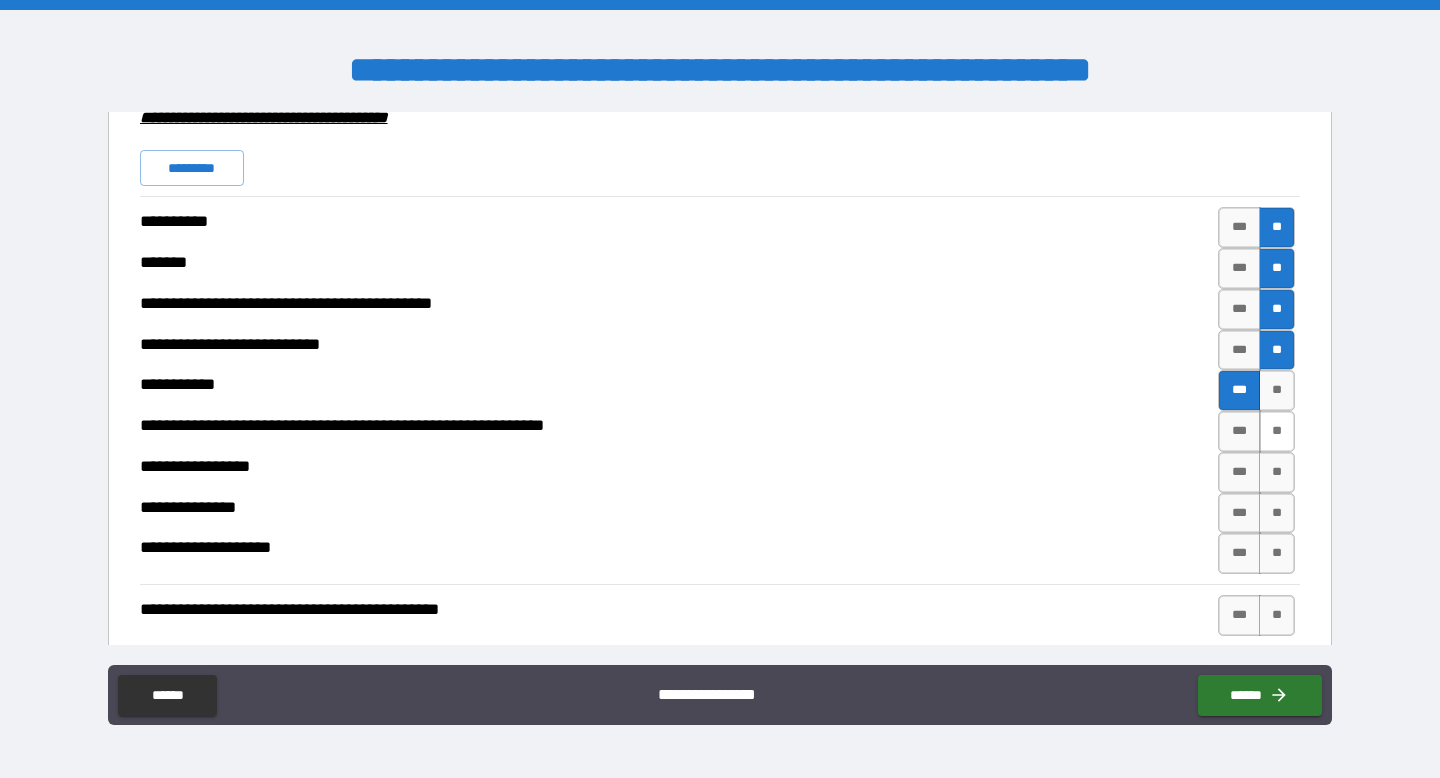 click on "**" at bounding box center (1277, 431) 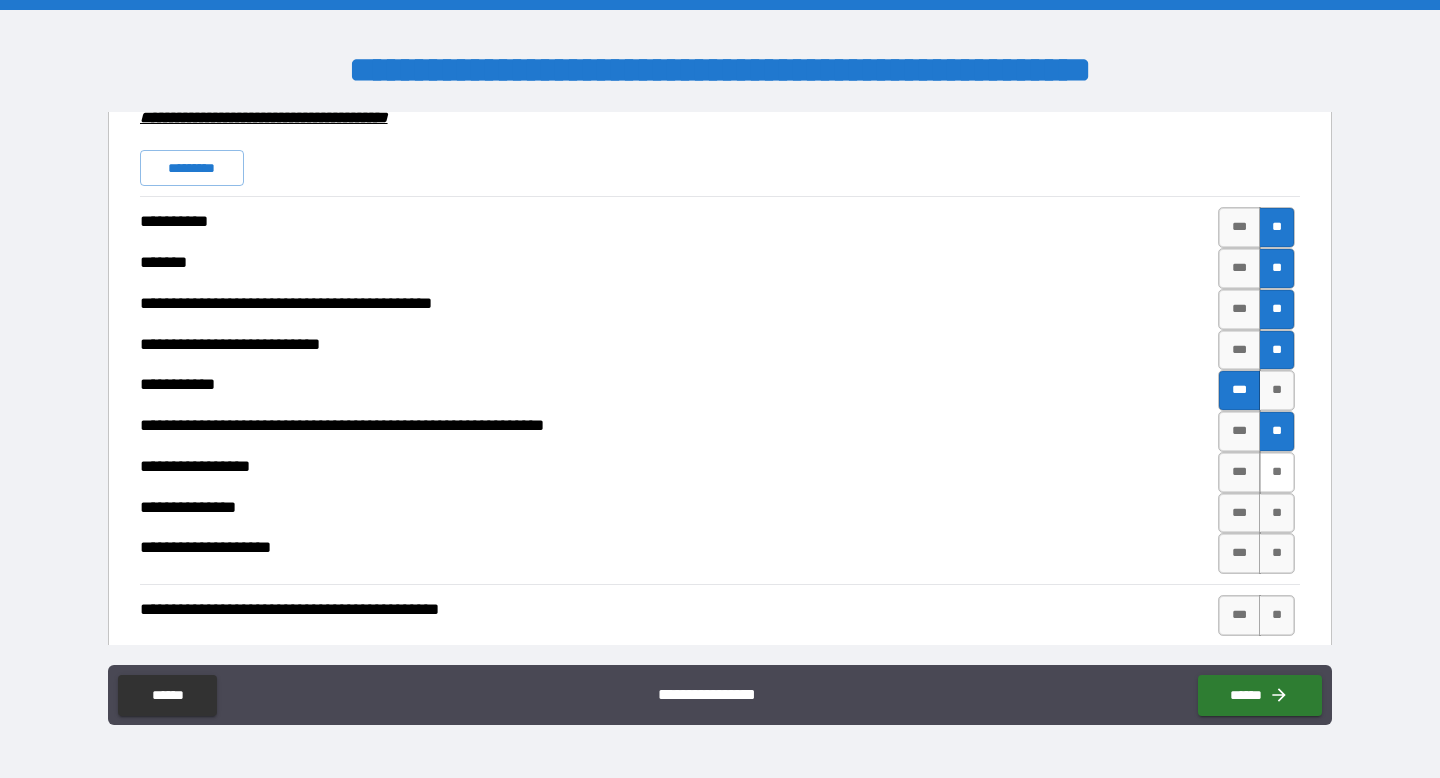 click on "**" at bounding box center (1277, 472) 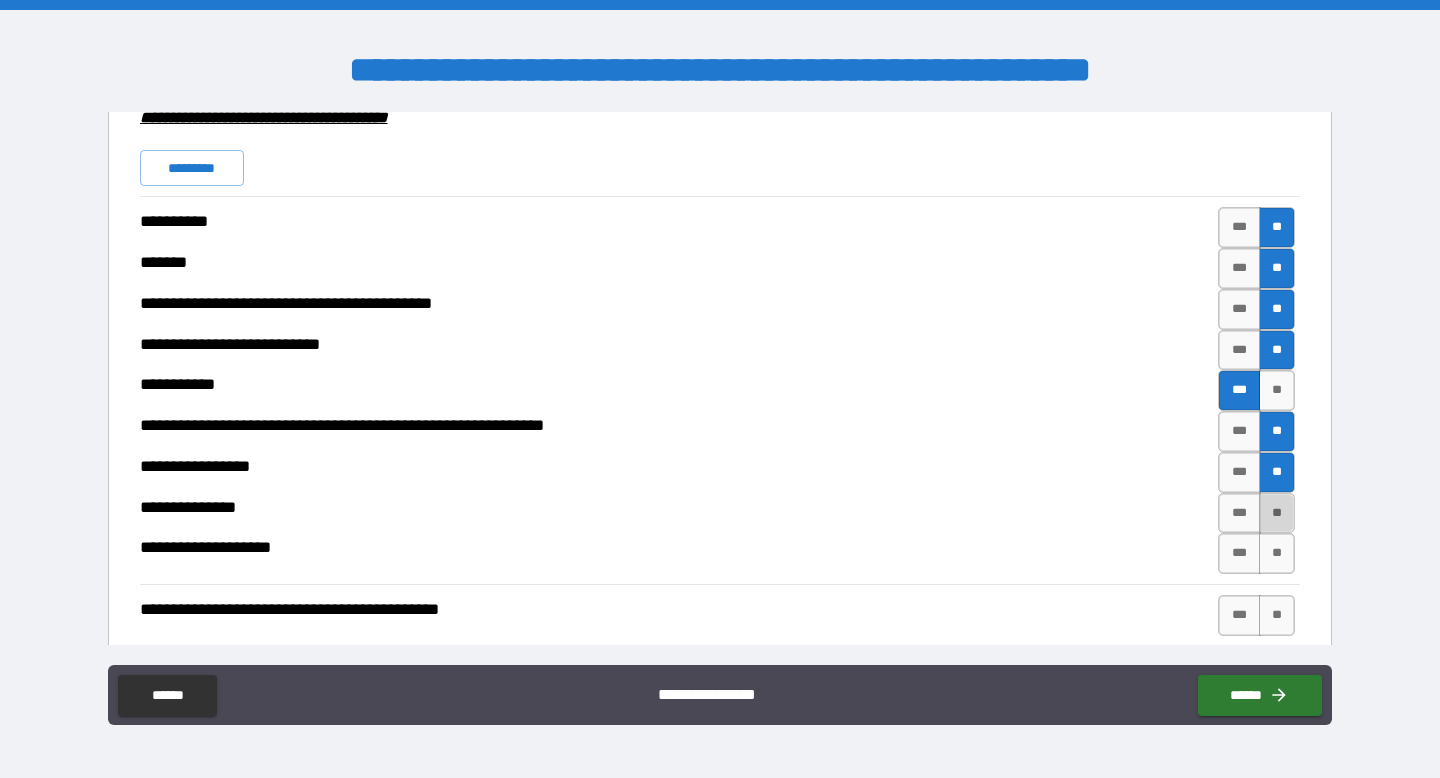 click on "**" at bounding box center [1277, 513] 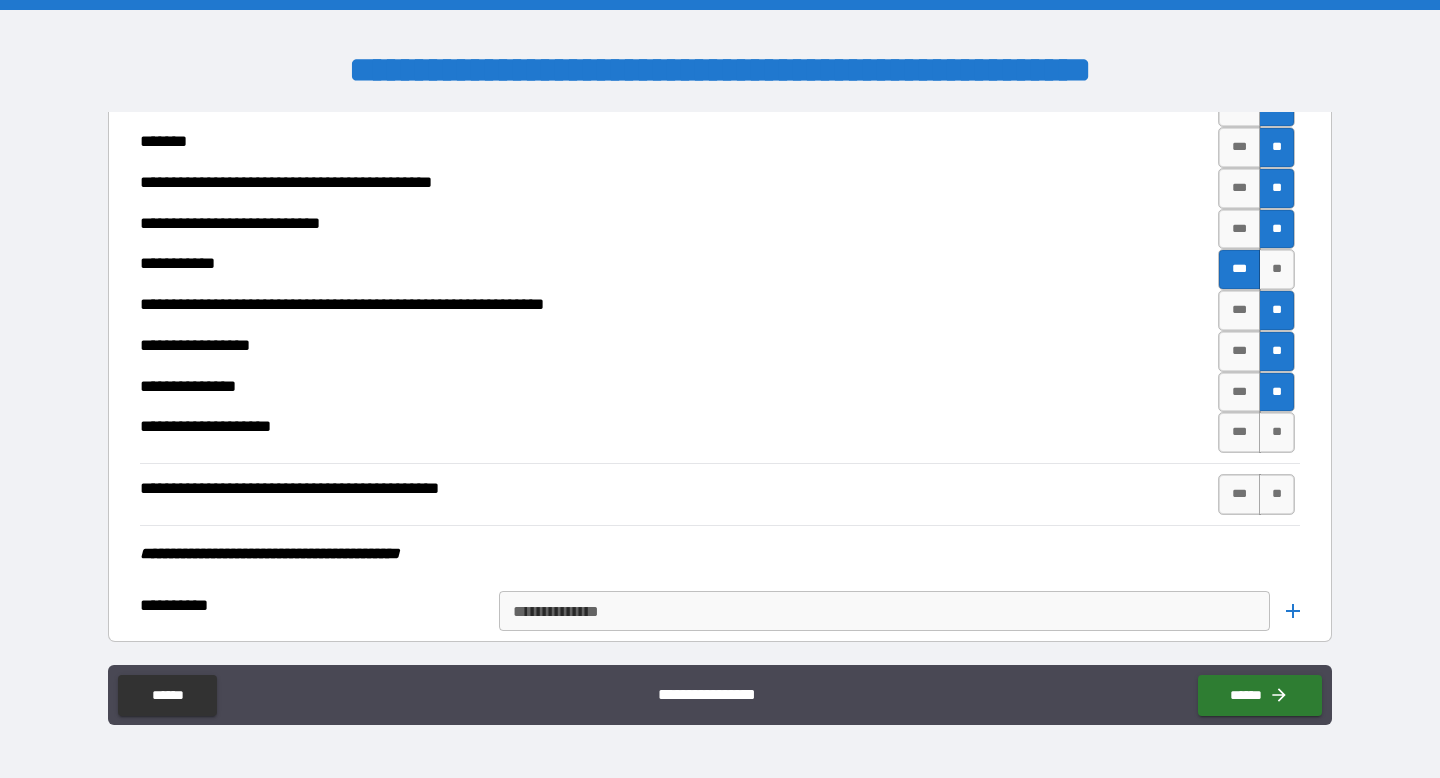 scroll, scrollTop: 4869, scrollLeft: 0, axis: vertical 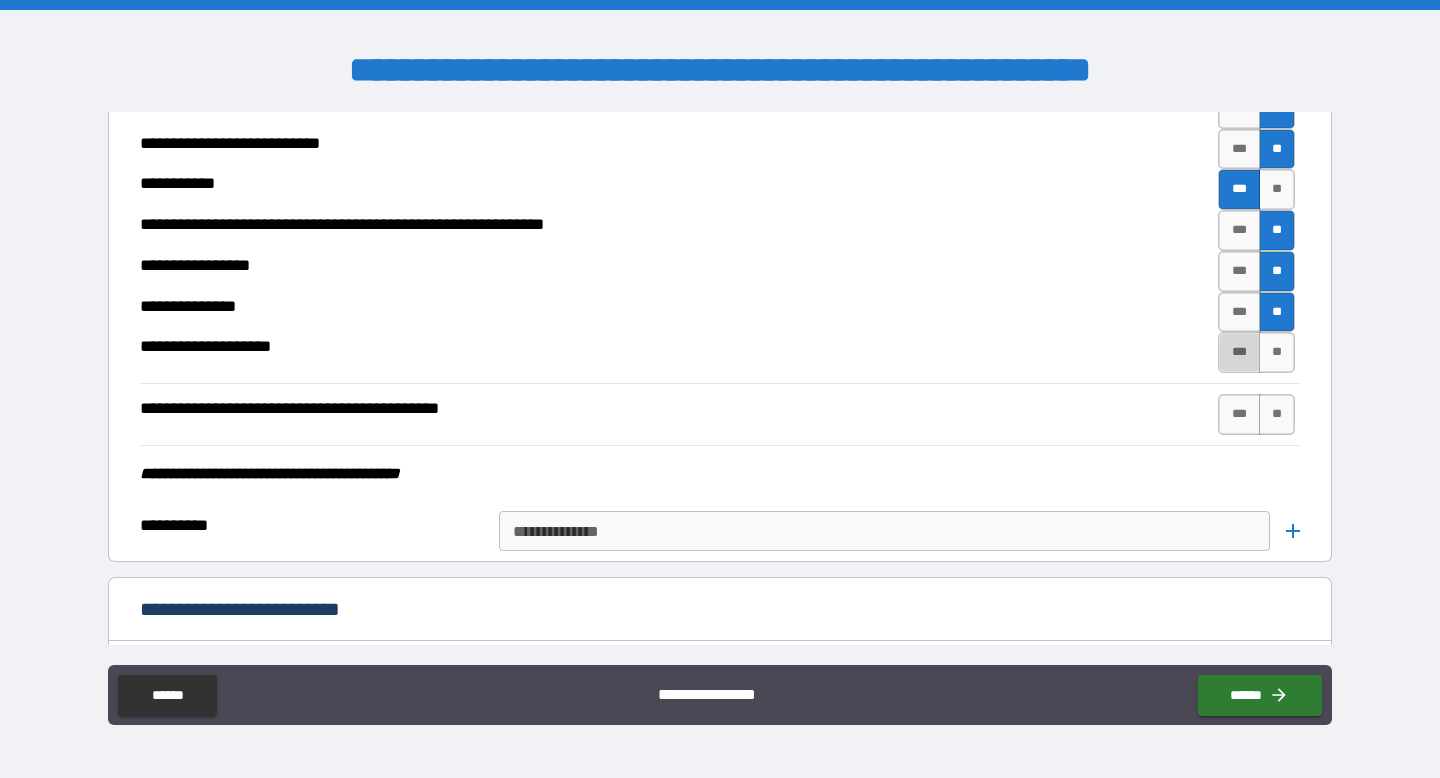 click on "***" at bounding box center (1239, 352) 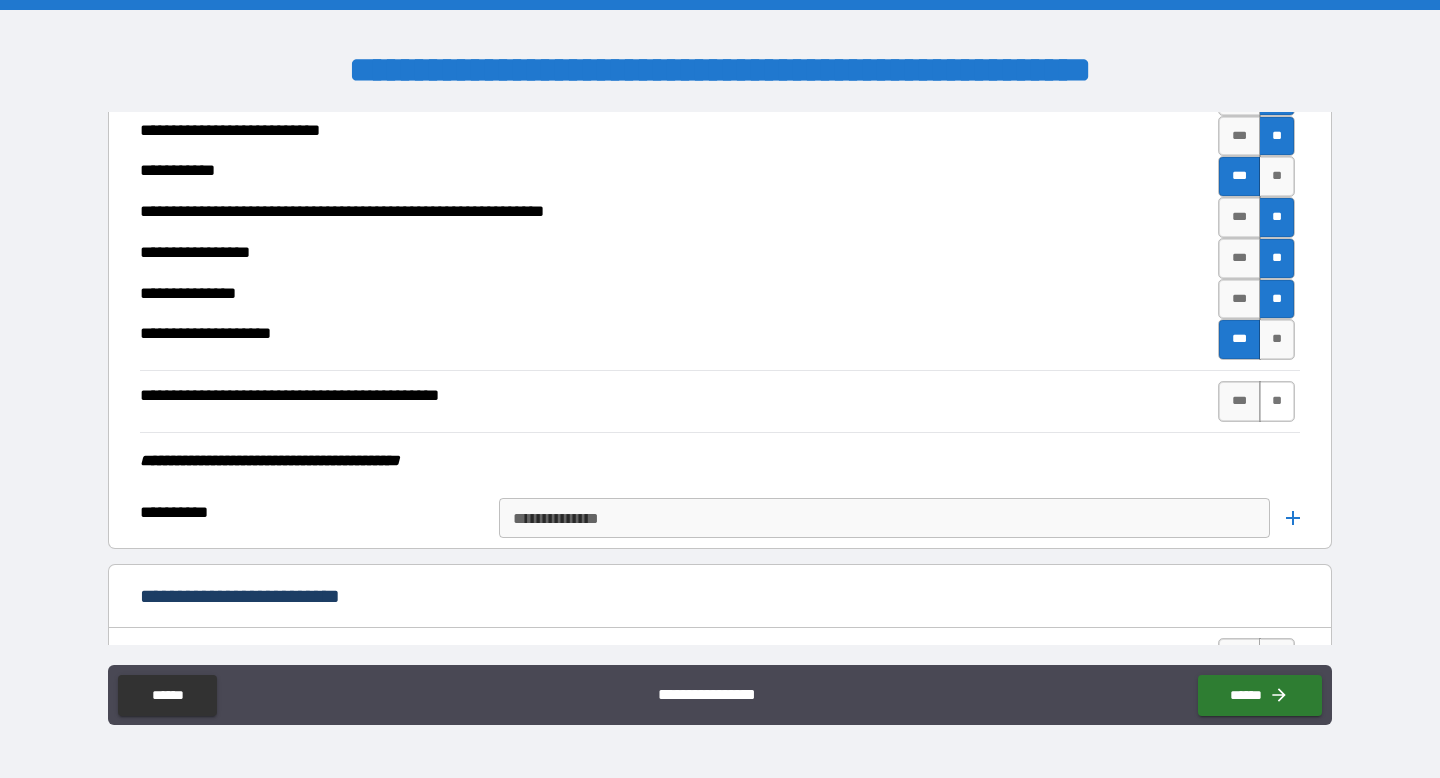 scroll, scrollTop: 4901, scrollLeft: 0, axis: vertical 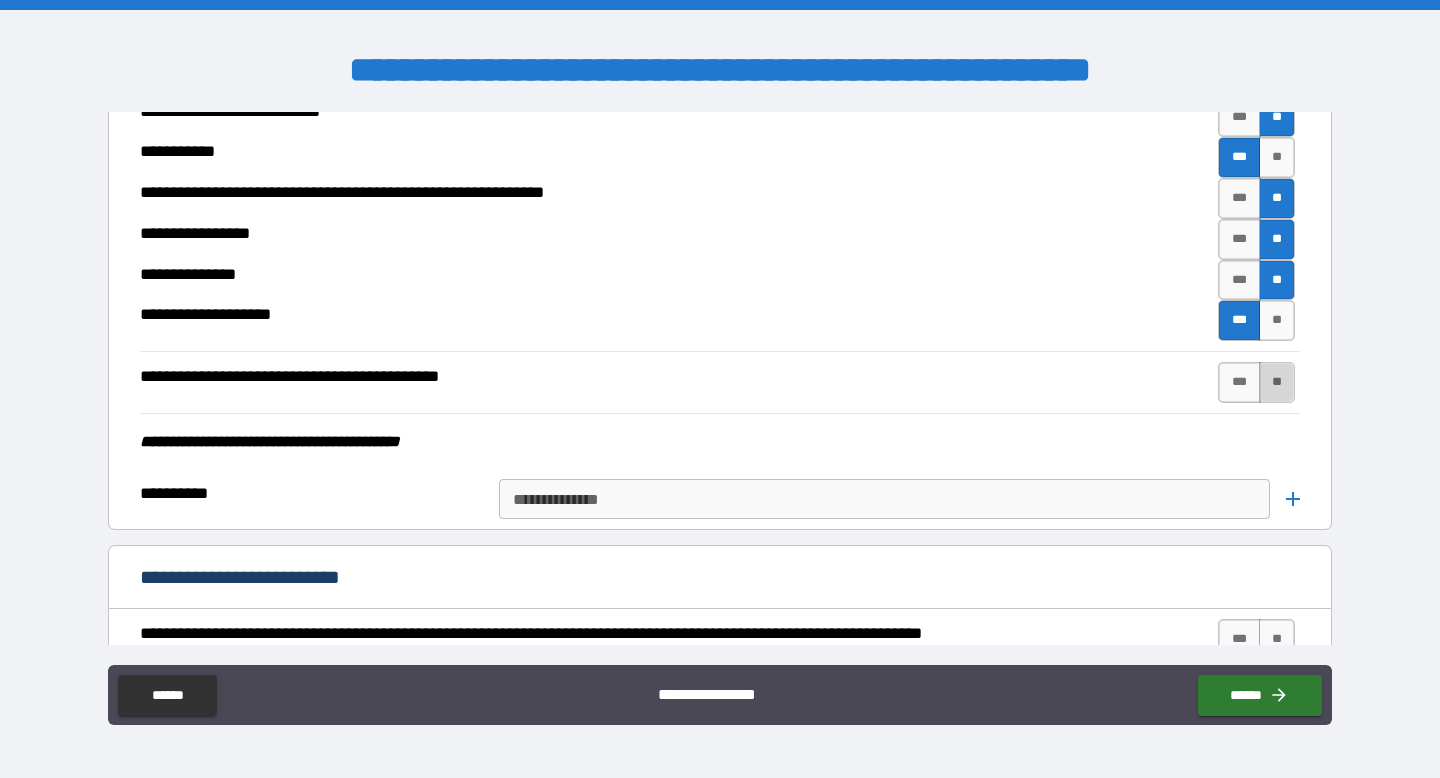 click on "**" at bounding box center (1277, 382) 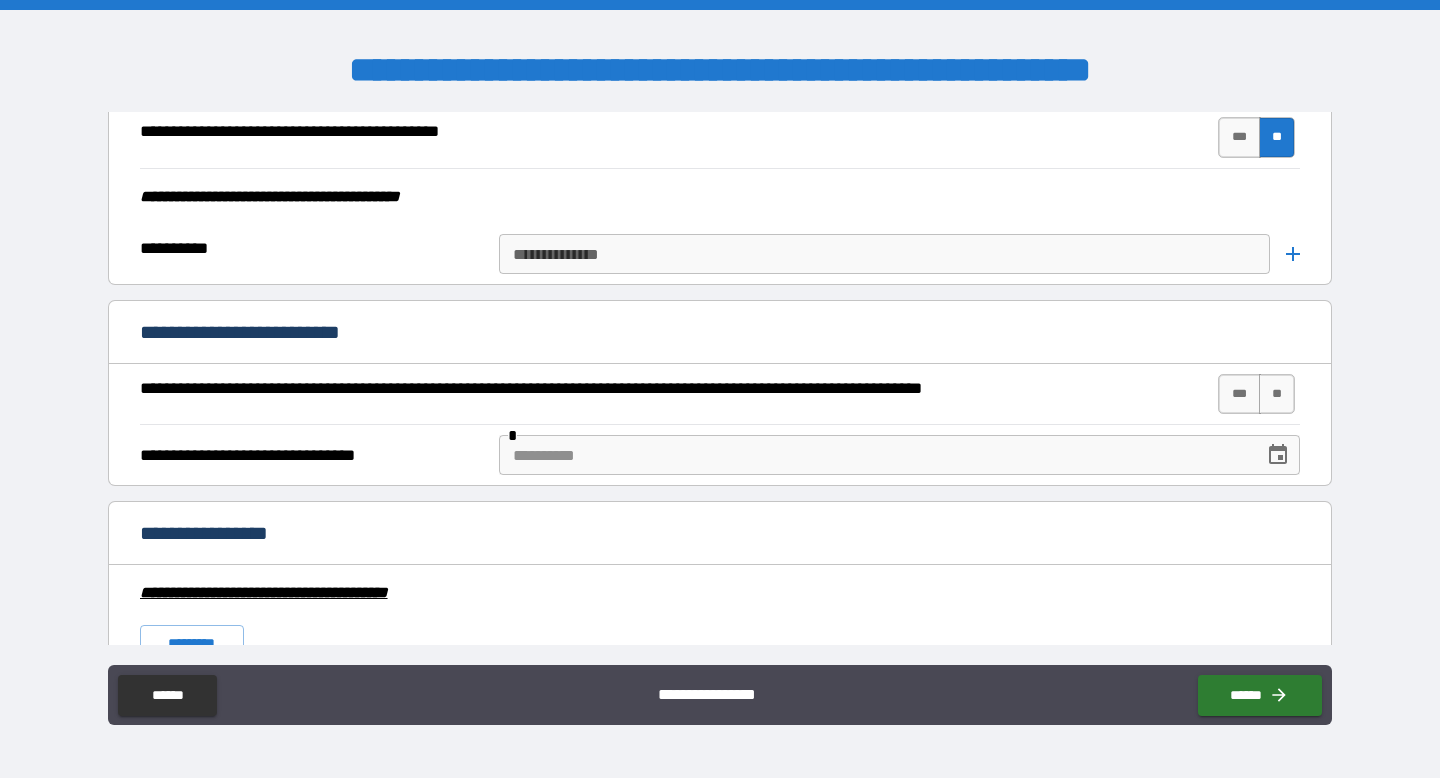 scroll, scrollTop: 5198, scrollLeft: 0, axis: vertical 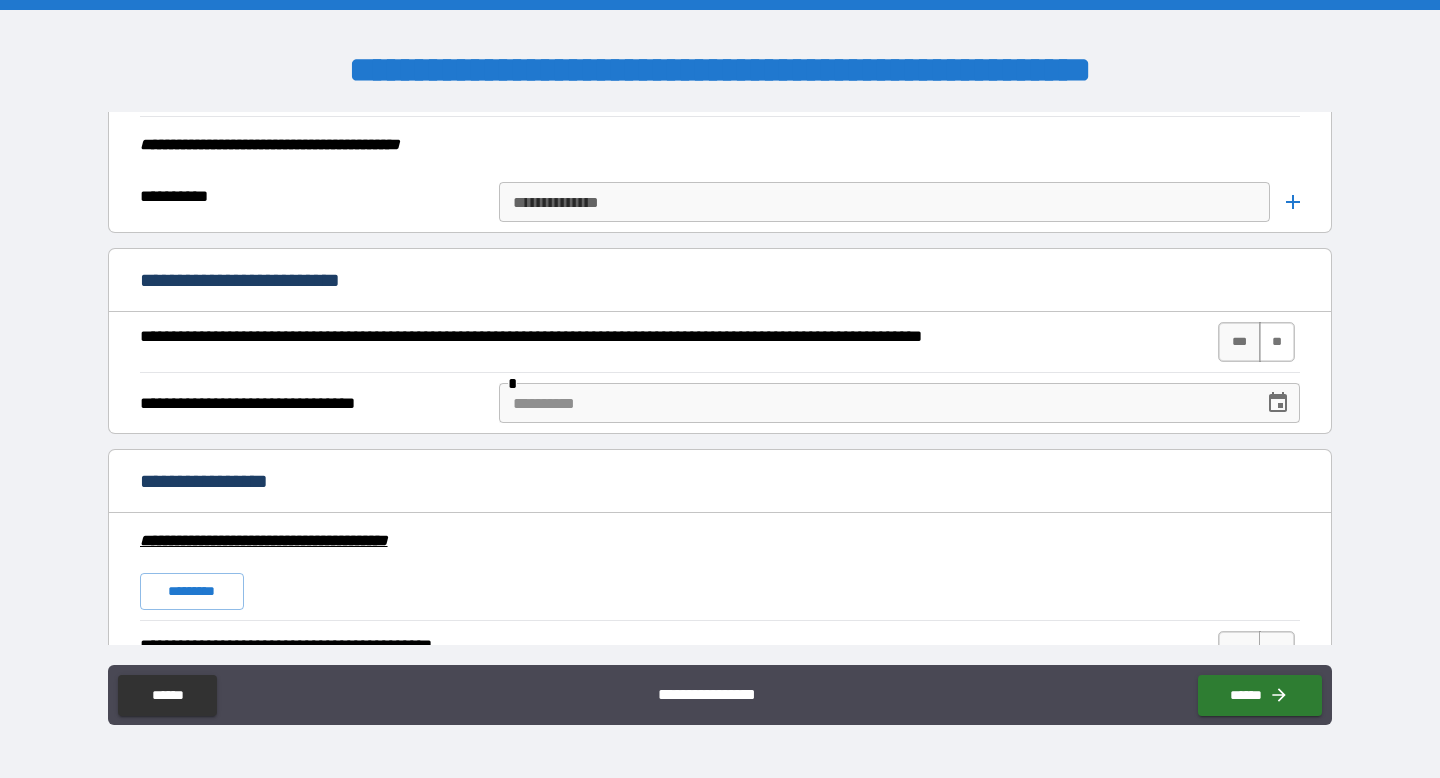 click on "**" at bounding box center [1277, 342] 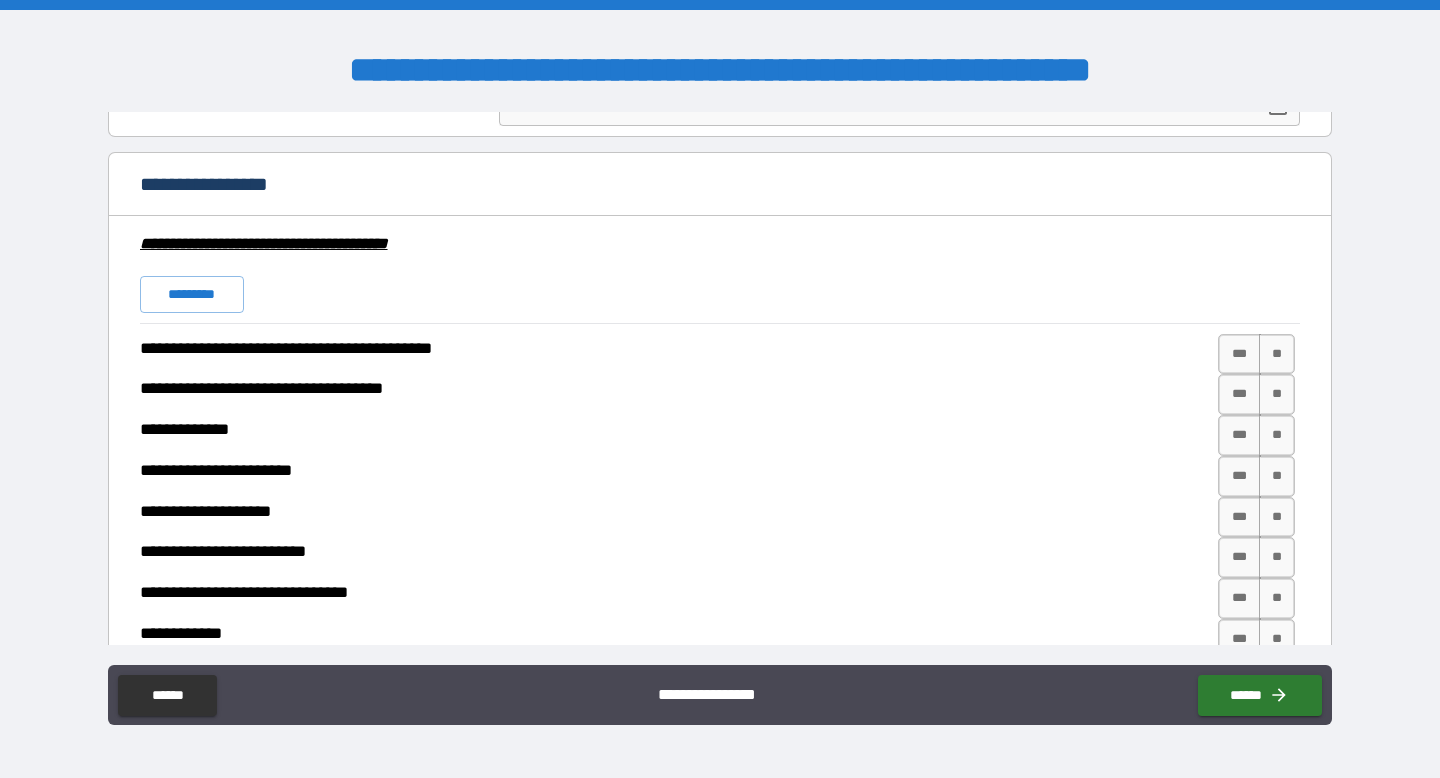 scroll, scrollTop: 5574, scrollLeft: 0, axis: vertical 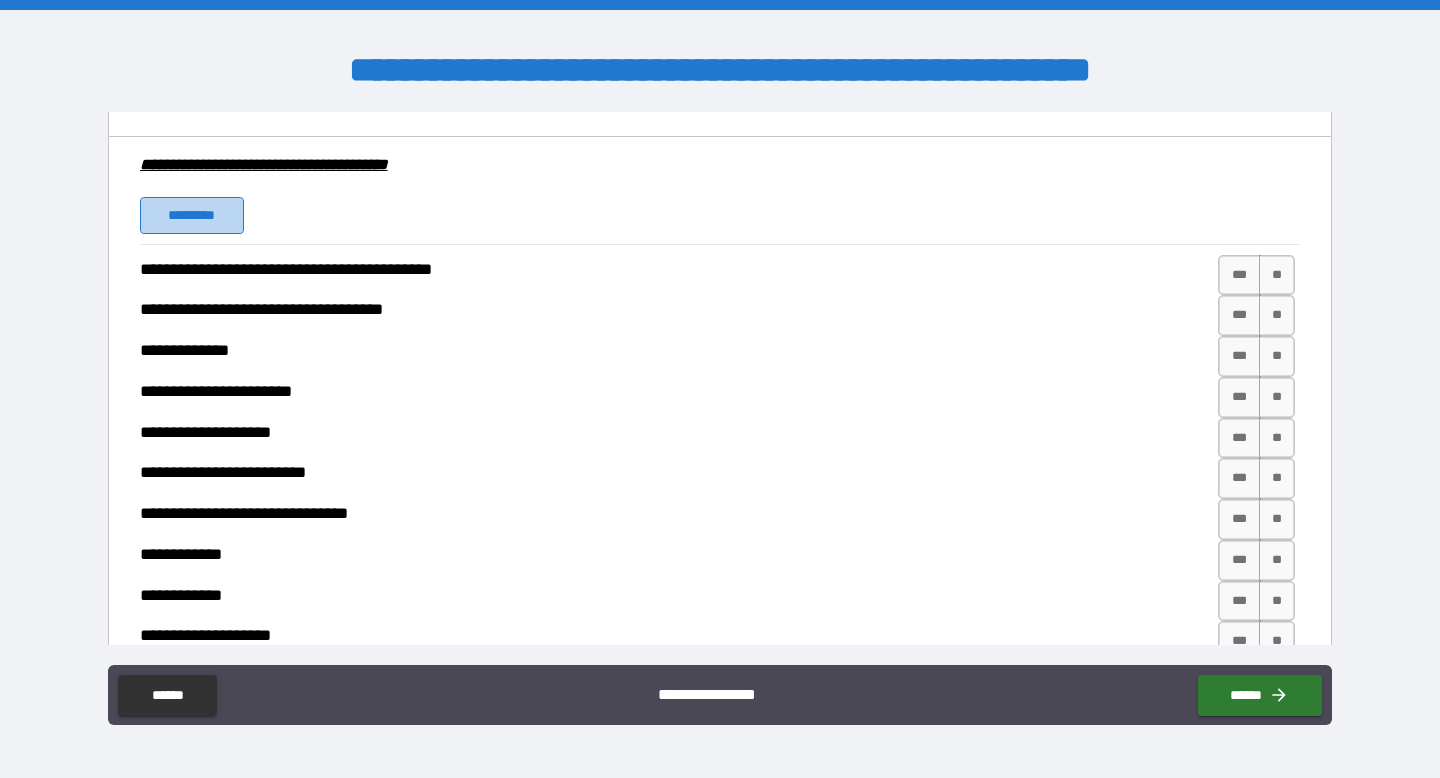 click on "*********" at bounding box center [192, 215] 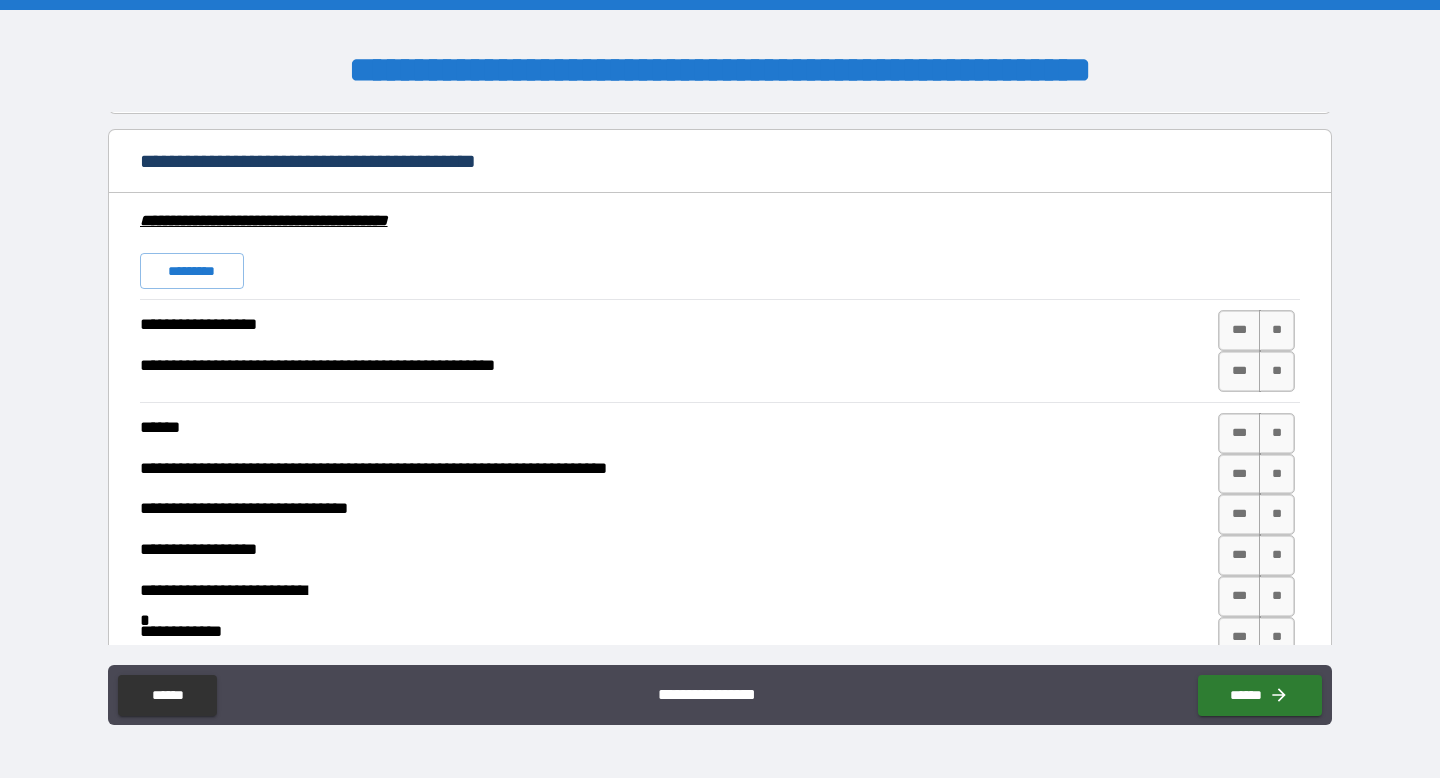 scroll, scrollTop: 6299, scrollLeft: 0, axis: vertical 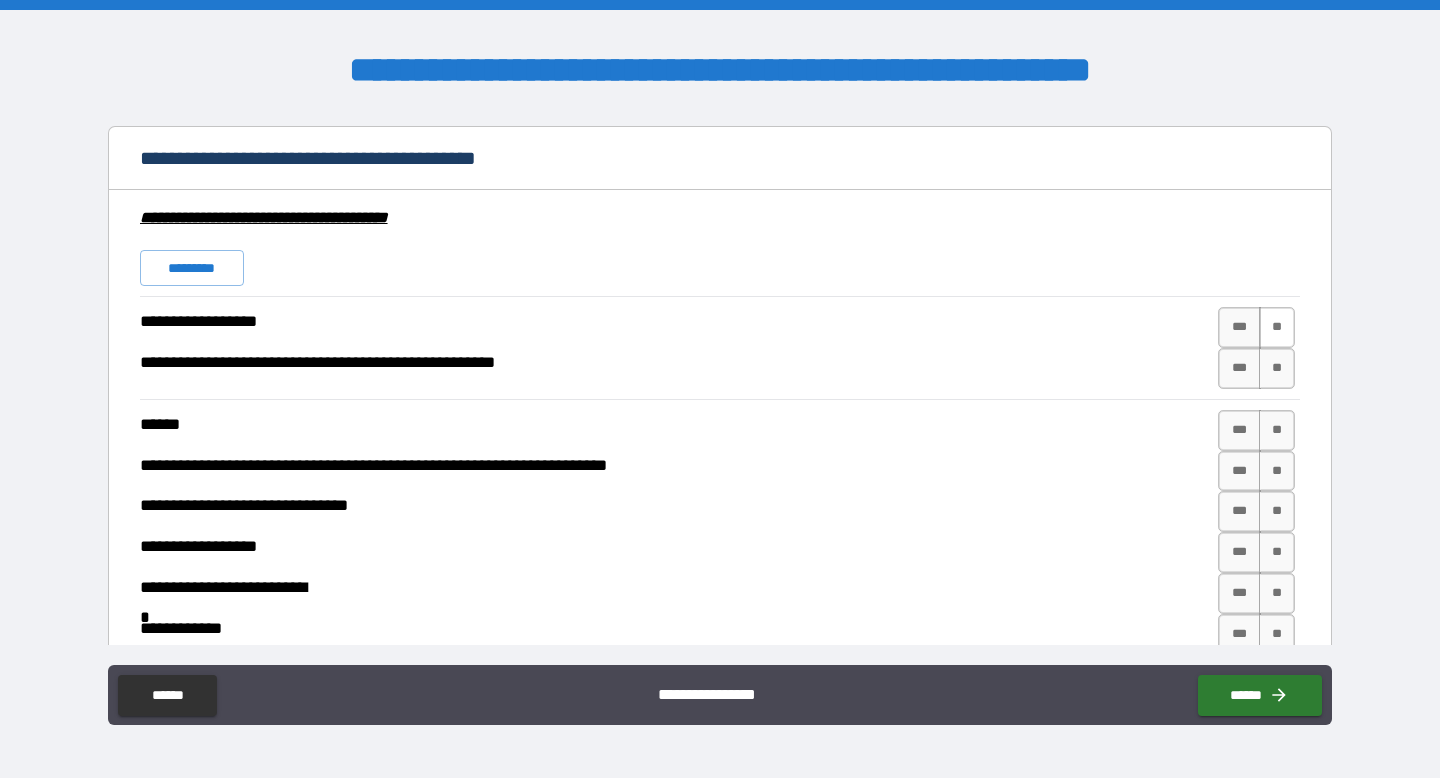 click on "**" at bounding box center (1277, 327) 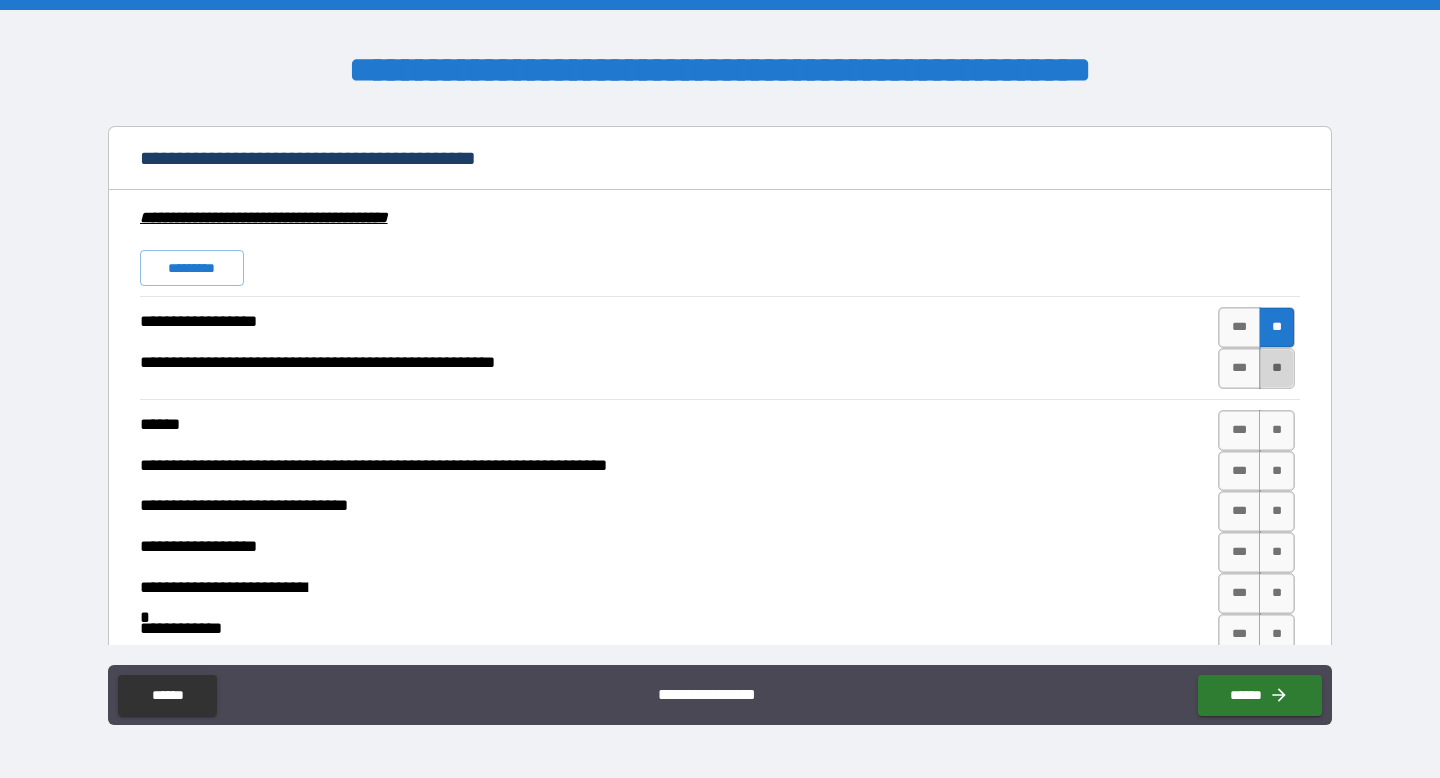 click on "**" at bounding box center (1277, 368) 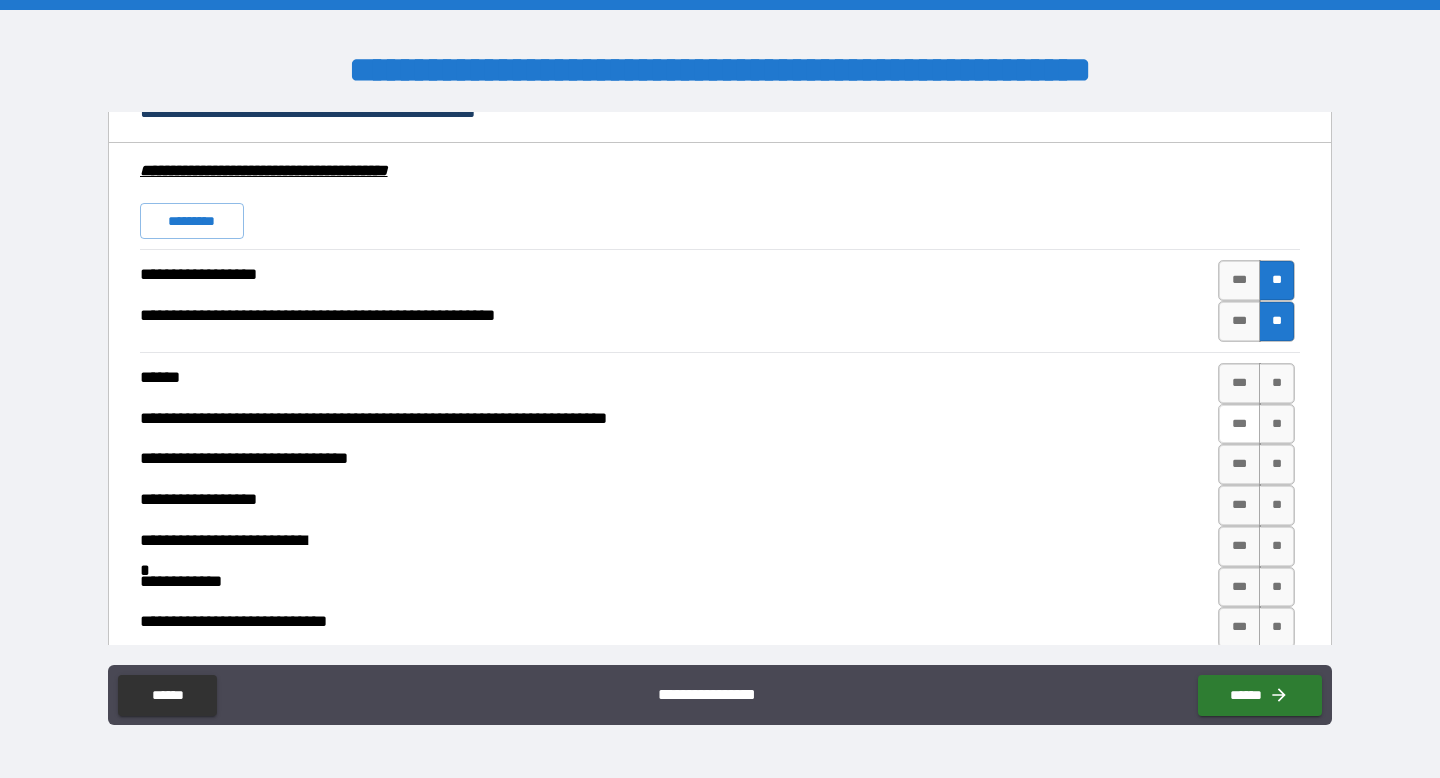 scroll, scrollTop: 6348, scrollLeft: 0, axis: vertical 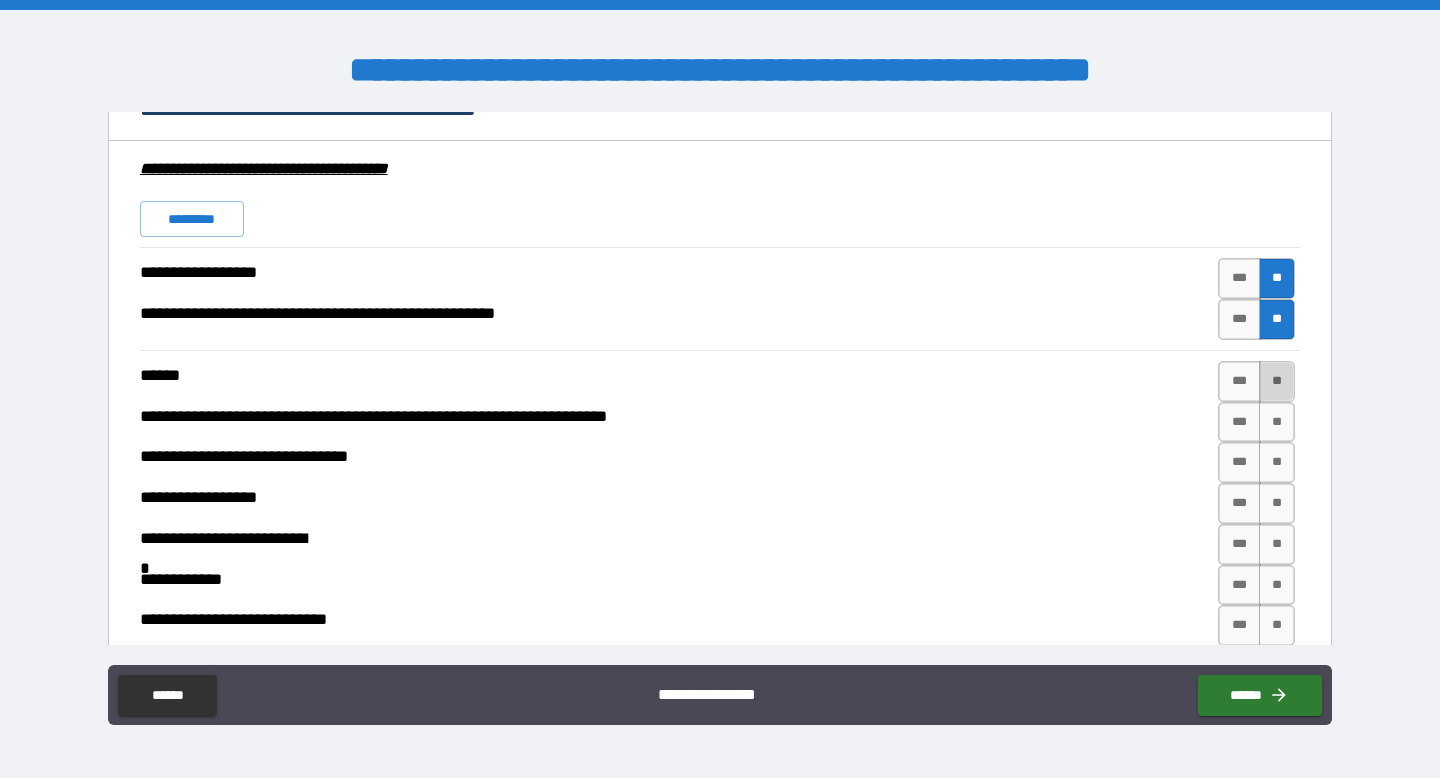click on "**" at bounding box center [1277, 381] 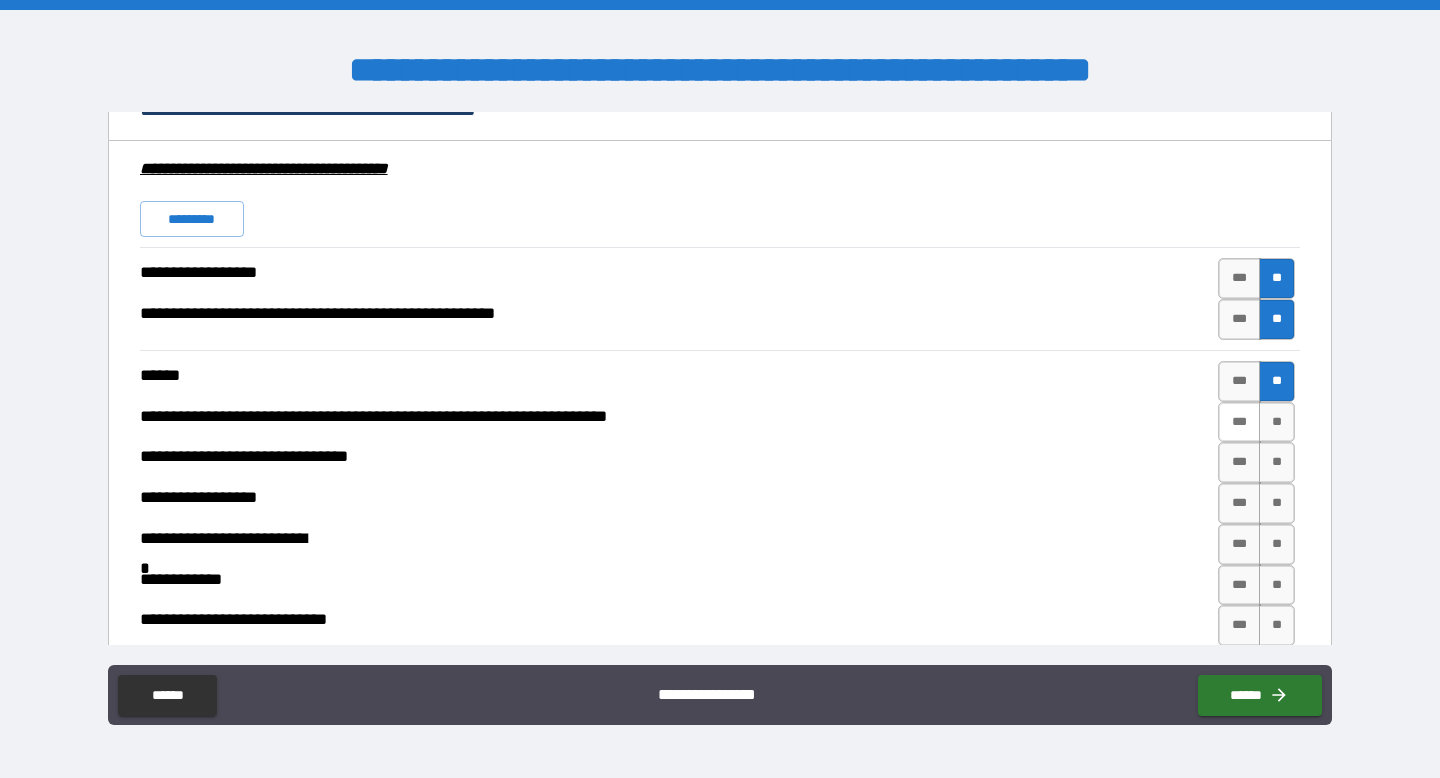 click on "***" at bounding box center [1239, 422] 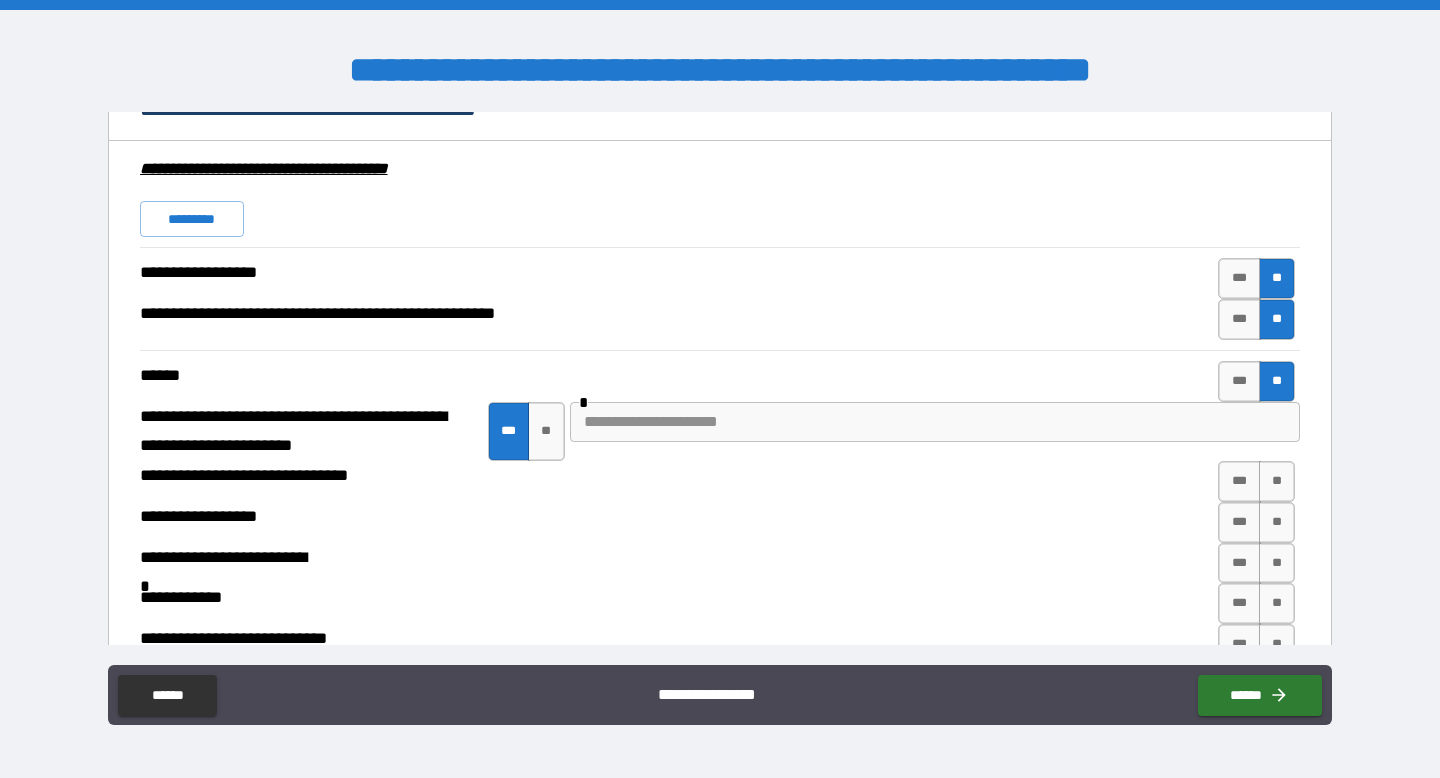 click at bounding box center [935, 422] 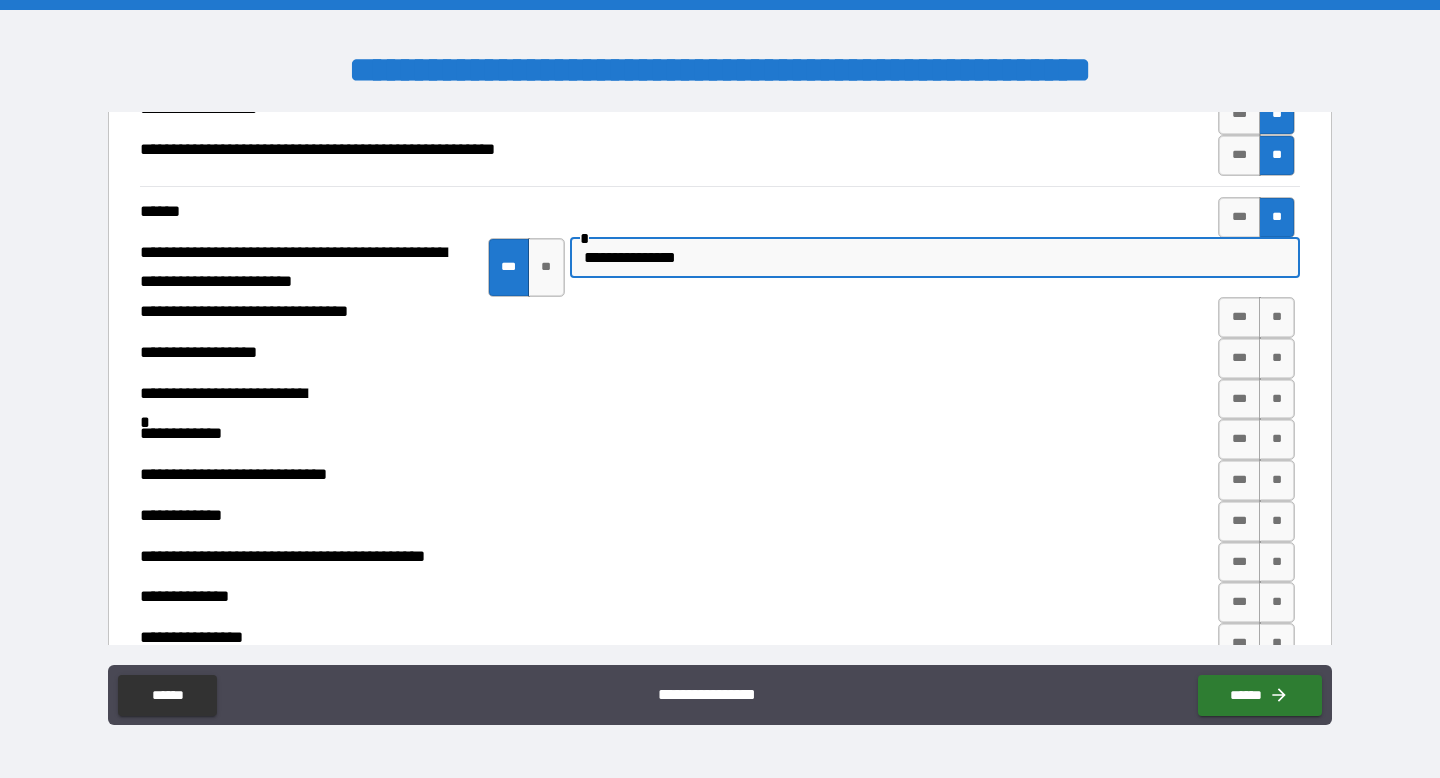 scroll, scrollTop: 6514, scrollLeft: 0, axis: vertical 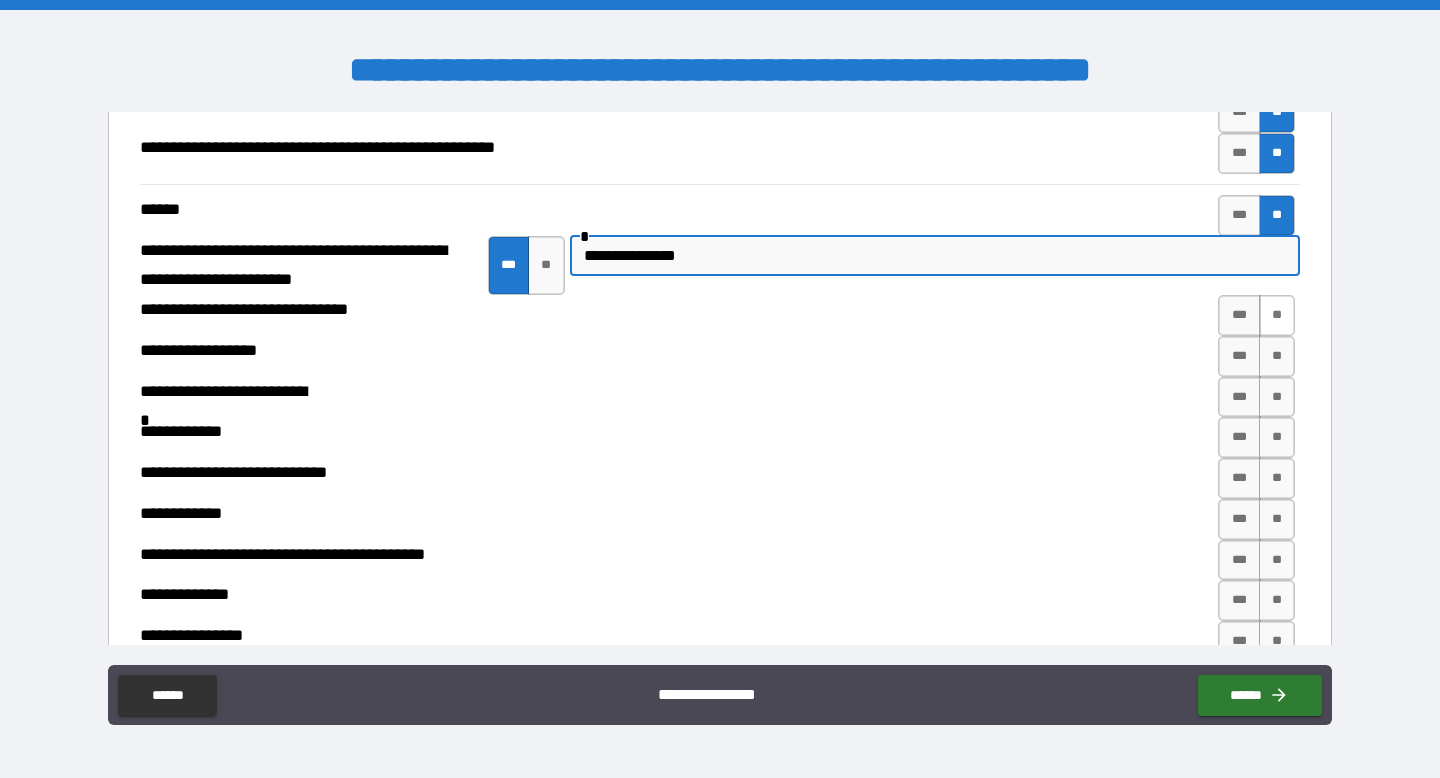 type on "**********" 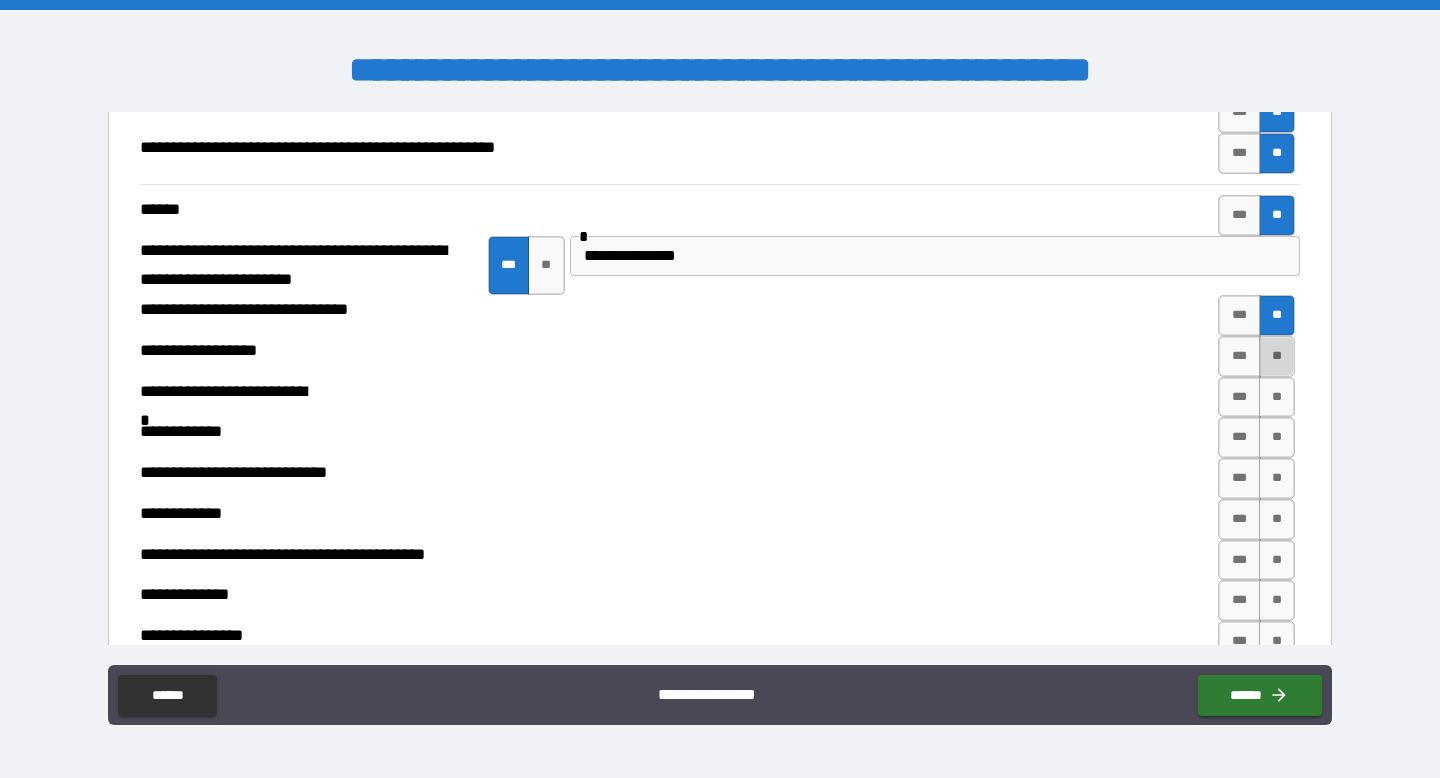 click on "**" at bounding box center [1277, 356] 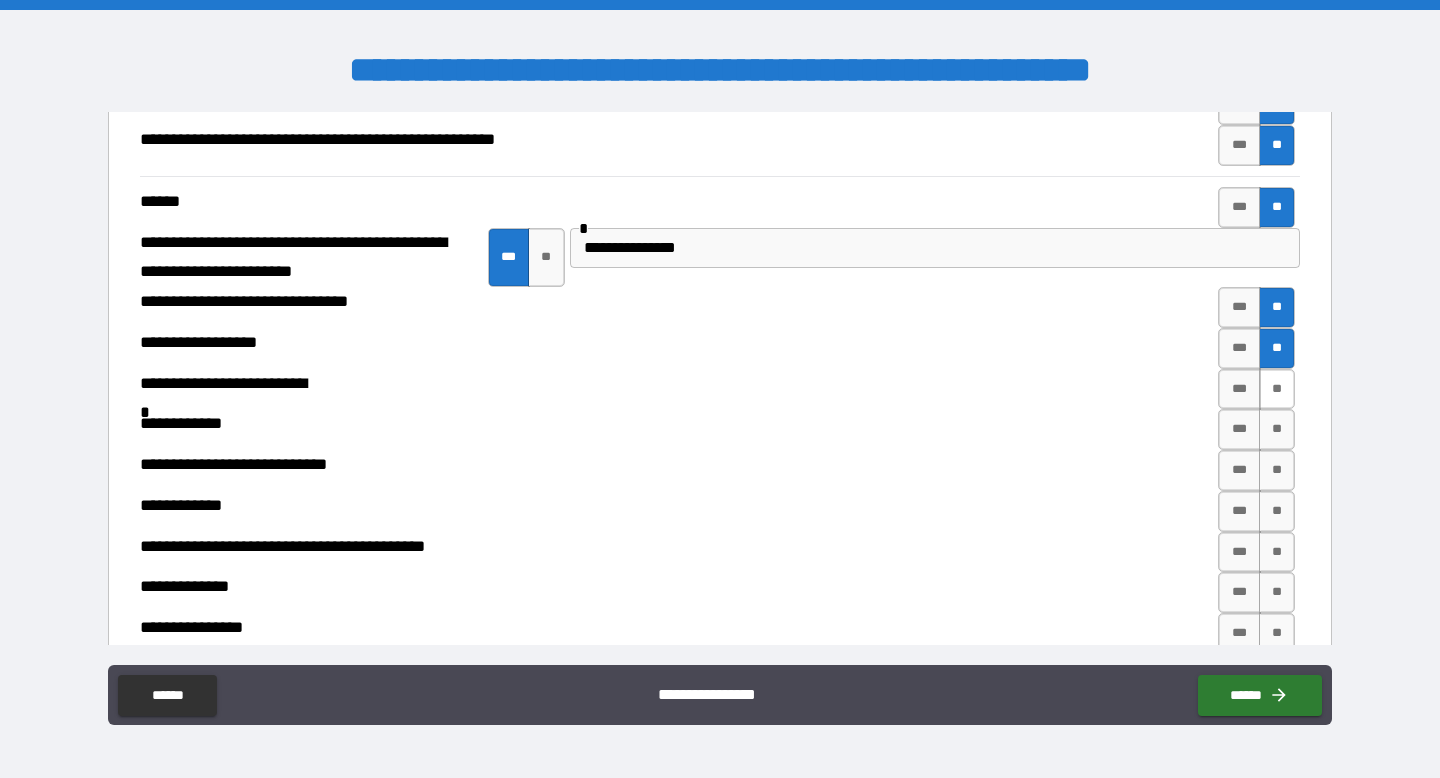 scroll, scrollTop: 6526, scrollLeft: 0, axis: vertical 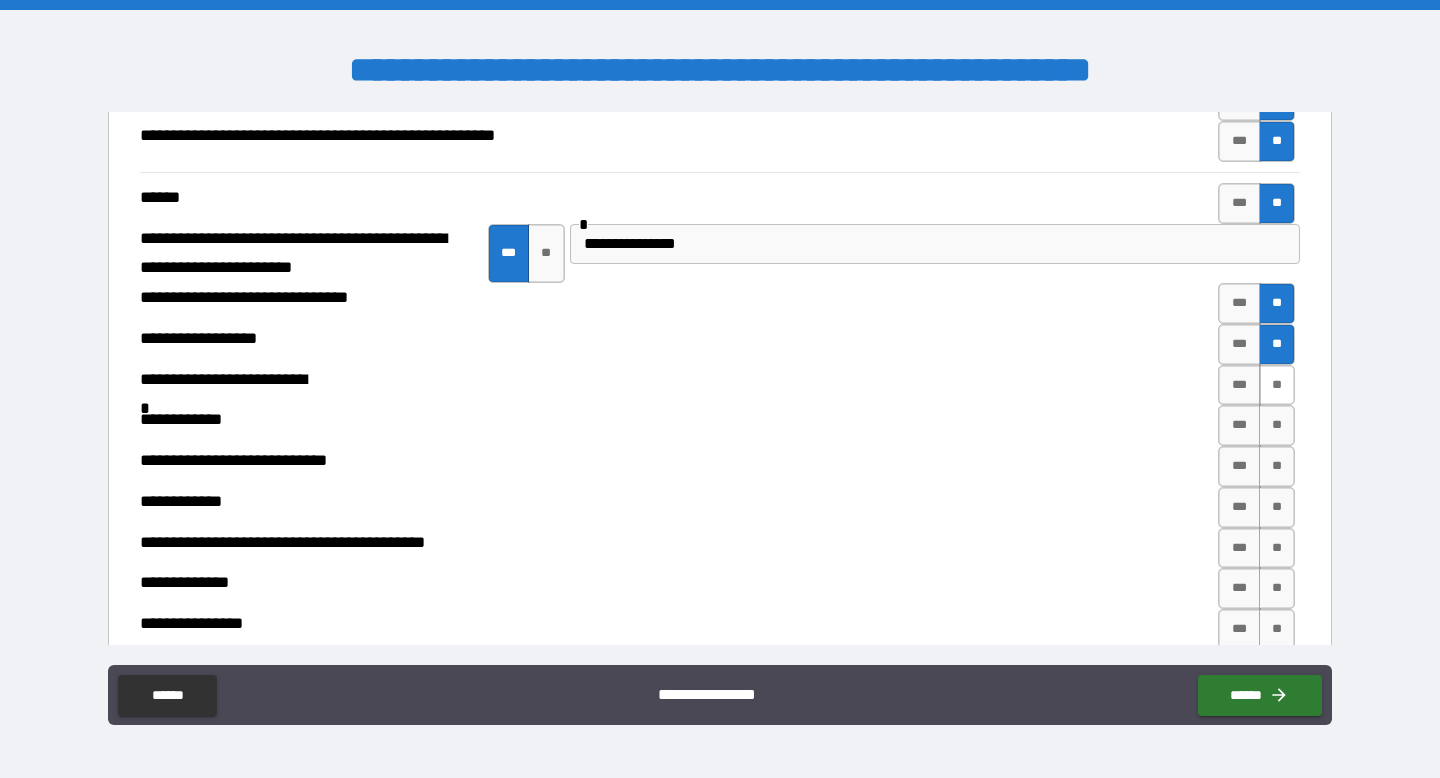 click on "**" at bounding box center [1277, 385] 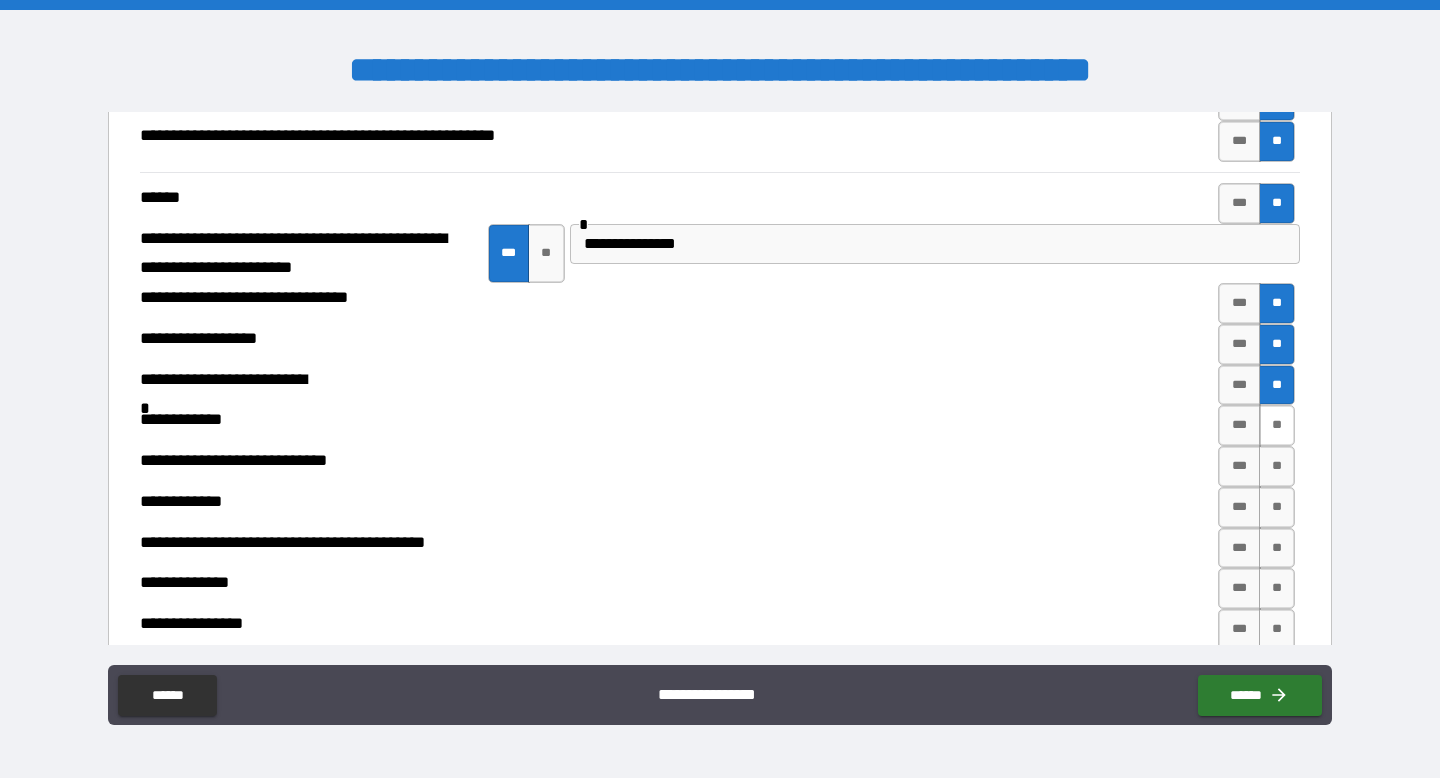 click on "**" at bounding box center (1277, 425) 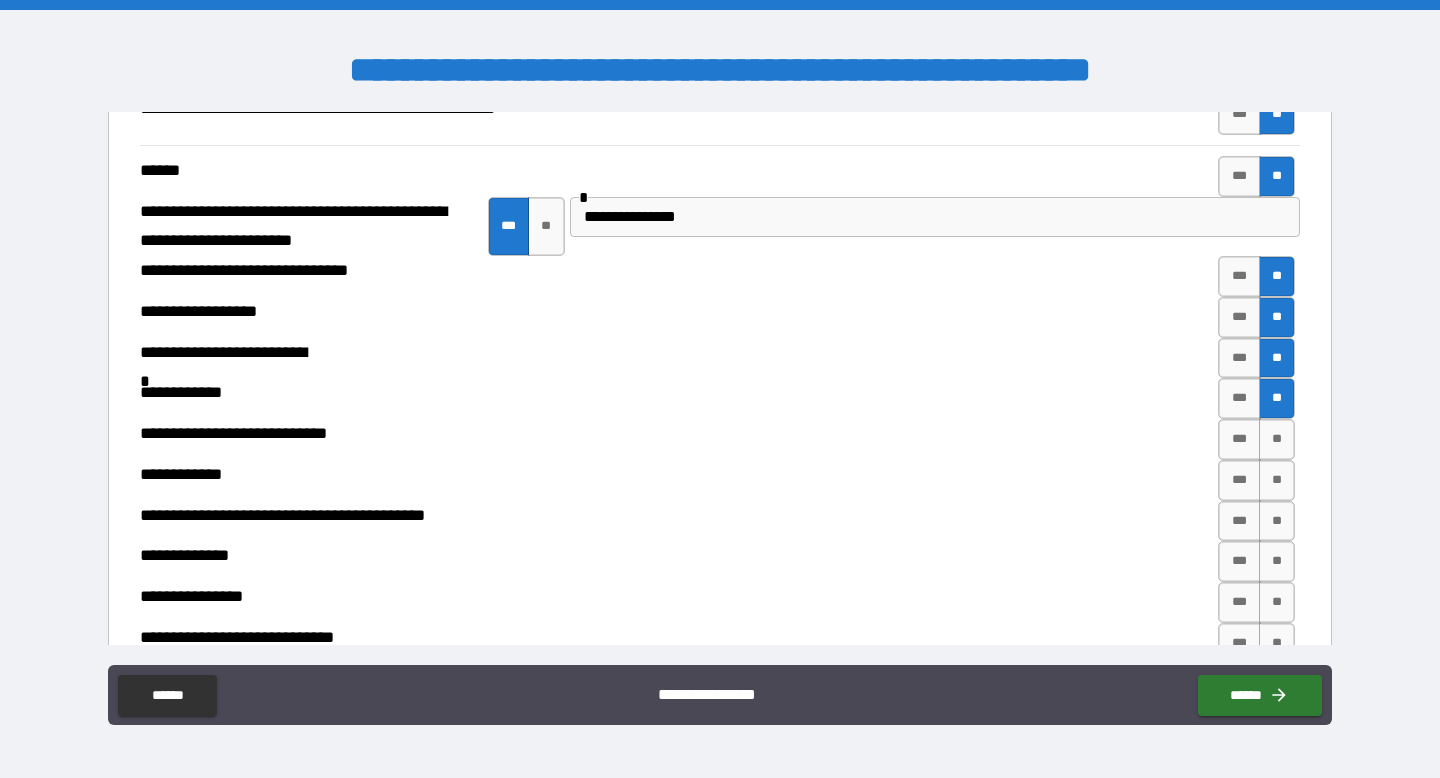 scroll, scrollTop: 6582, scrollLeft: 0, axis: vertical 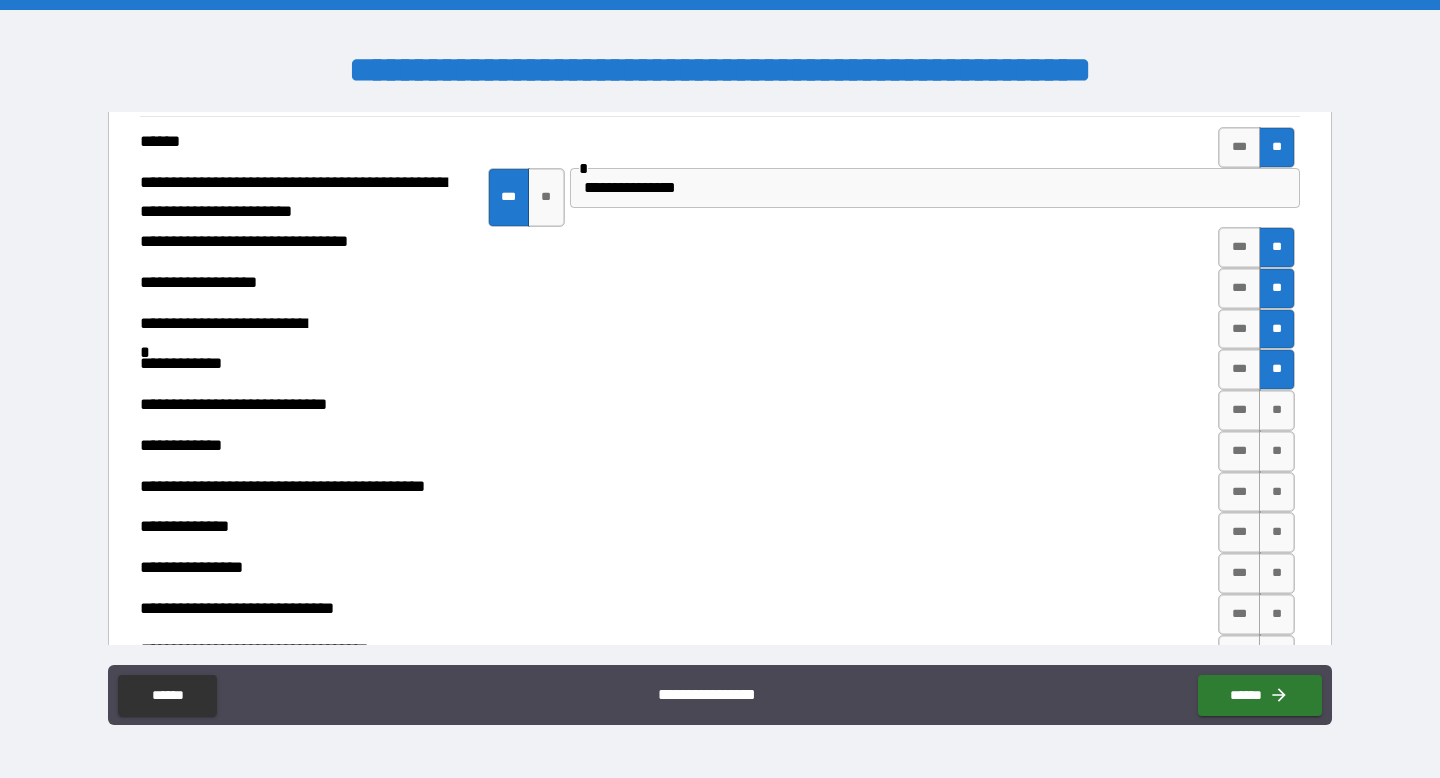 click on "**" at bounding box center [1277, 410] 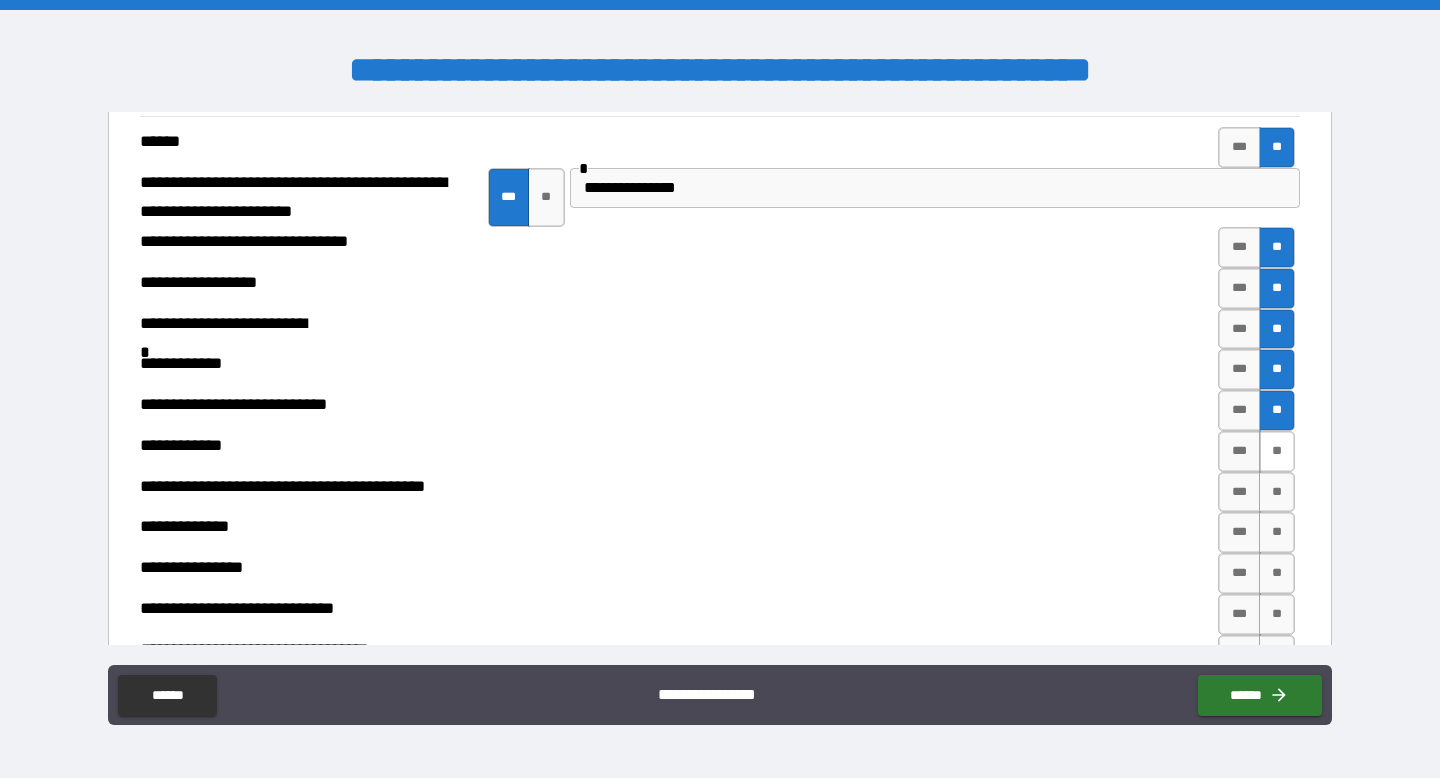 click on "**" at bounding box center [1277, 451] 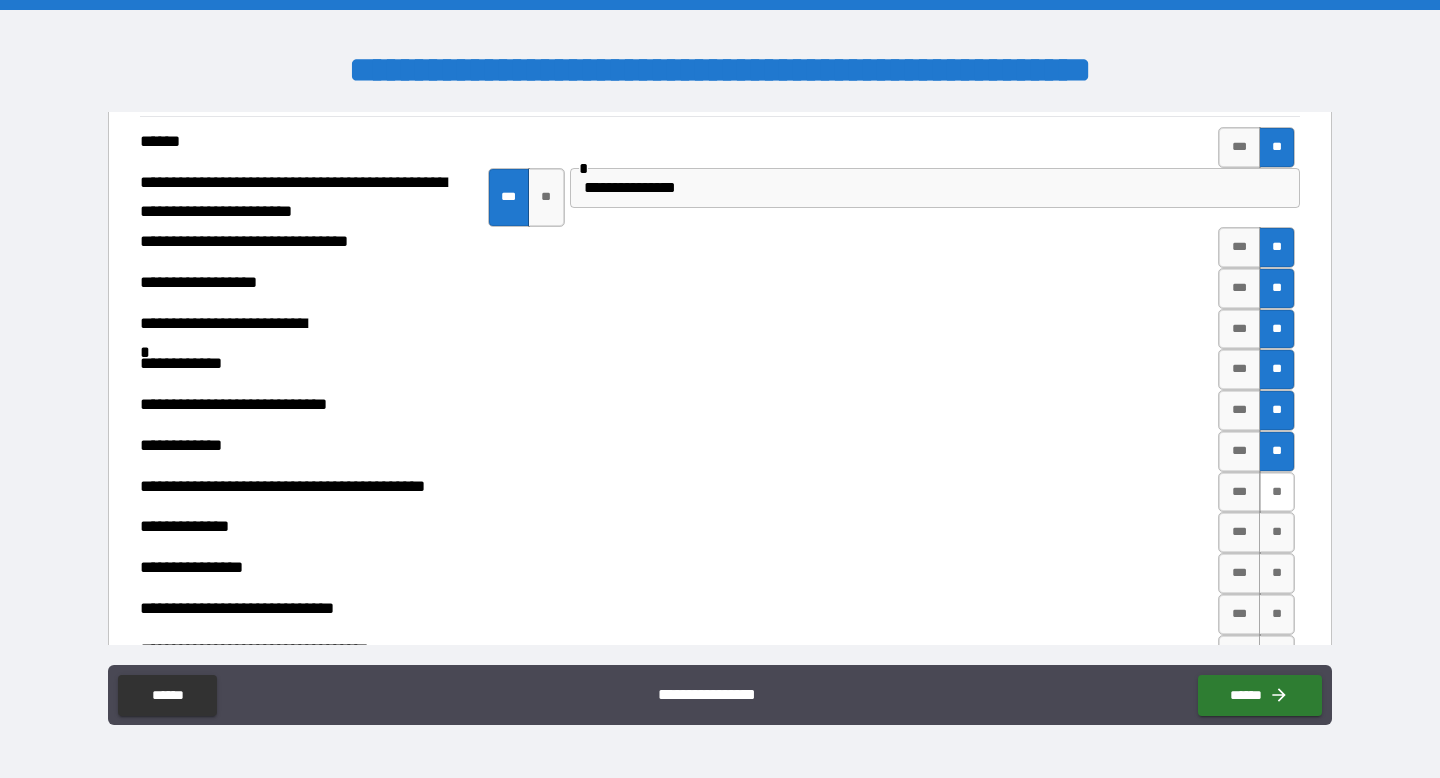 click on "**" at bounding box center (1277, 492) 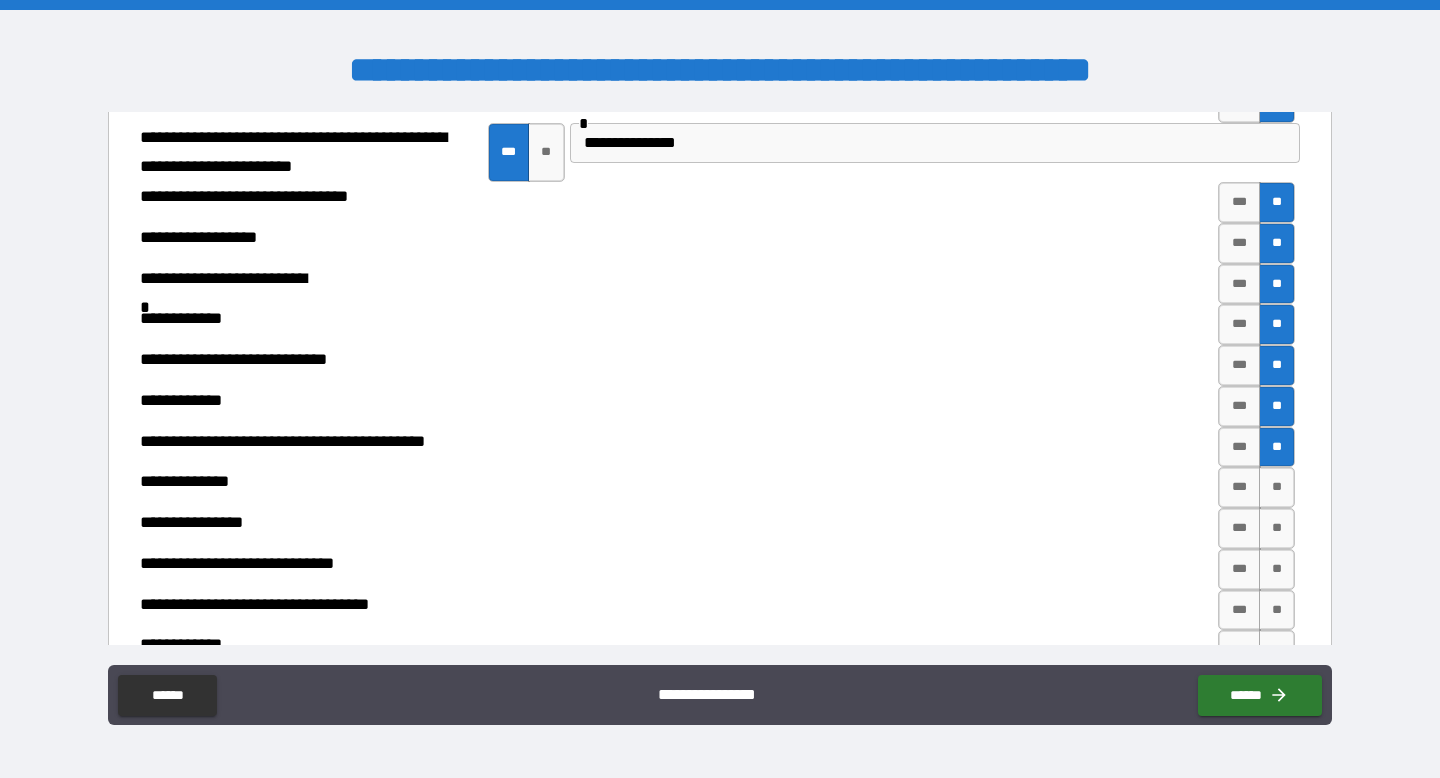 scroll, scrollTop: 6642, scrollLeft: 0, axis: vertical 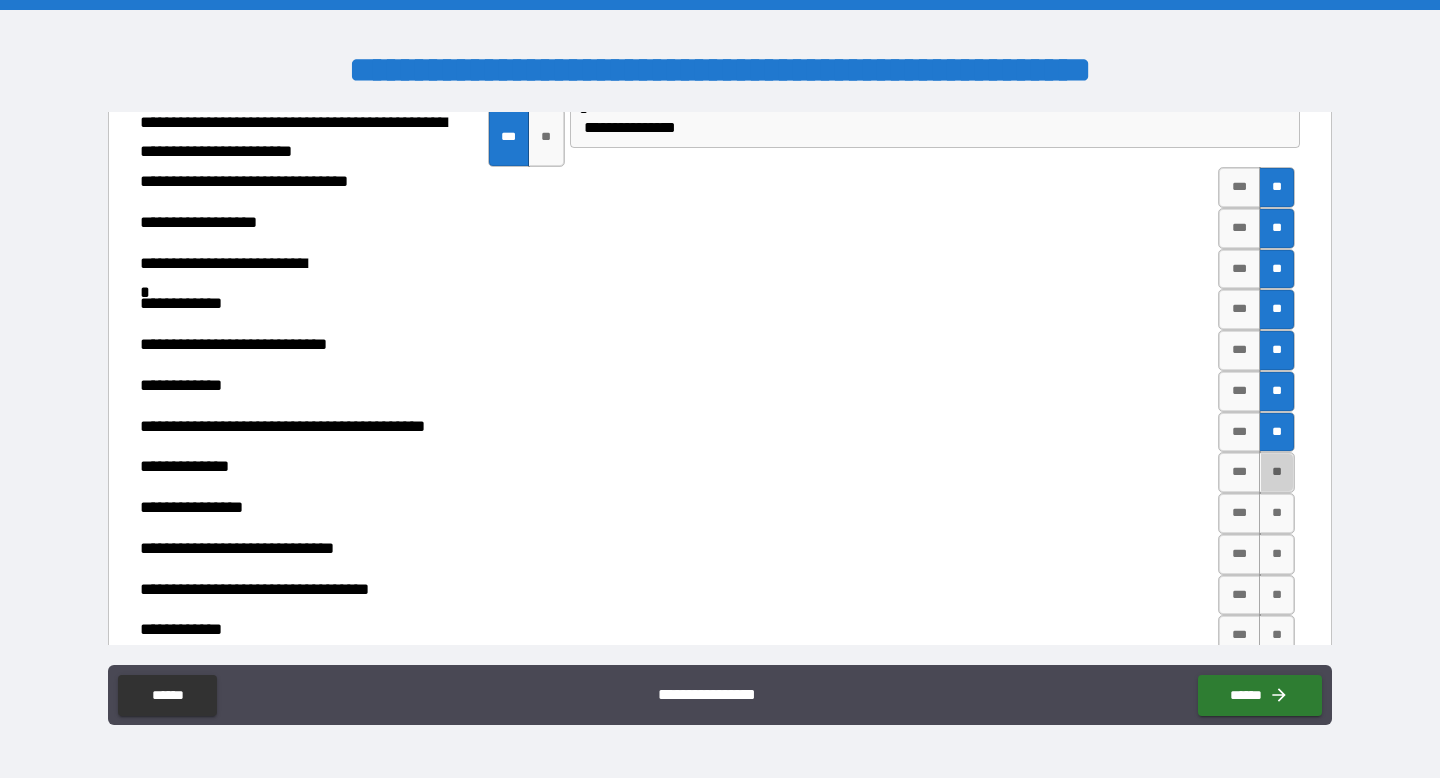 click on "**" at bounding box center [1277, 472] 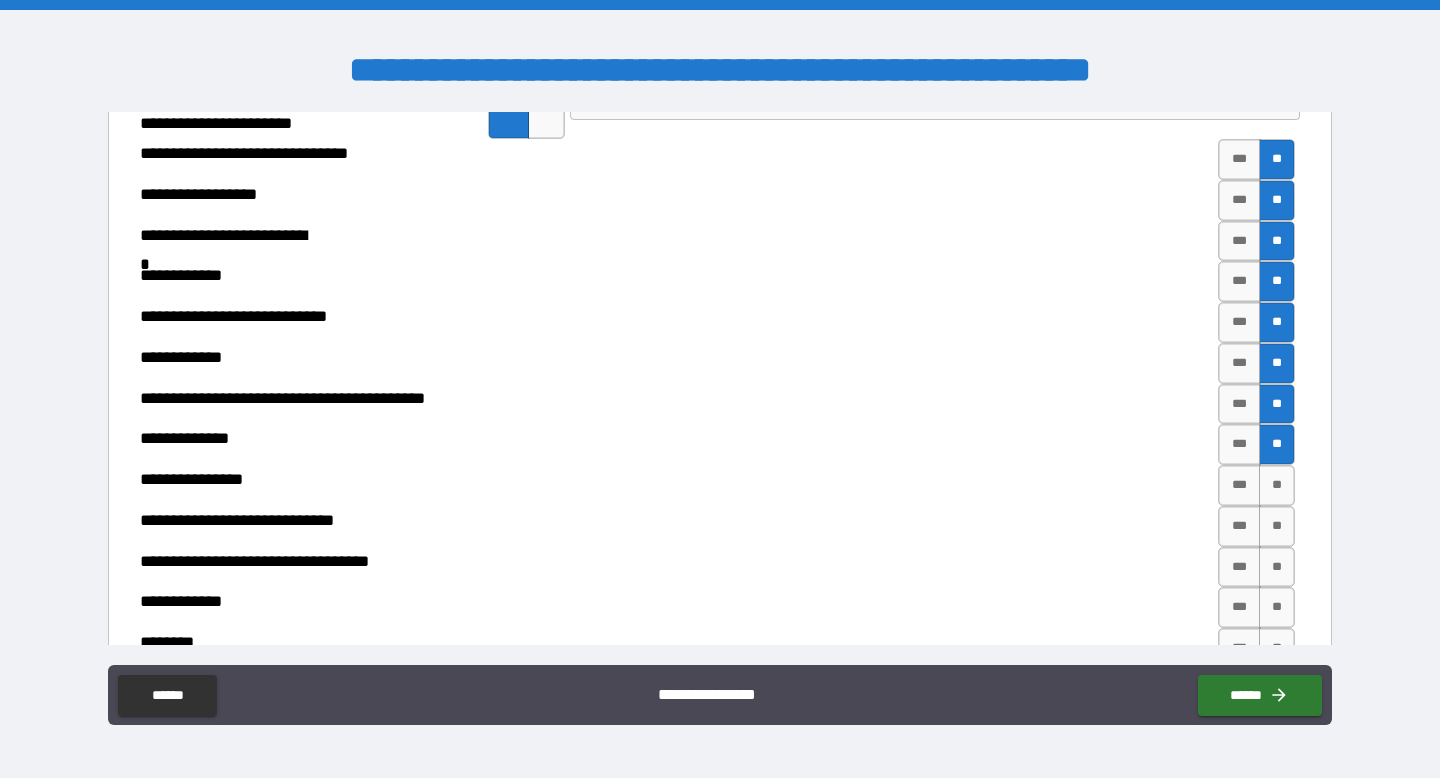 scroll, scrollTop: 6706, scrollLeft: 0, axis: vertical 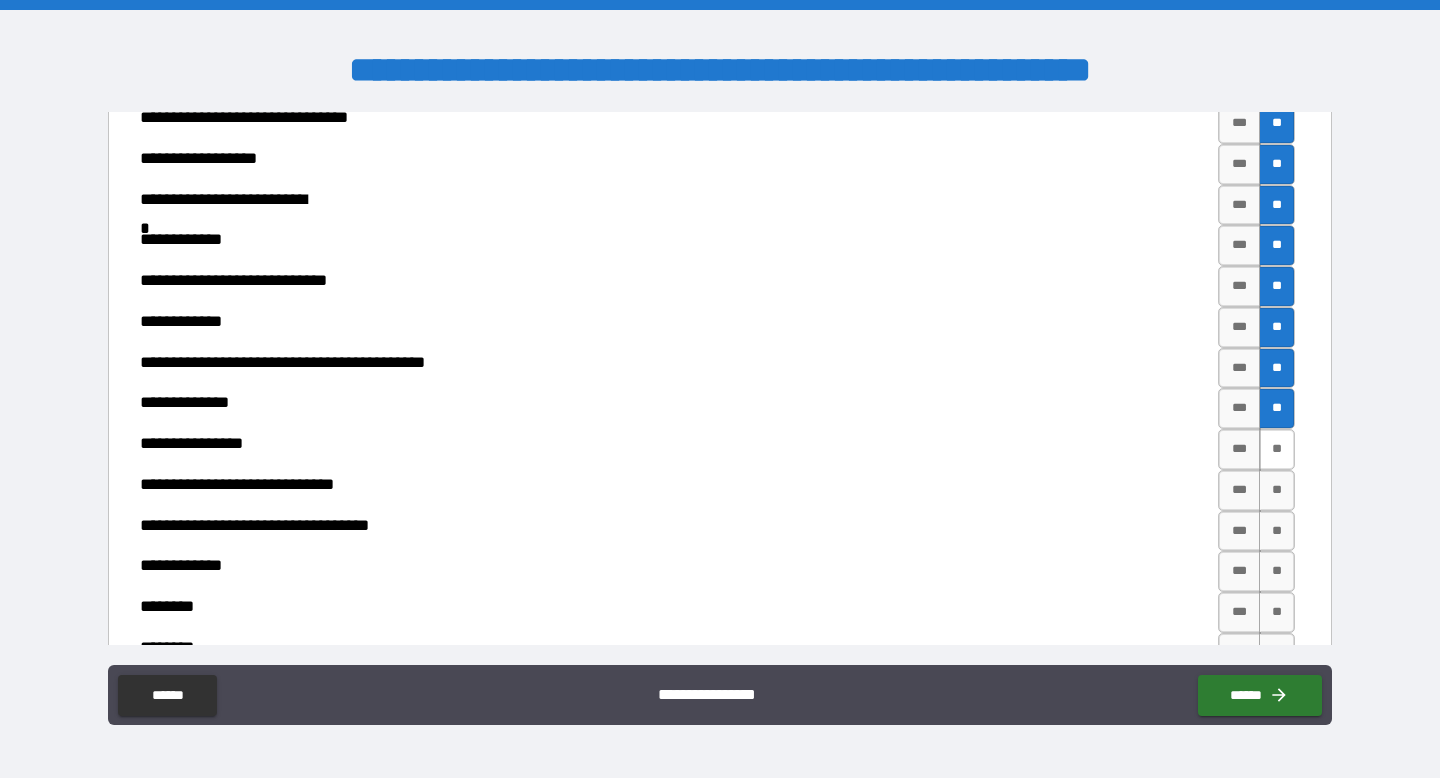 click on "**" at bounding box center [1277, 449] 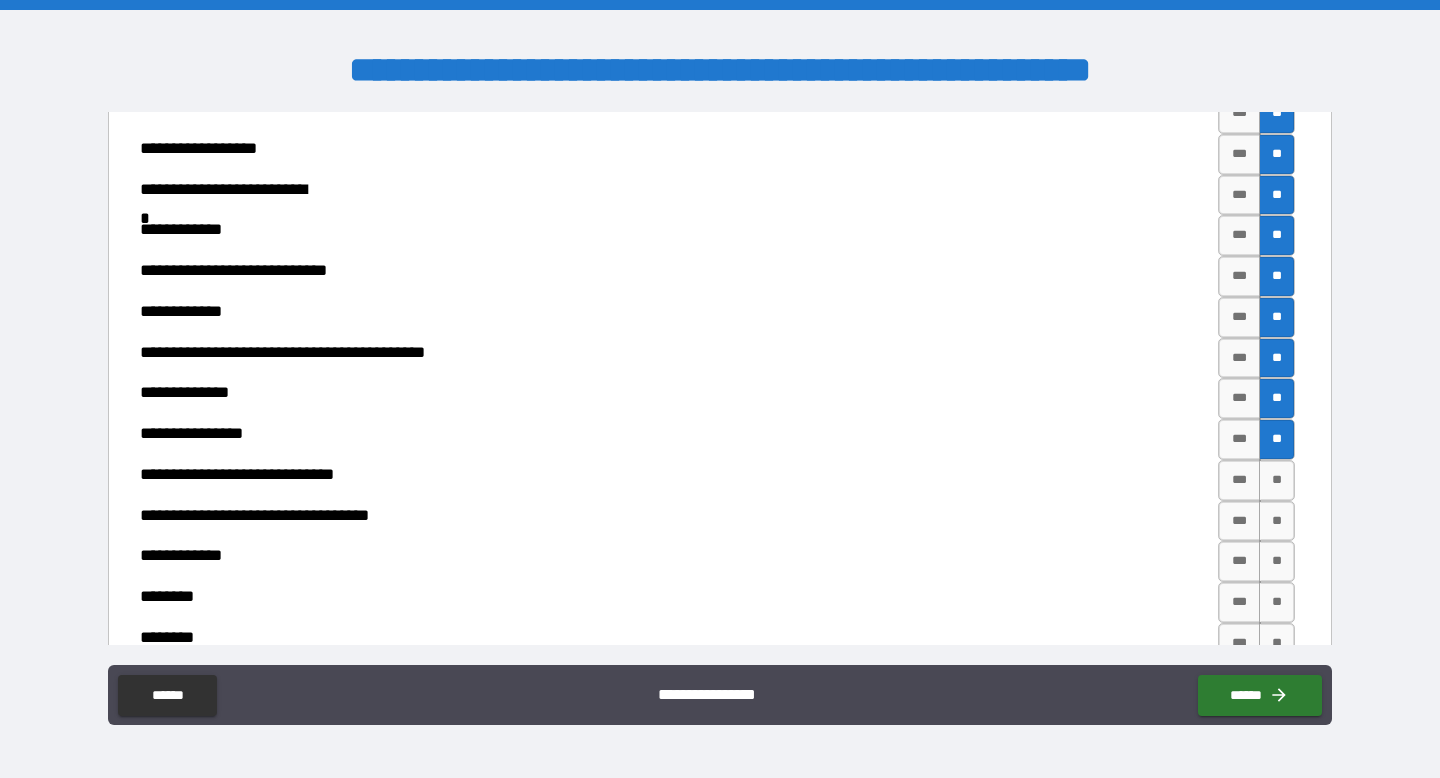 scroll, scrollTop: 6732, scrollLeft: 0, axis: vertical 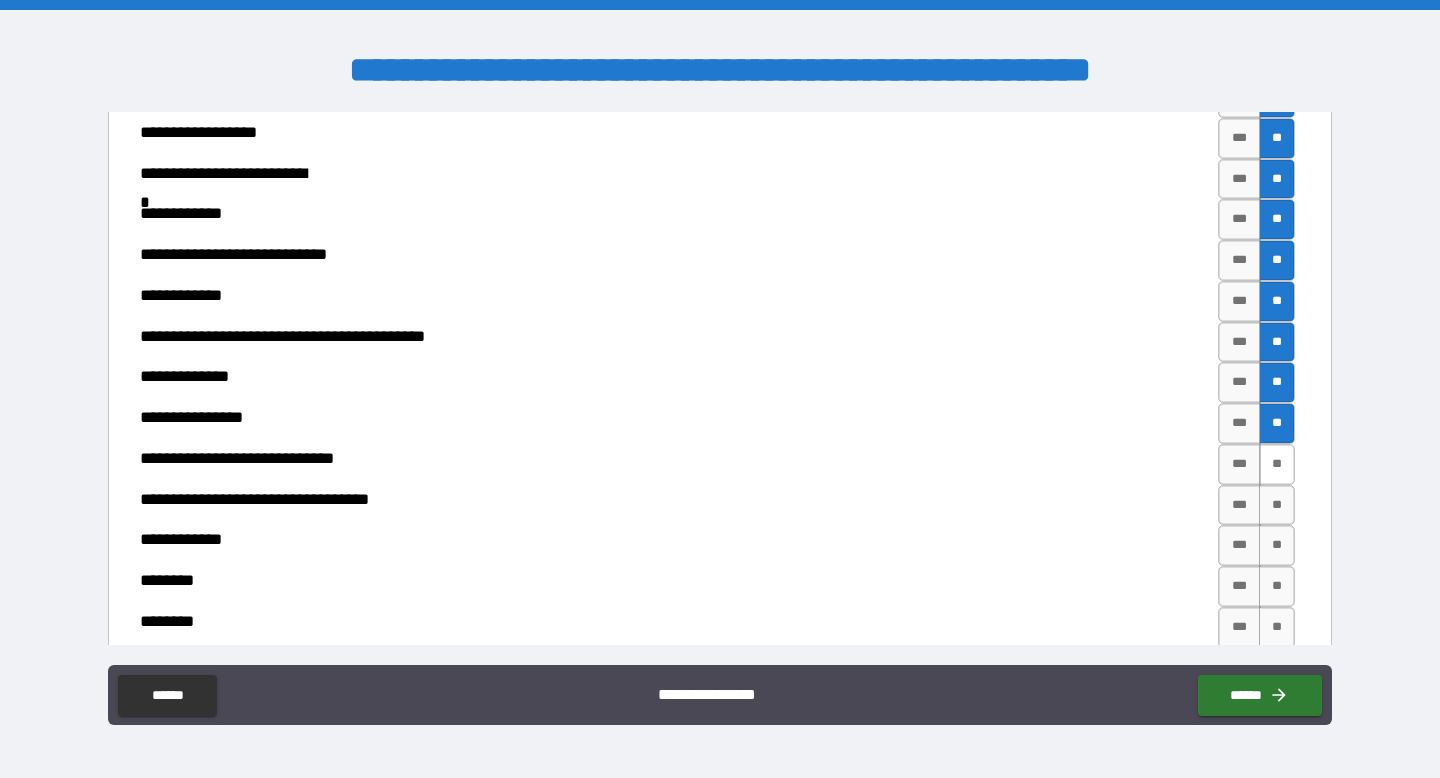 click on "**" at bounding box center (1277, 464) 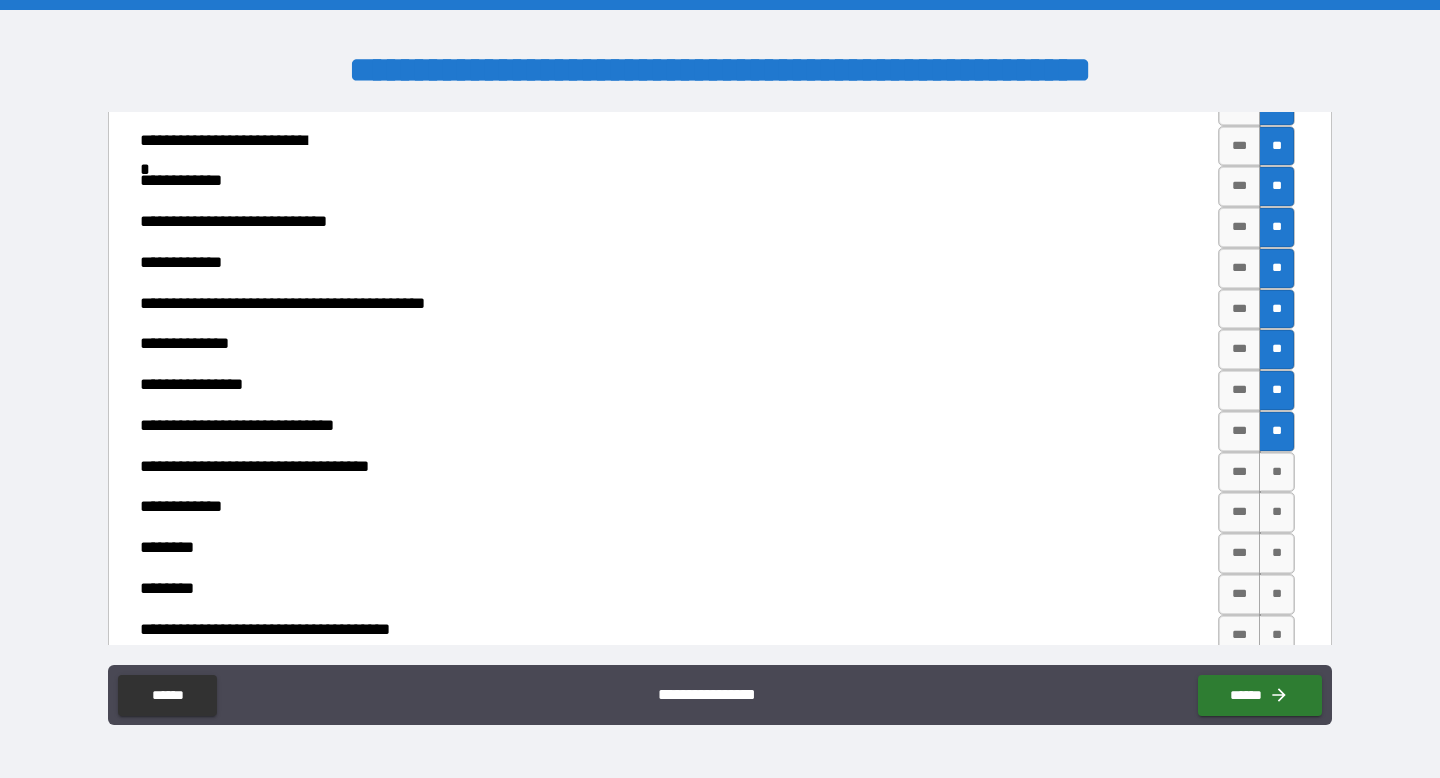 scroll, scrollTop: 6801, scrollLeft: 0, axis: vertical 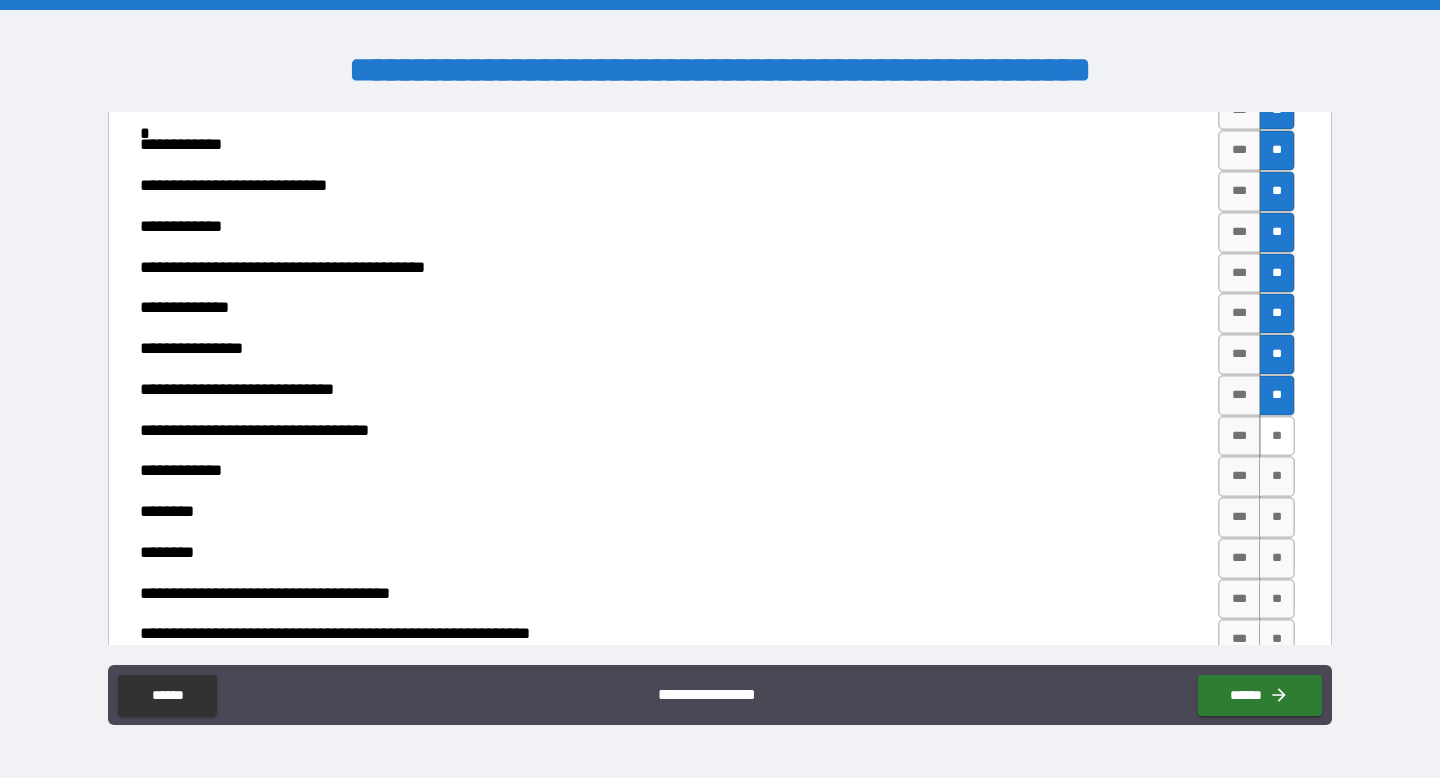click on "**" at bounding box center (1277, 436) 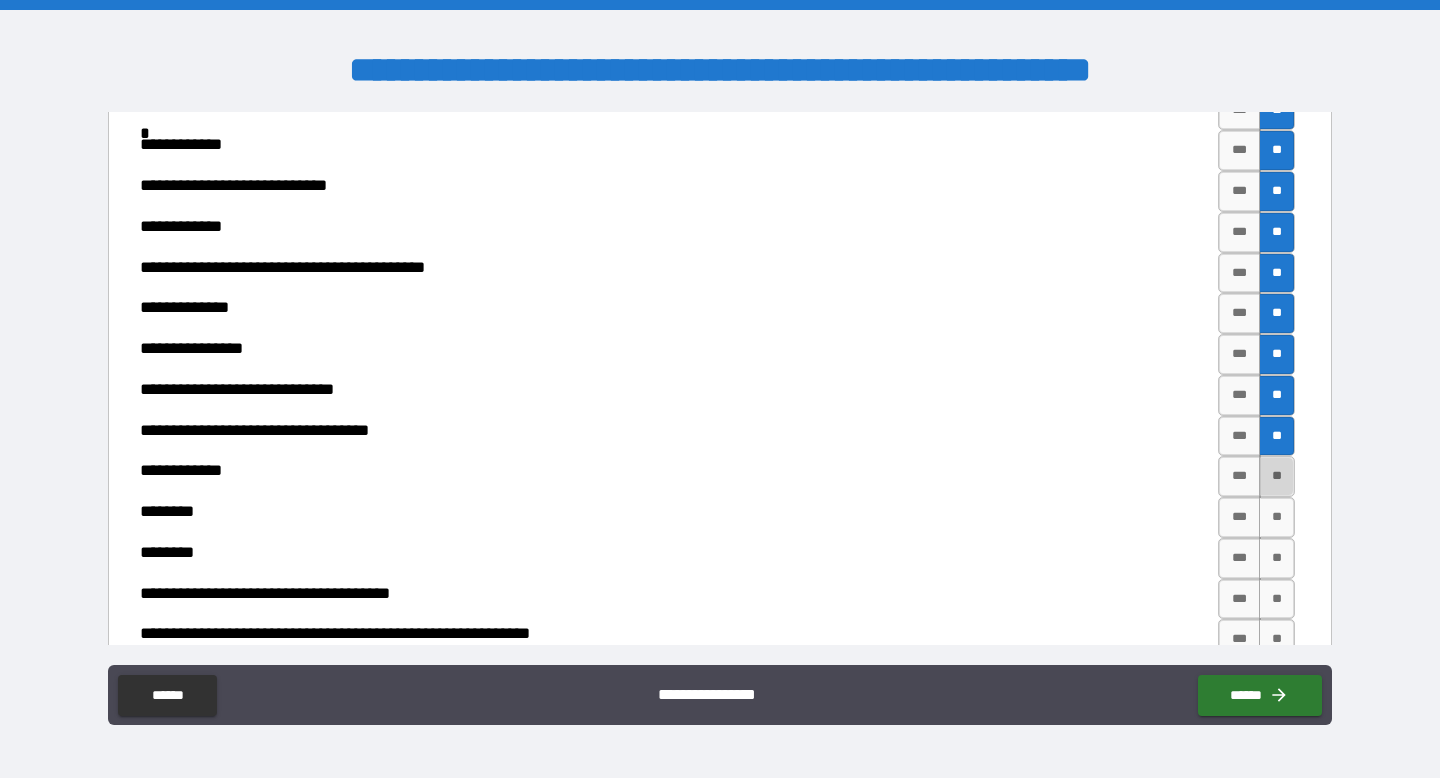 click on "**" at bounding box center [1277, 476] 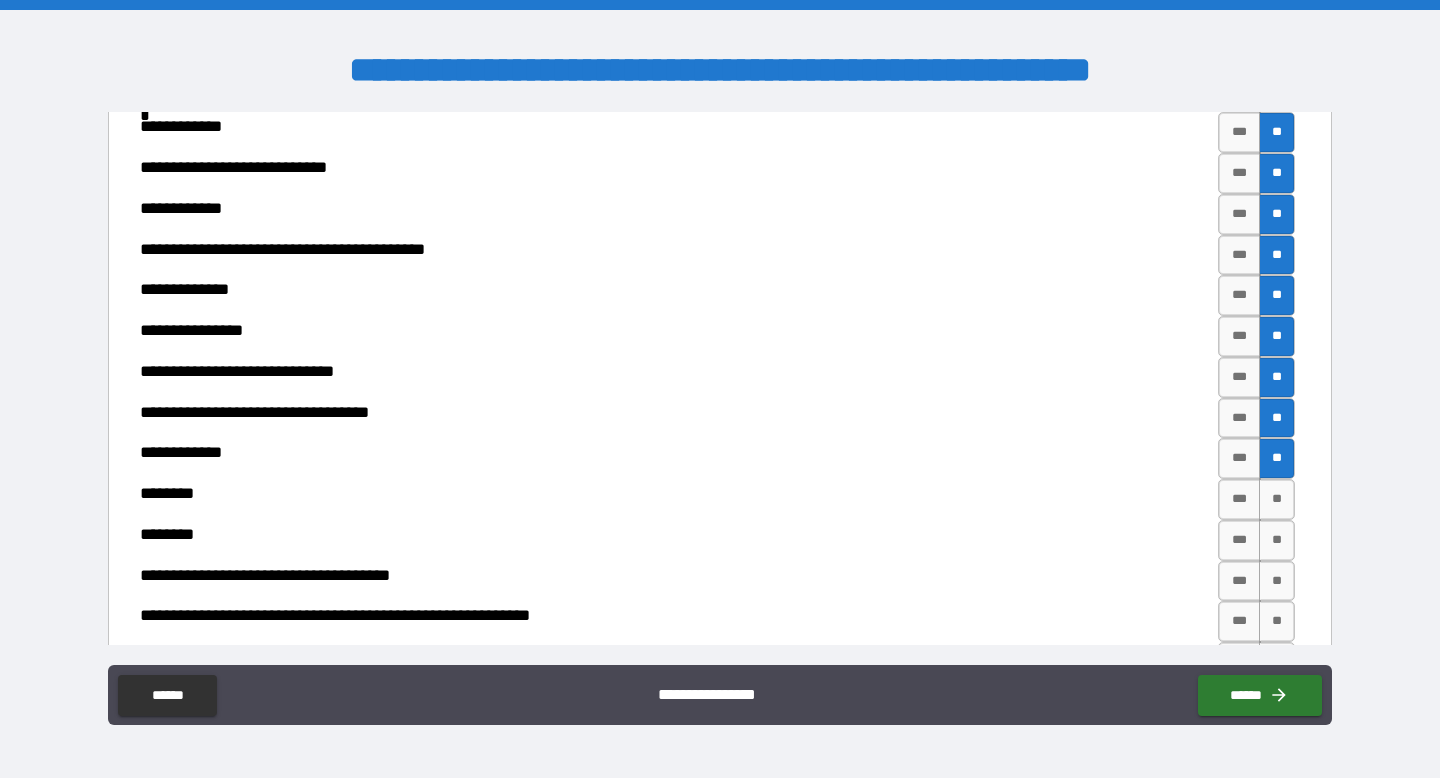 scroll, scrollTop: 6822, scrollLeft: 0, axis: vertical 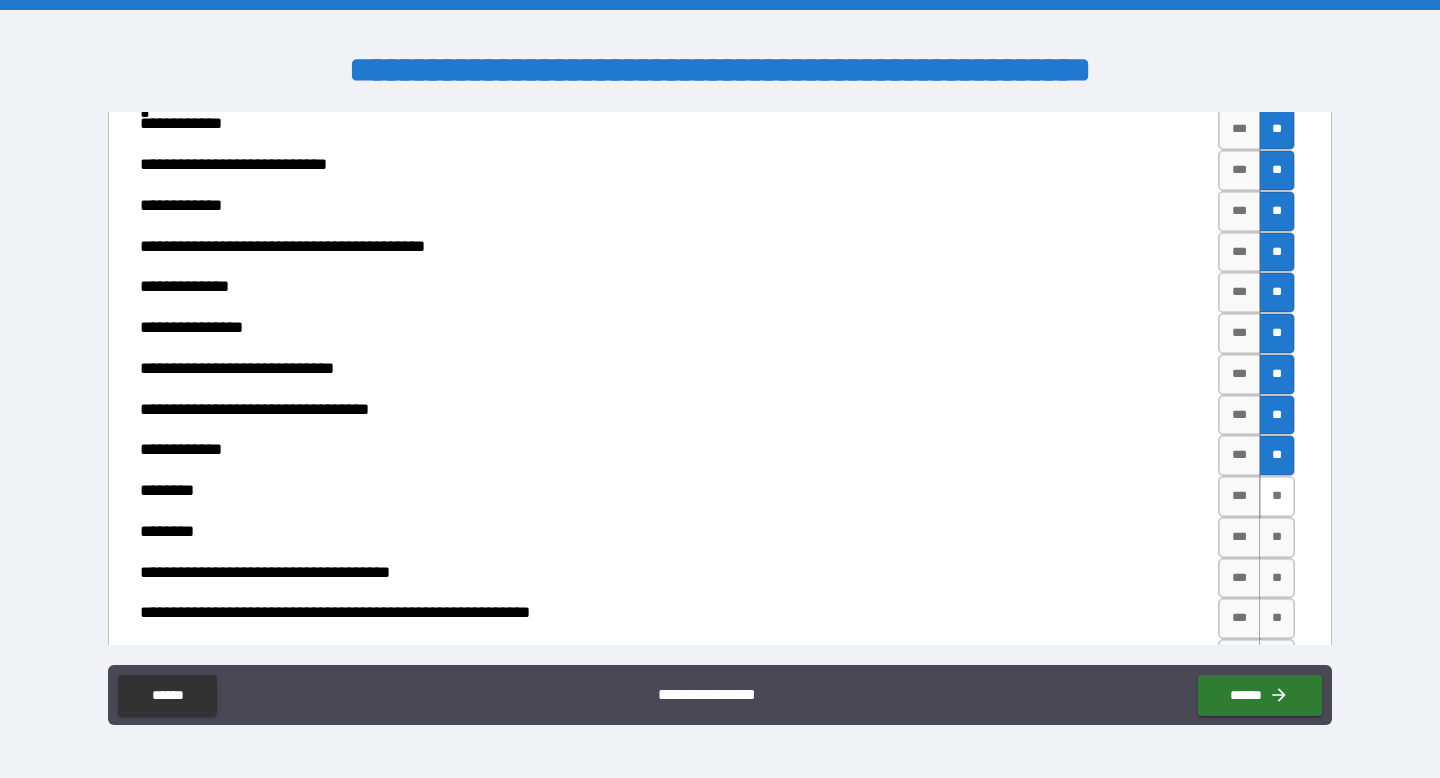 click on "**" at bounding box center (1277, 496) 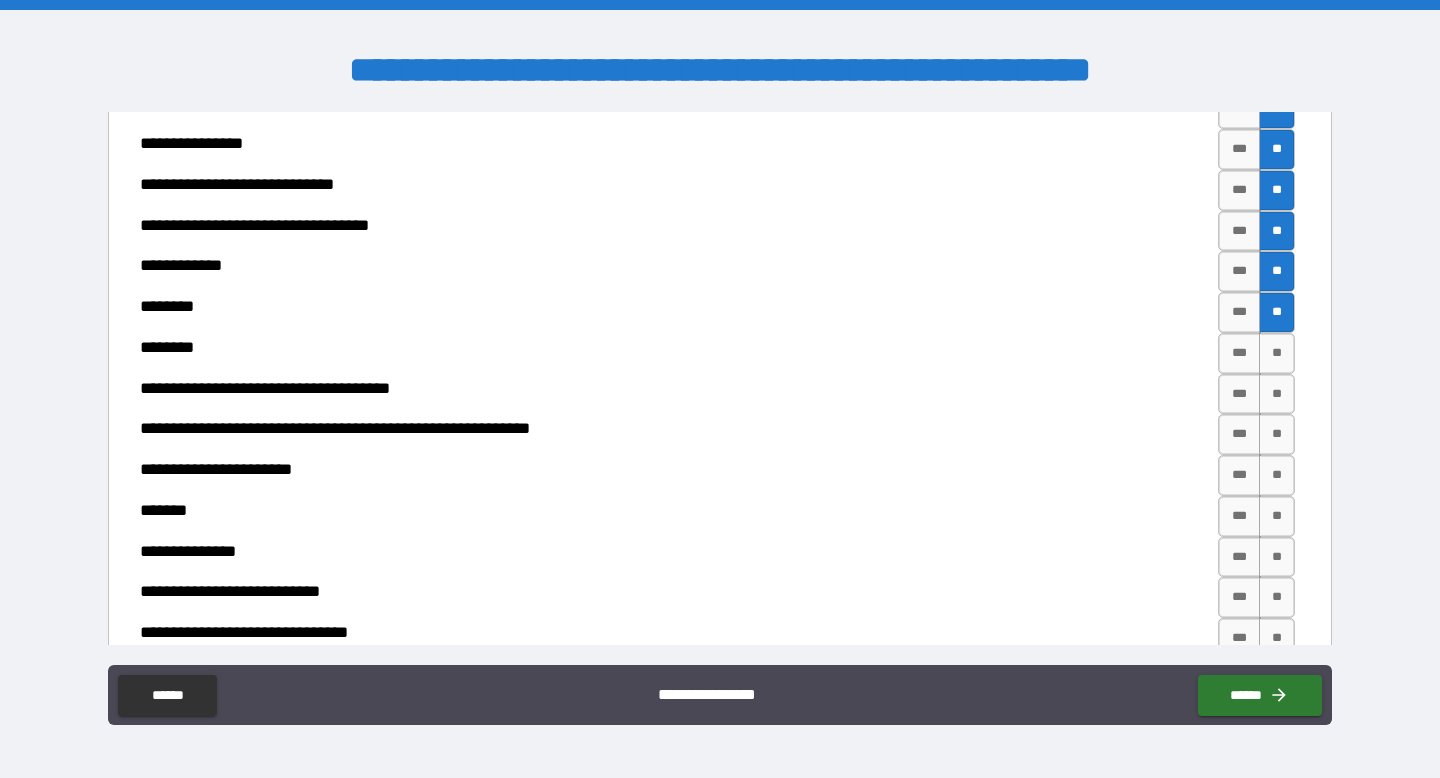 scroll, scrollTop: 7010, scrollLeft: 0, axis: vertical 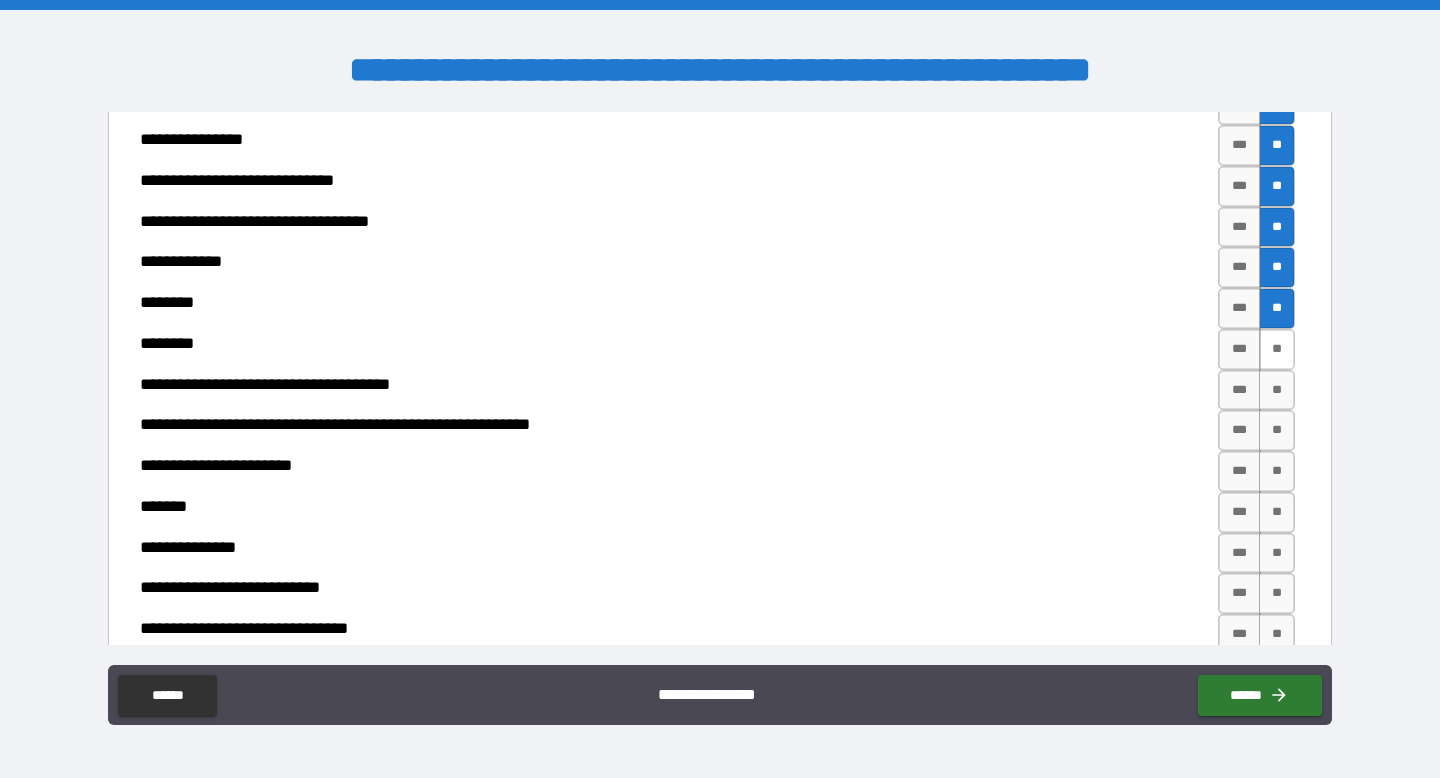 click on "**" at bounding box center (1277, 349) 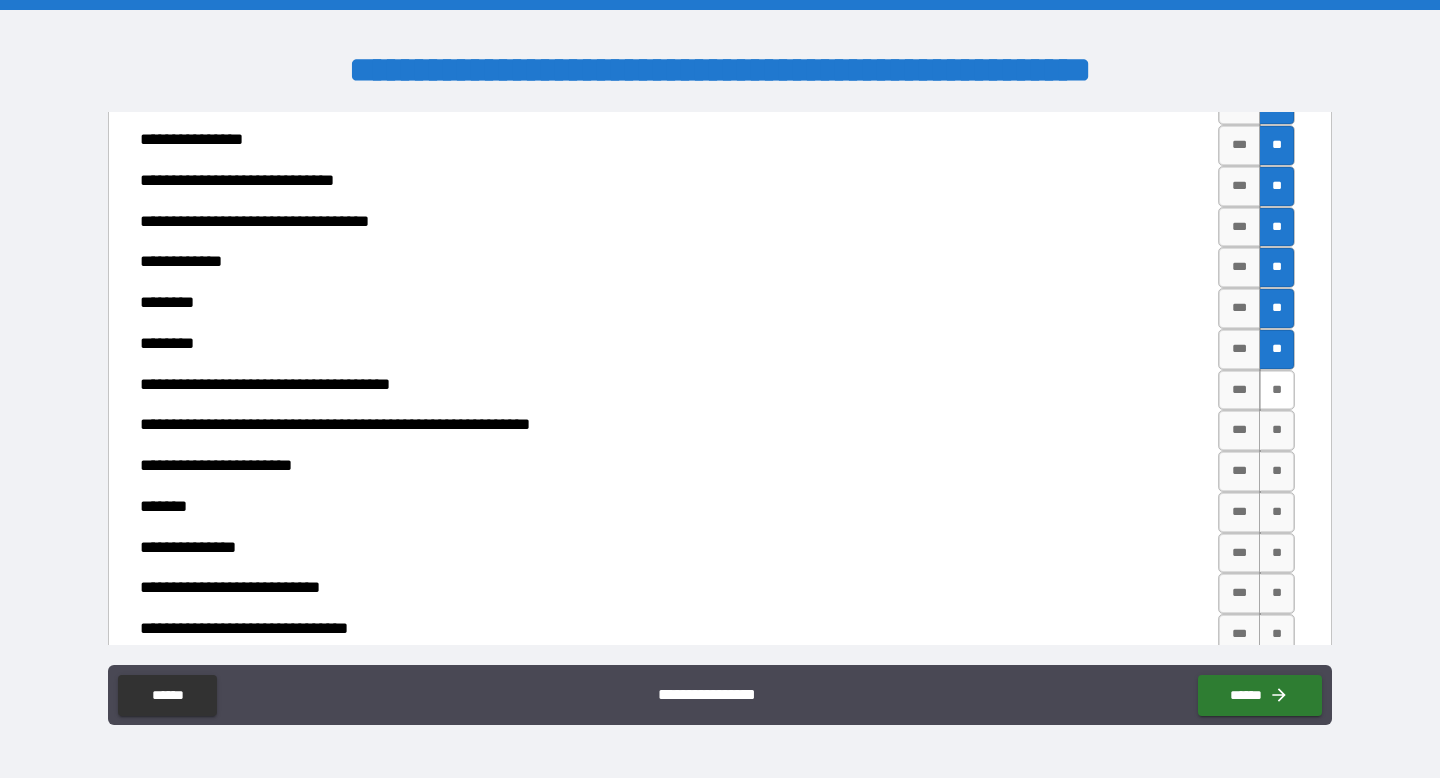 click on "**" at bounding box center [1277, 390] 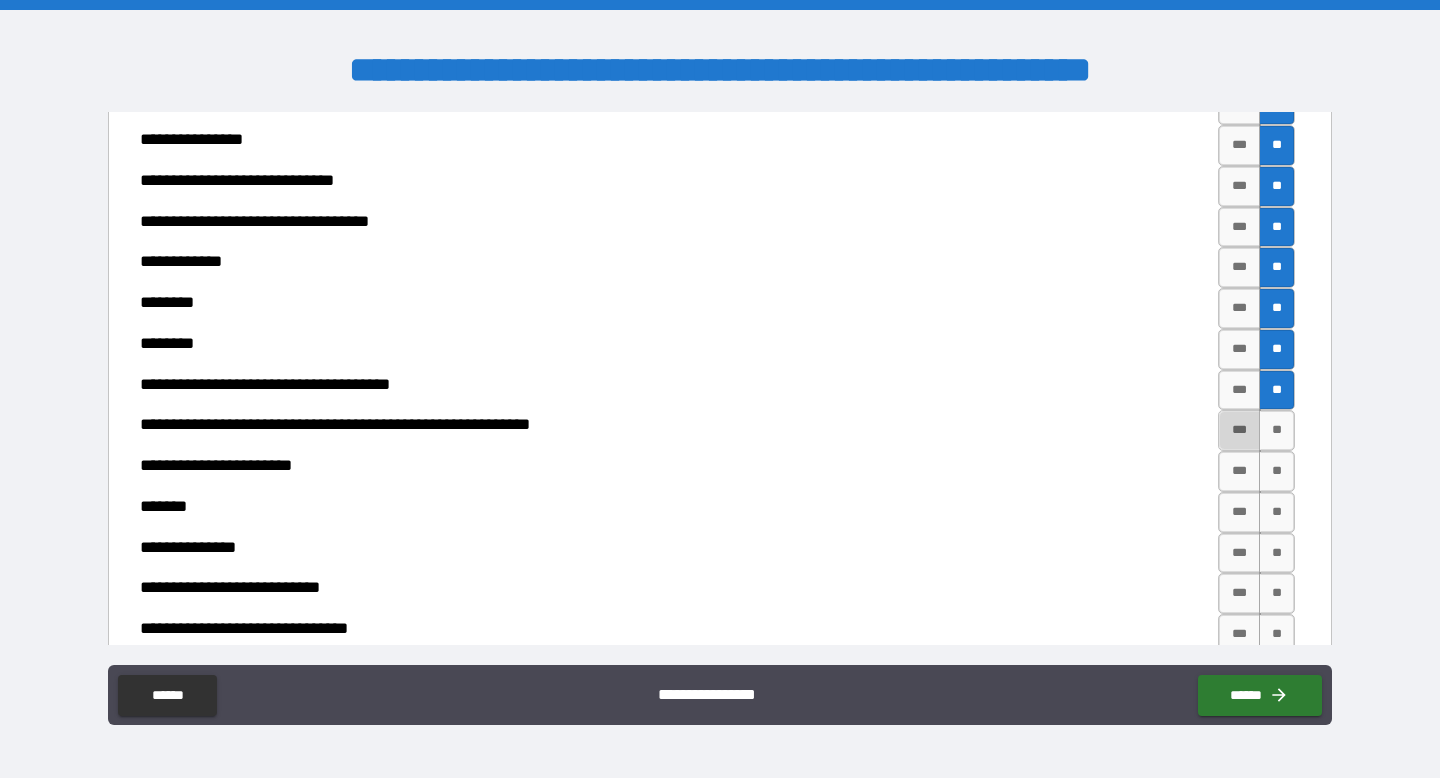 click on "***" at bounding box center [1239, 430] 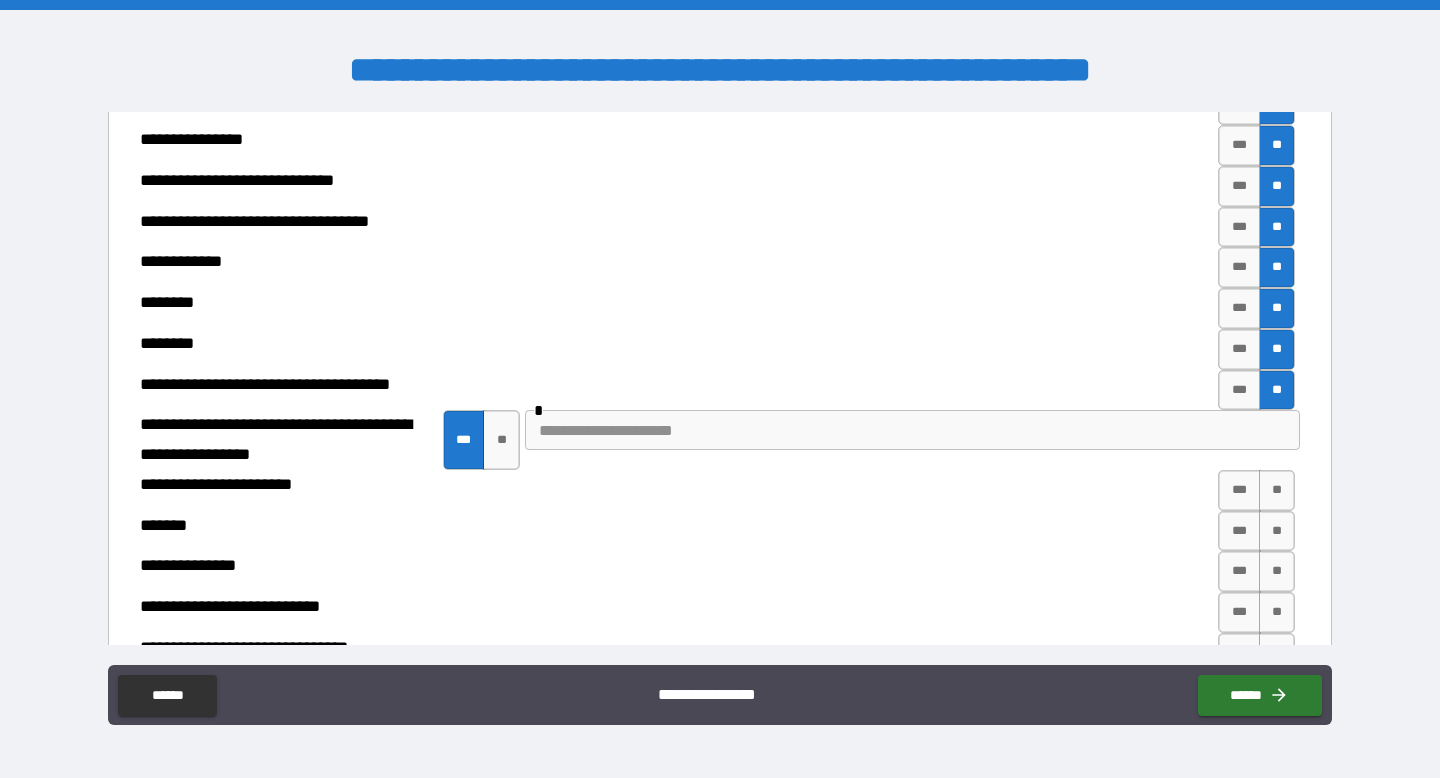 click at bounding box center [912, 430] 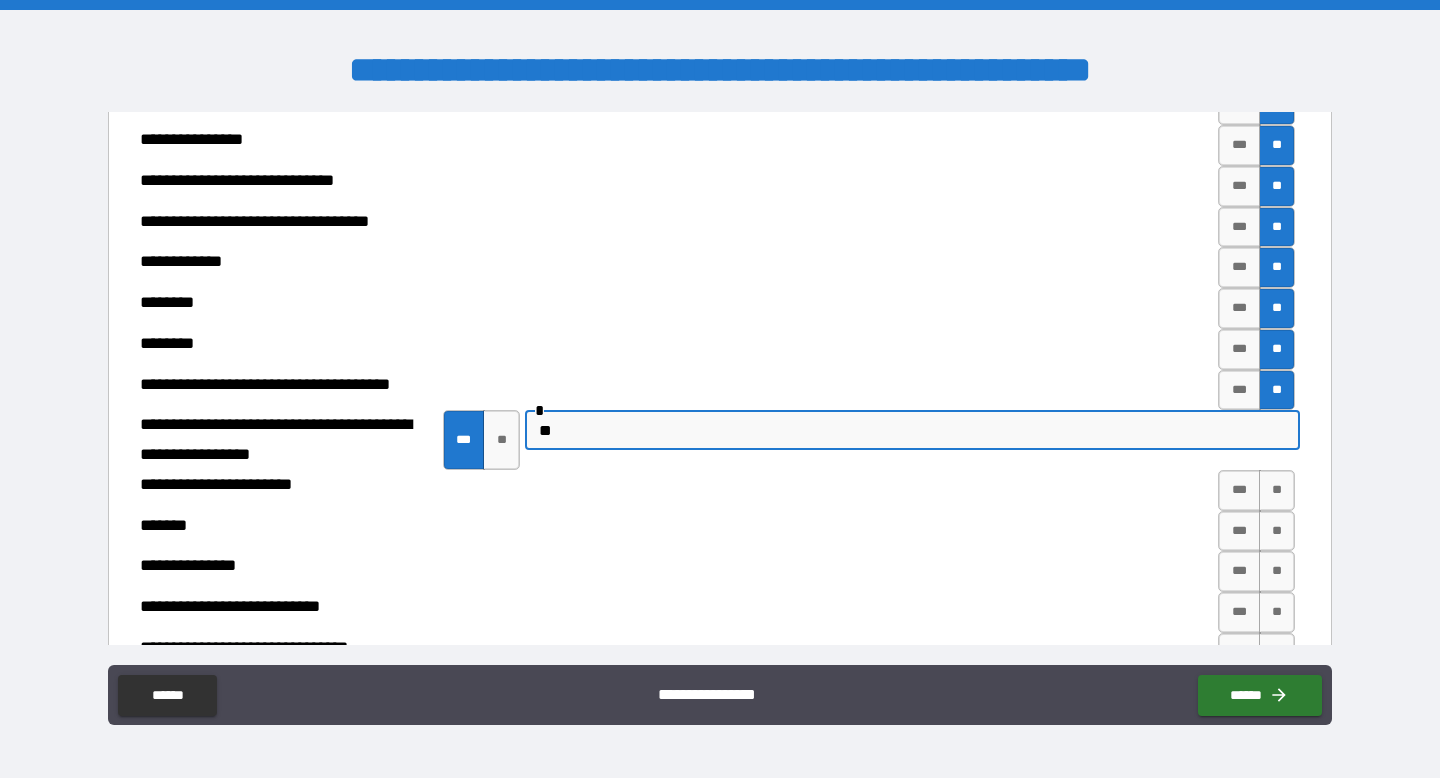 type on "*" 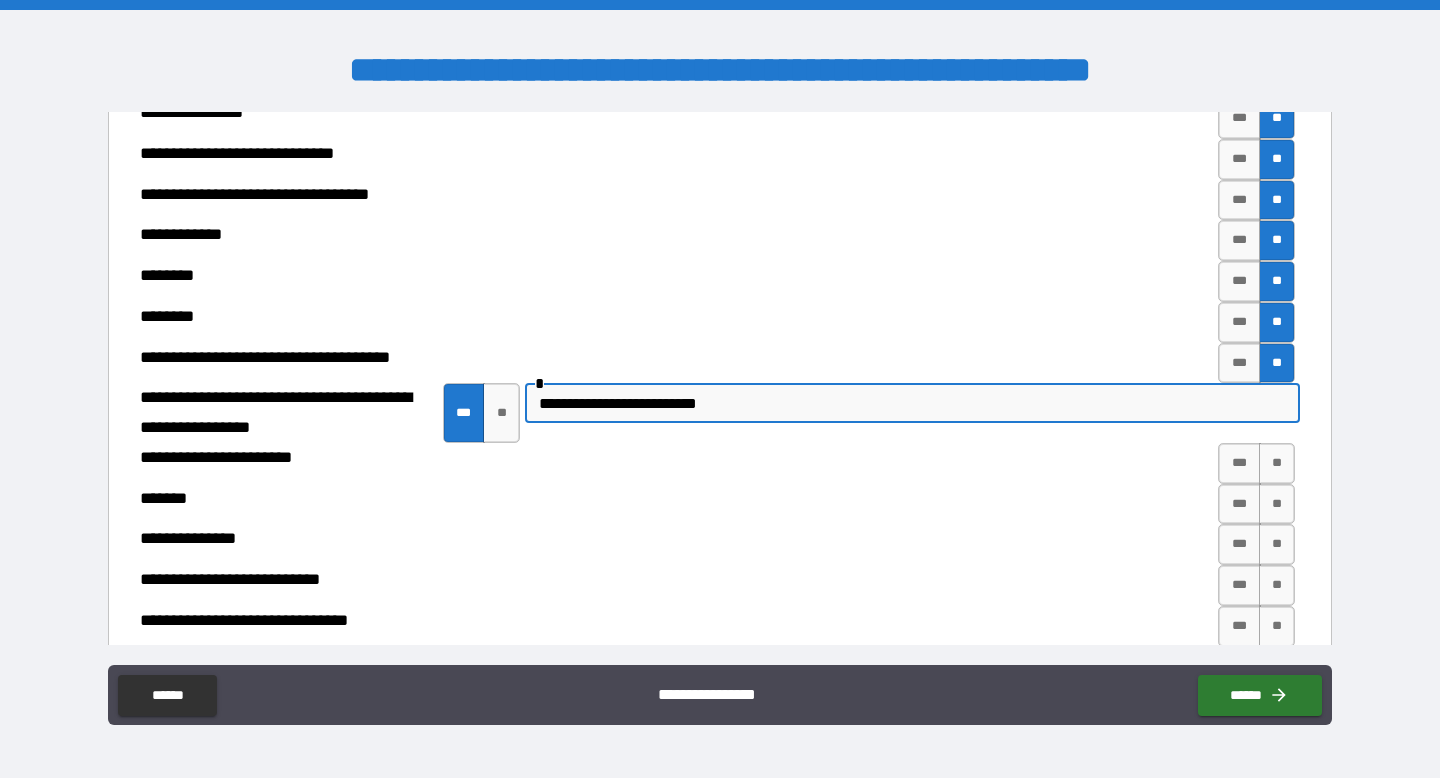 scroll, scrollTop: 7039, scrollLeft: 0, axis: vertical 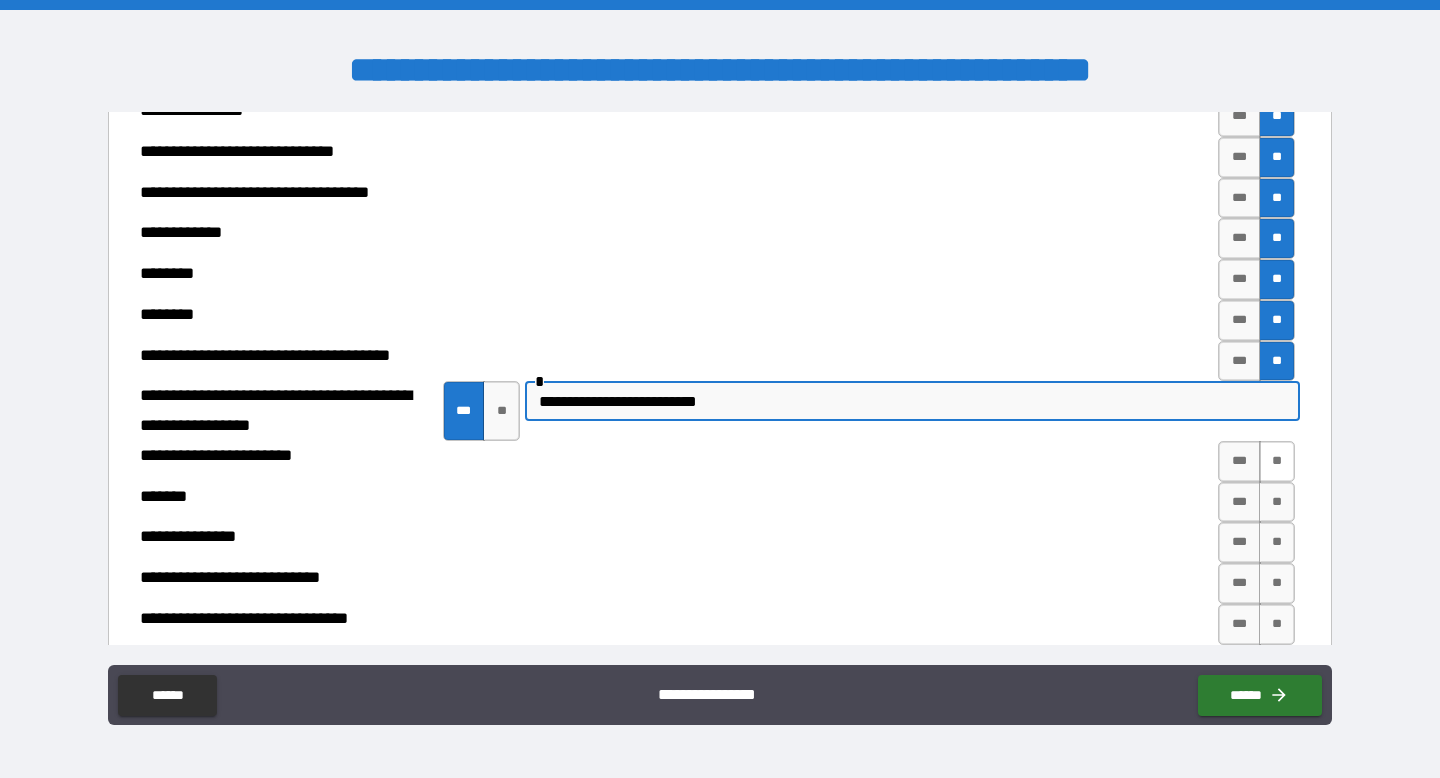 type on "**********" 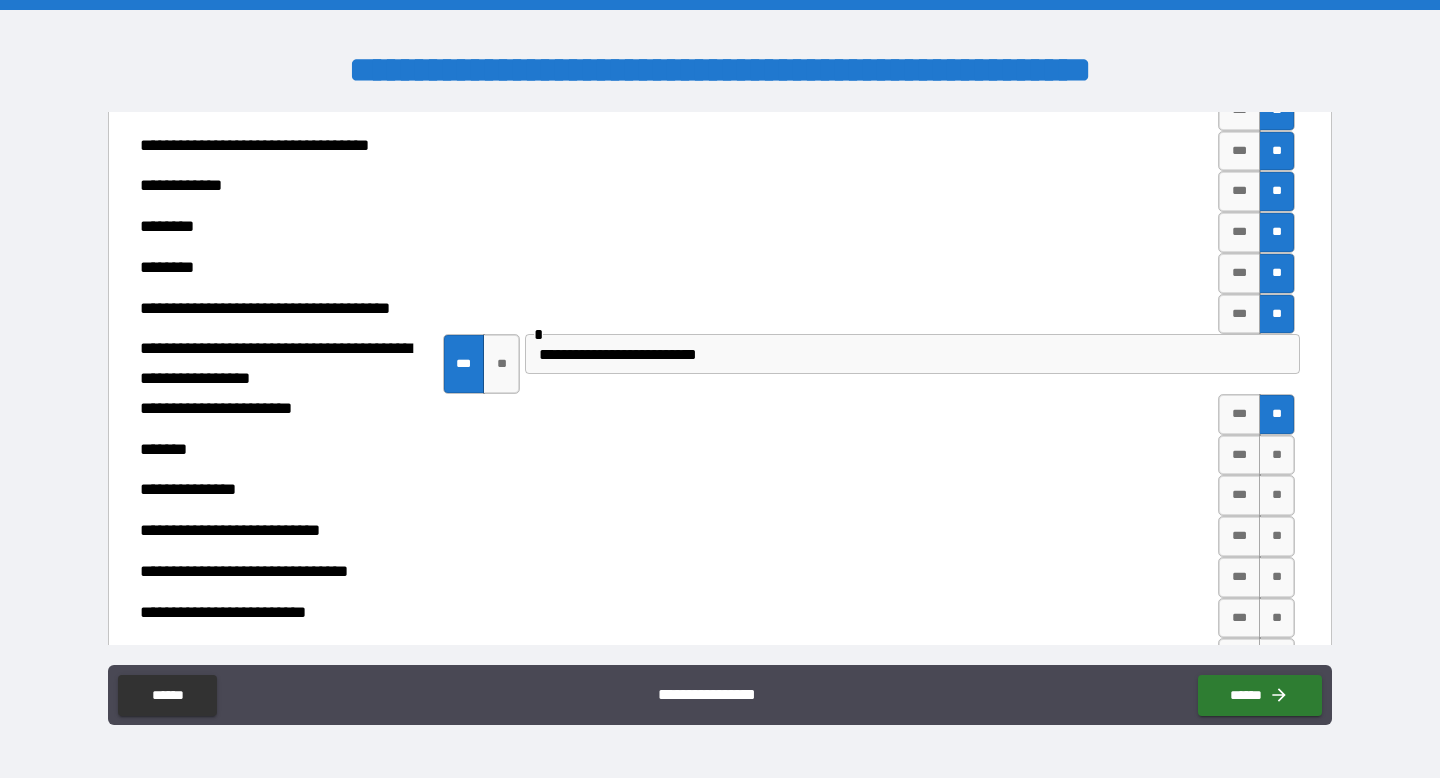scroll, scrollTop: 7087, scrollLeft: 0, axis: vertical 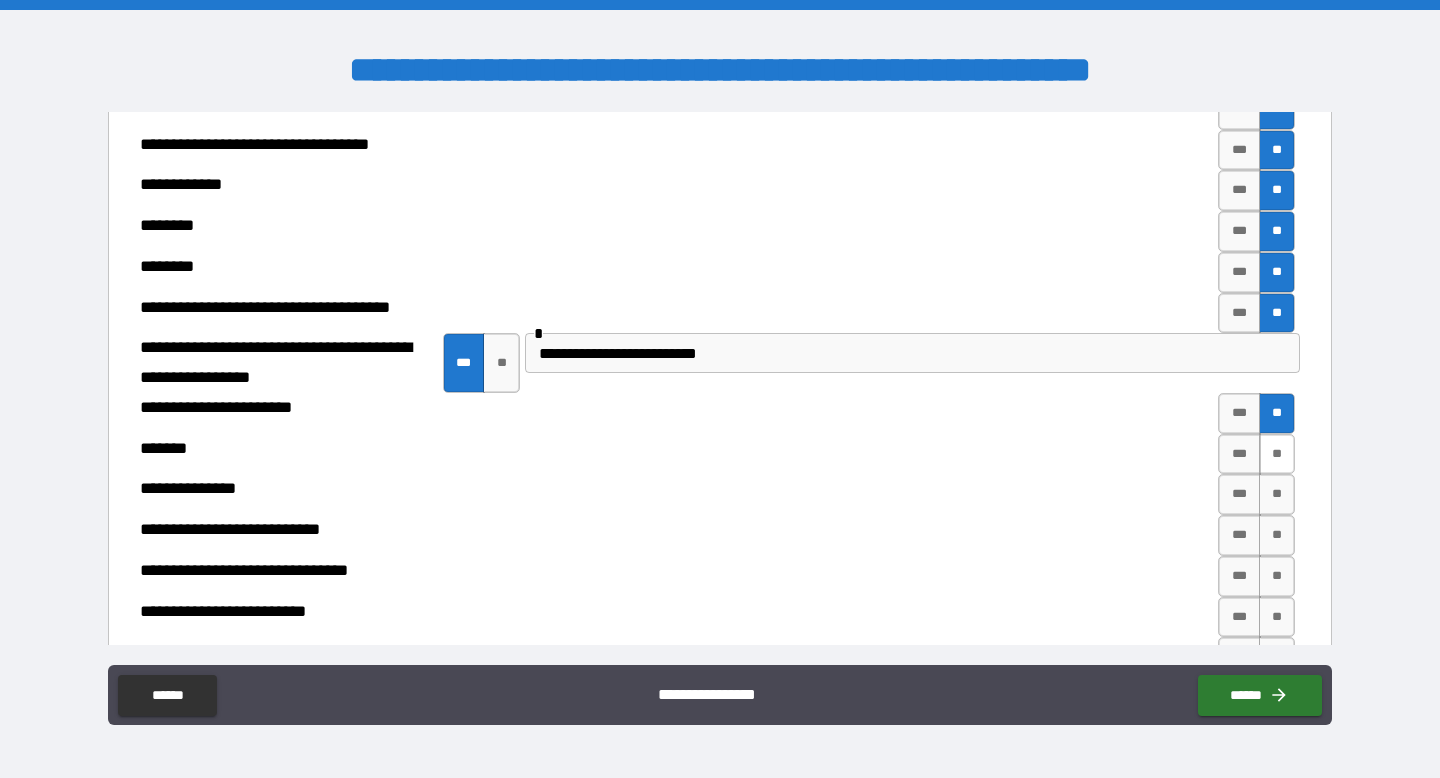 click on "**" at bounding box center (1277, 454) 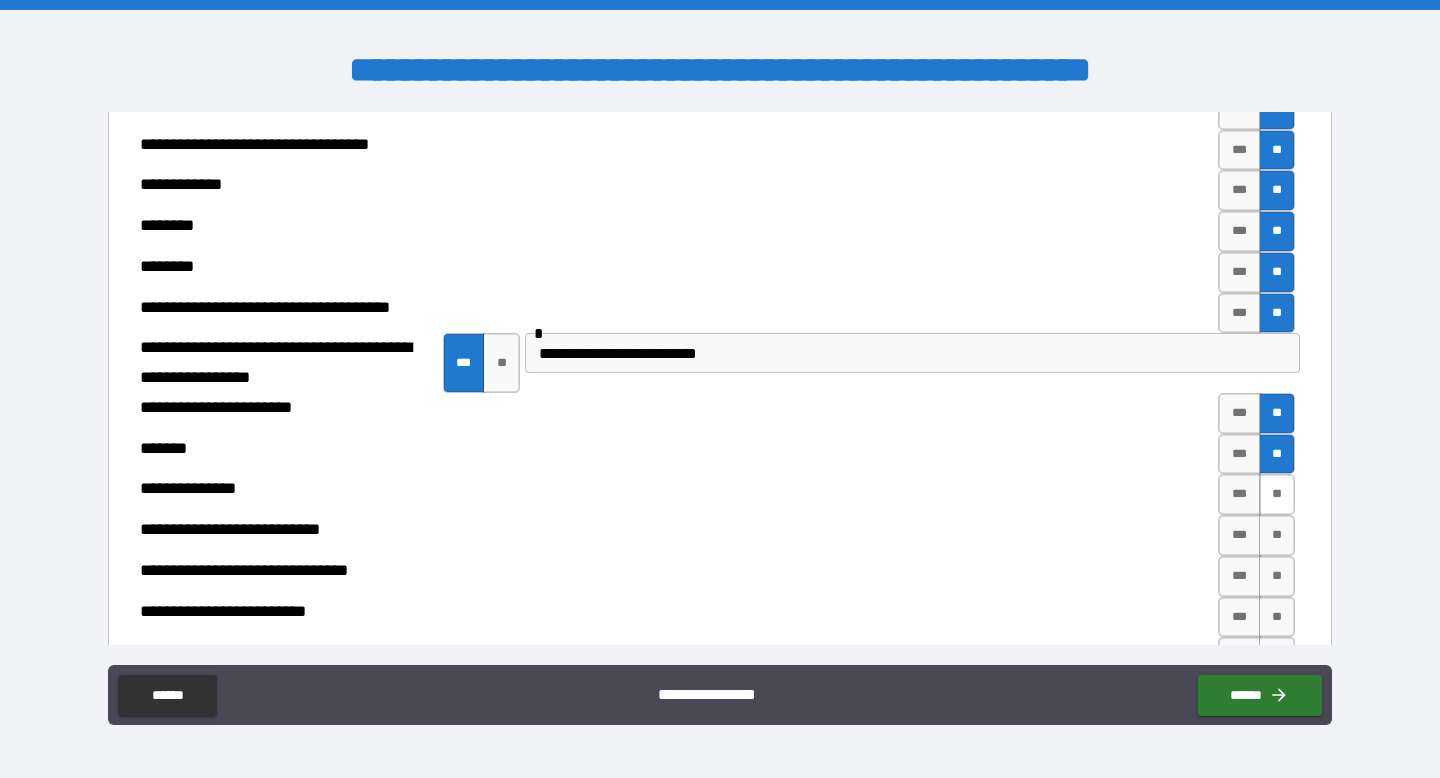 click on "**" at bounding box center [1277, 494] 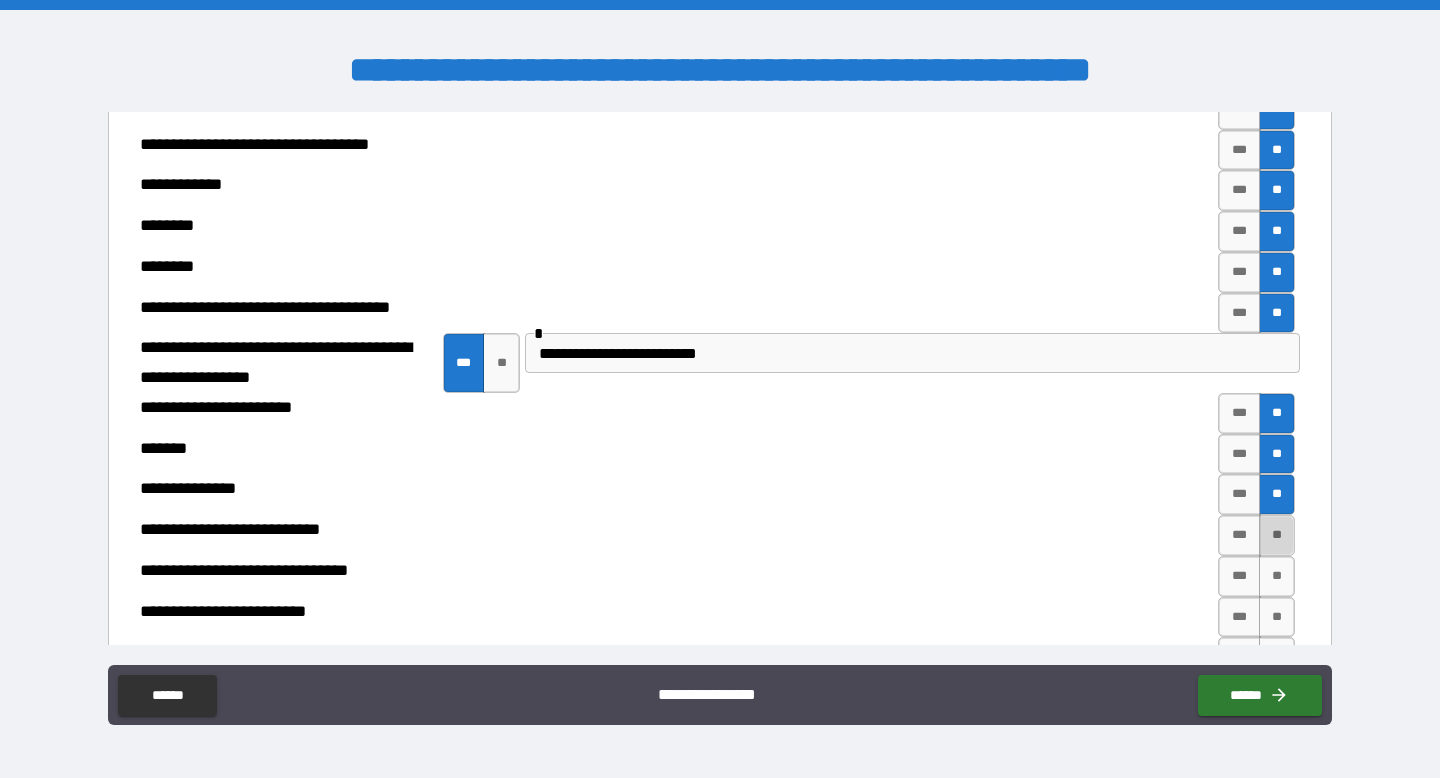 click on "**" at bounding box center [1277, 535] 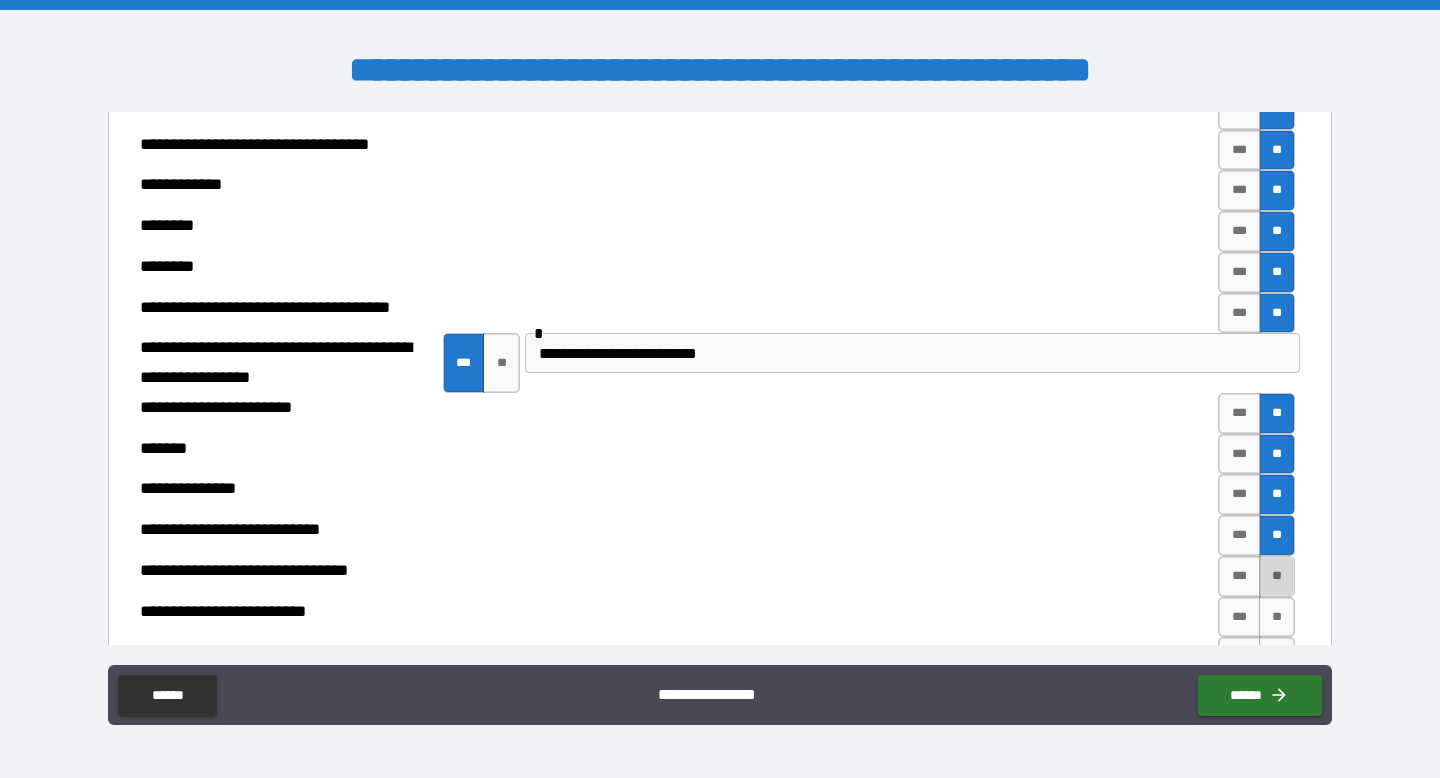 click on "**" at bounding box center [1277, 576] 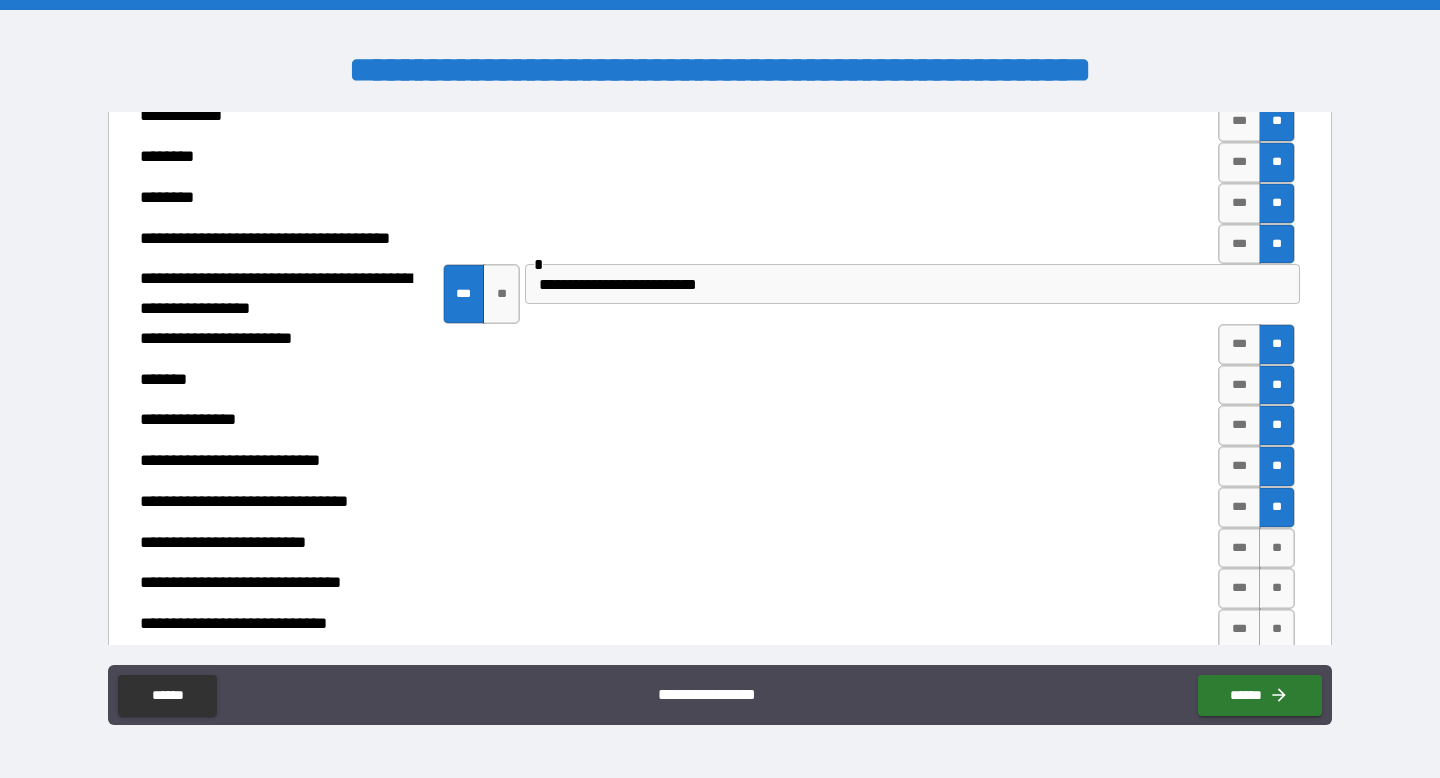 scroll, scrollTop: 7164, scrollLeft: 0, axis: vertical 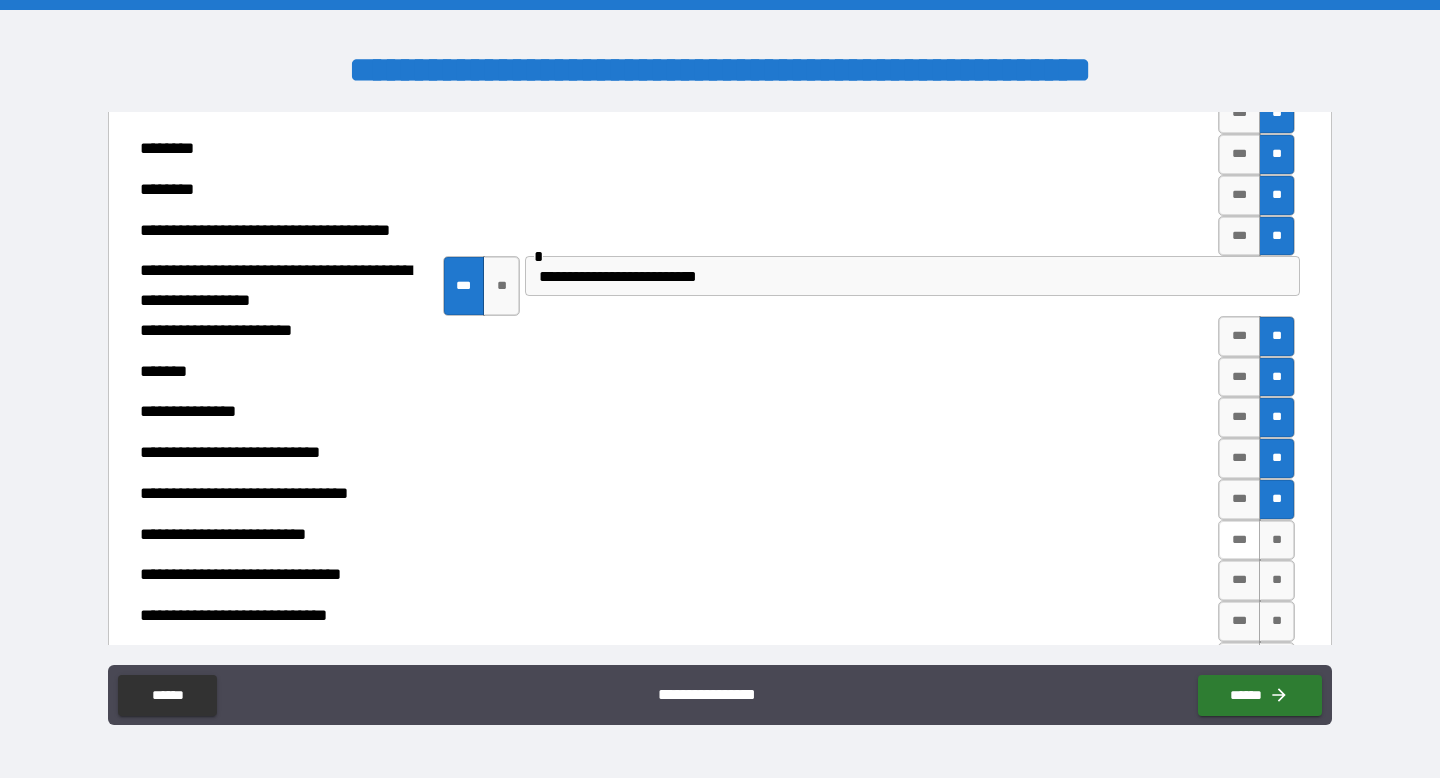 click on "***" at bounding box center (1239, 540) 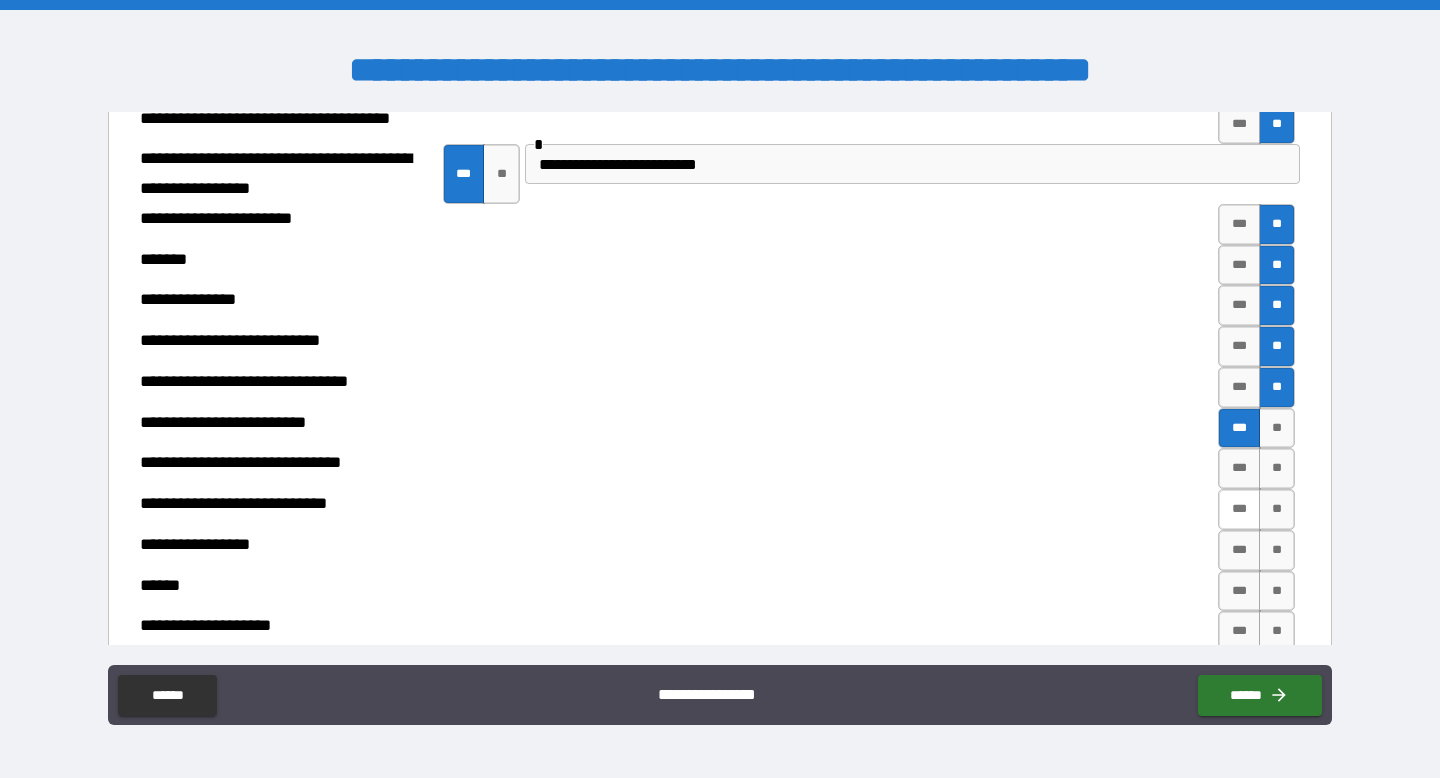 scroll, scrollTop: 7290, scrollLeft: 0, axis: vertical 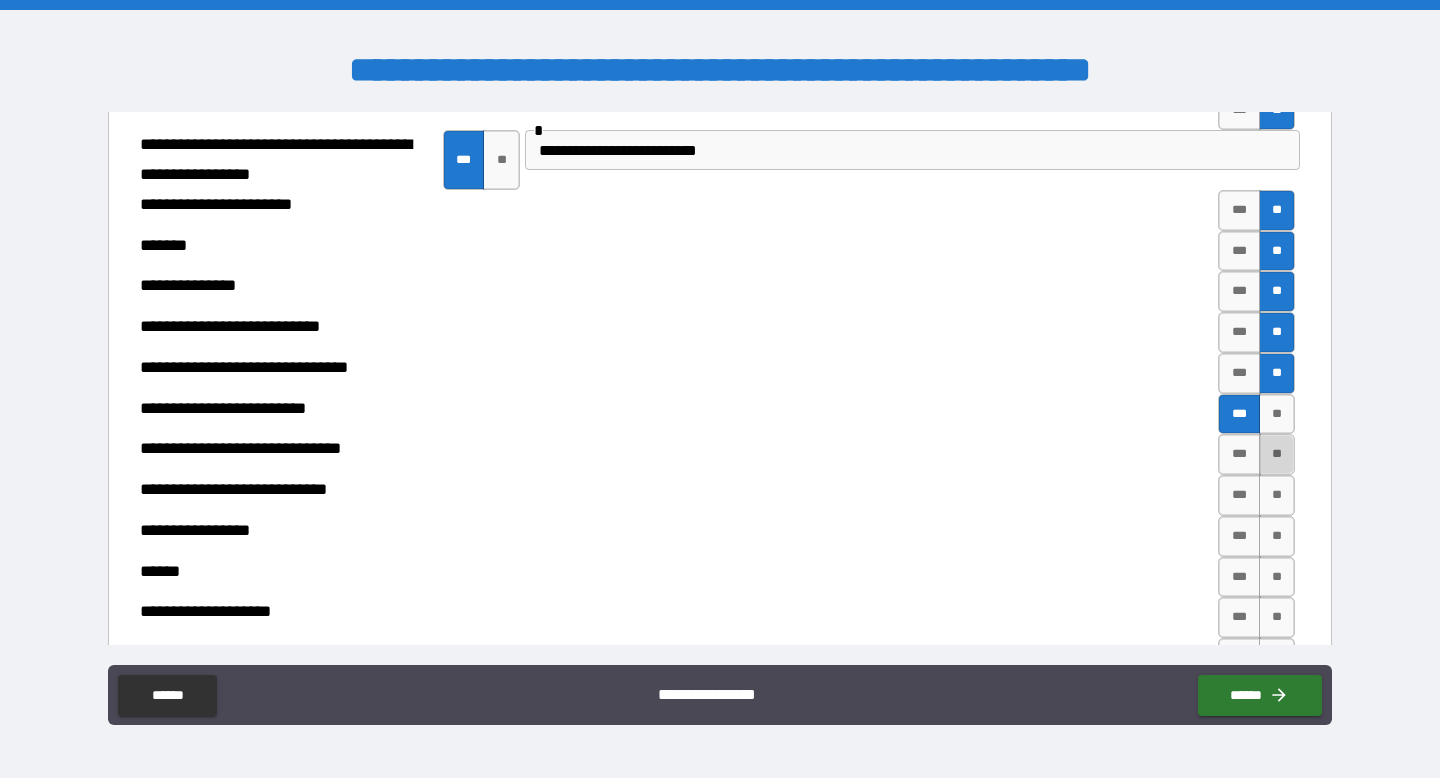 click on "**" at bounding box center (1277, 454) 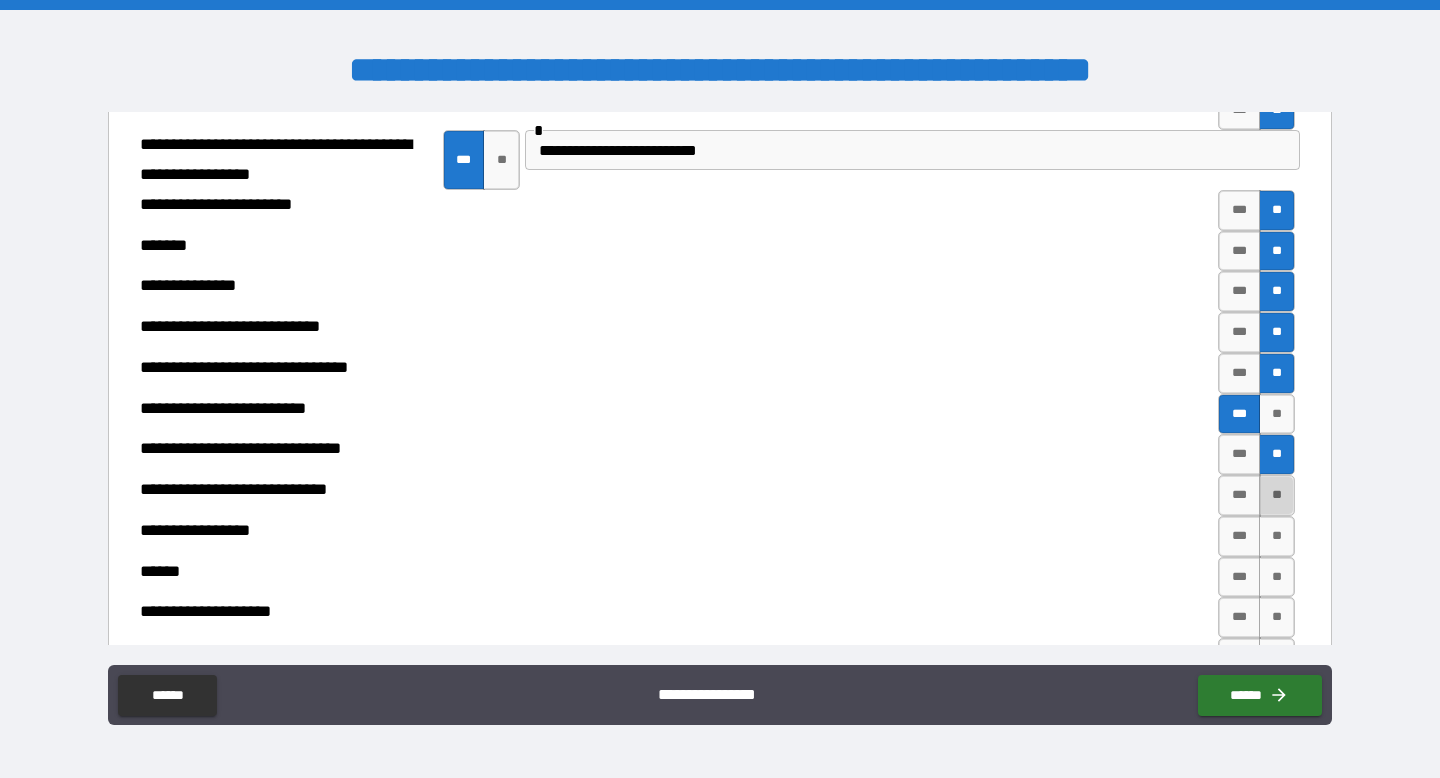 click on "**" at bounding box center (1277, 495) 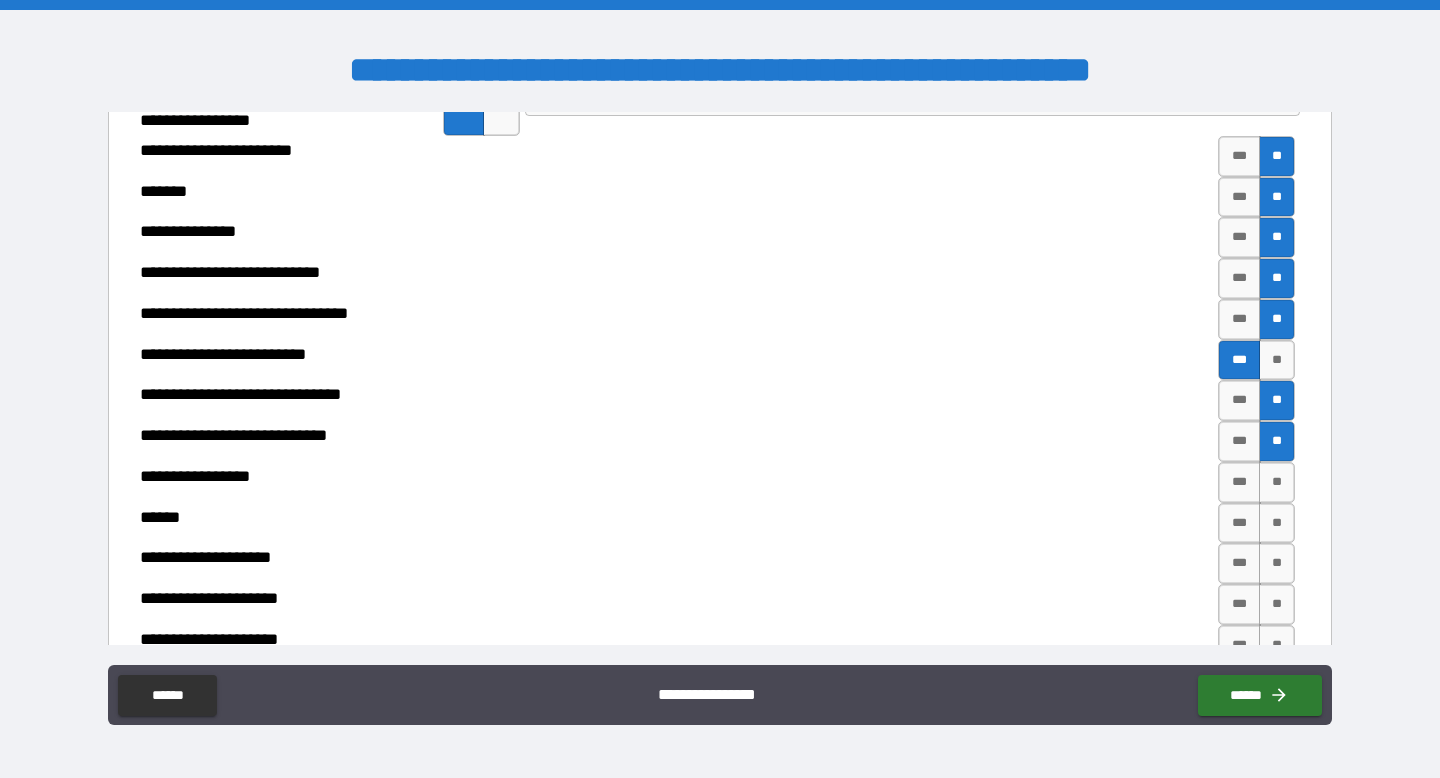 scroll, scrollTop: 7367, scrollLeft: 0, axis: vertical 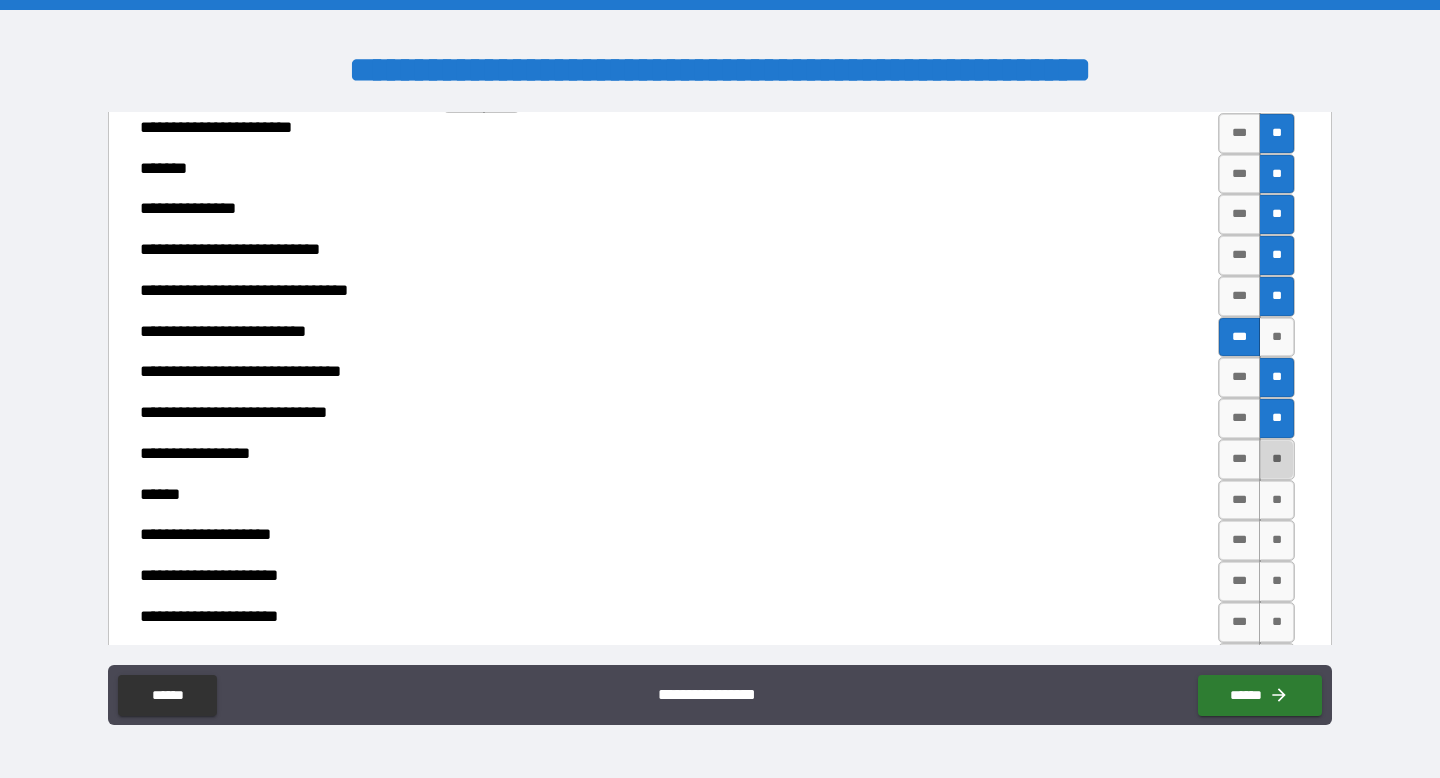 click on "**" at bounding box center (1277, 459) 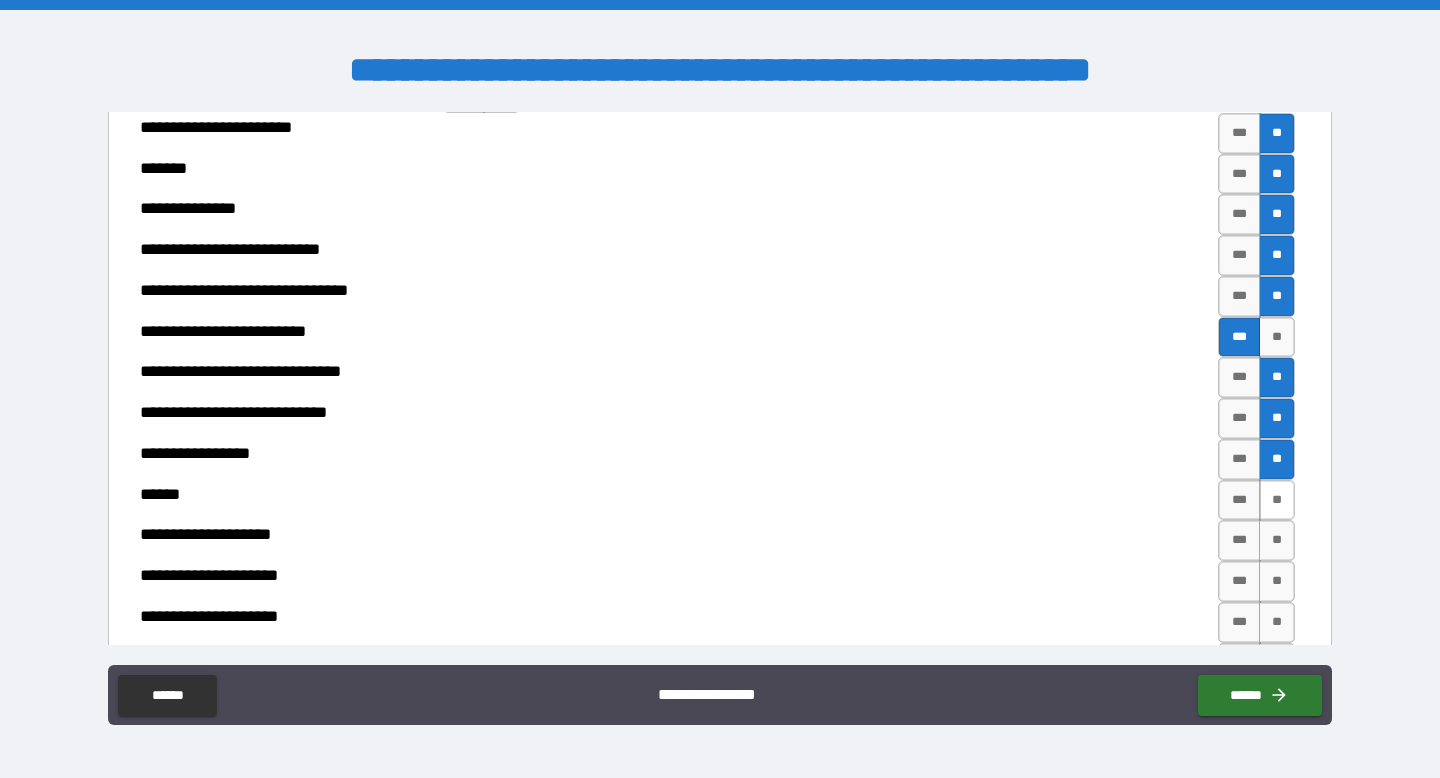 click on "**" at bounding box center (1277, 500) 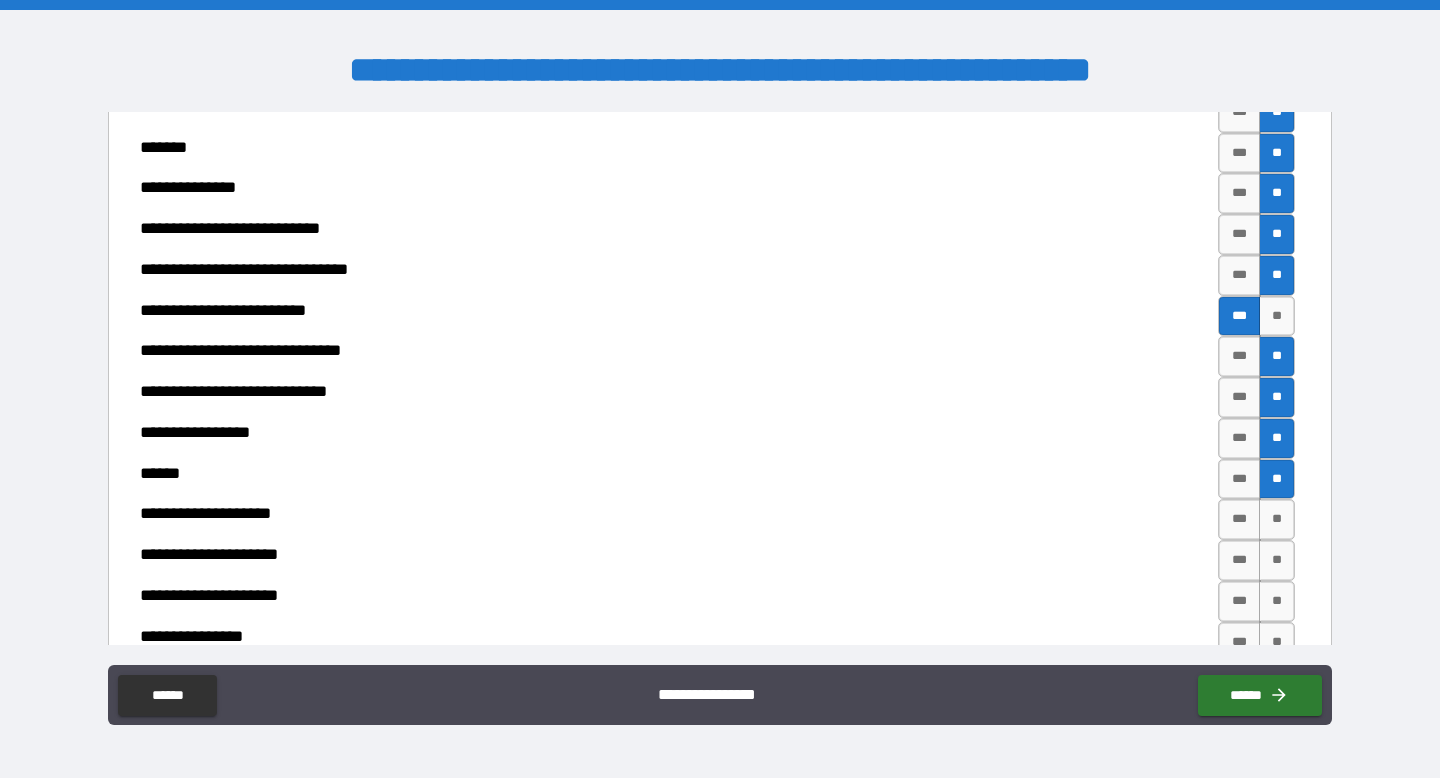 scroll, scrollTop: 7392, scrollLeft: 0, axis: vertical 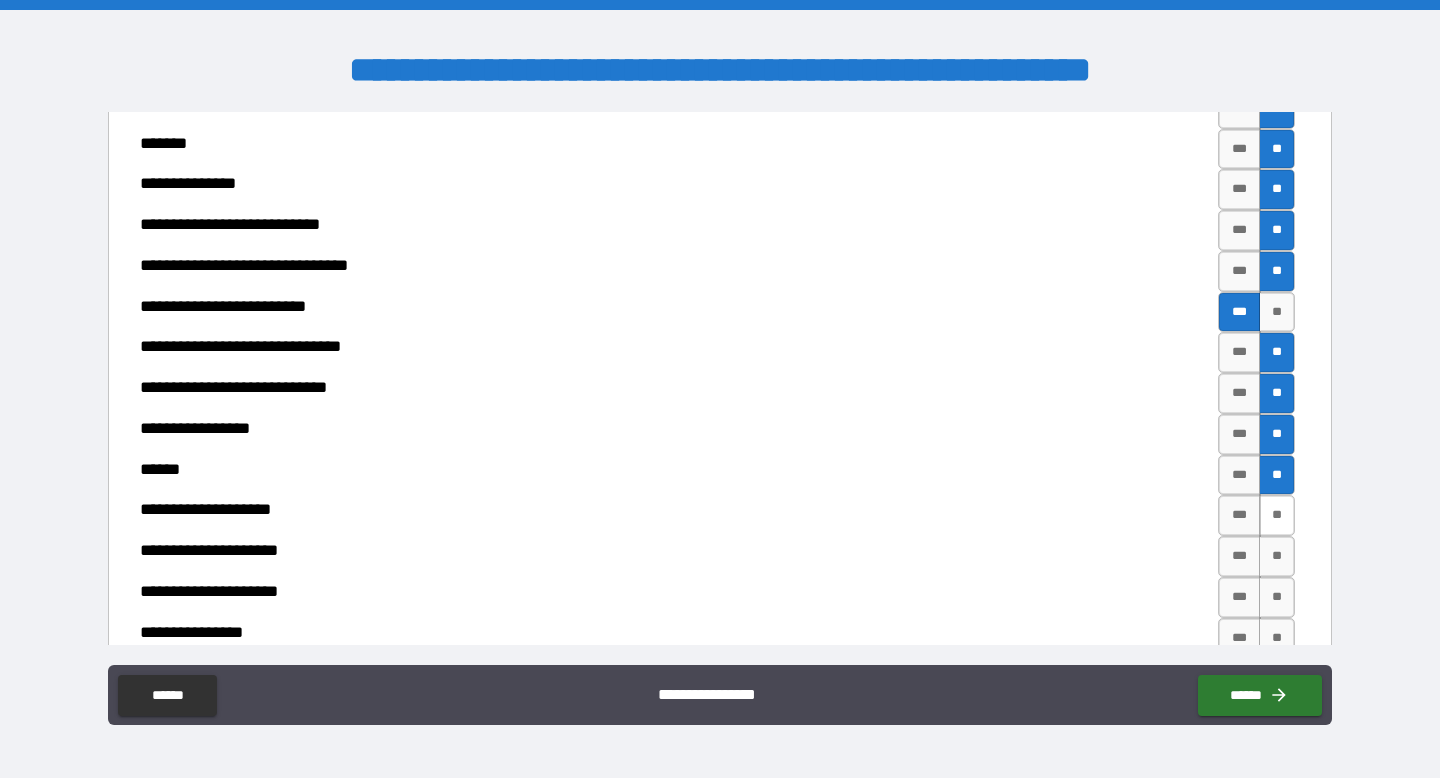 click on "**" at bounding box center [1277, 515] 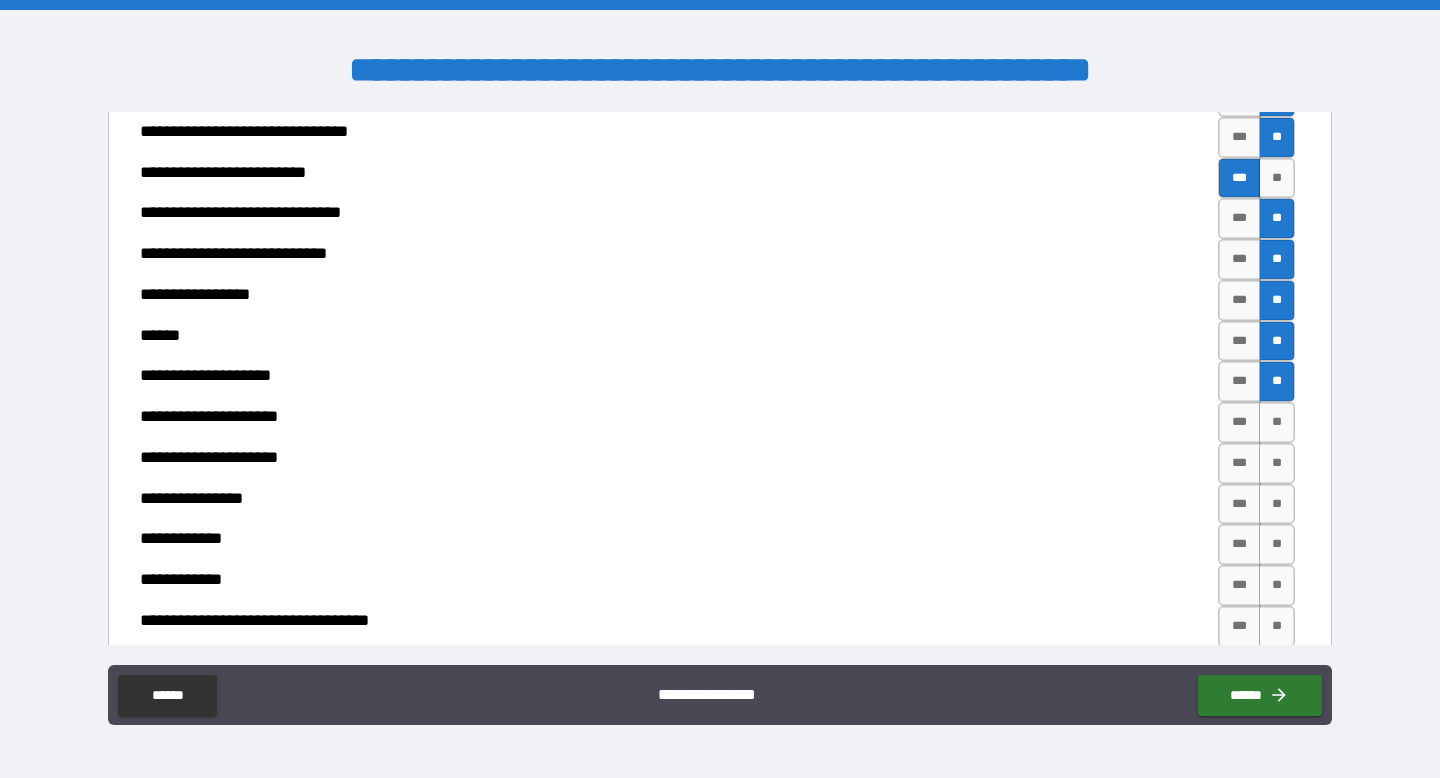 scroll, scrollTop: 7527, scrollLeft: 0, axis: vertical 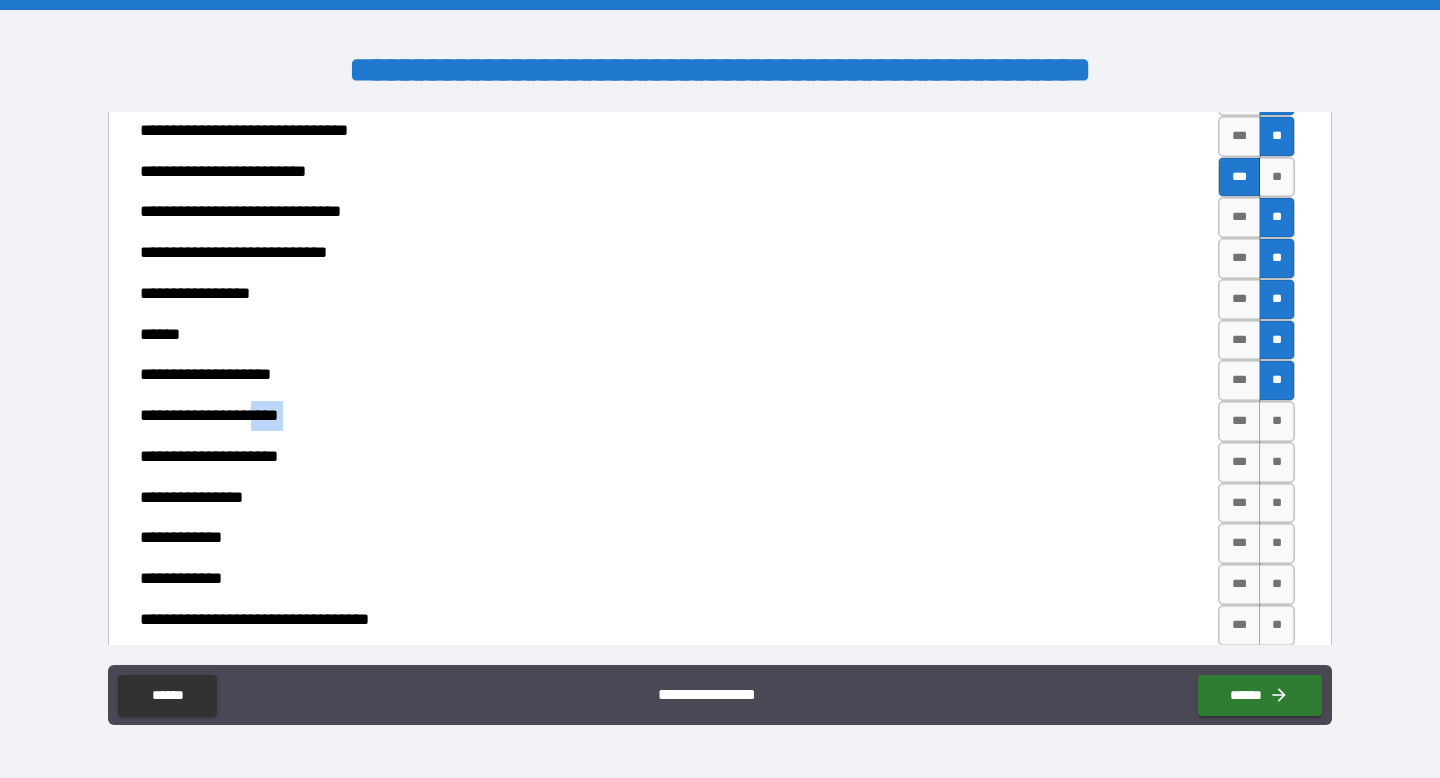 drag, startPoint x: 261, startPoint y: 420, endPoint x: 1026, endPoint y: 416, distance: 765.01044 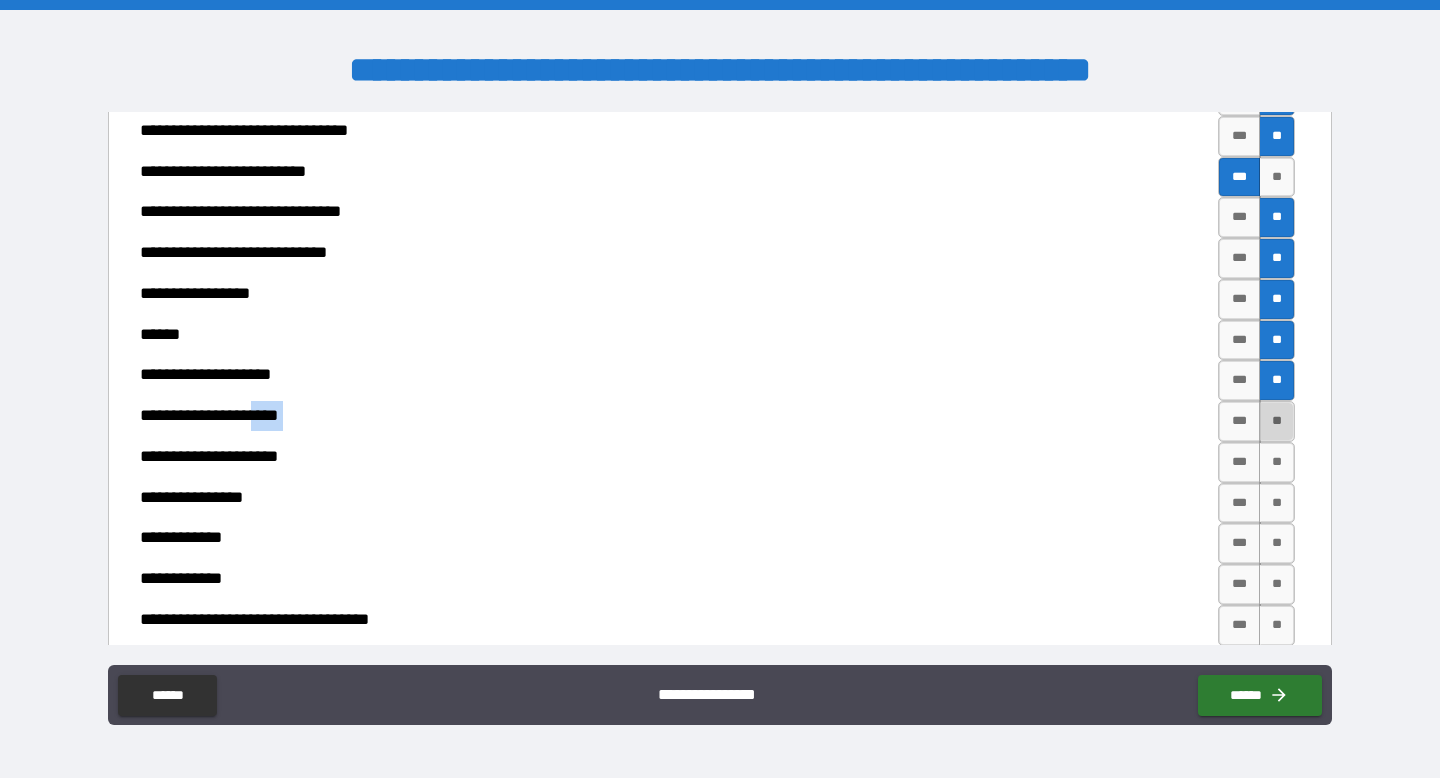 click on "**" at bounding box center (1277, 421) 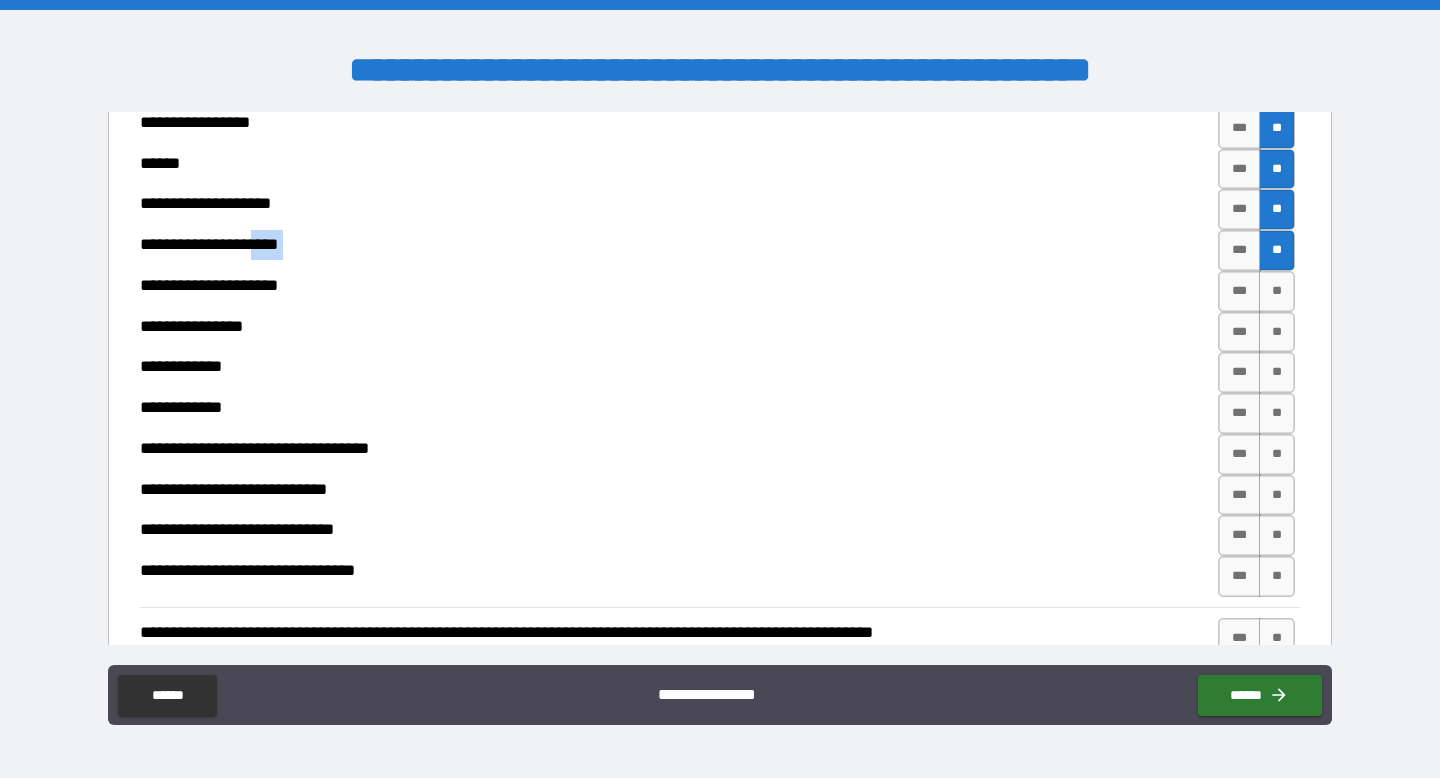 scroll, scrollTop: 7789, scrollLeft: 0, axis: vertical 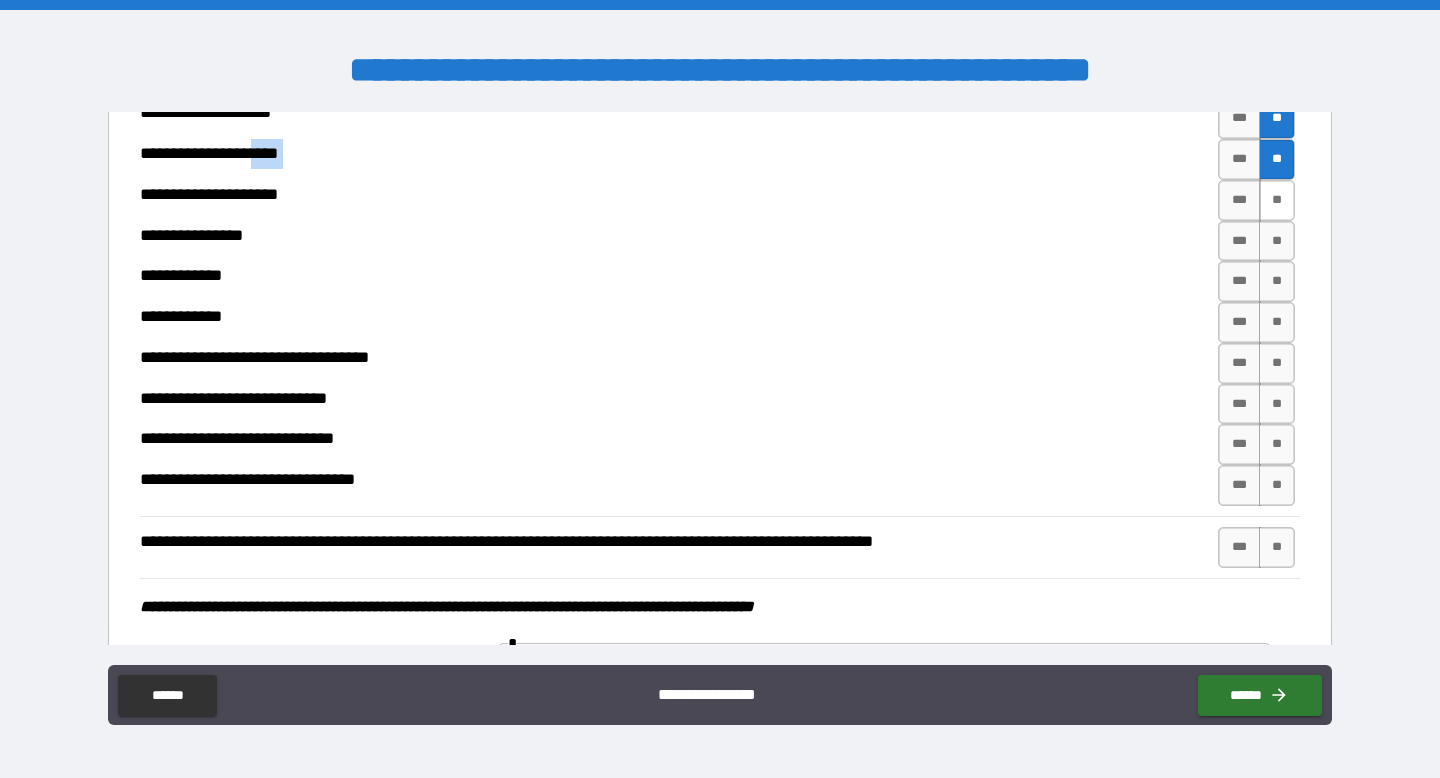 click on "**" at bounding box center [1277, 200] 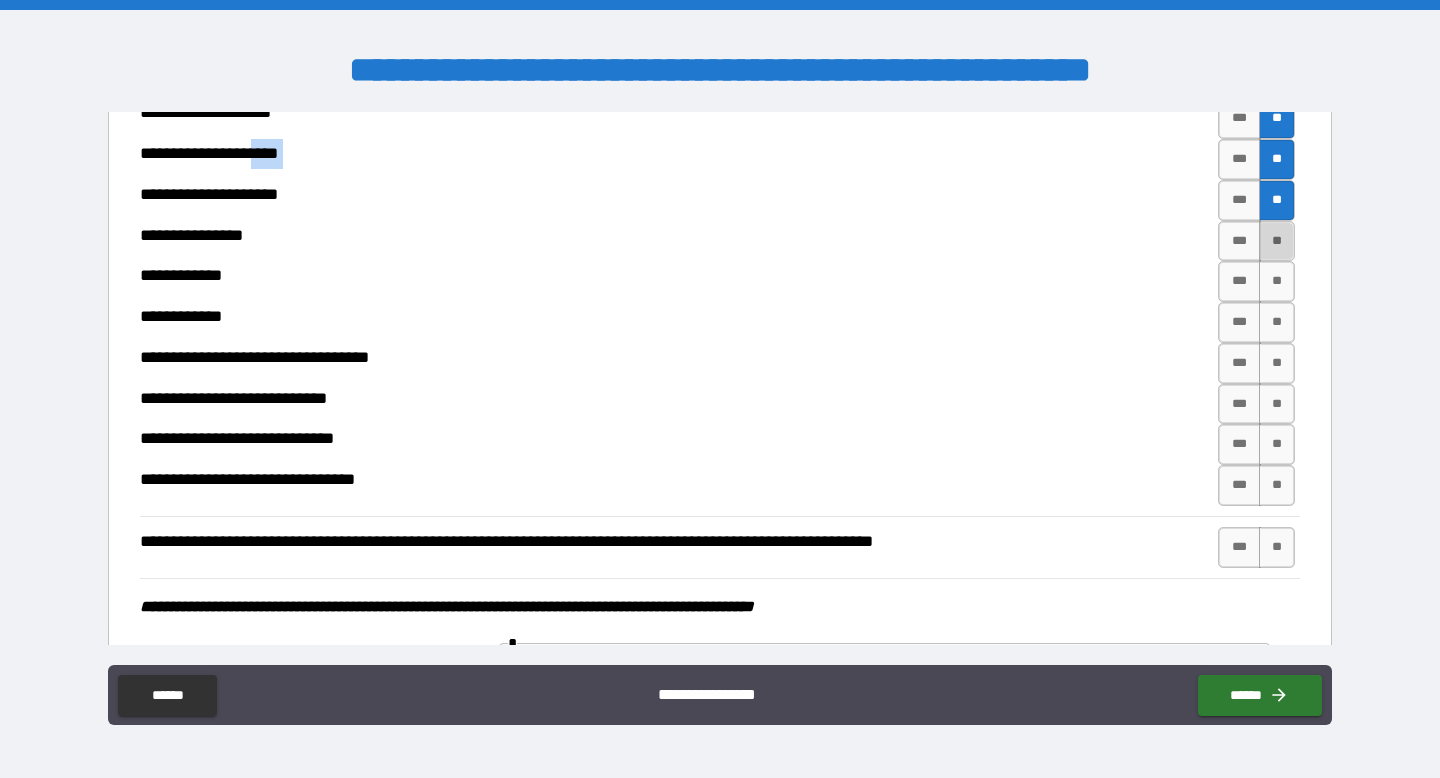 click on "**" at bounding box center [1277, 241] 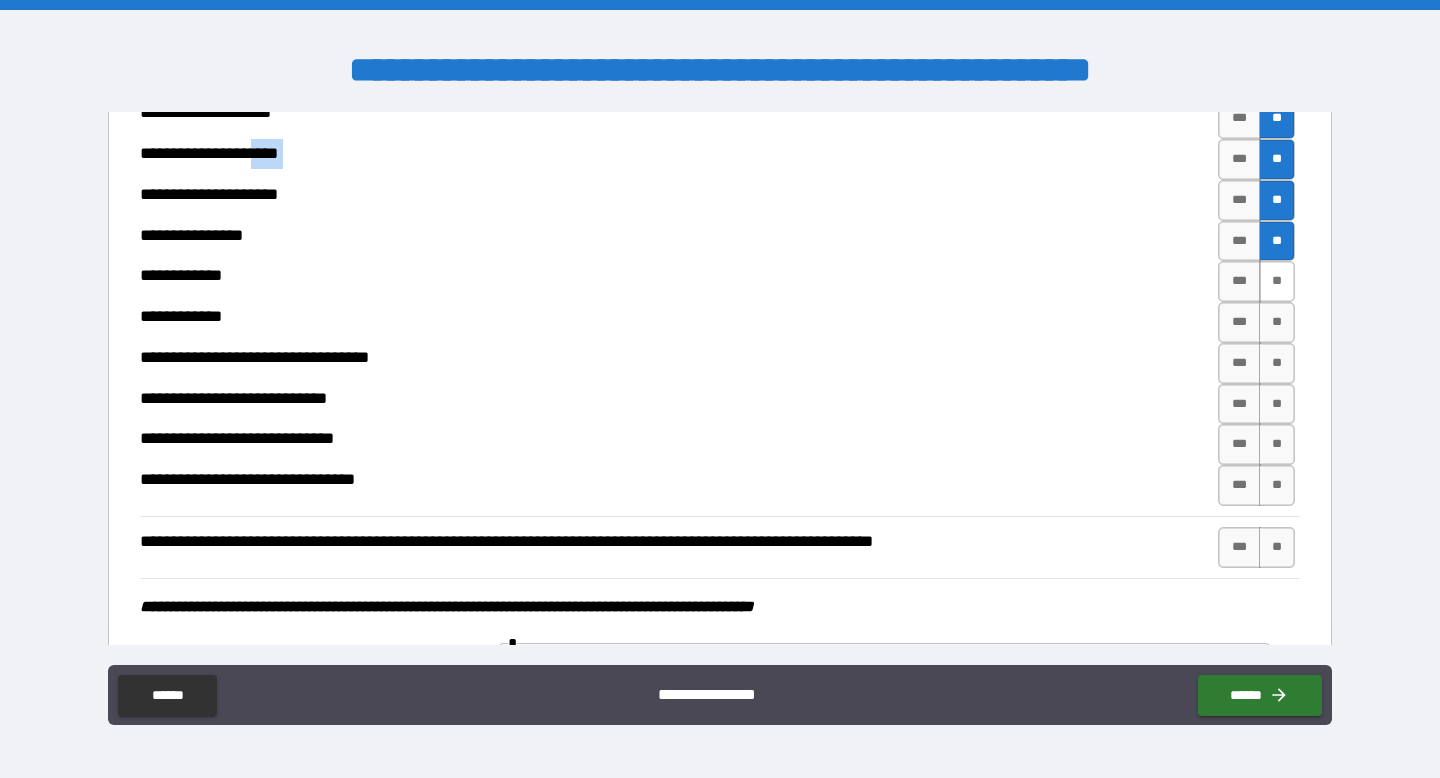 click on "**" at bounding box center [1277, 281] 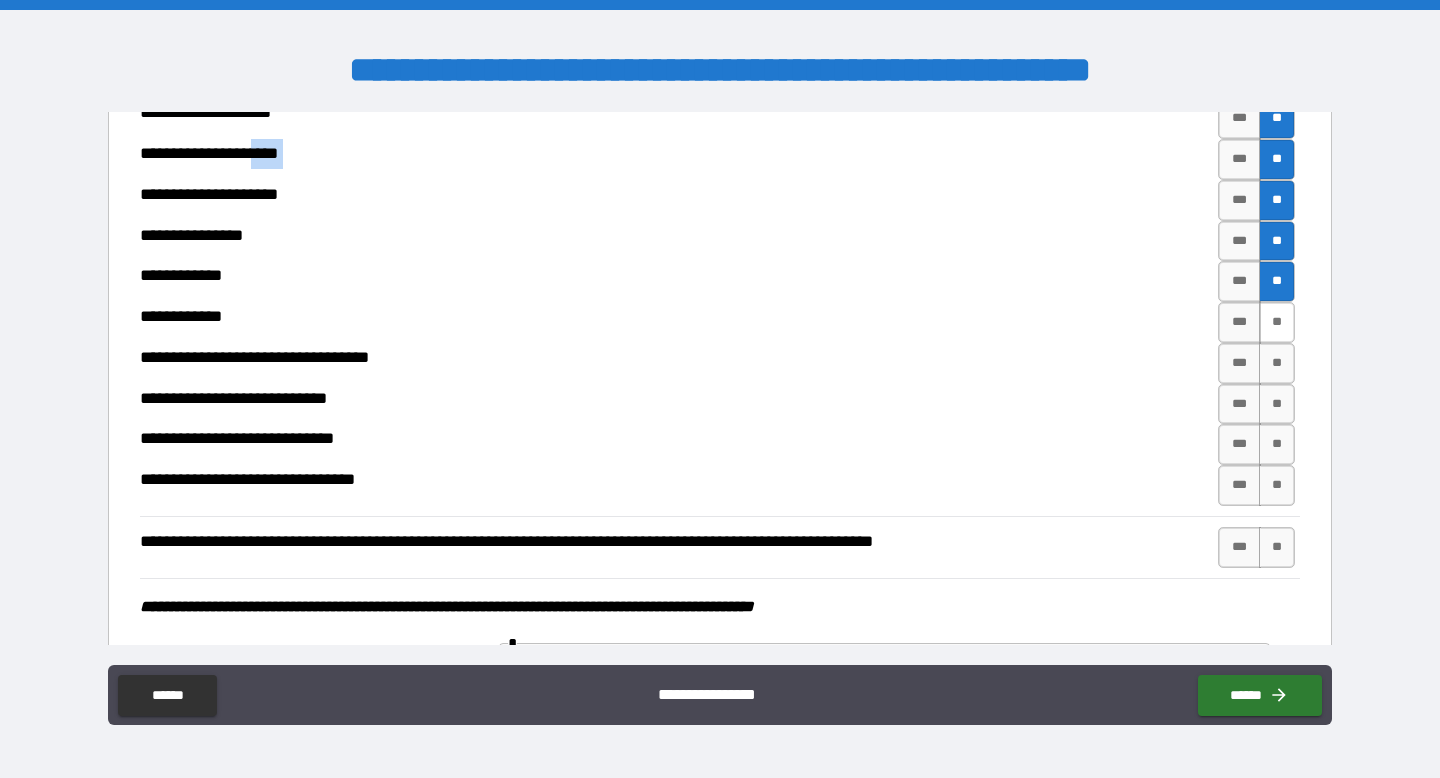 click on "**" at bounding box center [1277, 322] 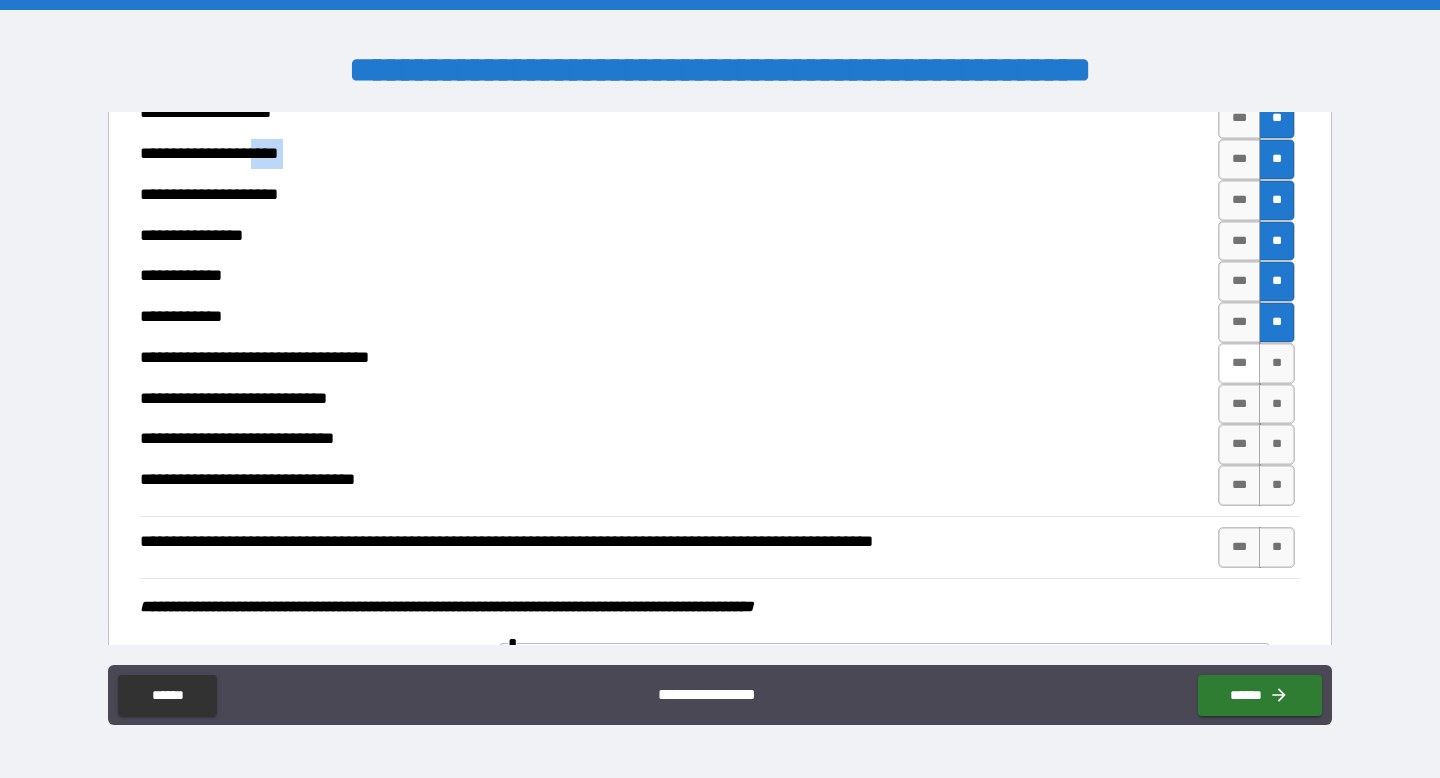click on "***" at bounding box center [1239, 363] 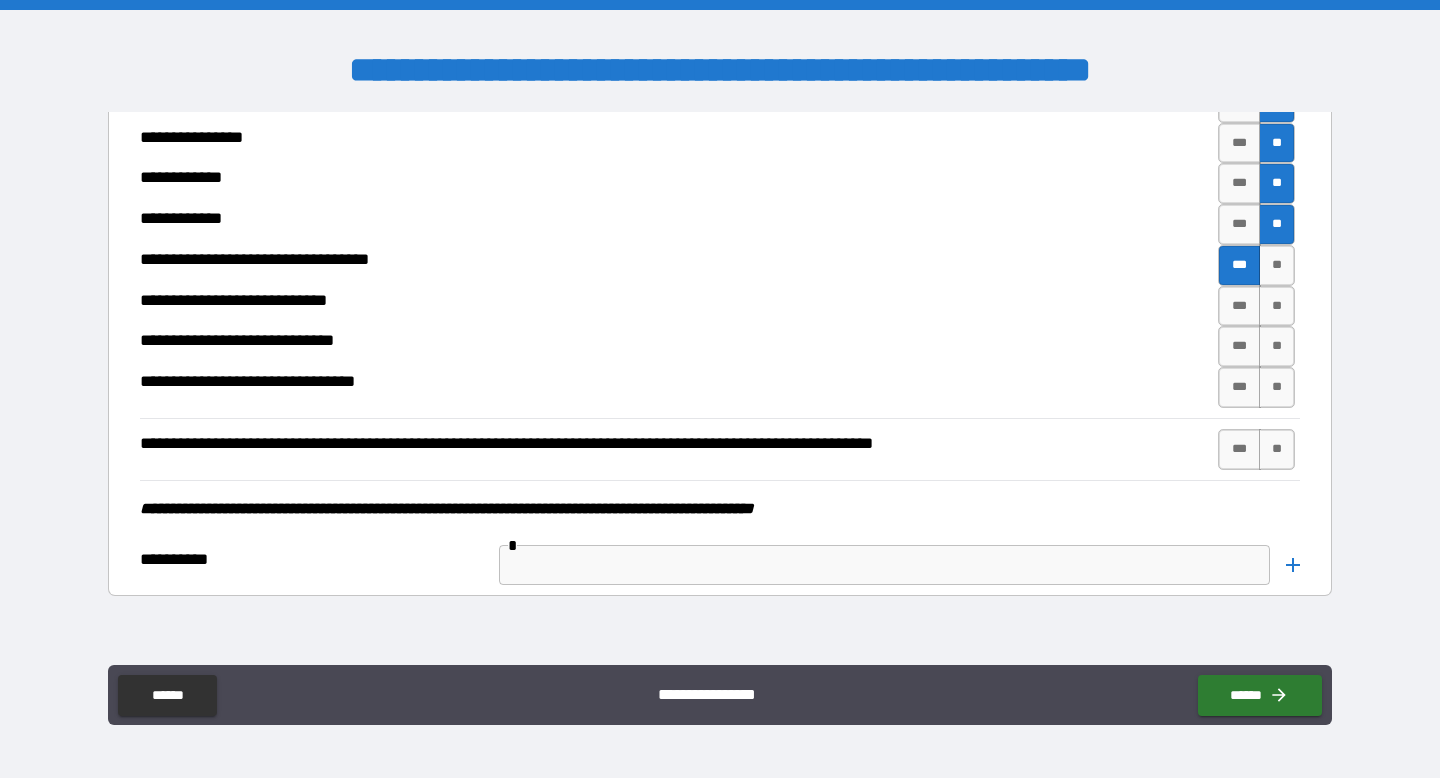 scroll, scrollTop: 7905, scrollLeft: 0, axis: vertical 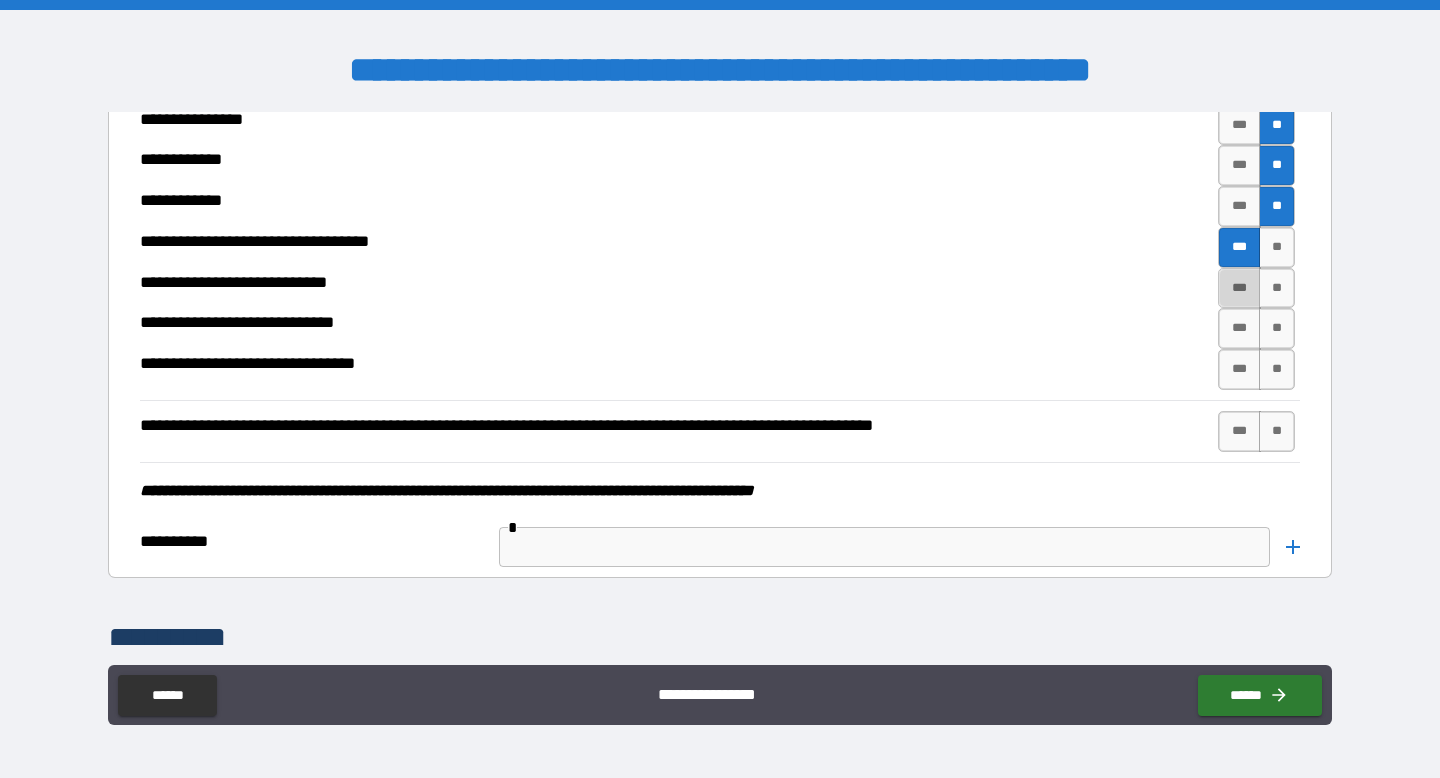 click on "***" at bounding box center (1239, 288) 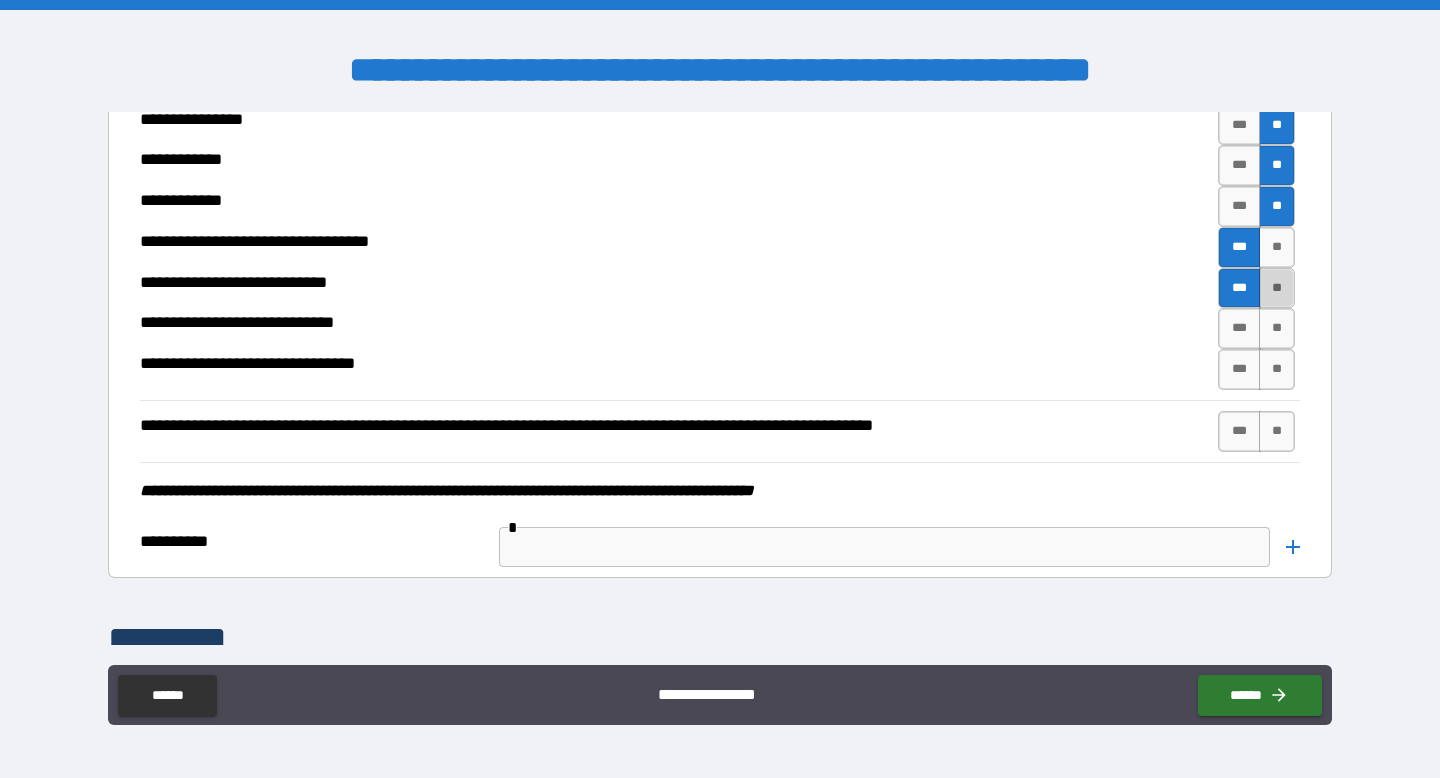 click on "**" at bounding box center (1277, 288) 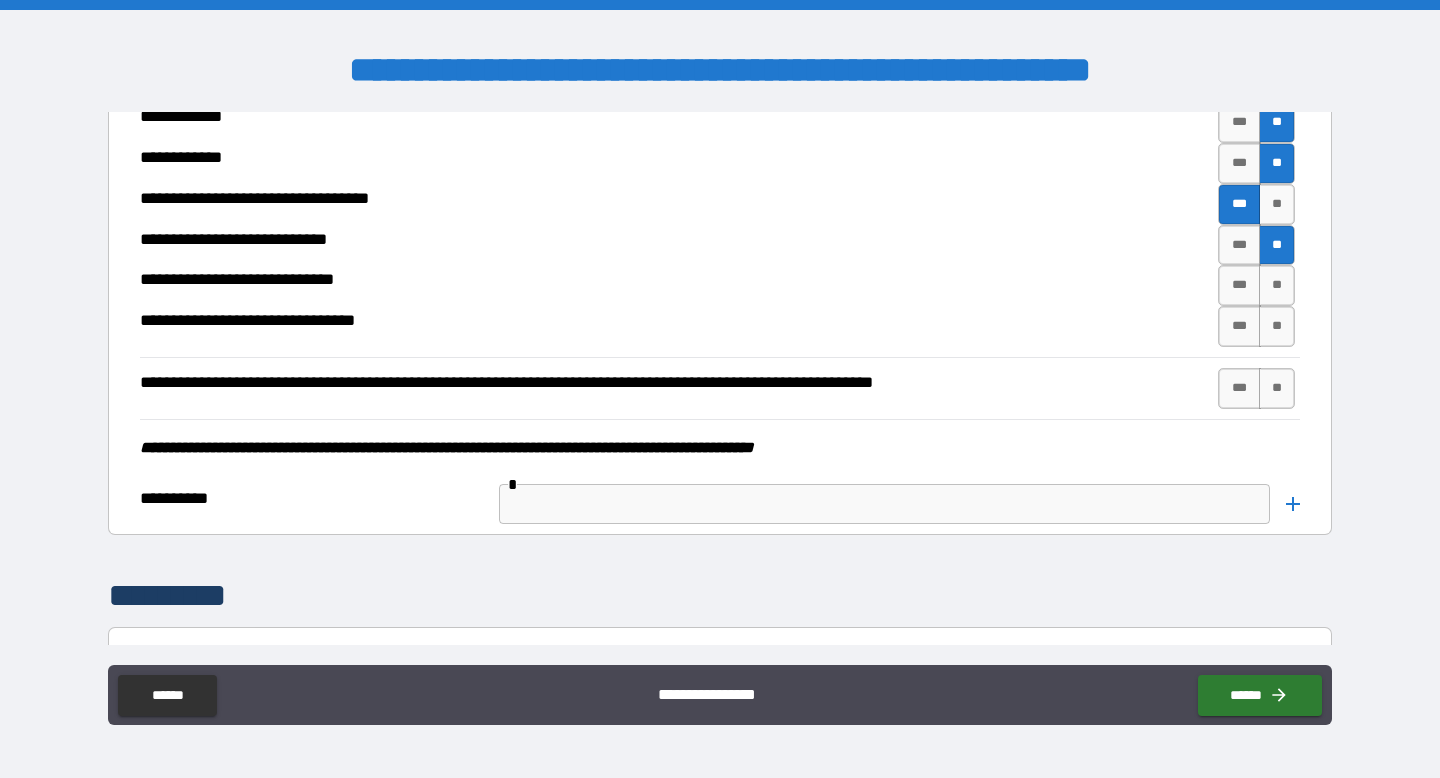 scroll, scrollTop: 7948, scrollLeft: 0, axis: vertical 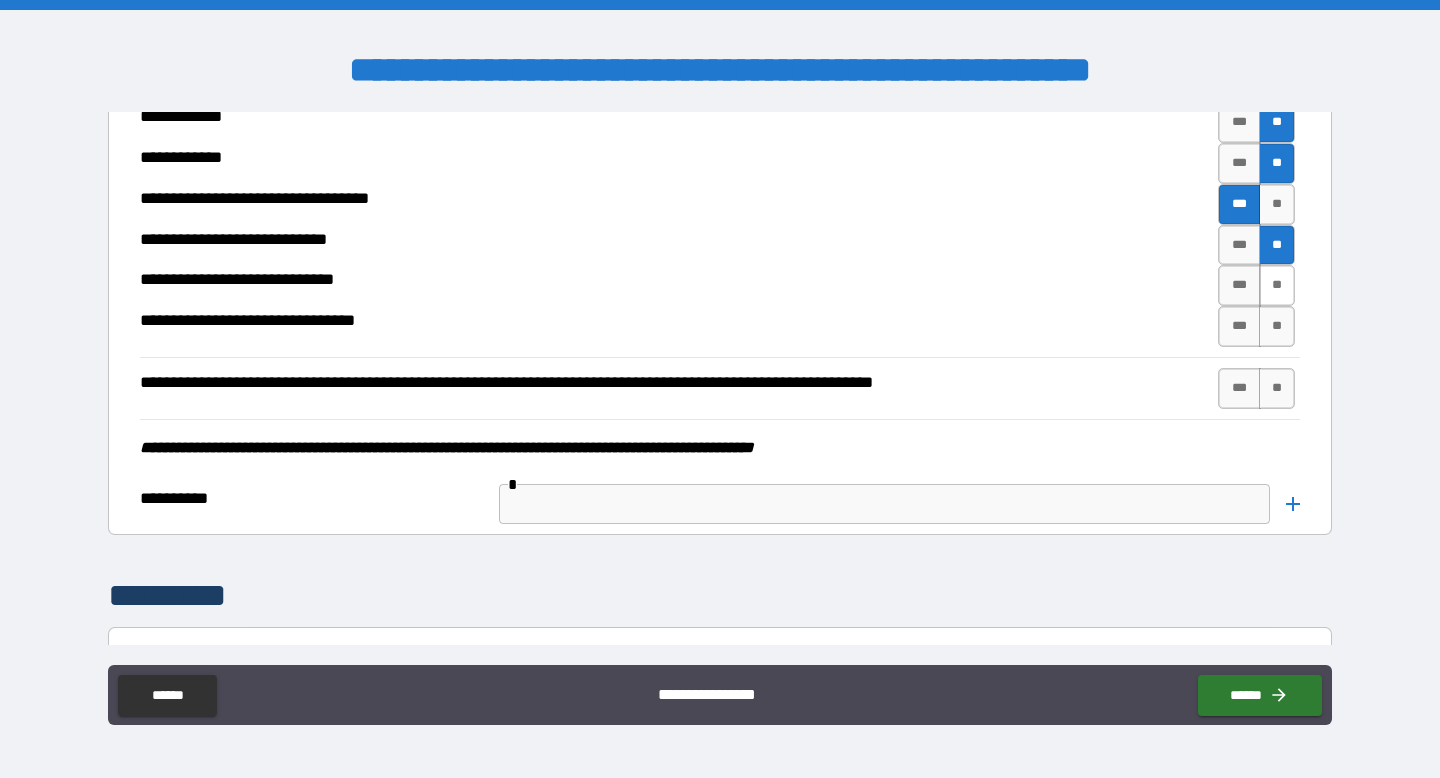 click on "**" at bounding box center (1277, 285) 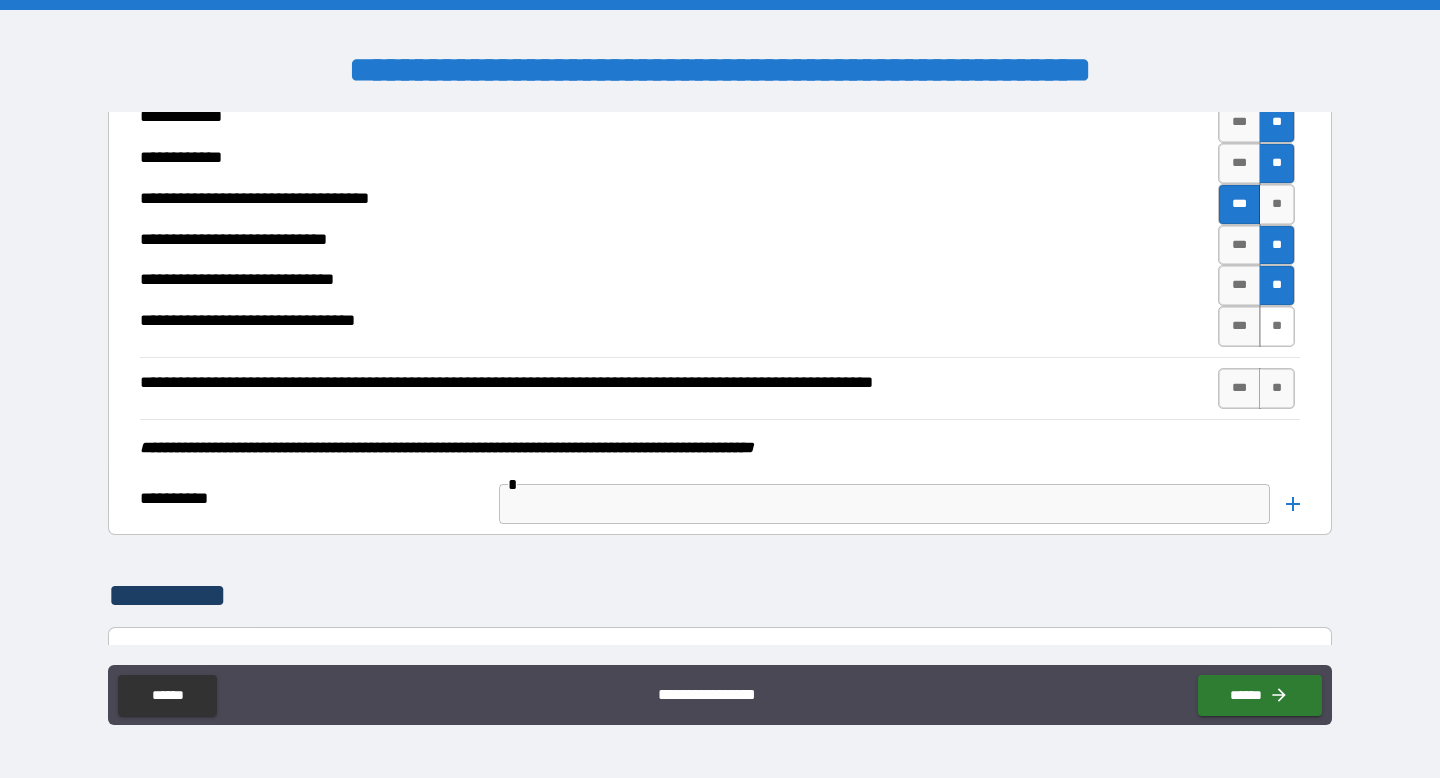 click on "**" at bounding box center (1277, 326) 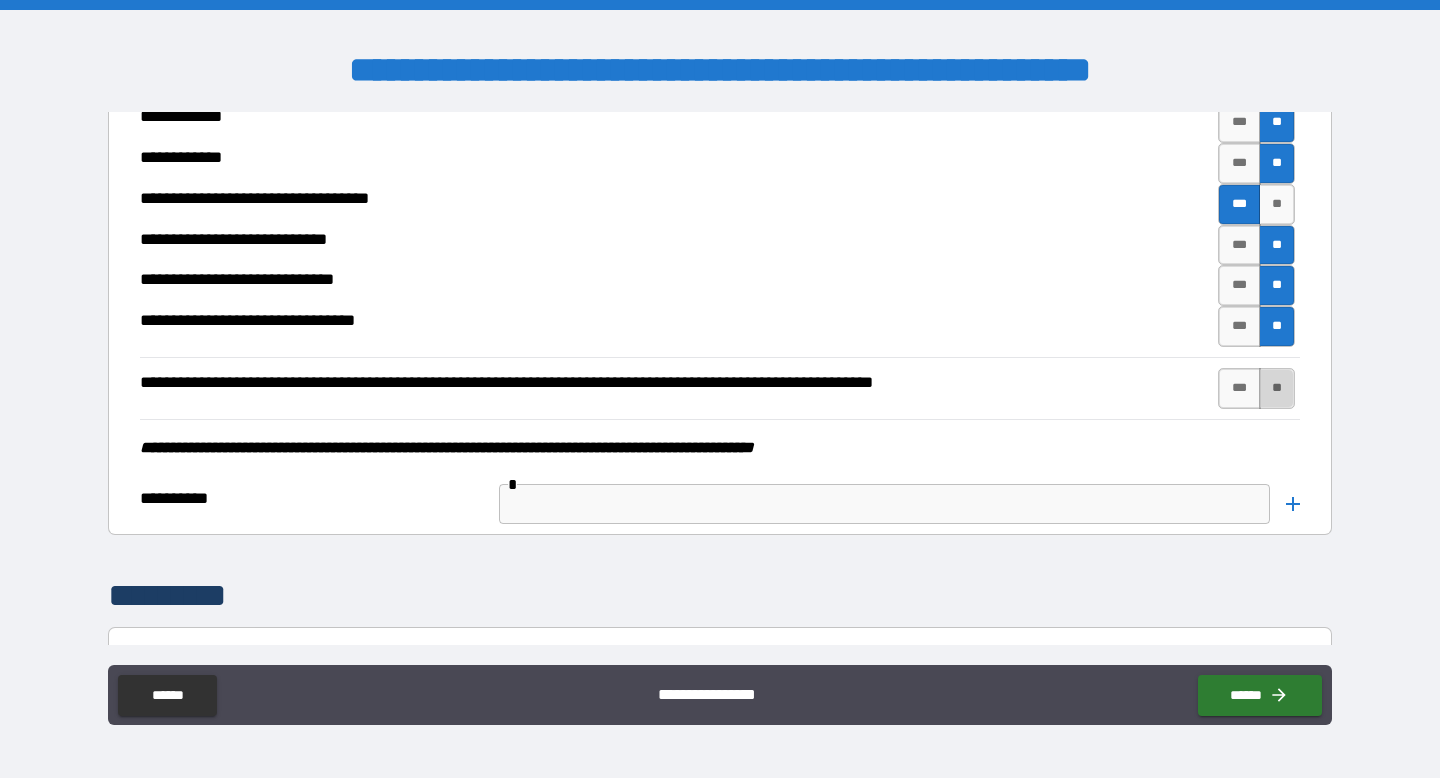 click on "**" at bounding box center (1277, 388) 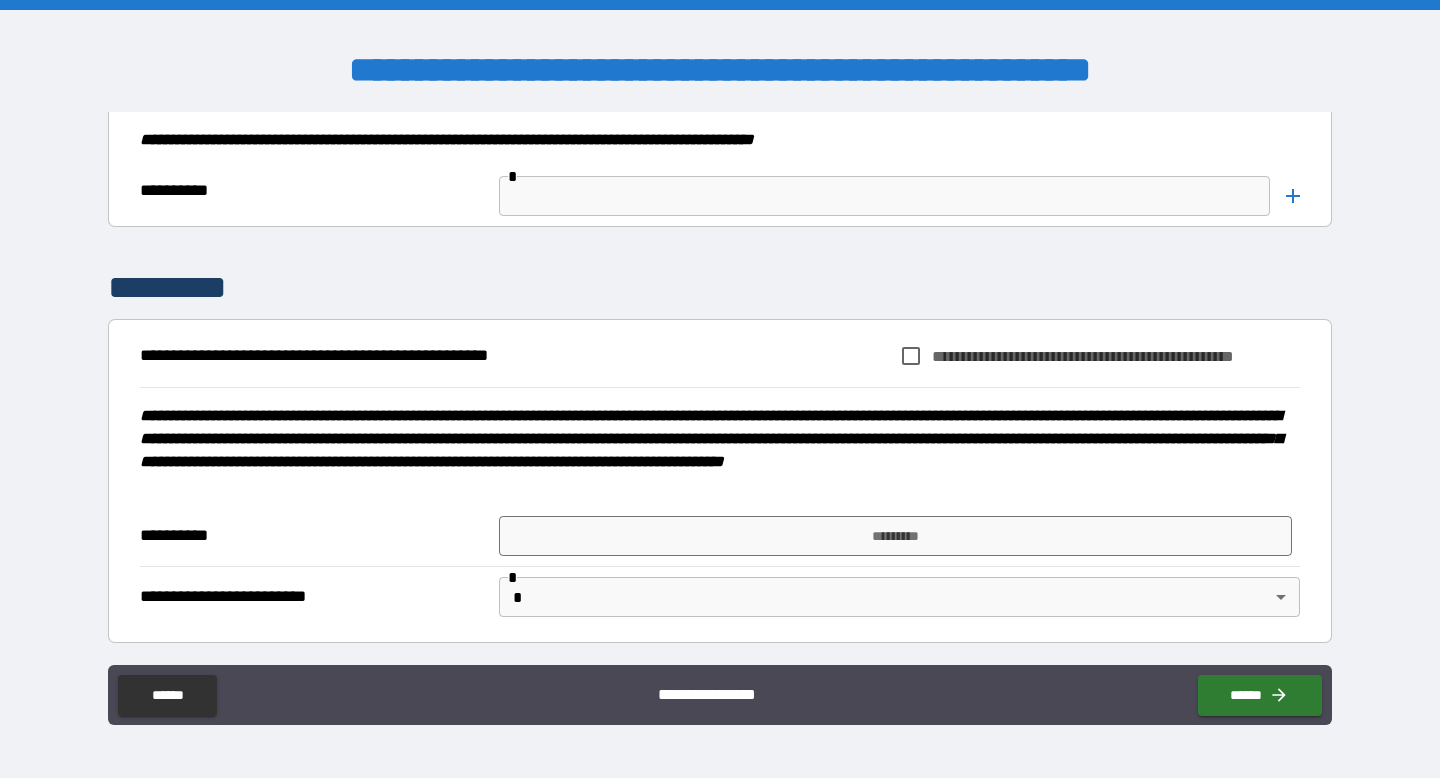 scroll, scrollTop: 8259, scrollLeft: 0, axis: vertical 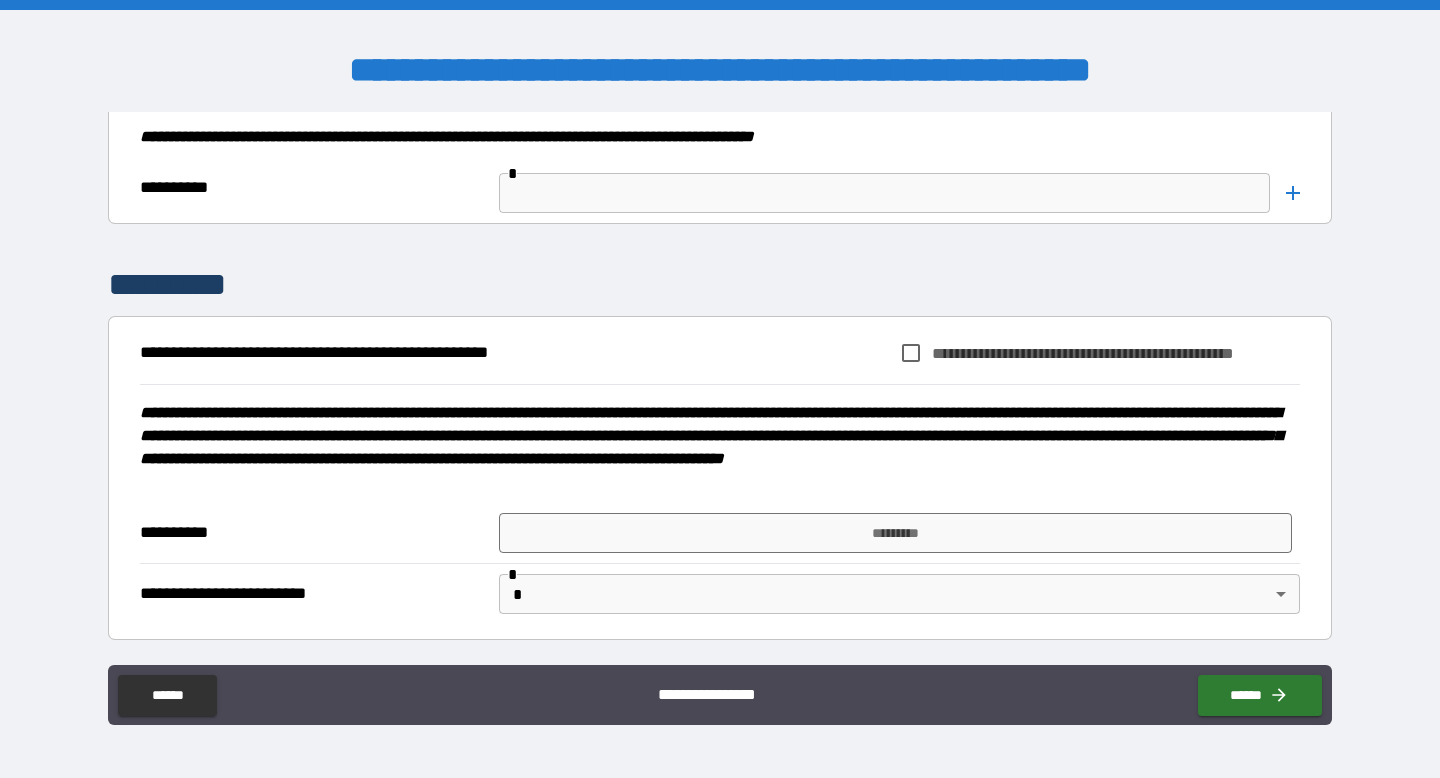 click on "**********" at bounding box center [1116, 353] 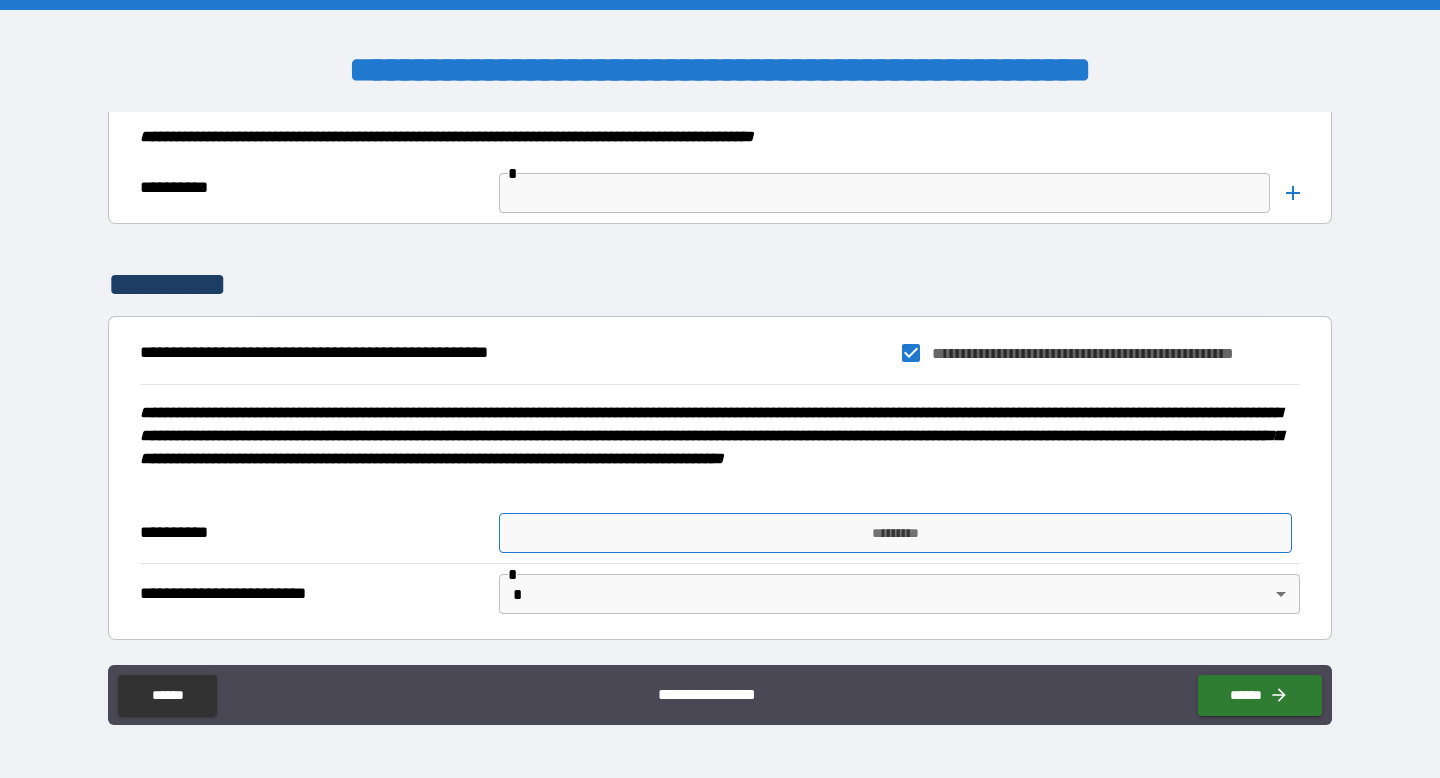 click on "*********" at bounding box center (895, 533) 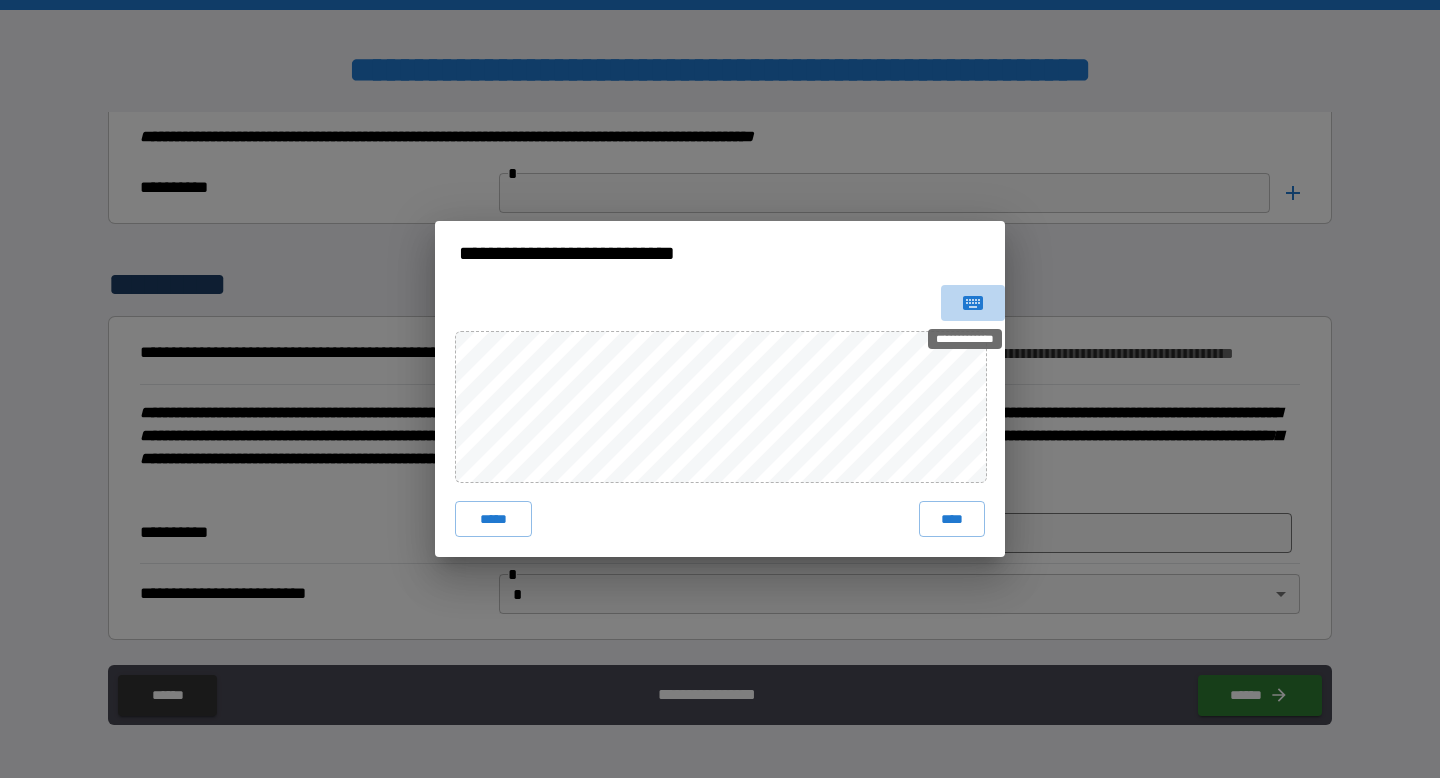 click 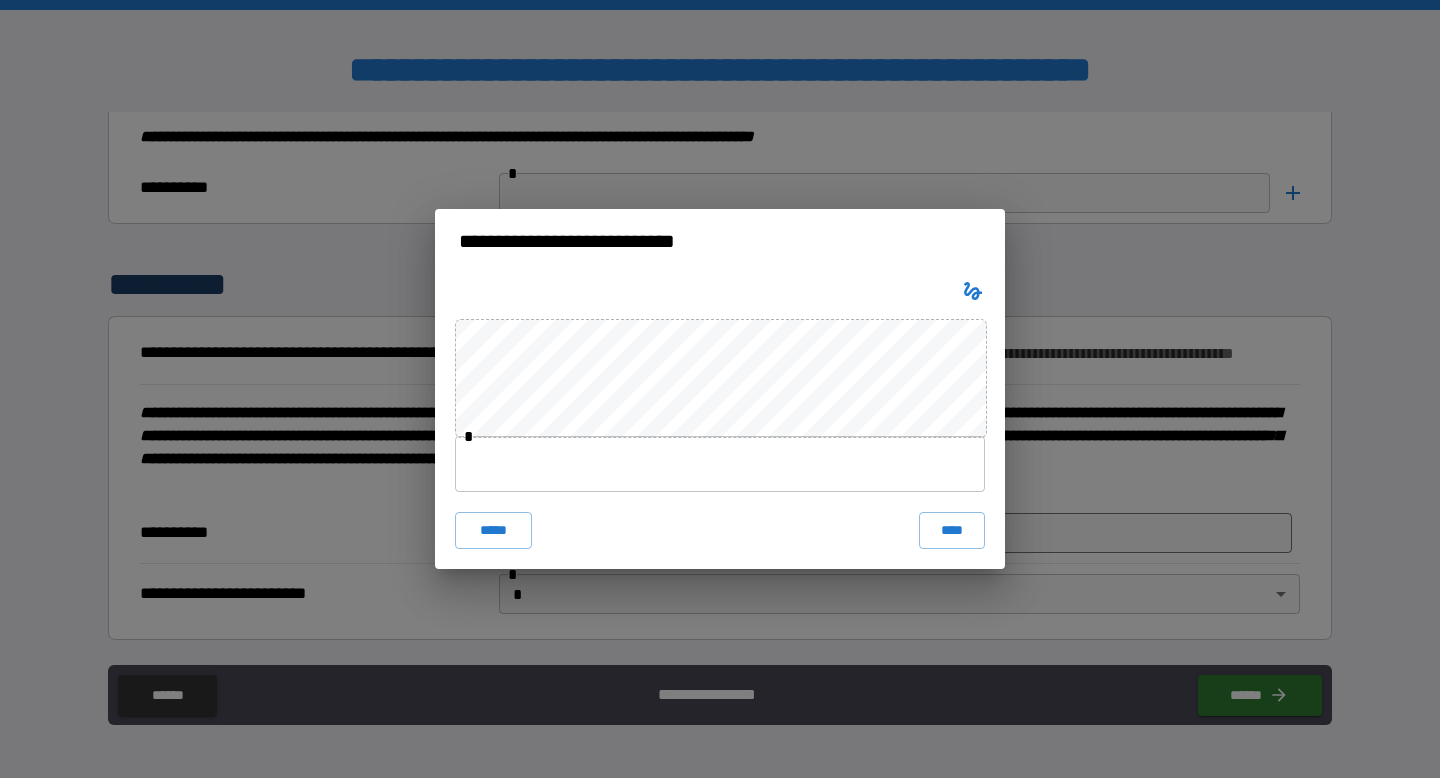 click at bounding box center (720, 464) 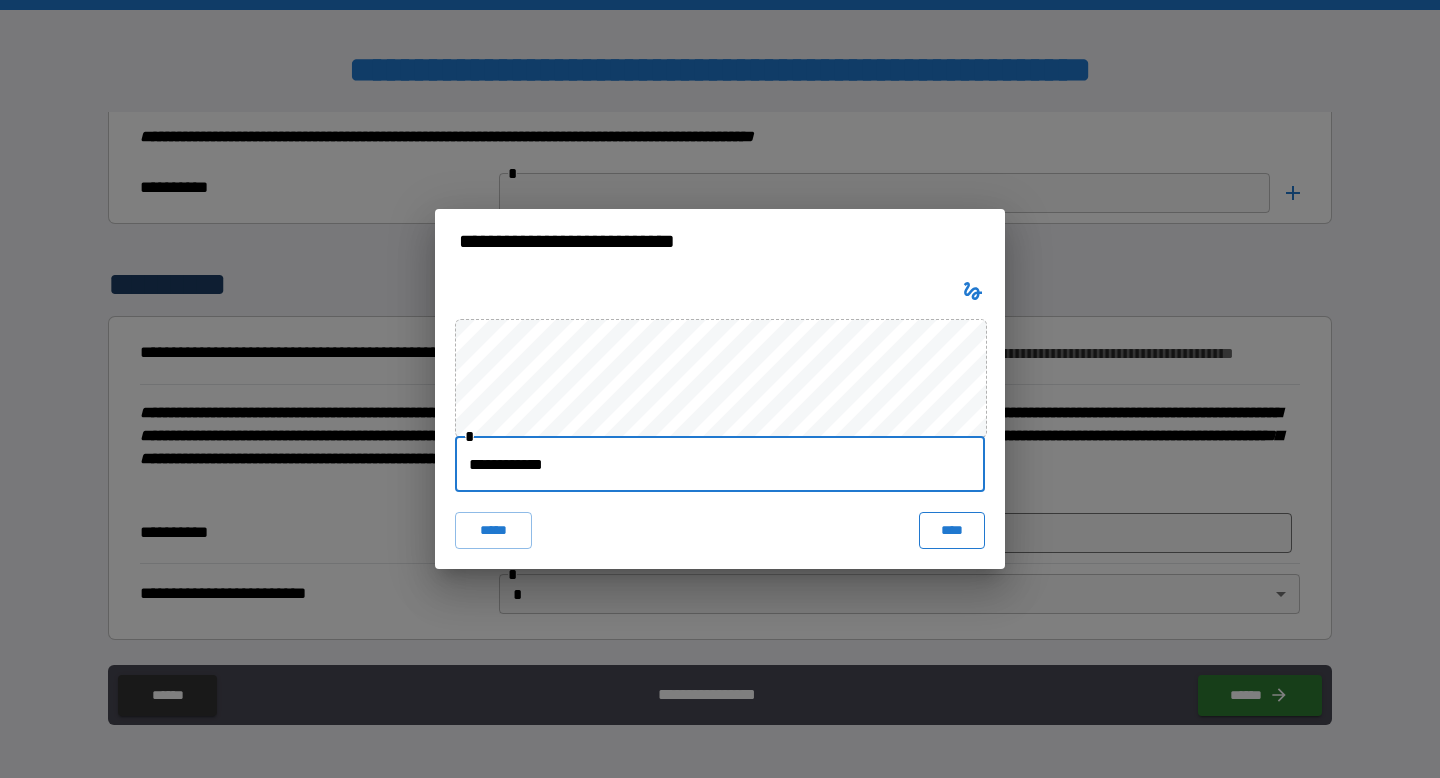 type on "**********" 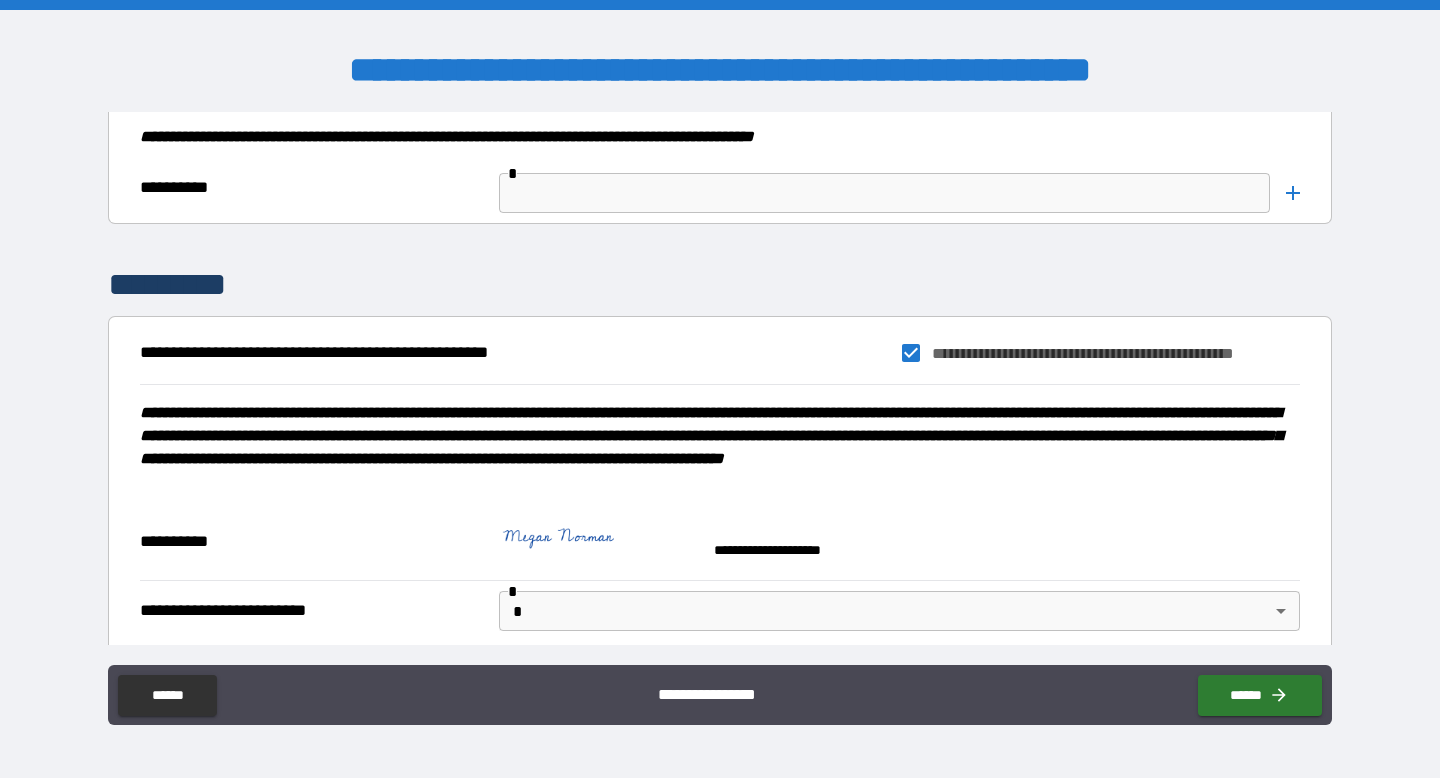 scroll, scrollTop: 8276, scrollLeft: 0, axis: vertical 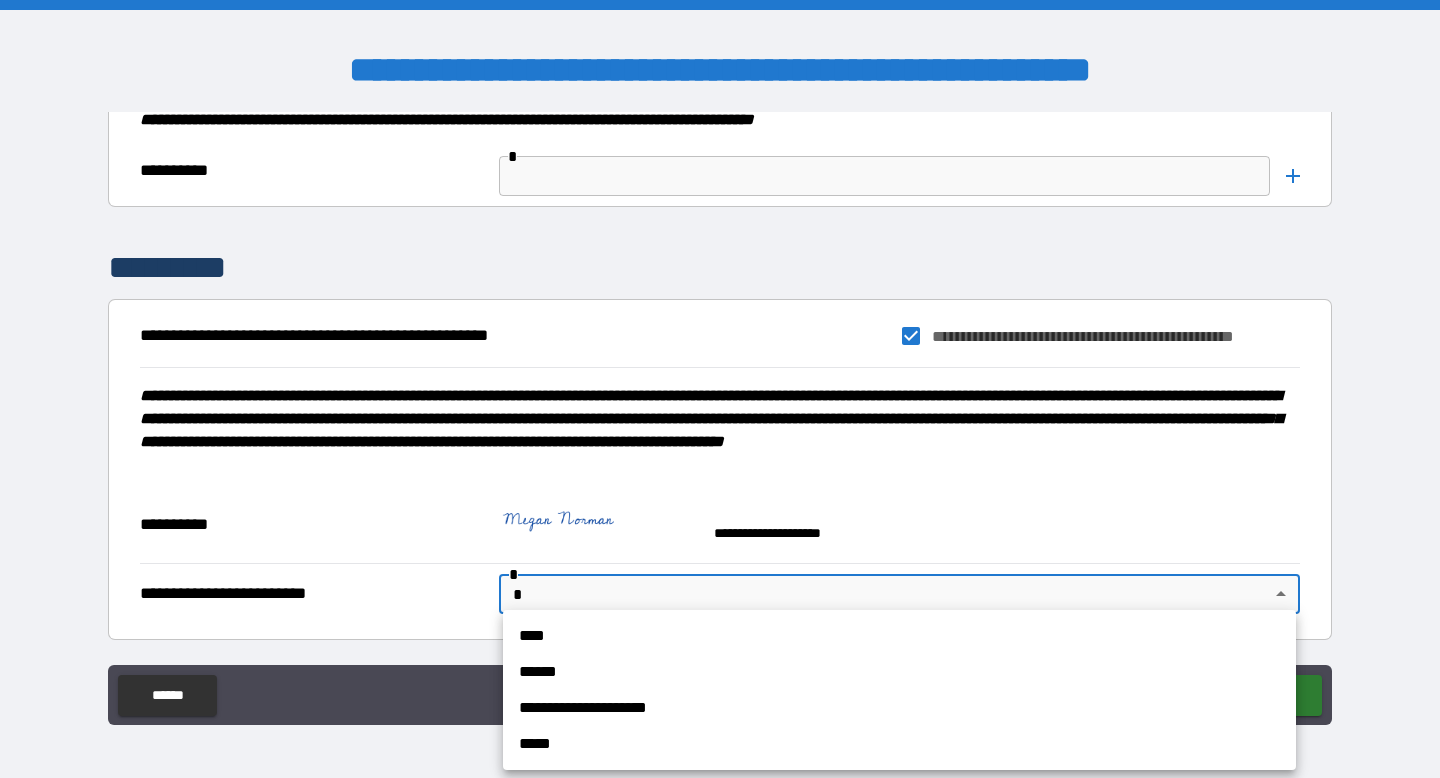 click on "**********" at bounding box center (720, 389) 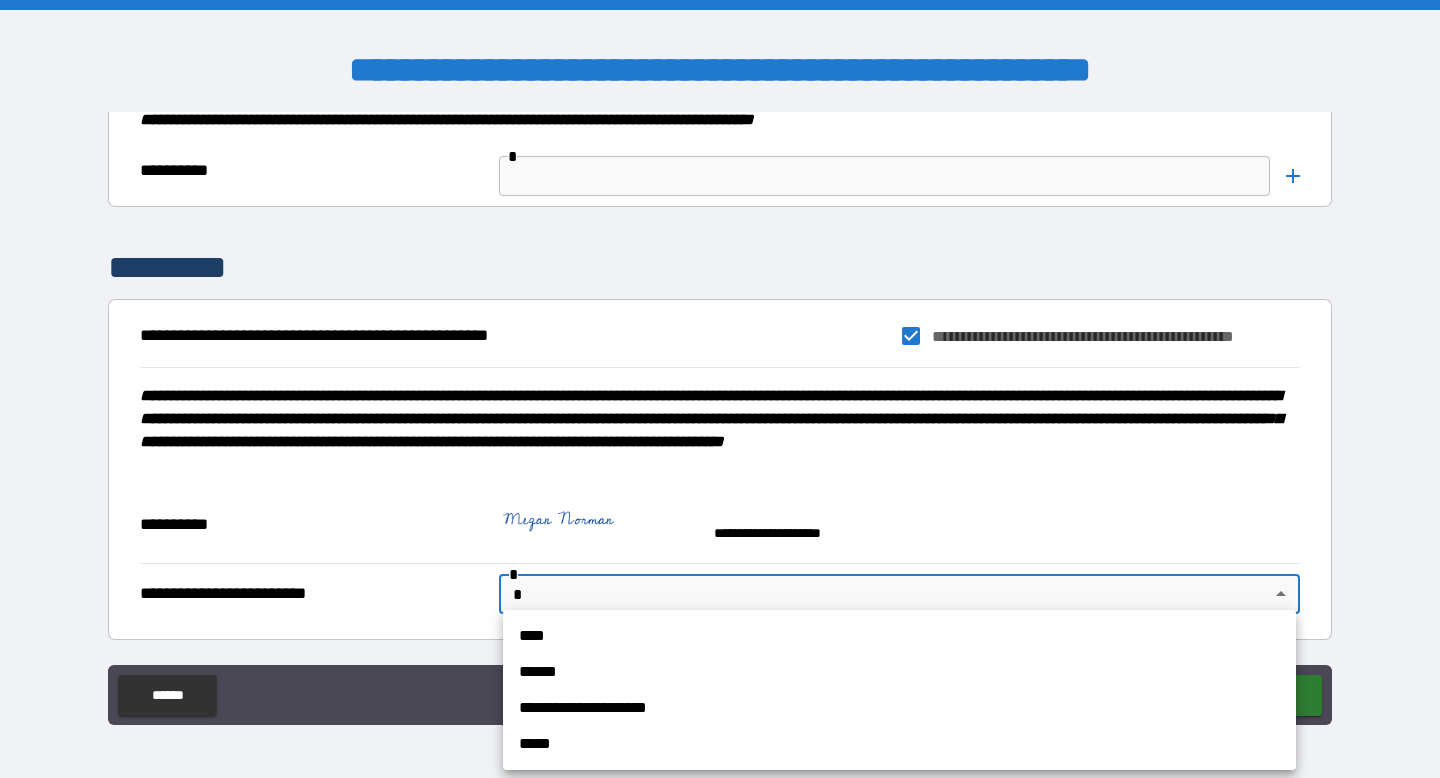 click on "******" at bounding box center [899, 672] 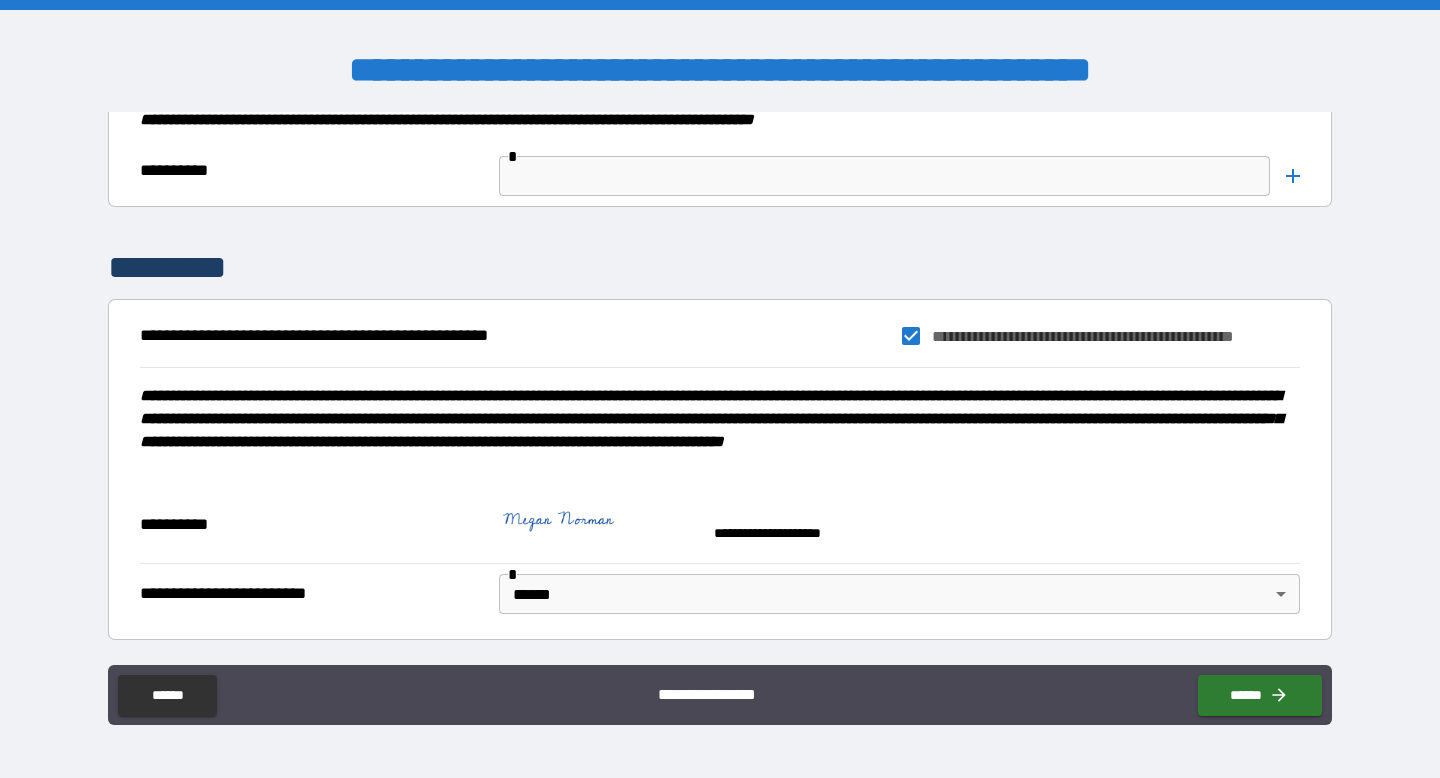 click on "**********" at bounding box center (720, 593) 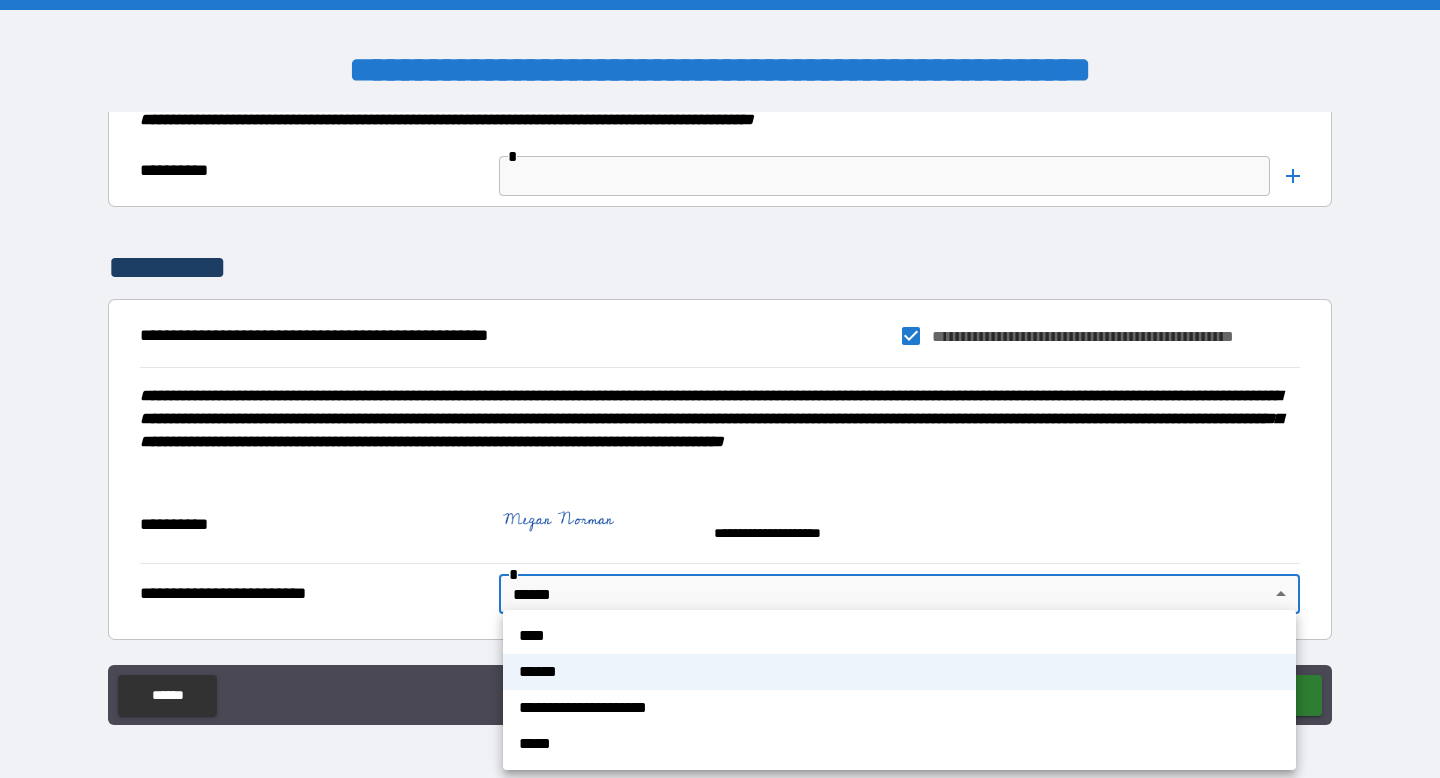 click on "**********" at bounding box center [720, 389] 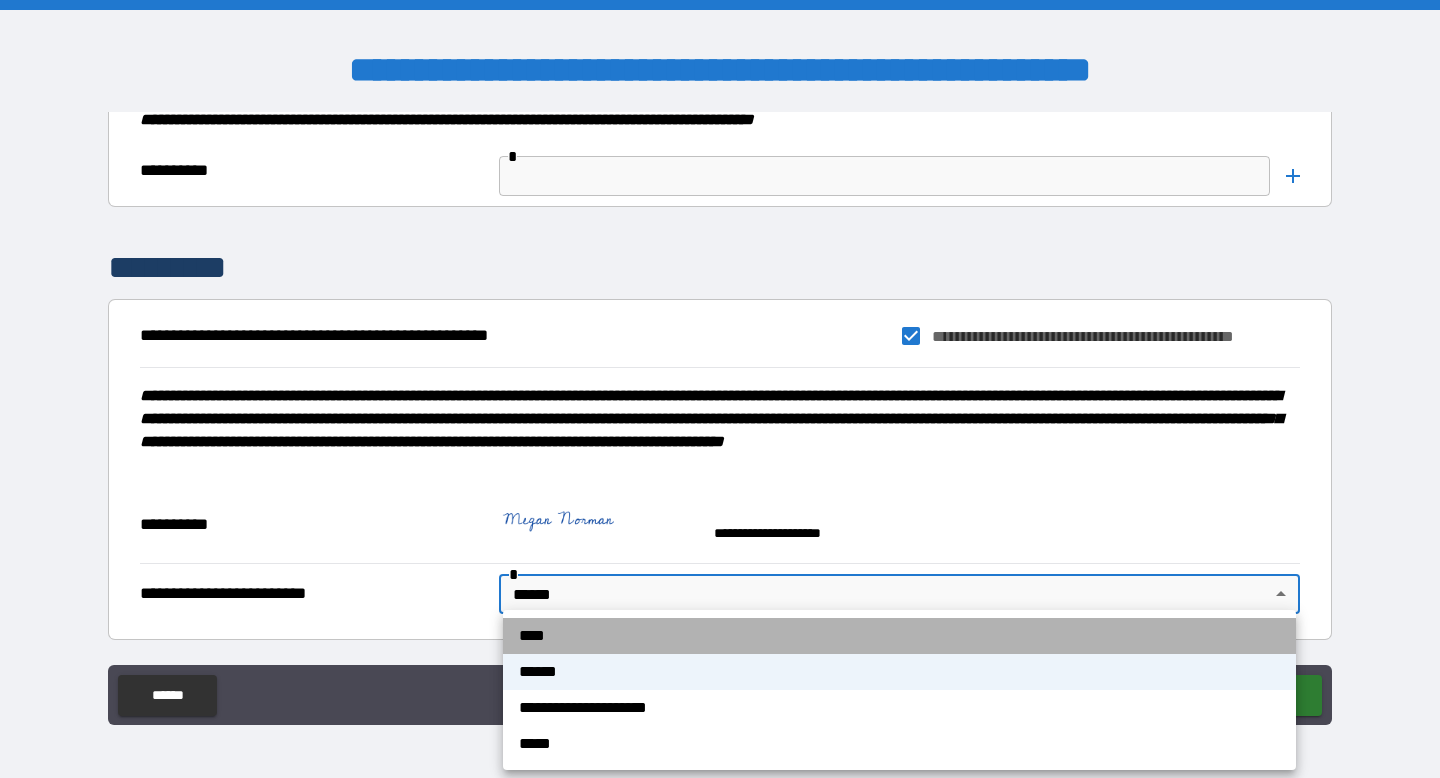 click on "****" at bounding box center [899, 636] 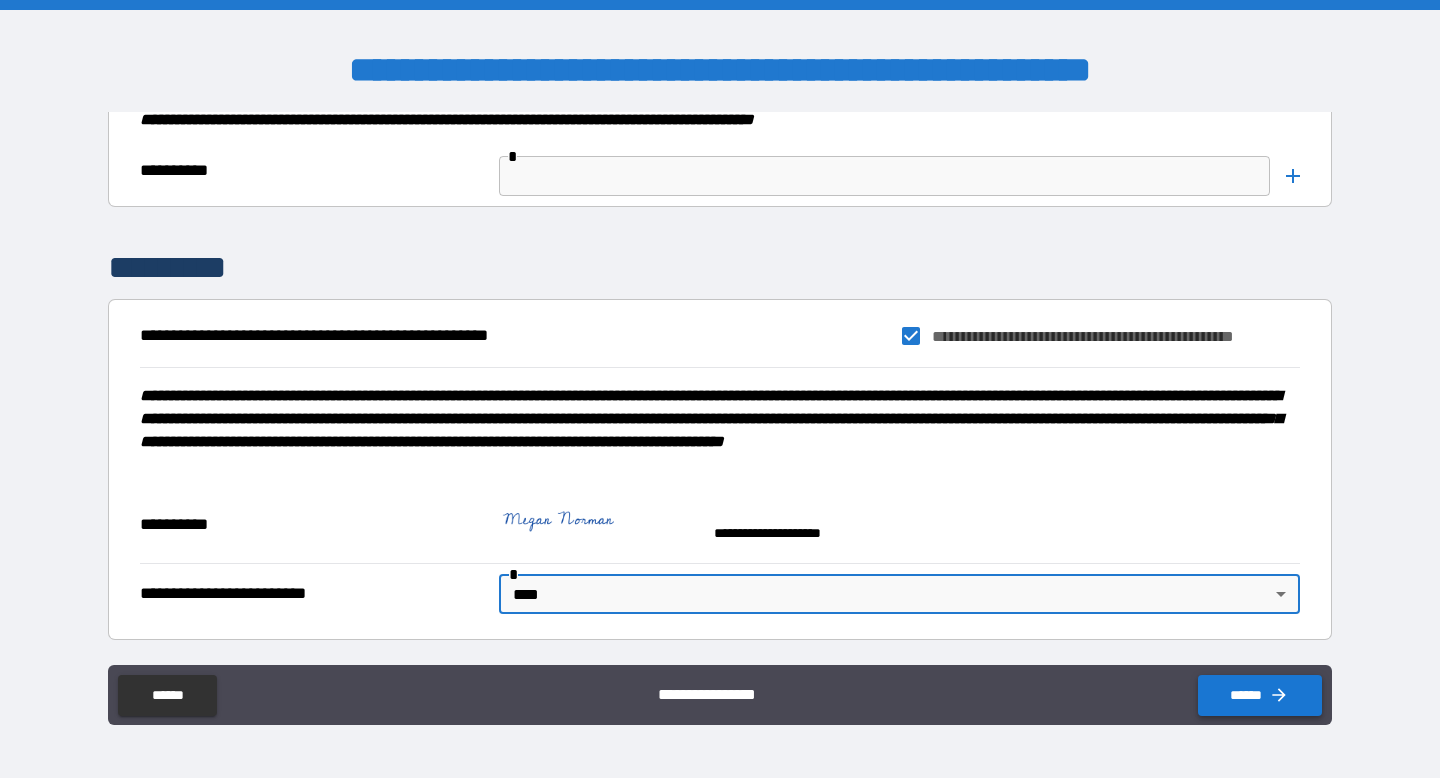 click 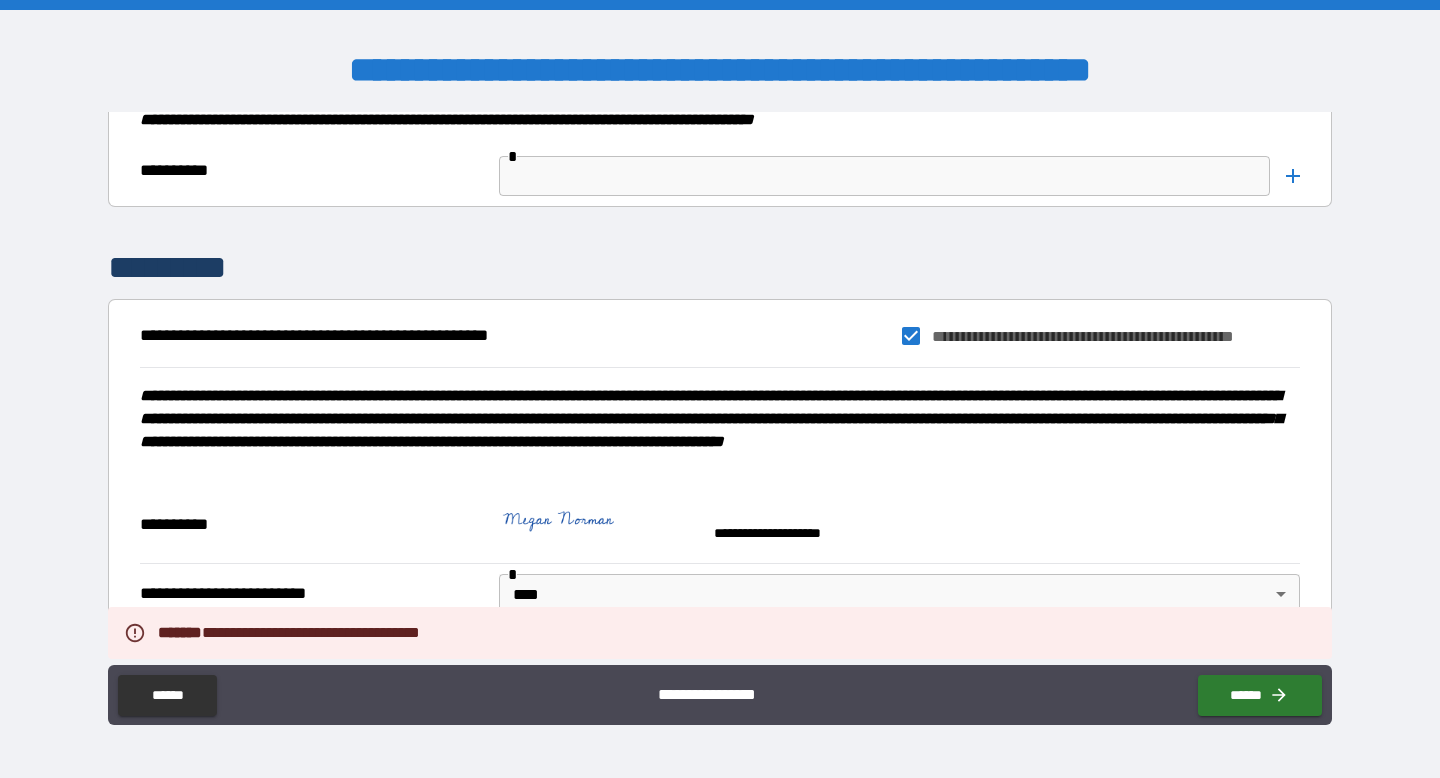 click on "**********" at bounding box center [720, 391] 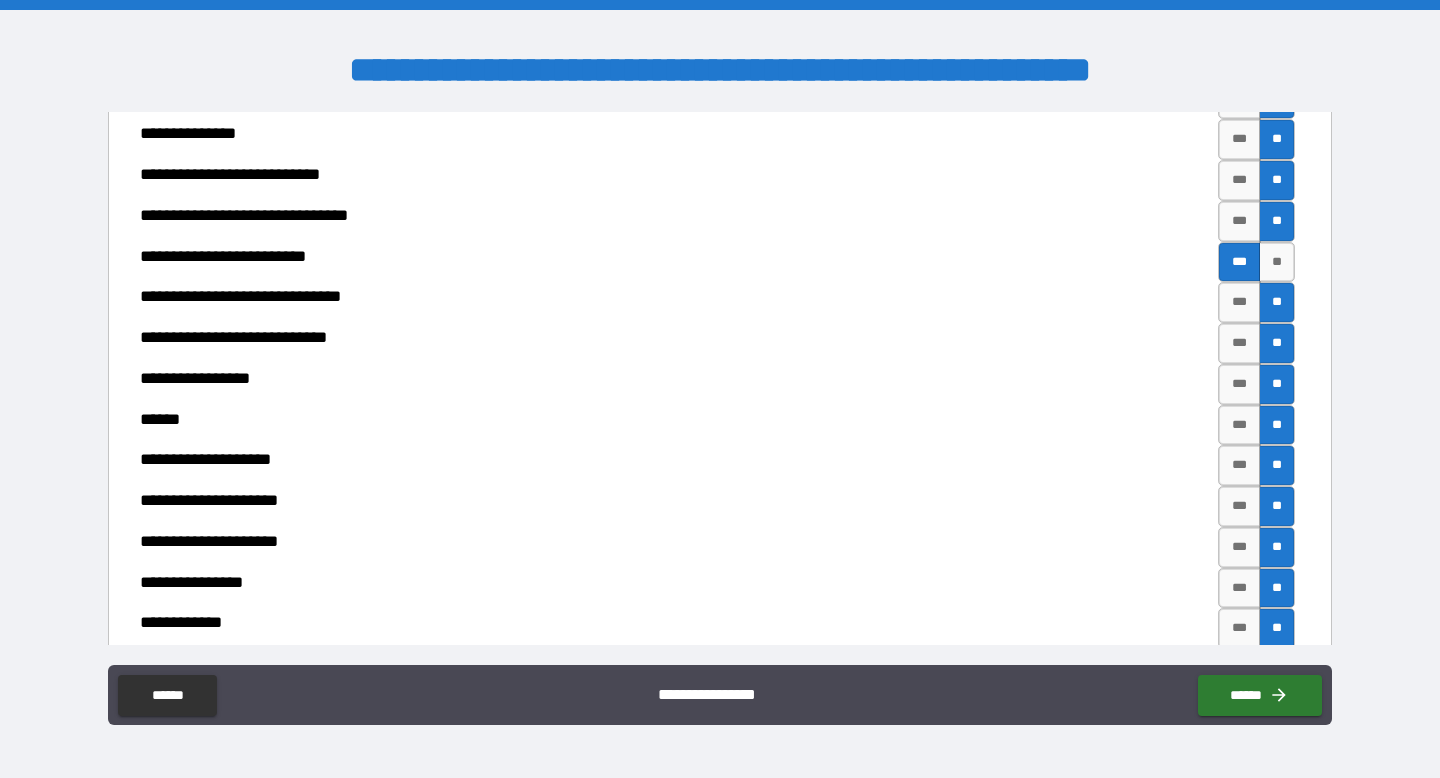 scroll, scrollTop: 8276, scrollLeft: 0, axis: vertical 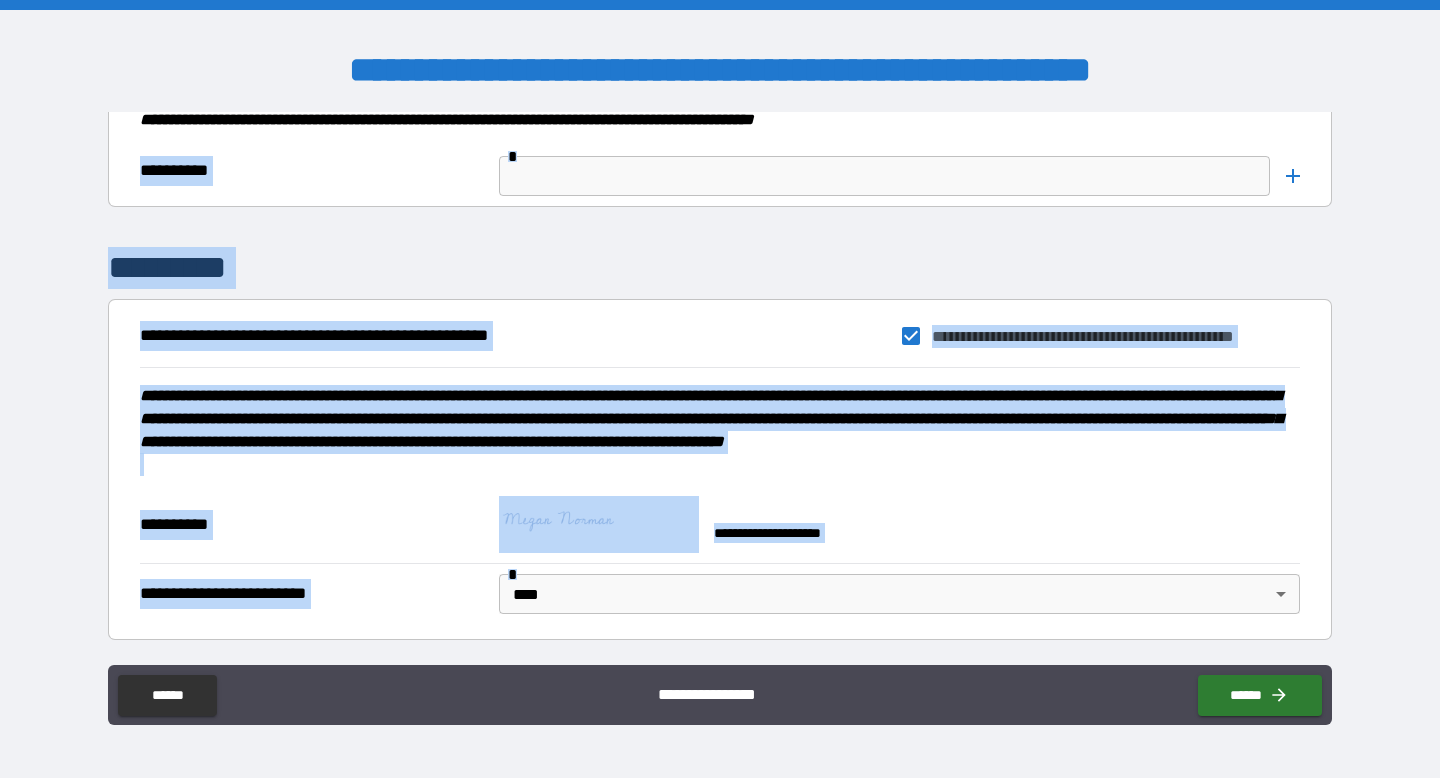 drag, startPoint x: 1332, startPoint y: 623, endPoint x: 1283, endPoint y: 129, distance: 496.42422 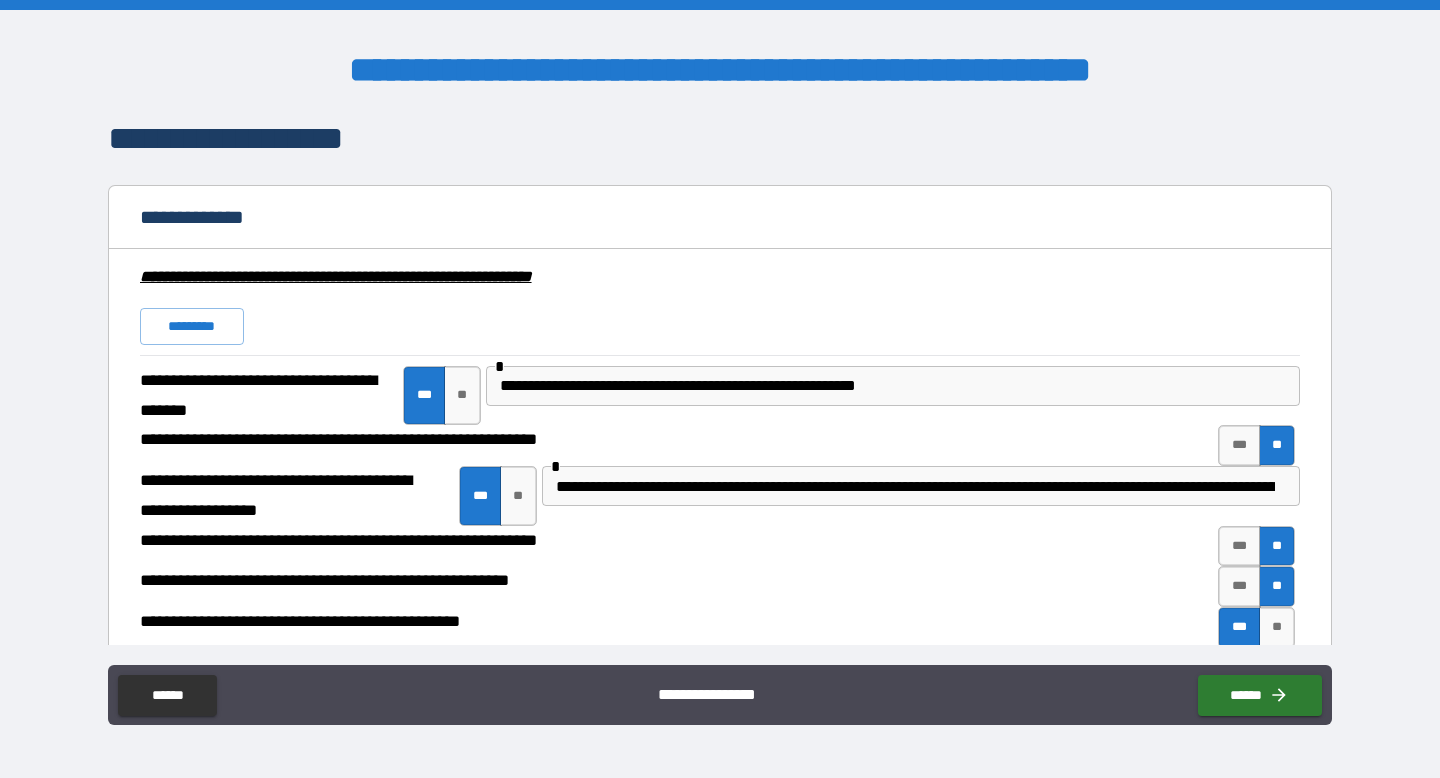 scroll, scrollTop: 1518, scrollLeft: 0, axis: vertical 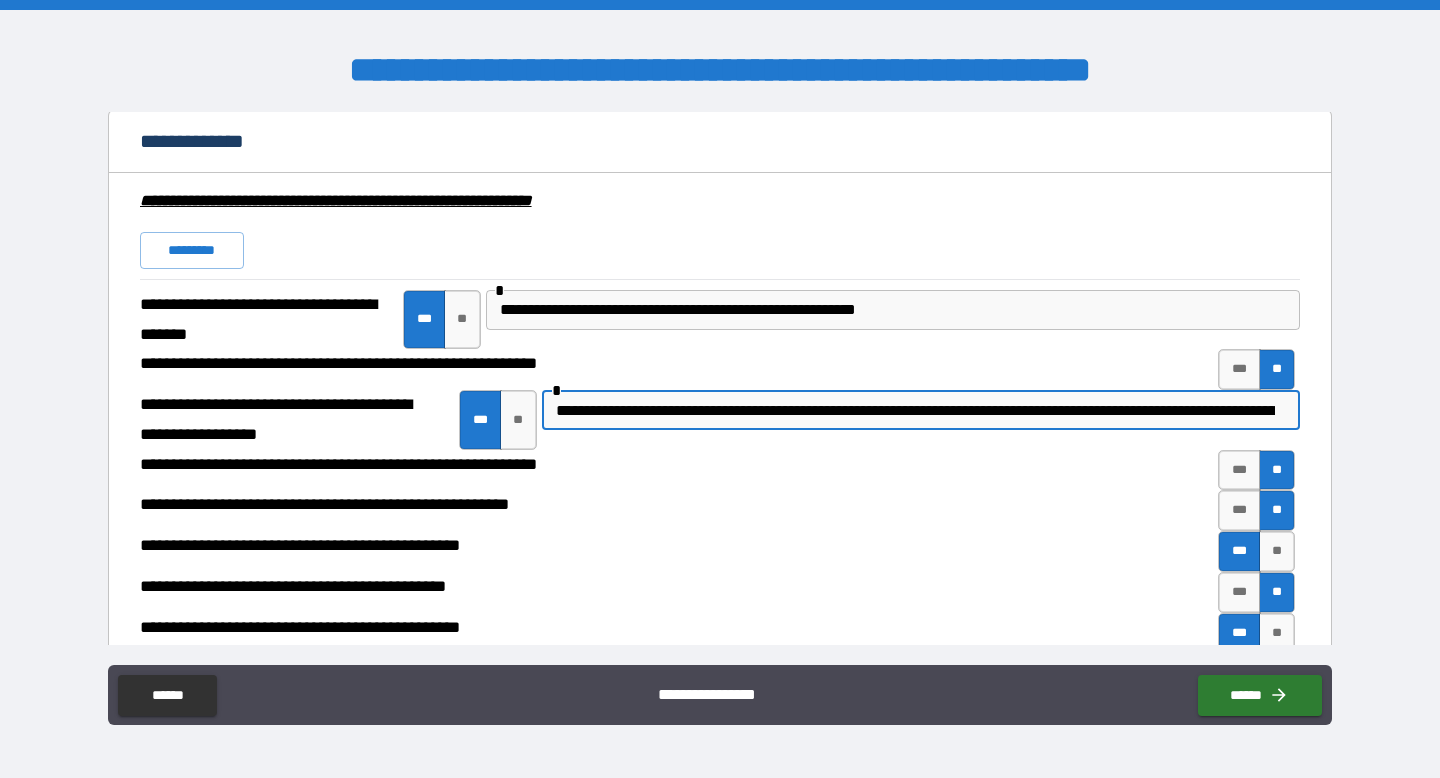 click on "**********" at bounding box center [915, 410] 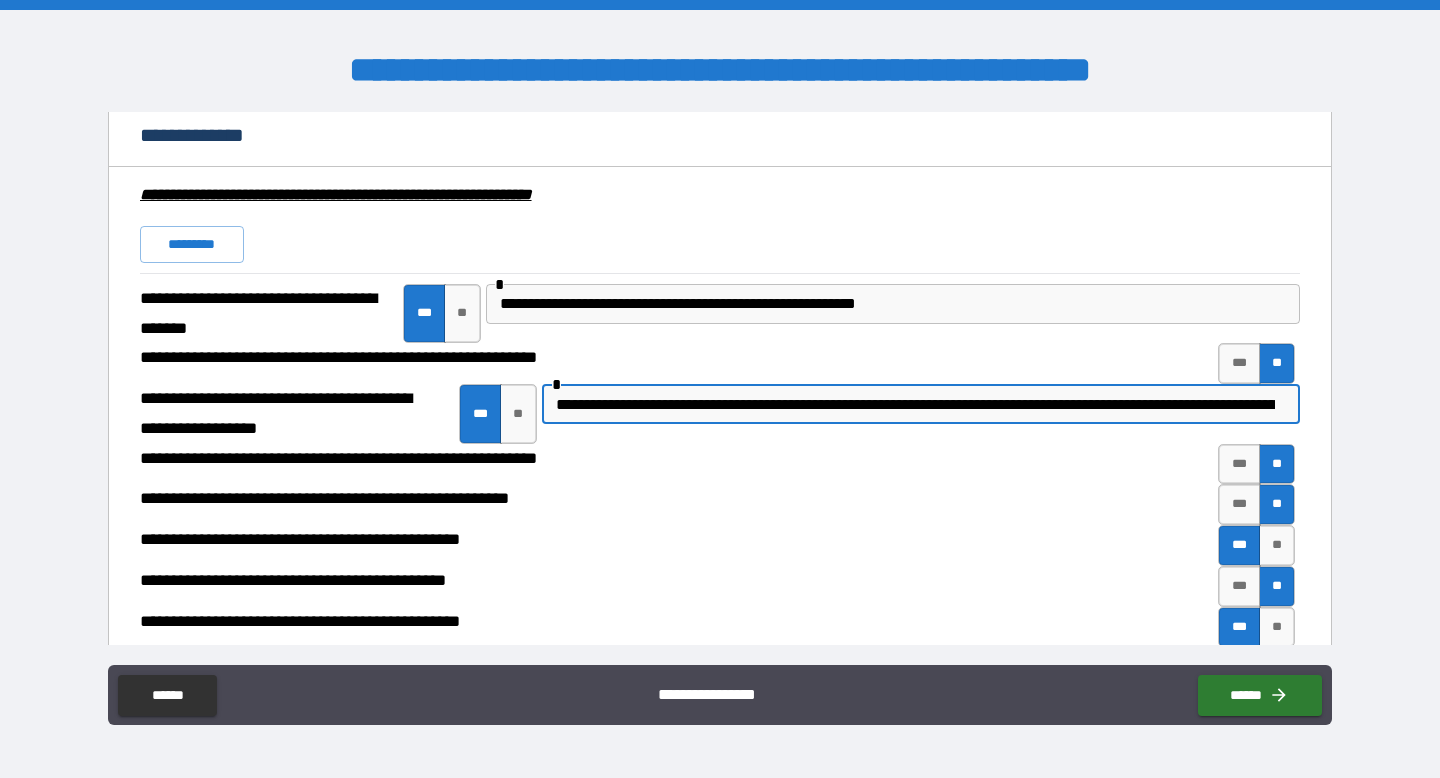 scroll, scrollTop: 1526, scrollLeft: 0, axis: vertical 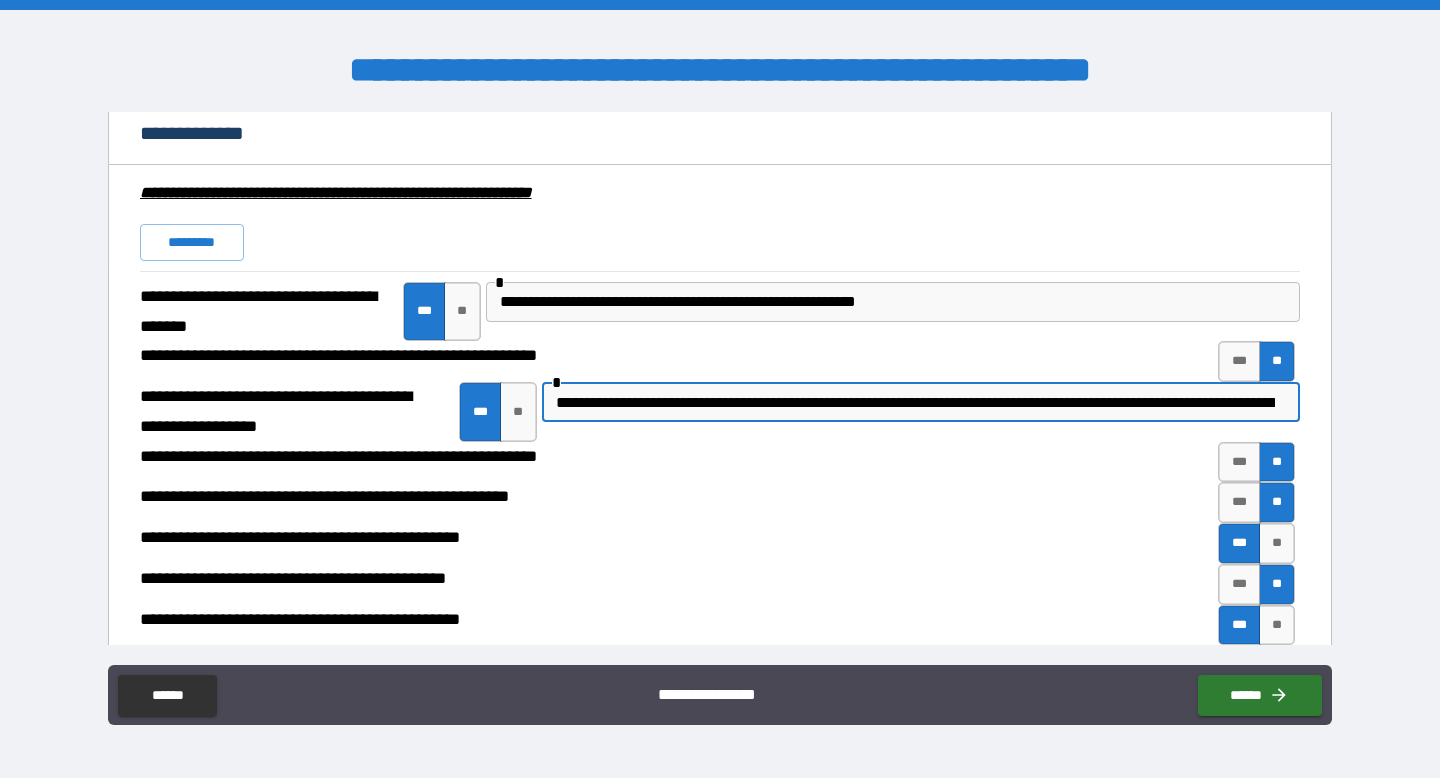 click on "**********" at bounding box center [915, 402] 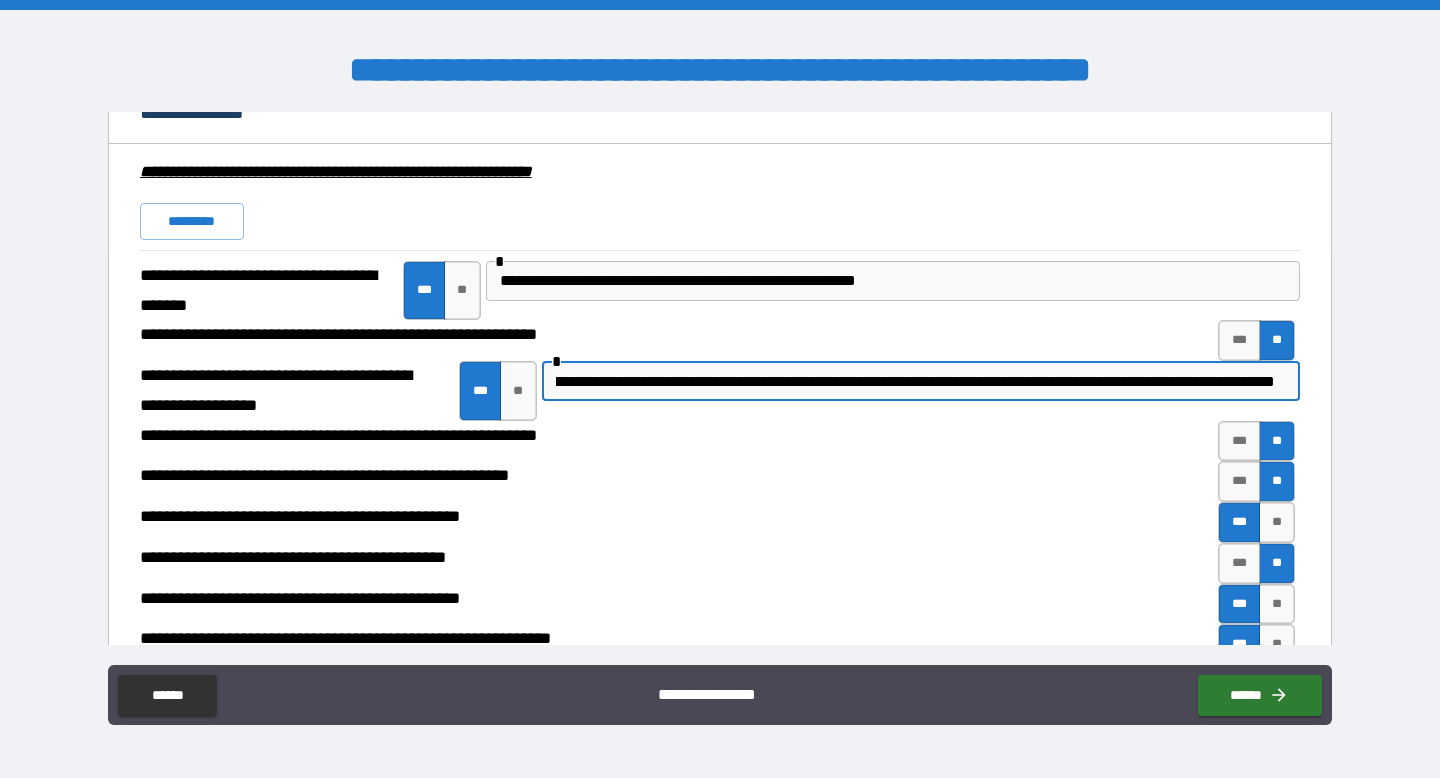 scroll, scrollTop: 1552, scrollLeft: 0, axis: vertical 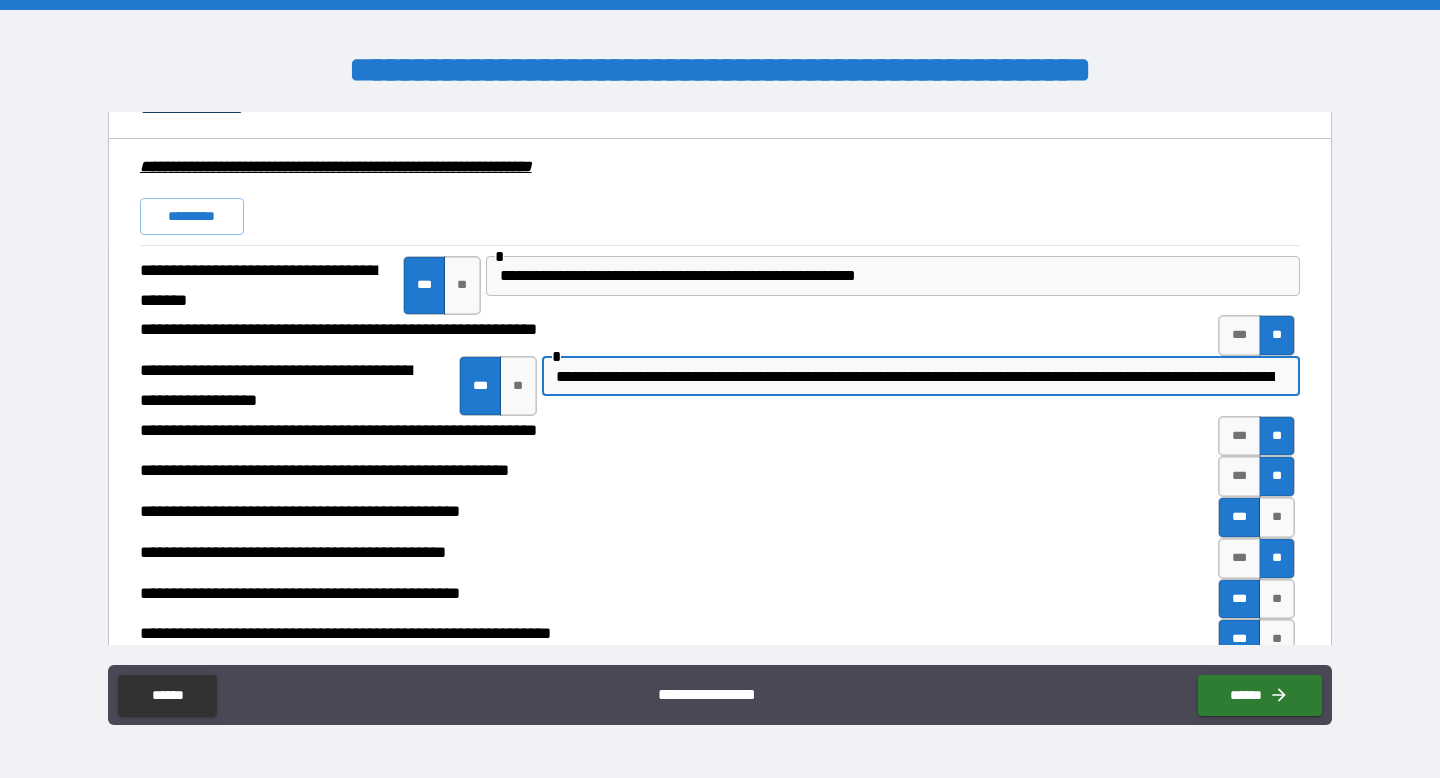 drag, startPoint x: 968, startPoint y: 385, endPoint x: 1109, endPoint y: 361, distance: 143.02797 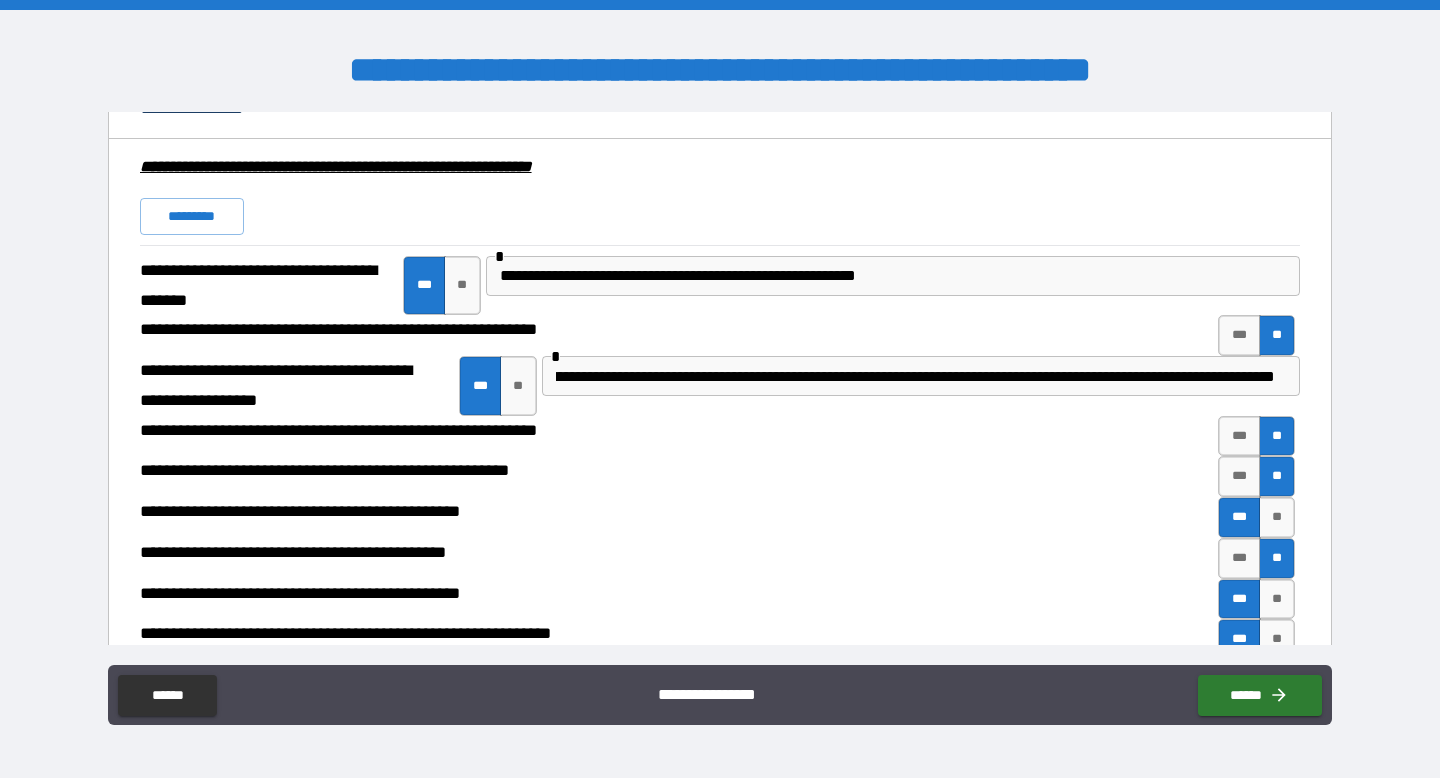 scroll, scrollTop: 0, scrollLeft: 0, axis: both 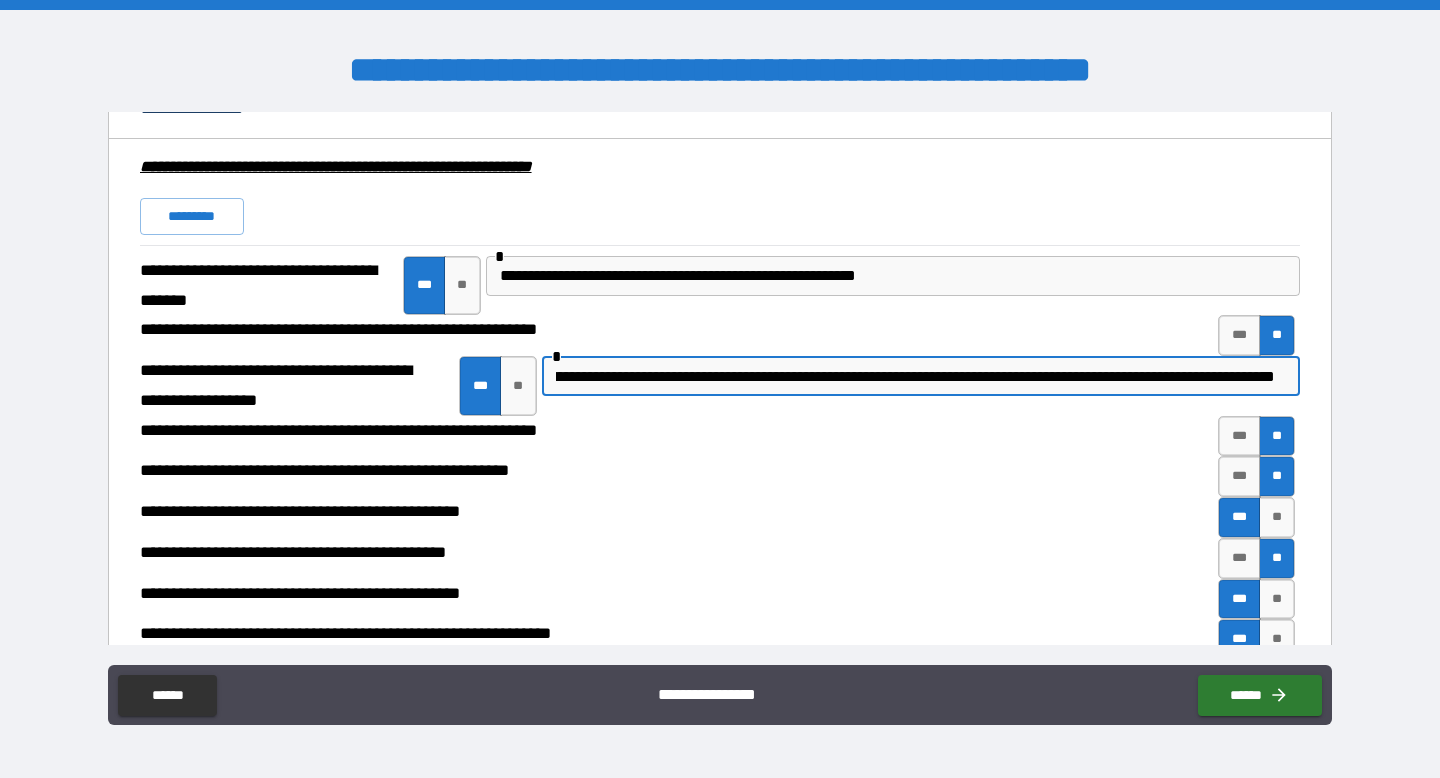 drag, startPoint x: 1154, startPoint y: 374, endPoint x: 1332, endPoint y: 384, distance: 178.28067 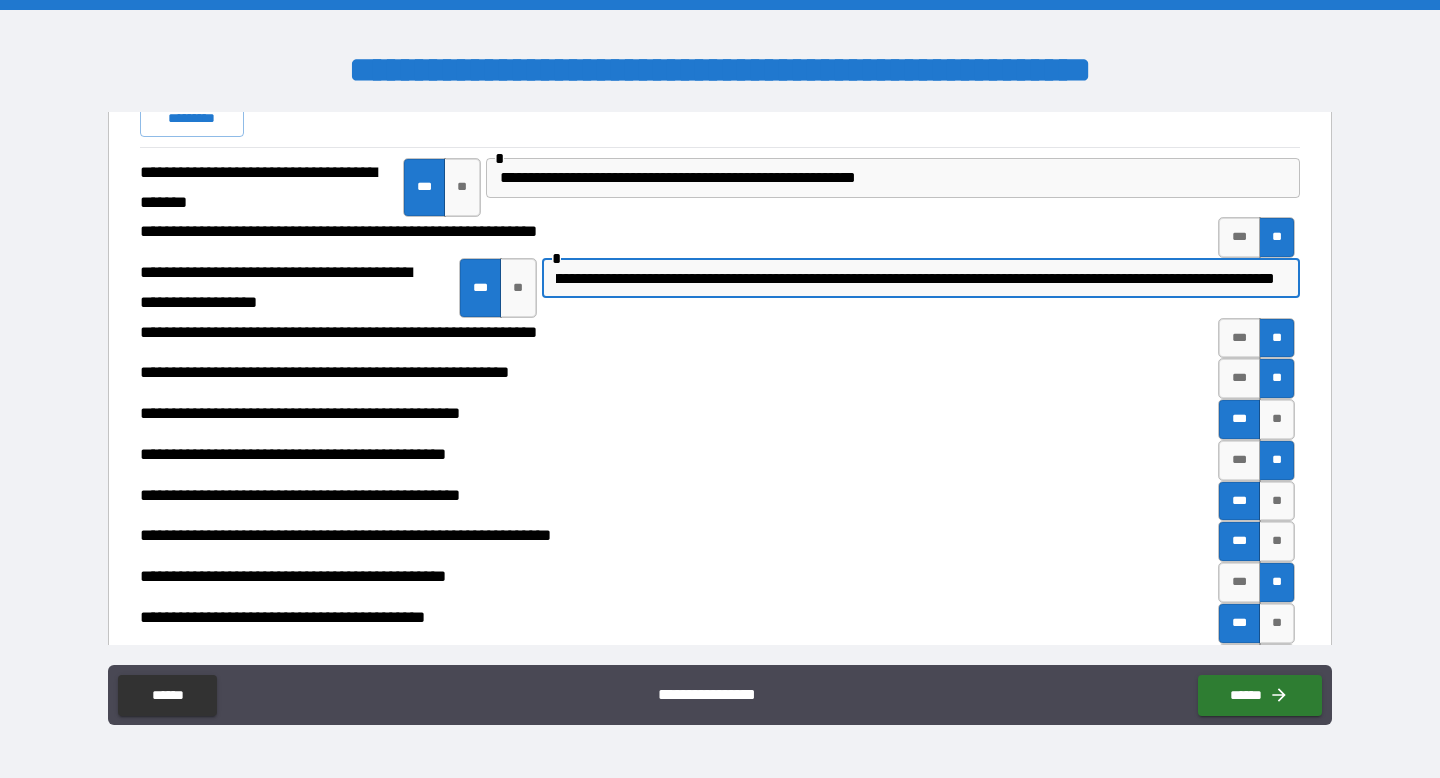 scroll, scrollTop: 1648, scrollLeft: 0, axis: vertical 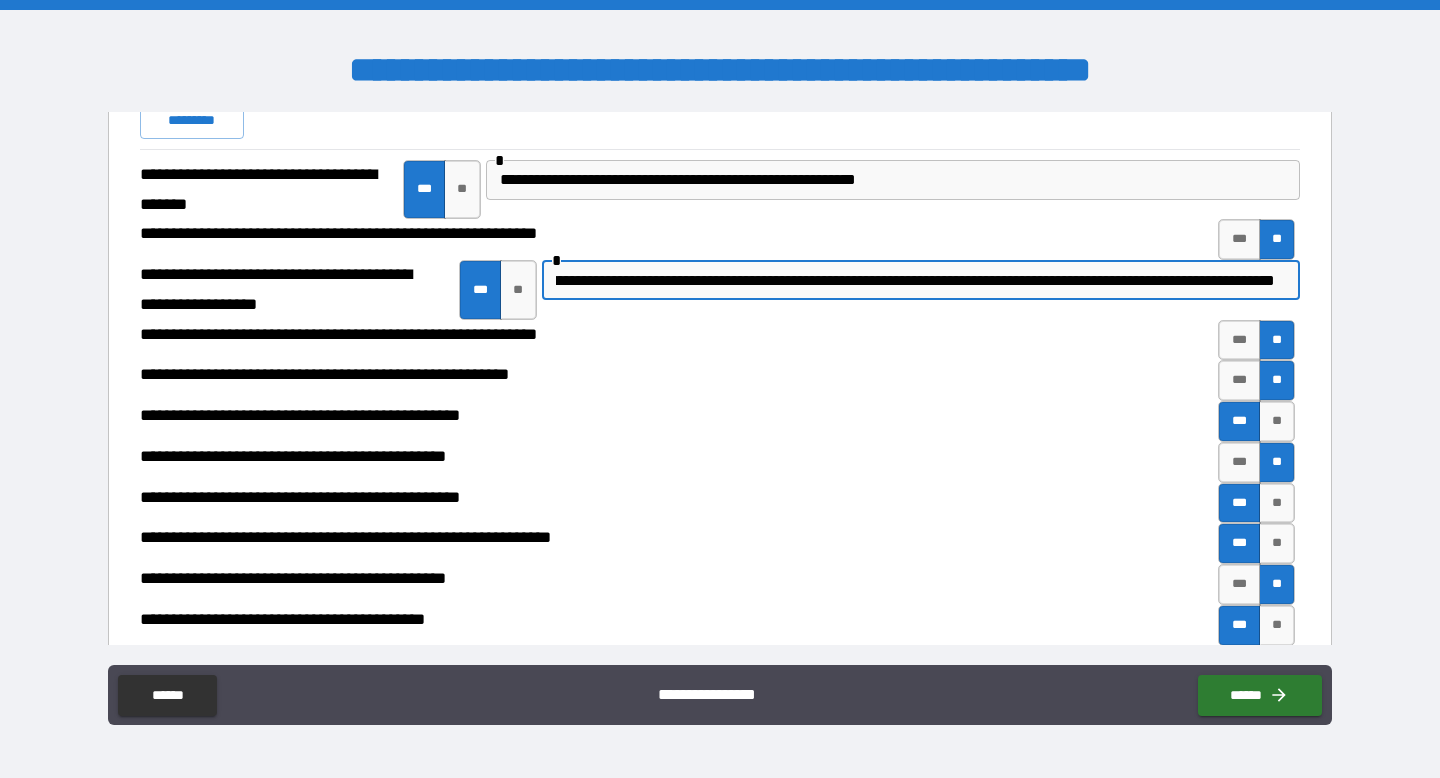 click on "**********" at bounding box center [915, 280] 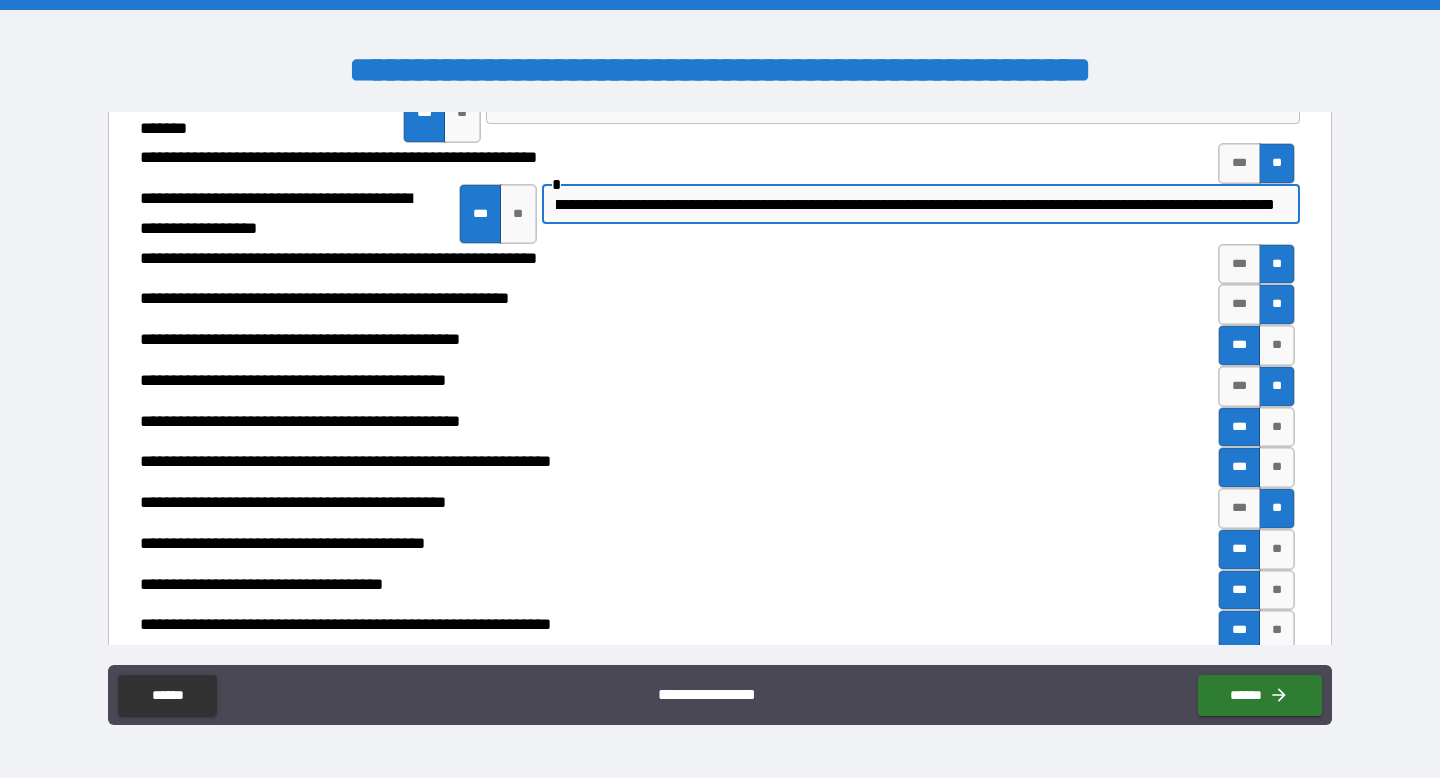 scroll, scrollTop: 1723, scrollLeft: 0, axis: vertical 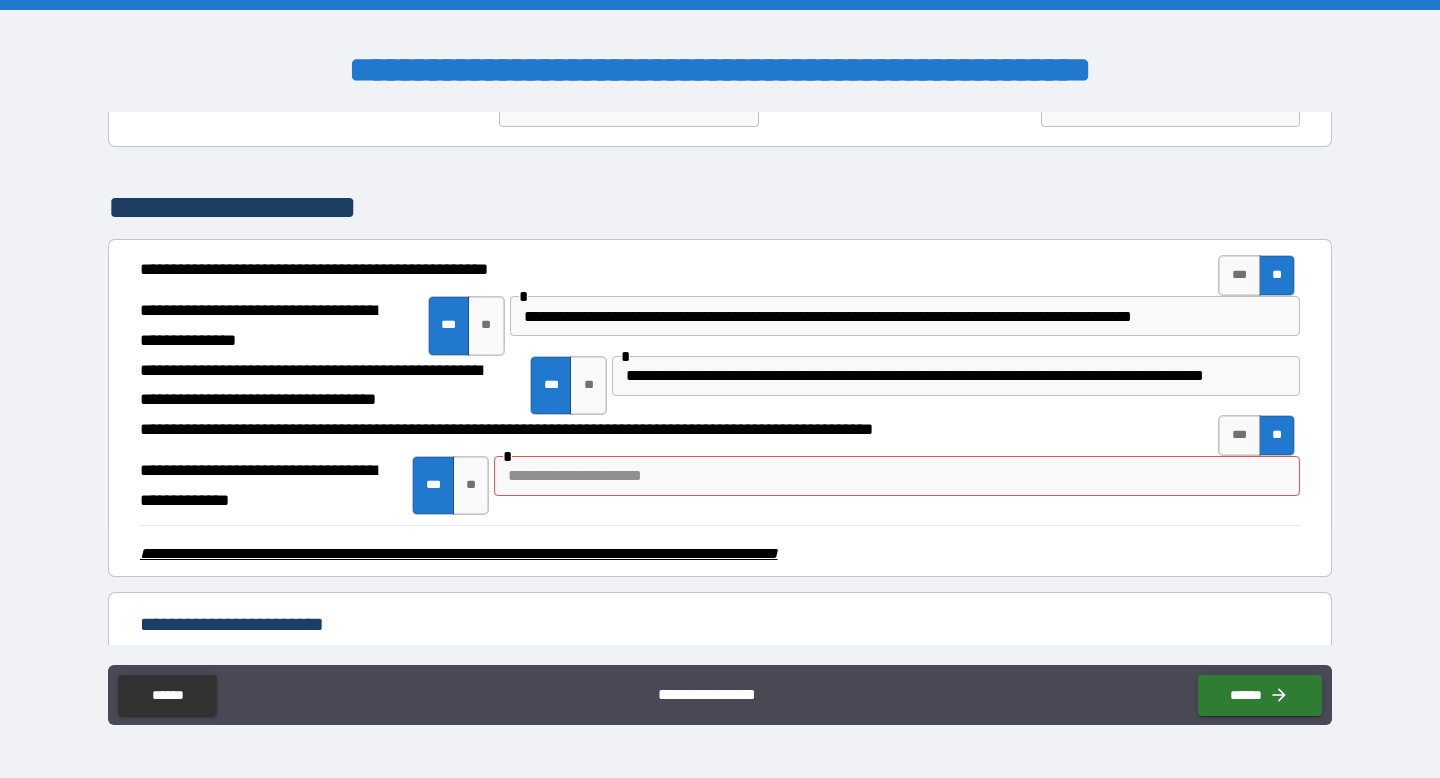 type on "**********" 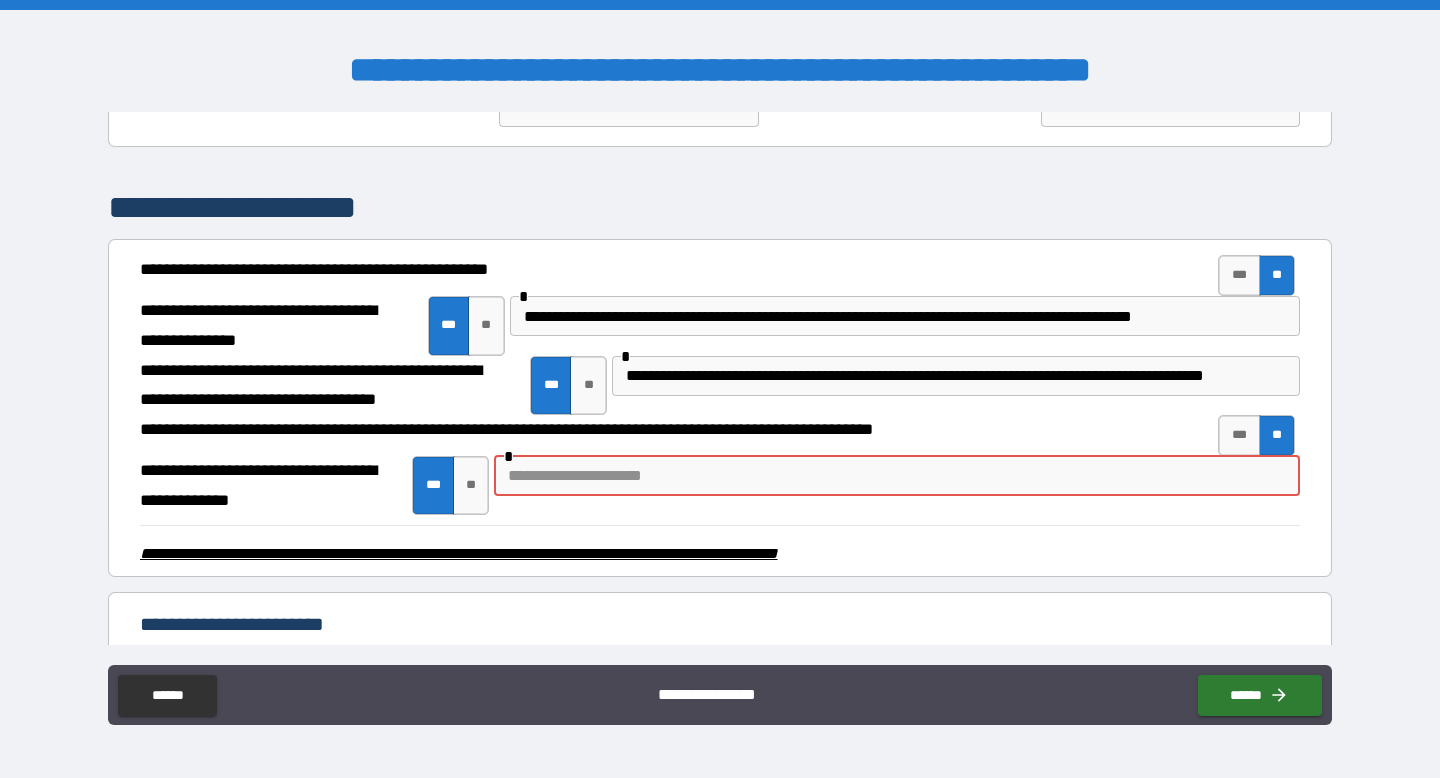 scroll, scrollTop: 0, scrollLeft: 0, axis: both 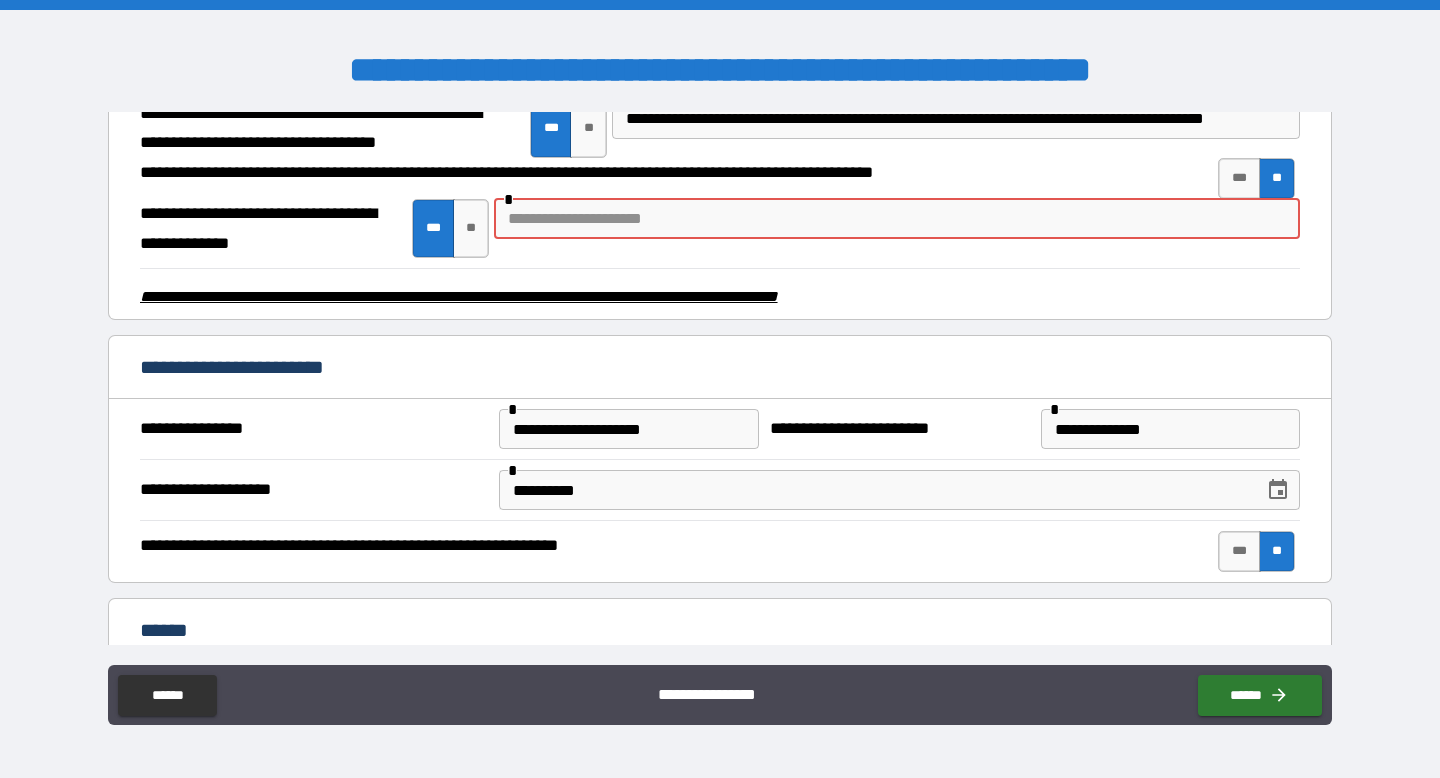 click at bounding box center [897, 219] 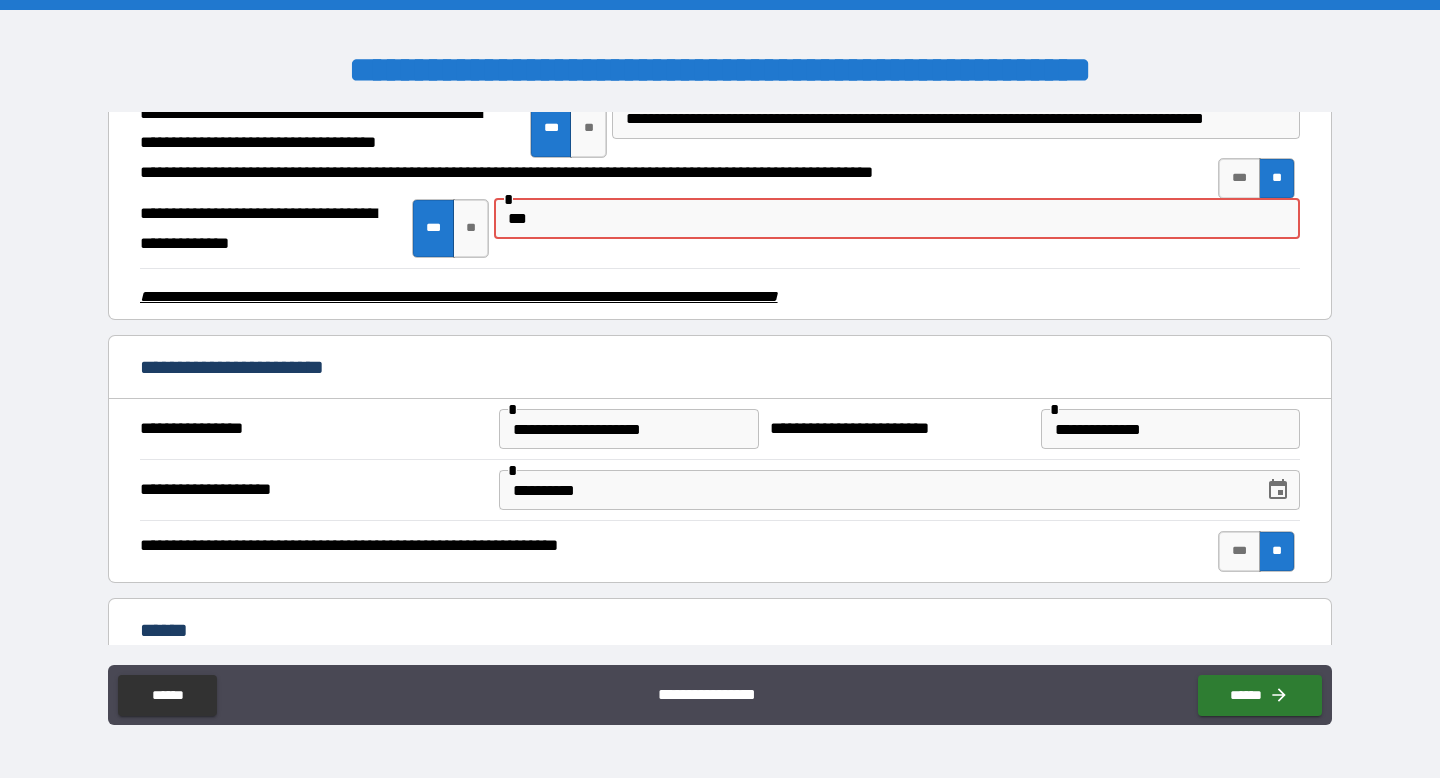 click on "***" at bounding box center [897, 219] 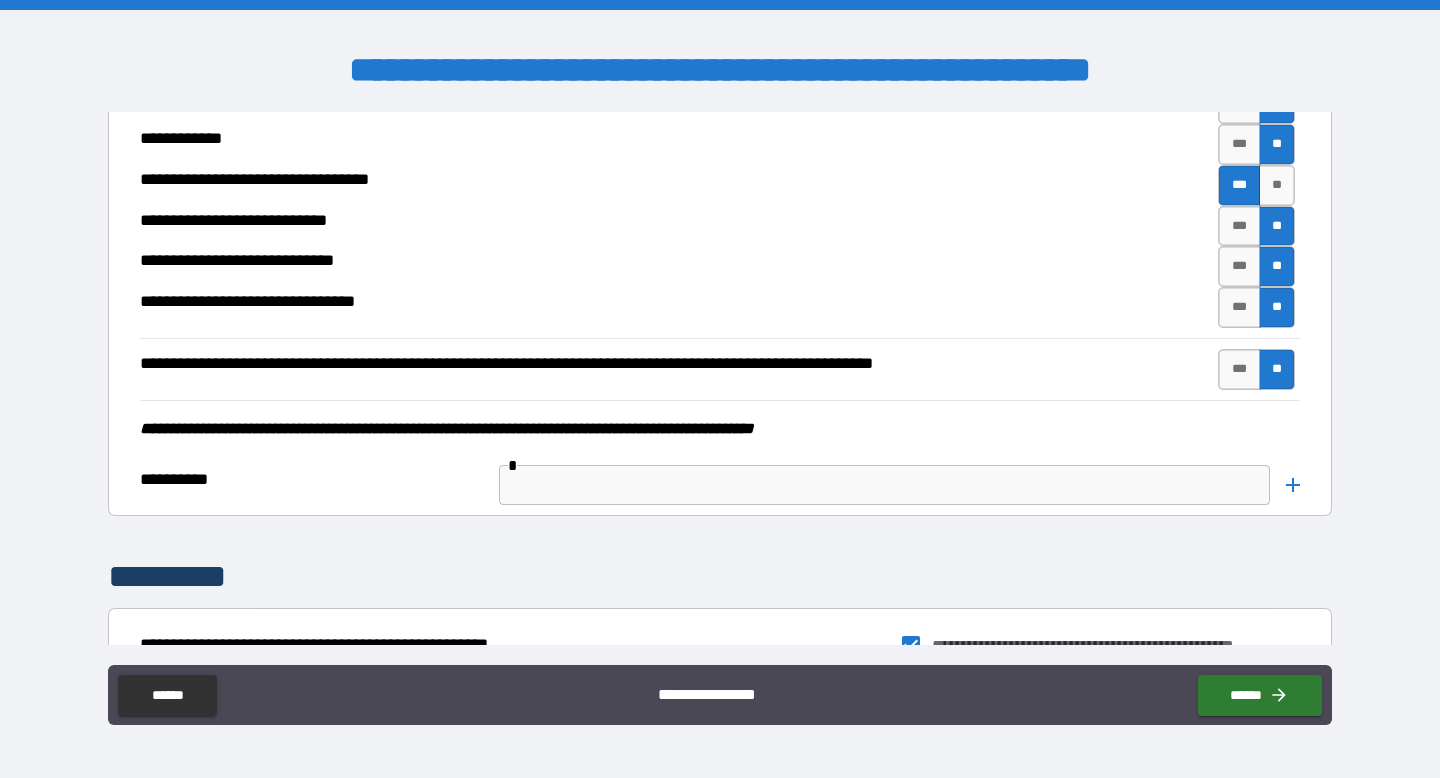 scroll, scrollTop: 8276, scrollLeft: 0, axis: vertical 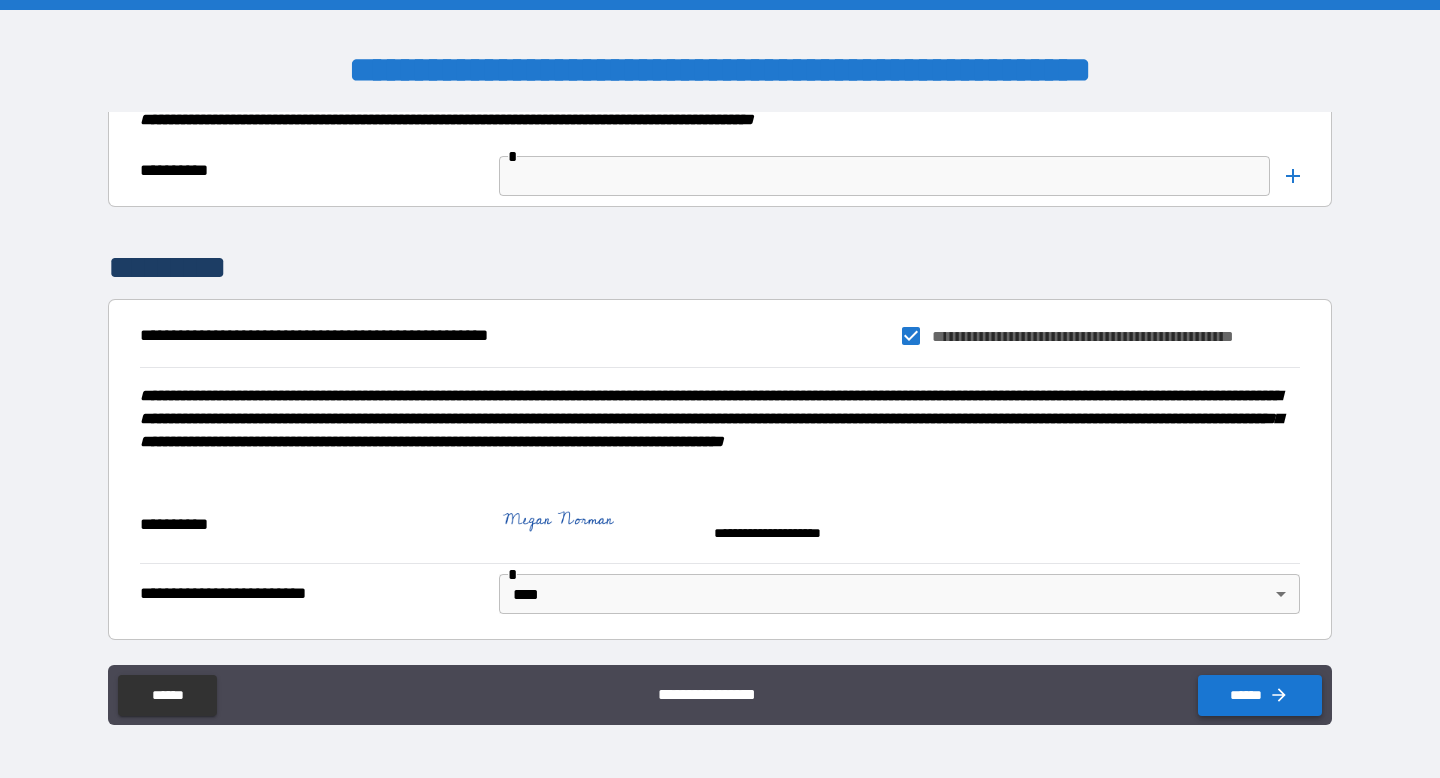 click on "******" at bounding box center [1260, 695] 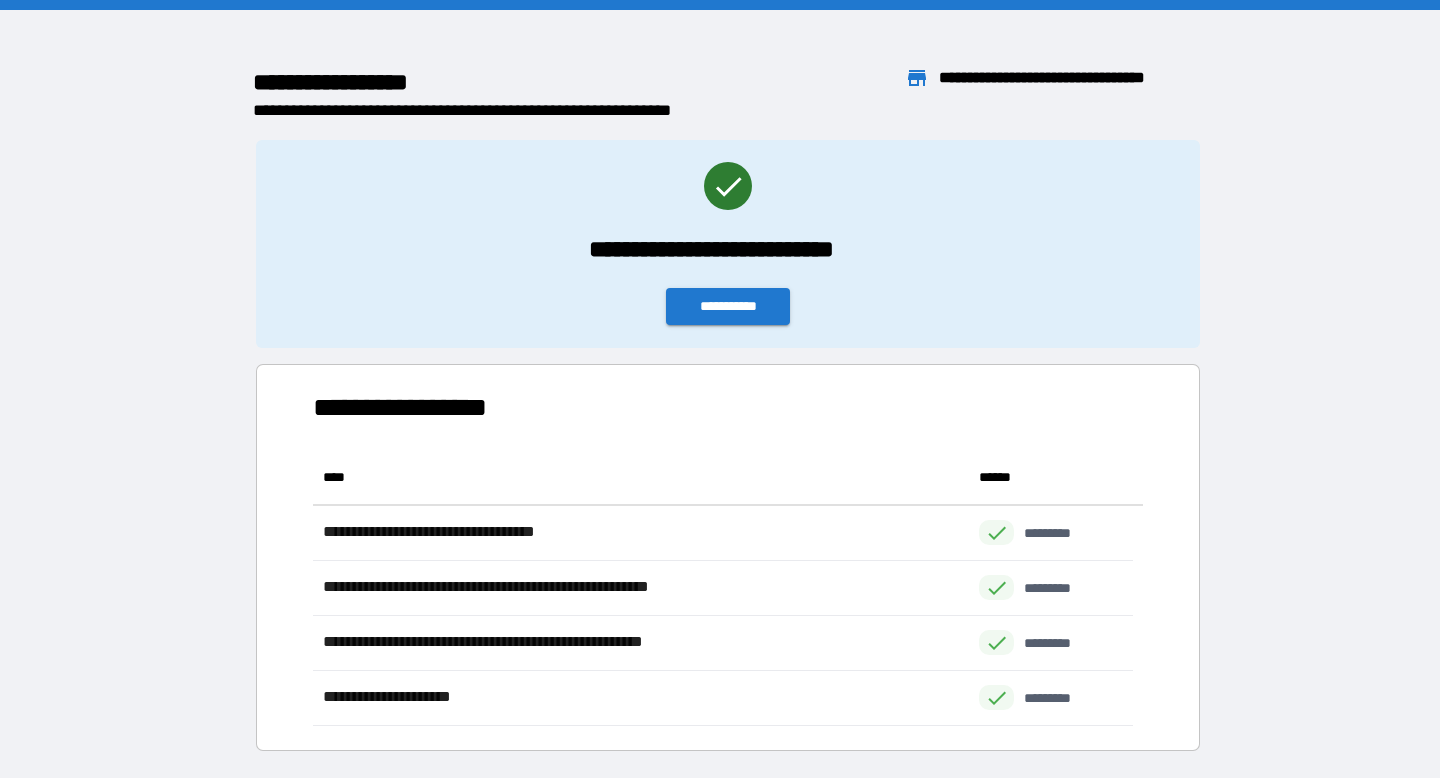 scroll, scrollTop: 16, scrollLeft: 16, axis: both 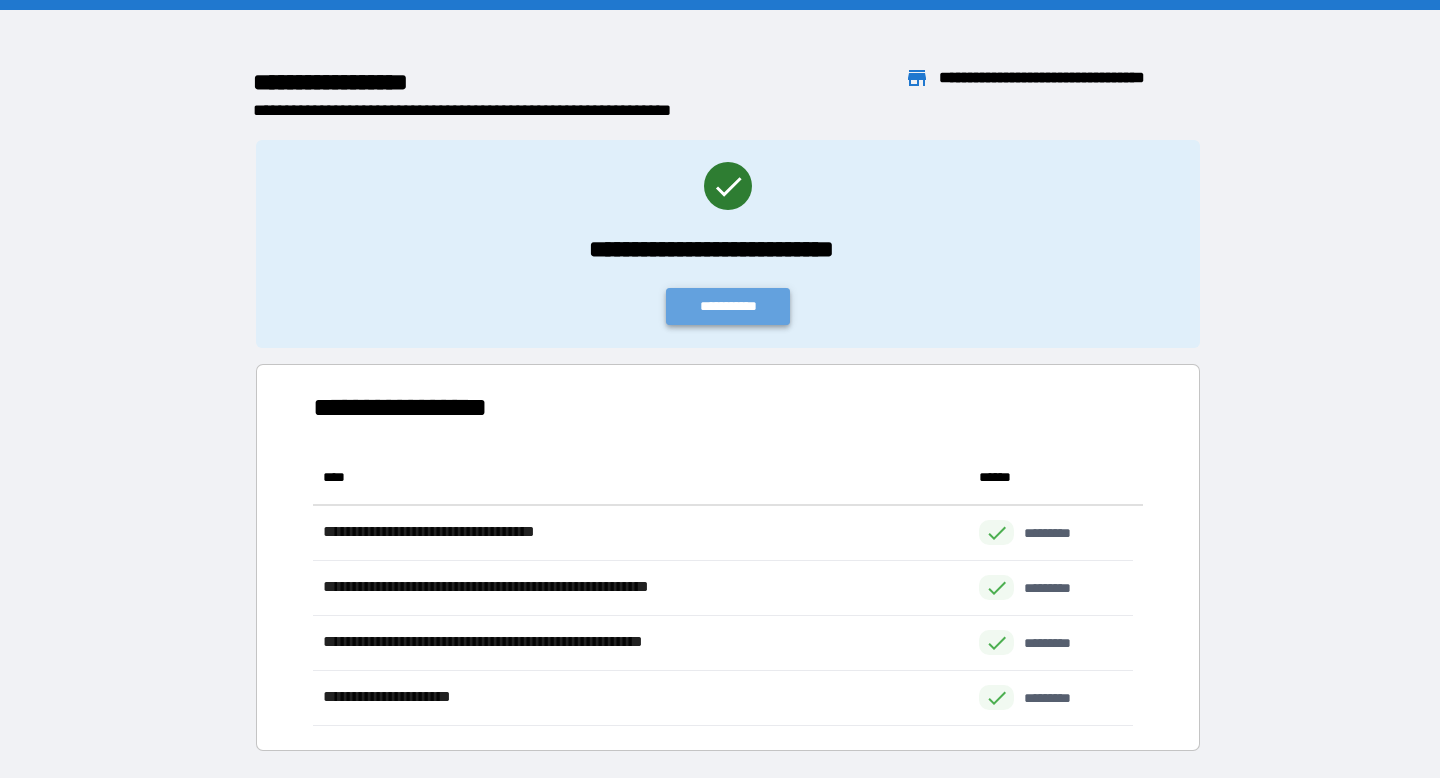 click on "**********" at bounding box center (728, 306) 